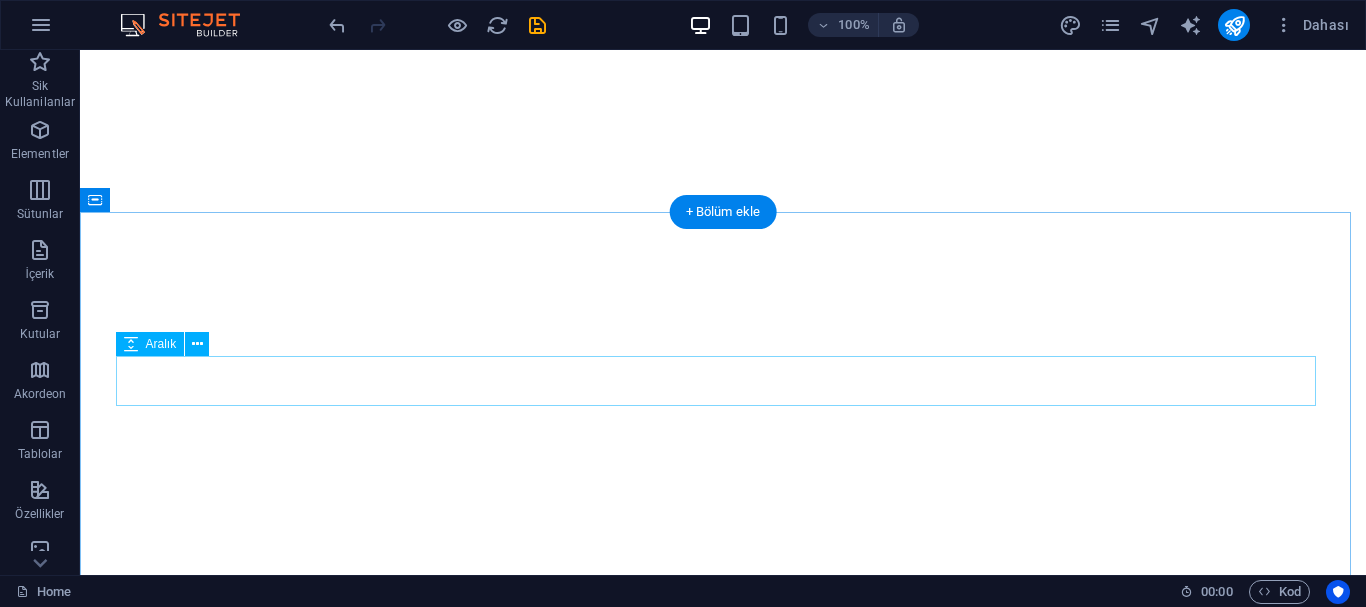 scroll, scrollTop: 0, scrollLeft: 0, axis: both 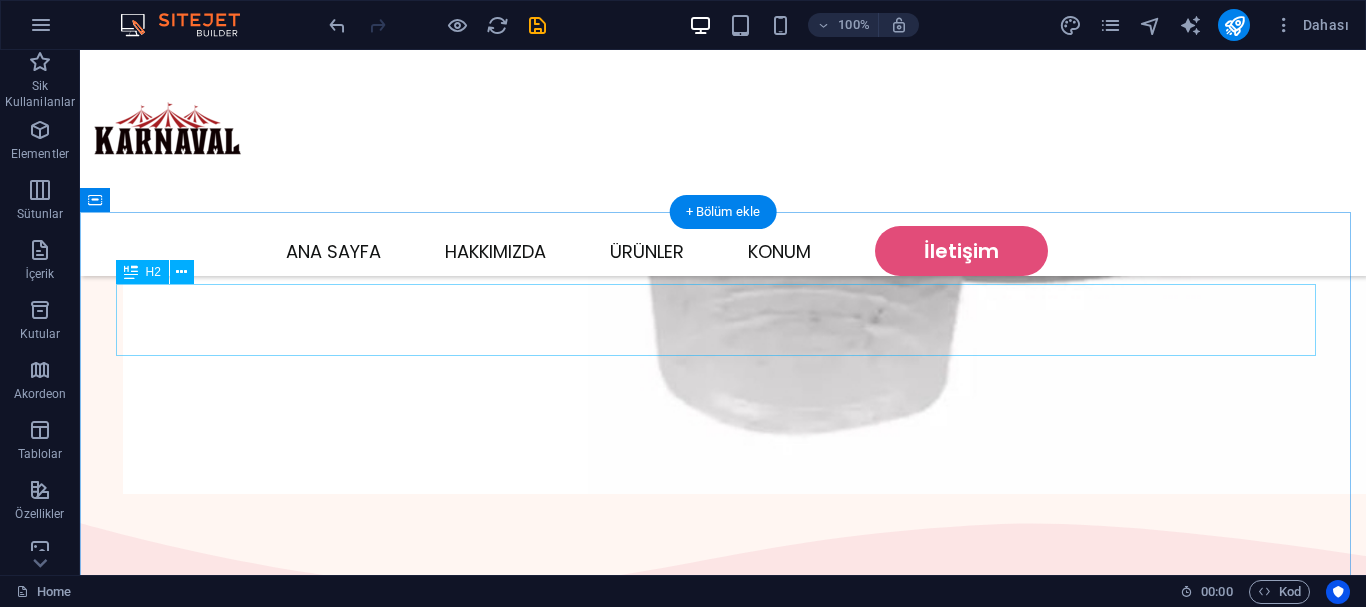 click on "Where You Can Find Us" at bounding box center [723, 2087] 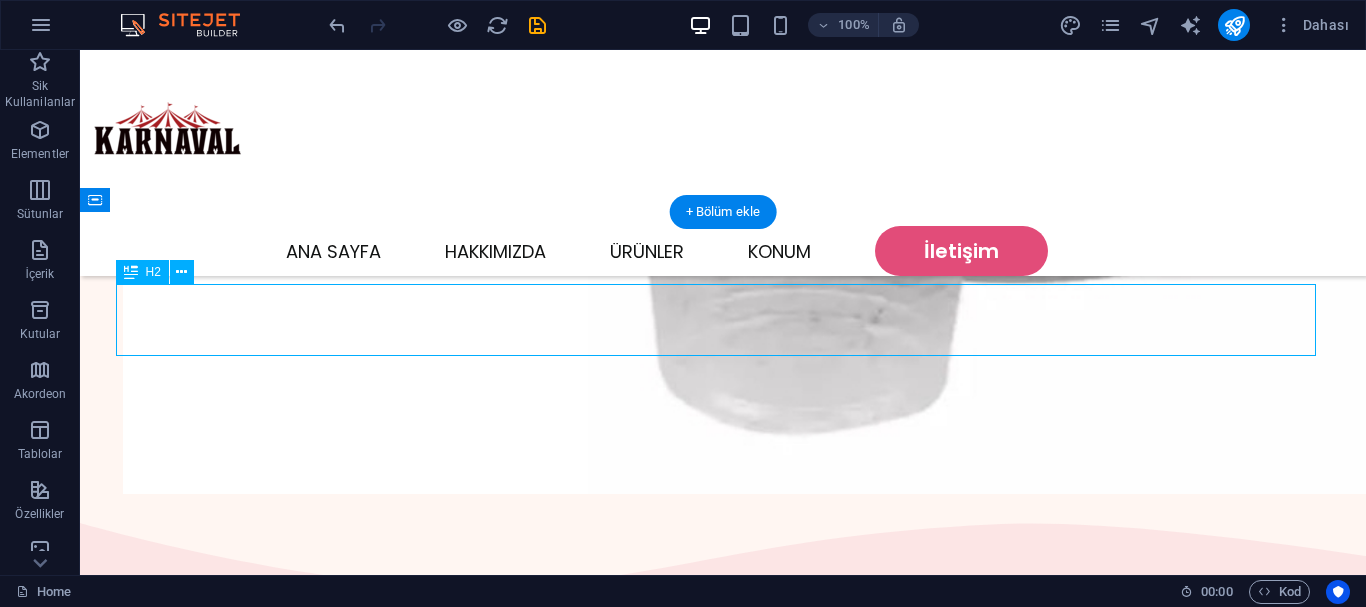 click on "Where You Can Find Us" at bounding box center (723, 2087) 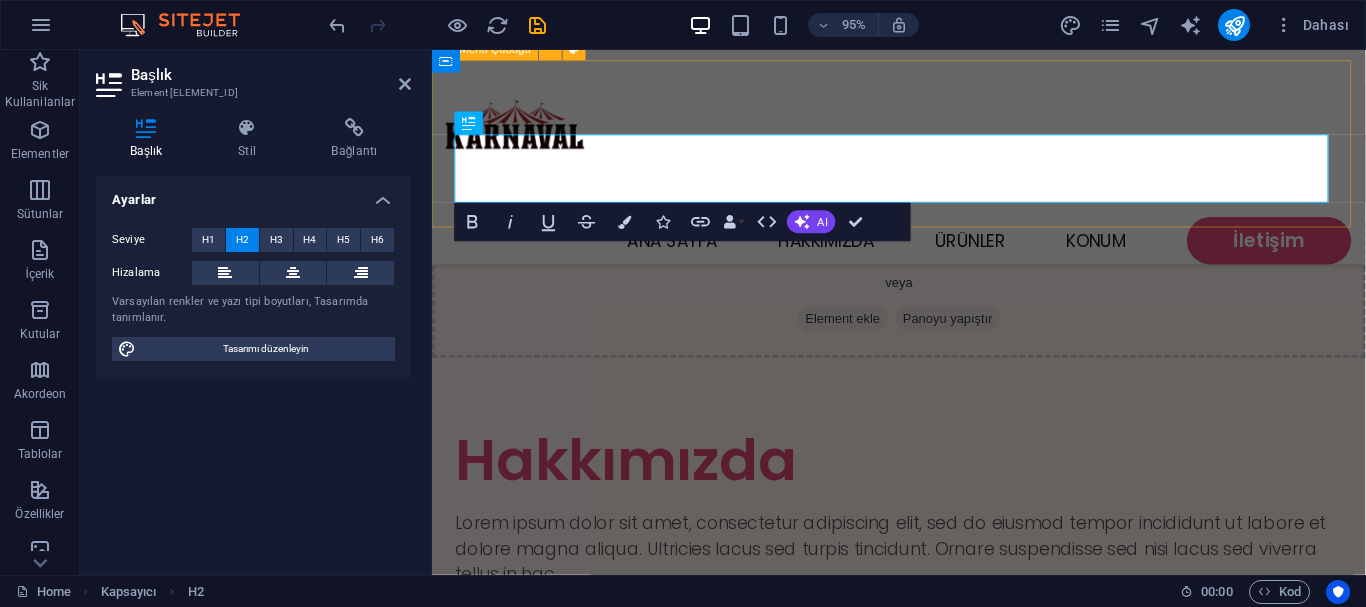 scroll, scrollTop: 1334, scrollLeft: 0, axis: vertical 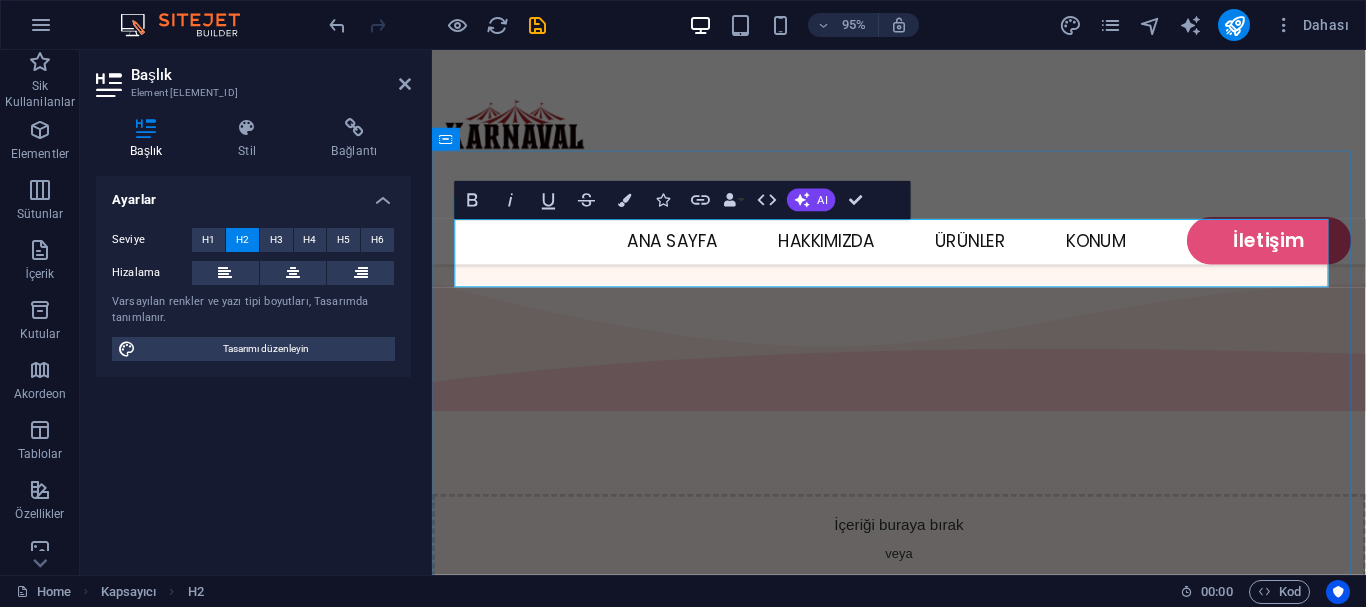 click on "Where You Can Find Us" at bounding box center [923, 1892] 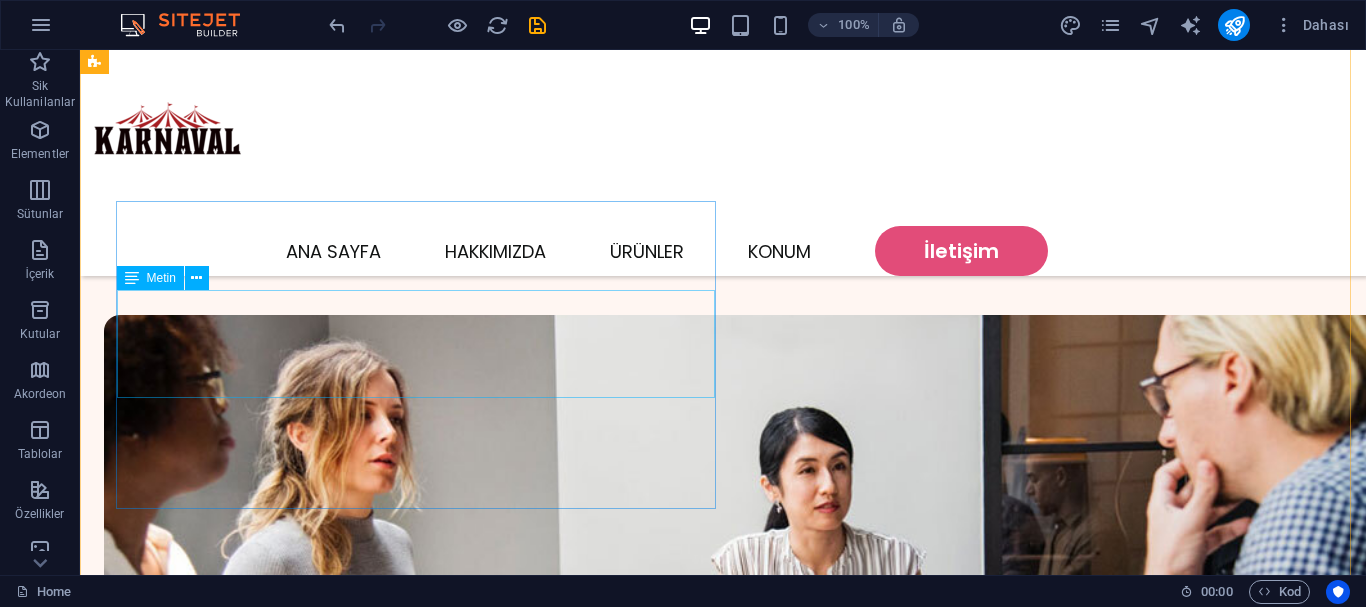 scroll, scrollTop: 2290, scrollLeft: 0, axis: vertical 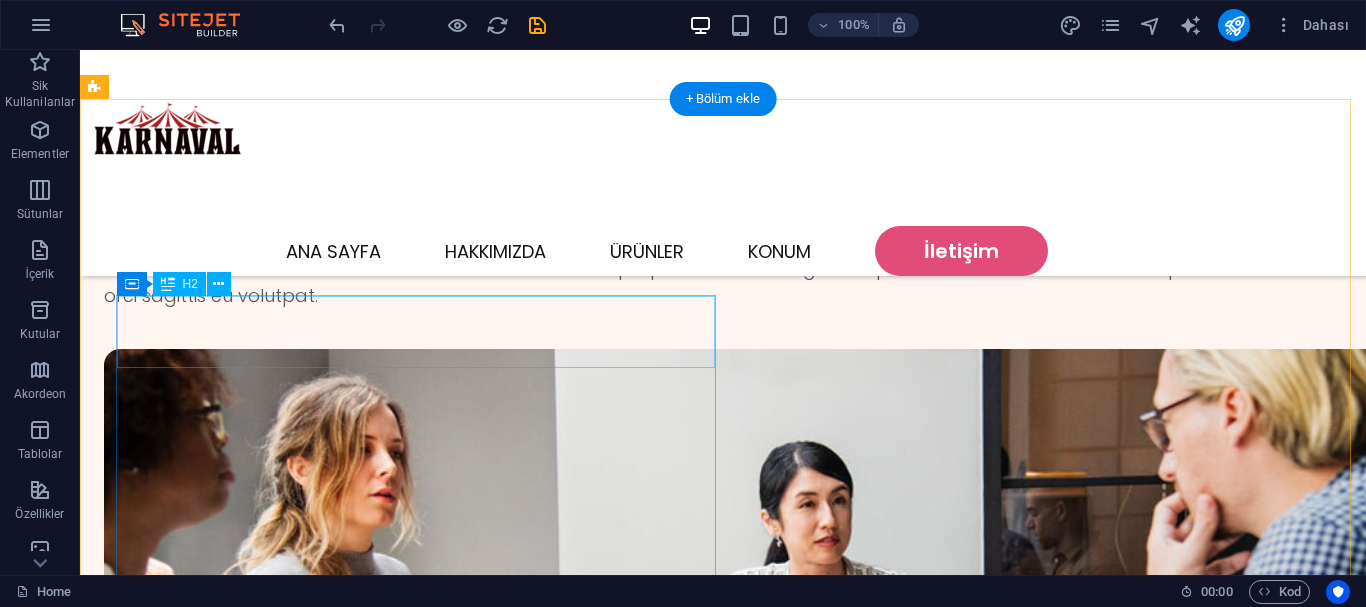 click on "Catering" at bounding box center [704, 2967] 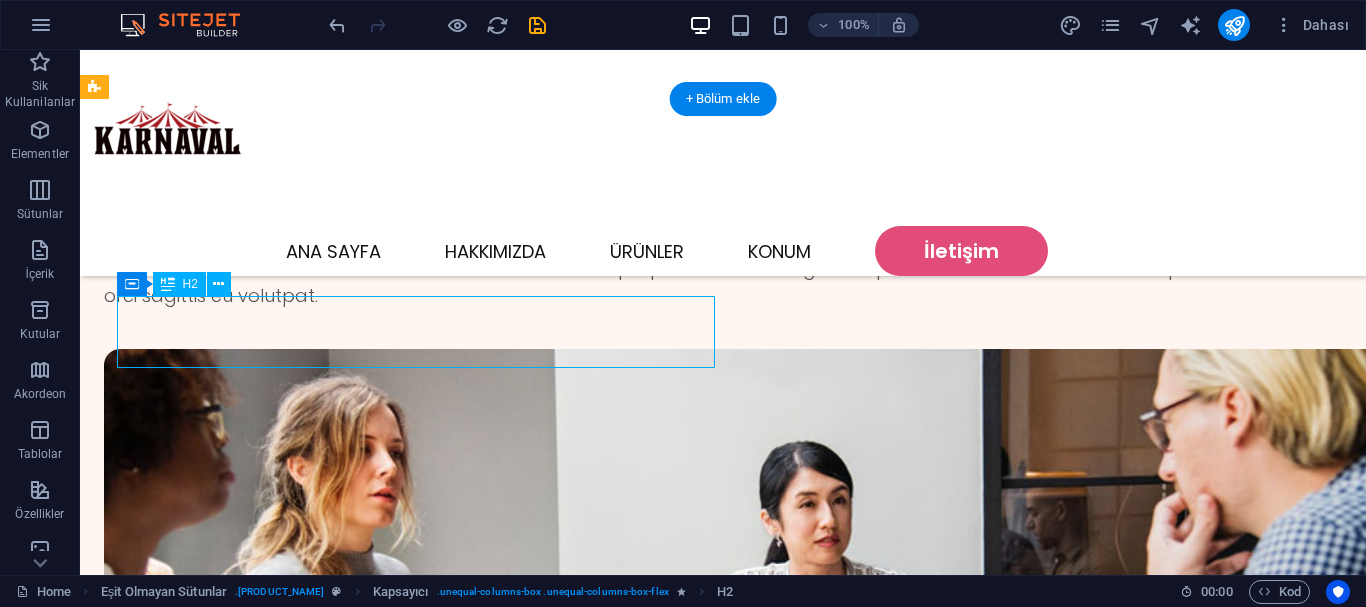 click on "Catering" at bounding box center [704, 2967] 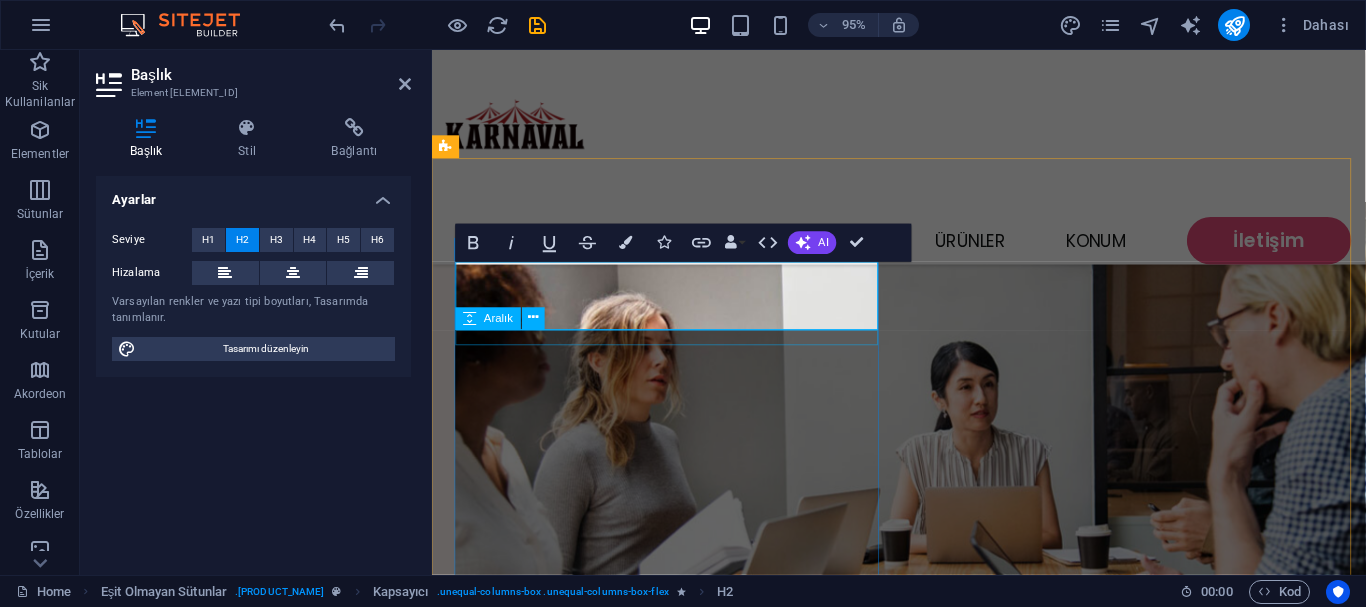 click on "Aralık" at bounding box center (488, 318) 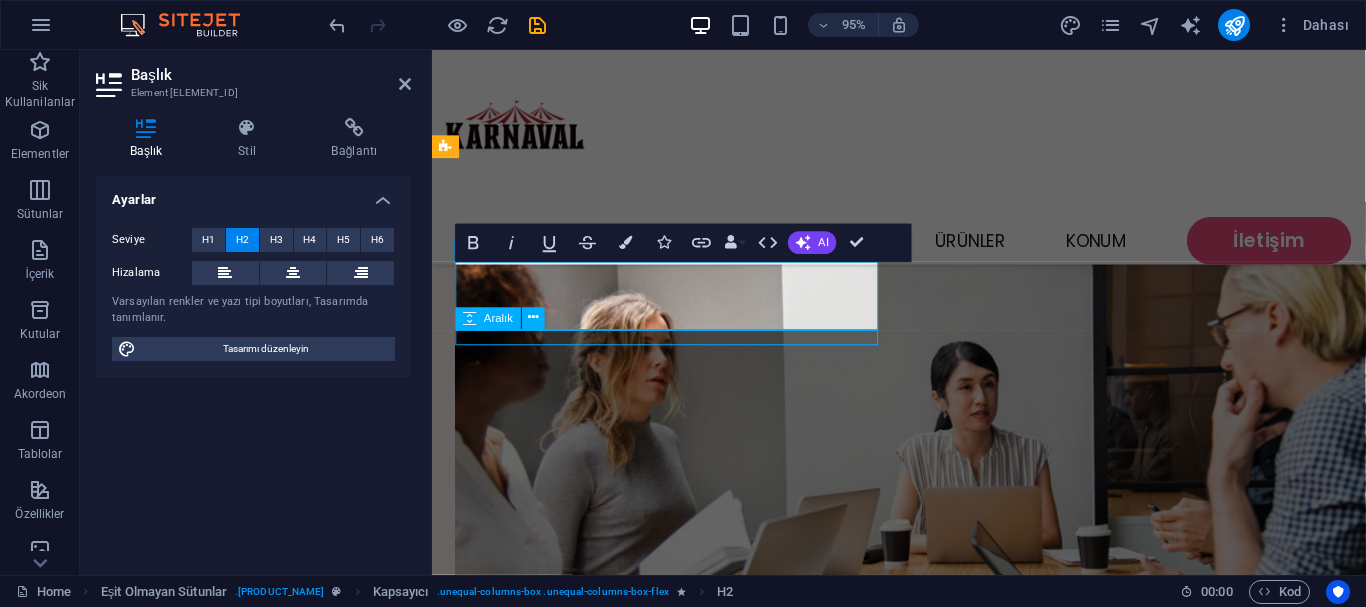 click on "Aralık" at bounding box center [488, 318] 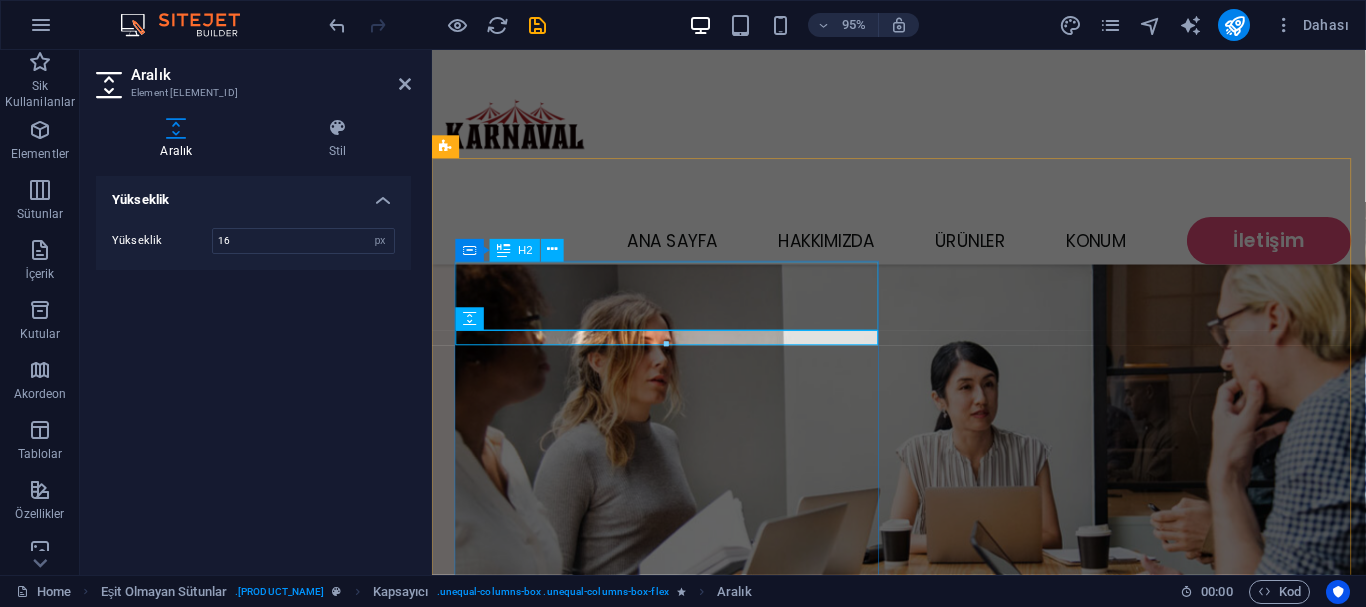 click on "Catering" at bounding box center (923, 3024) 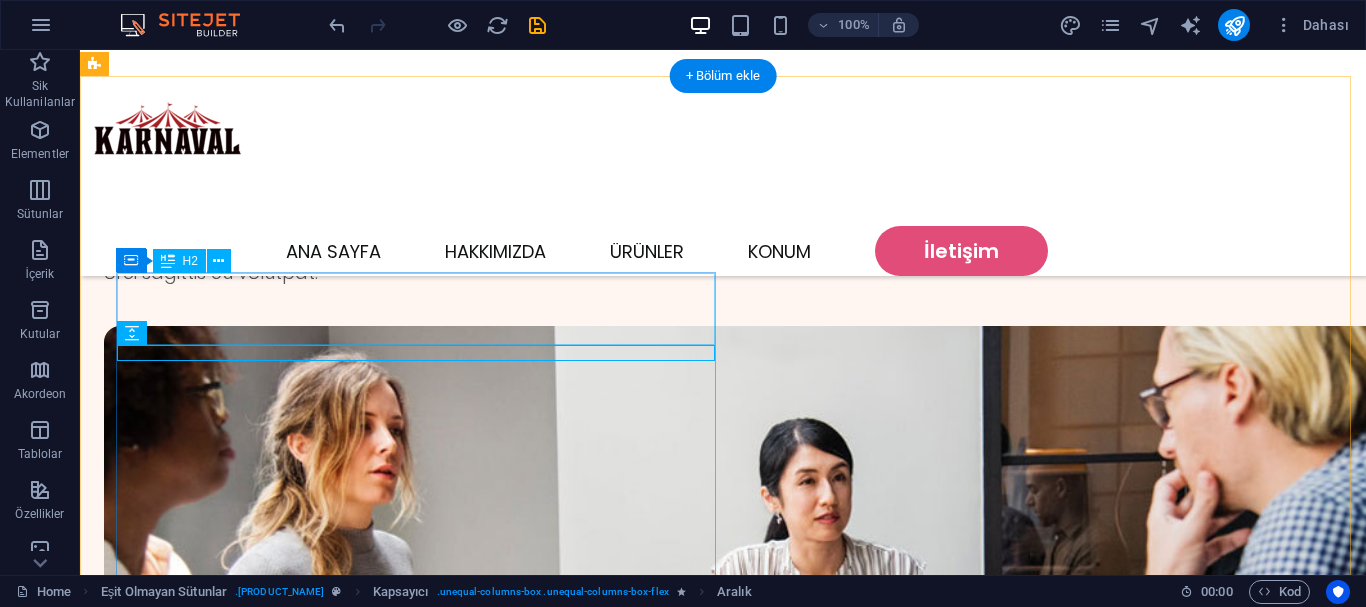 click on "Catering" at bounding box center [704, 2944] 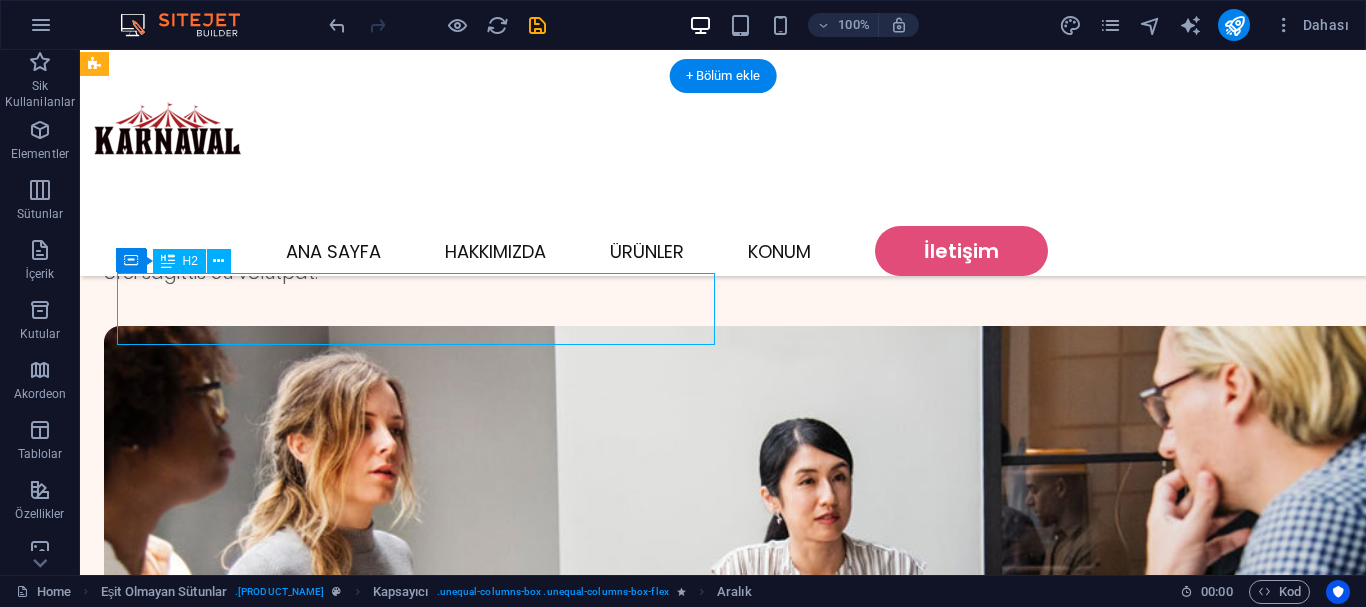click on "Catering" at bounding box center [704, 2944] 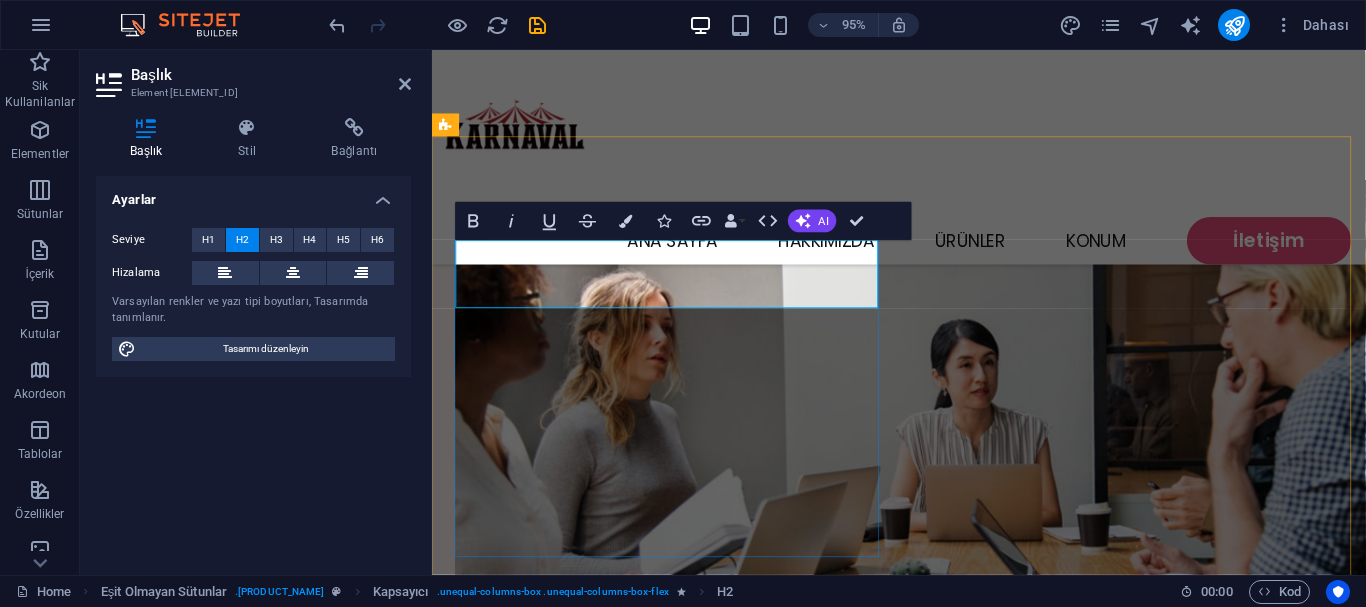 click on "Catering" at bounding box center (923, 3001) 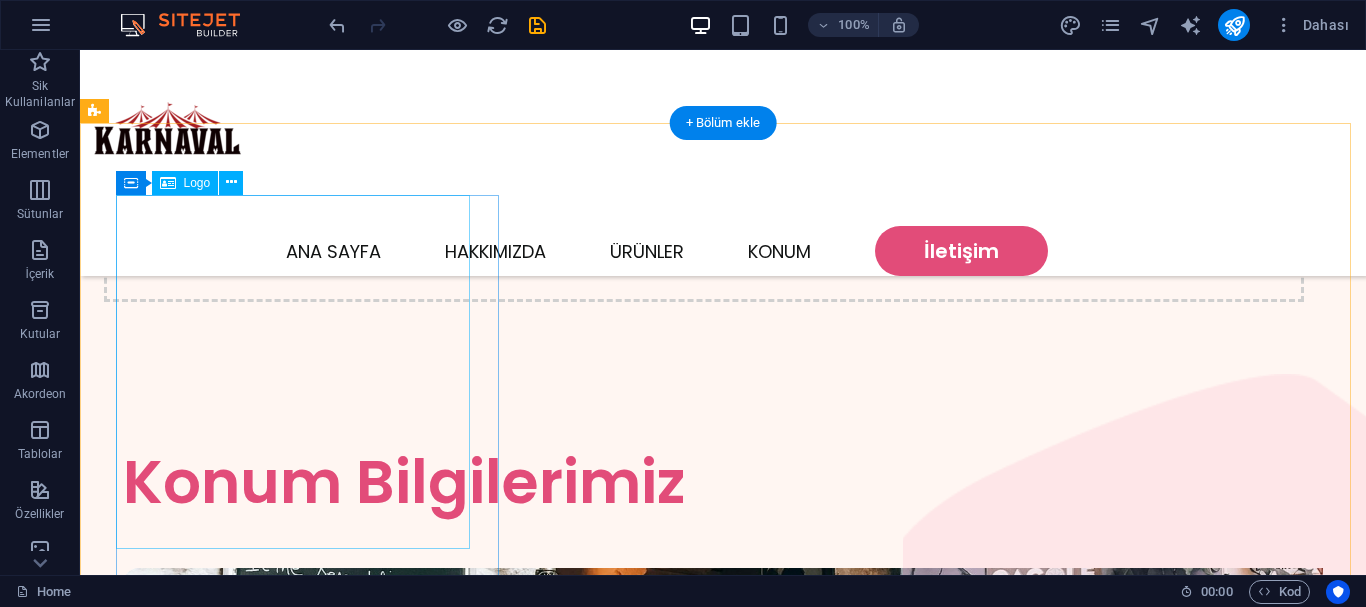 scroll, scrollTop: 3239, scrollLeft: 0, axis: vertical 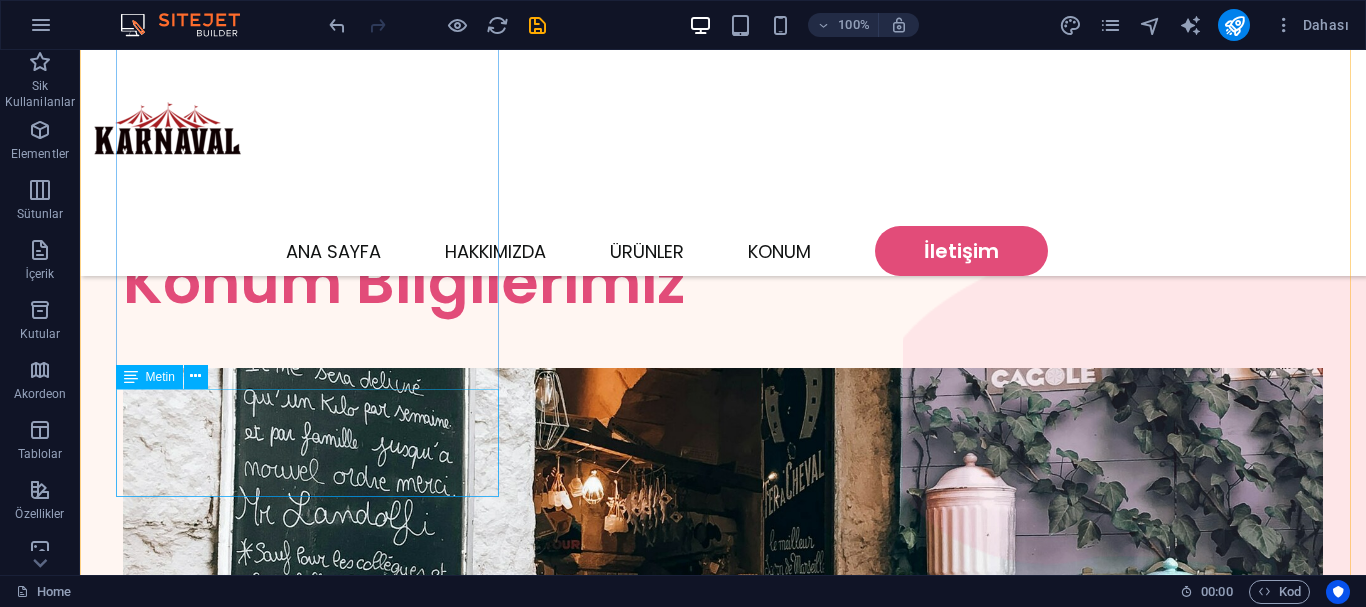 click on "Street ,  Berlin ,   12345
0123 - 456789   9c1c795c8a8b7e30ae0f9518ad0ae0@cpanel.local" at bounding box center [296, 4395] 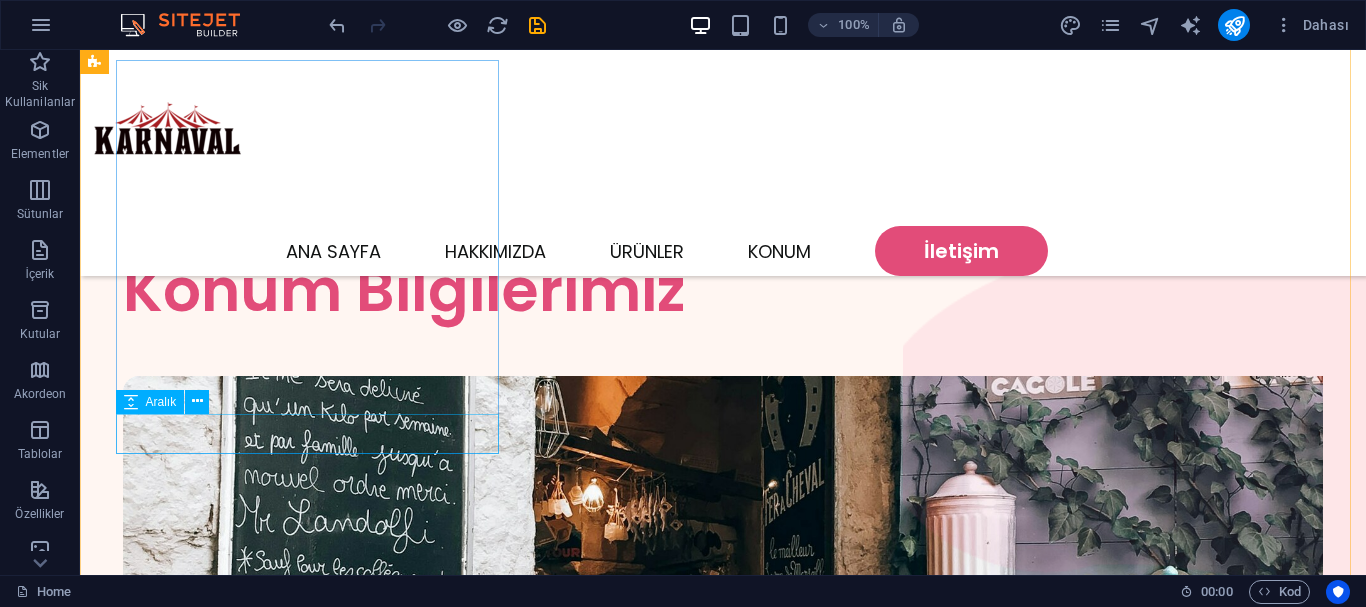 scroll, scrollTop: 3131, scrollLeft: 0, axis: vertical 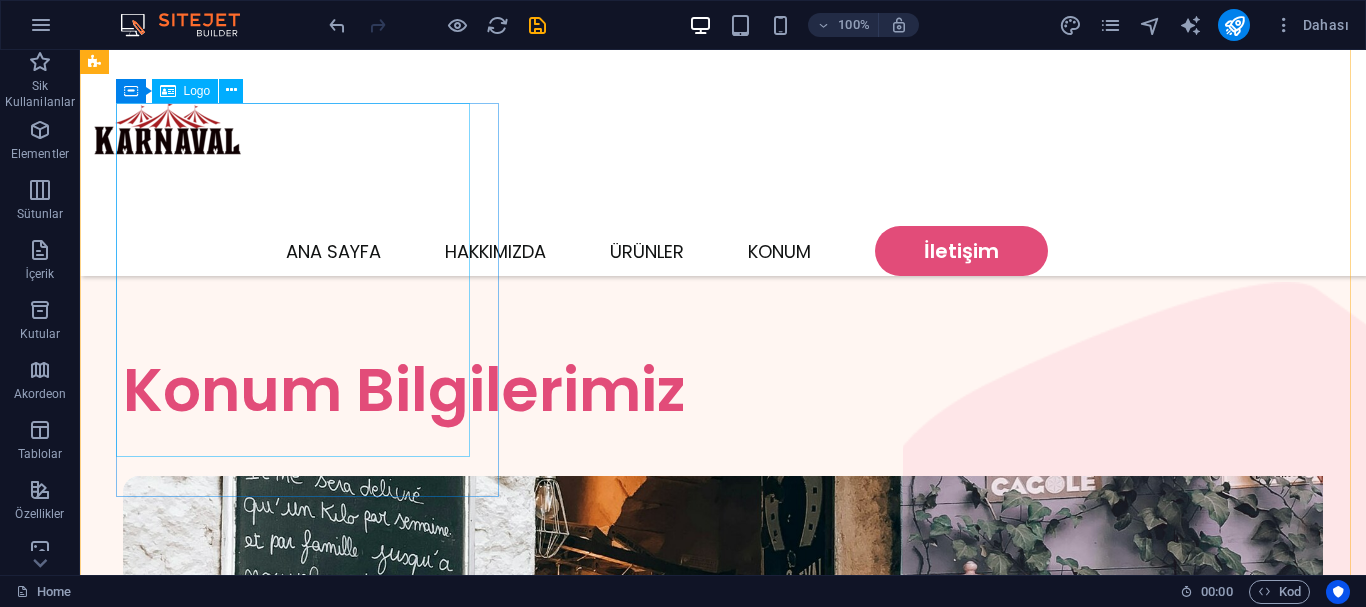 click at bounding box center (296, 4232) 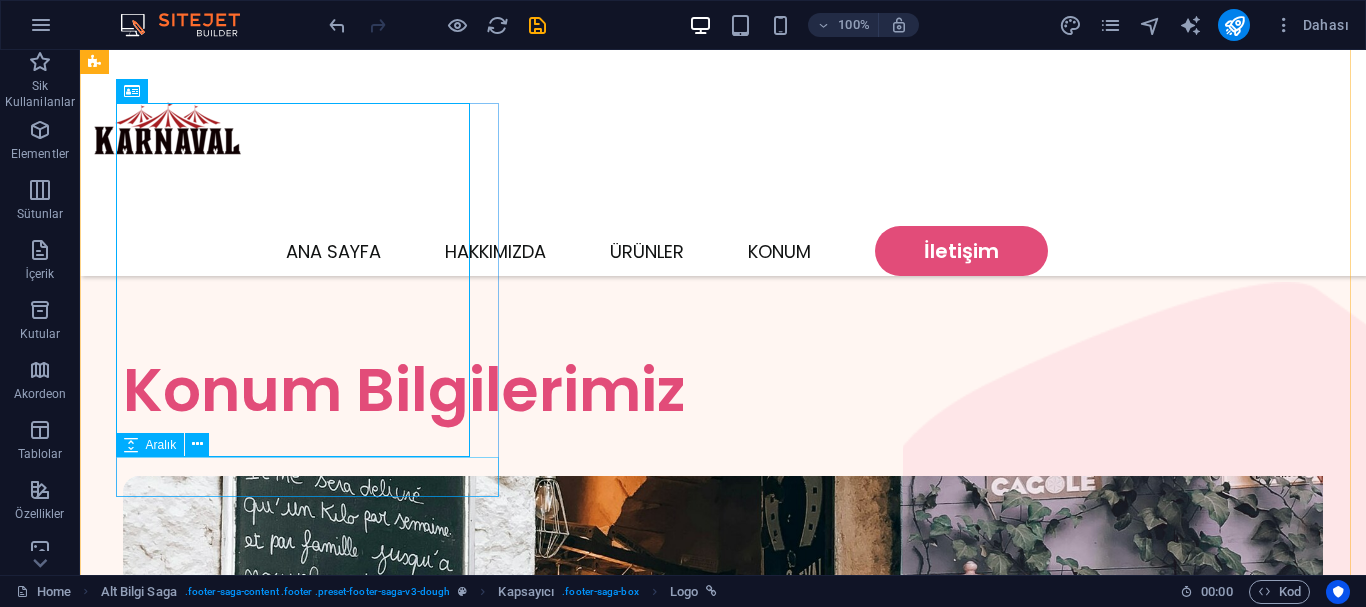 click at bounding box center (296, 4429) 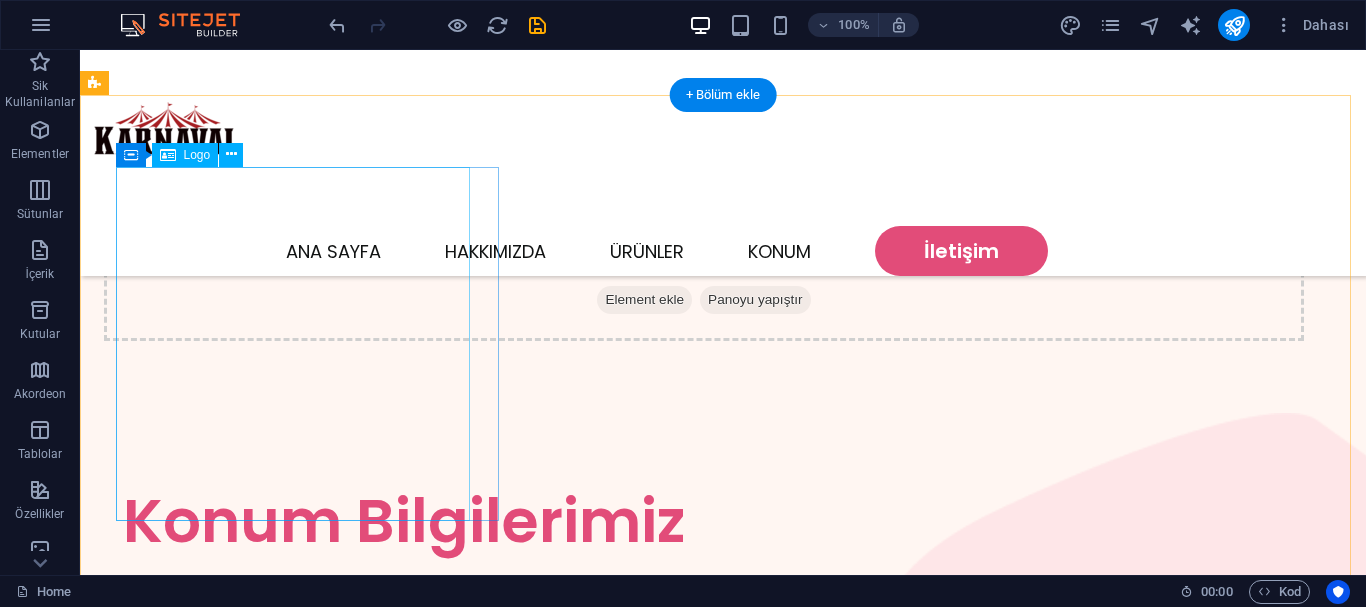 scroll, scrollTop: 2931, scrollLeft: 0, axis: vertical 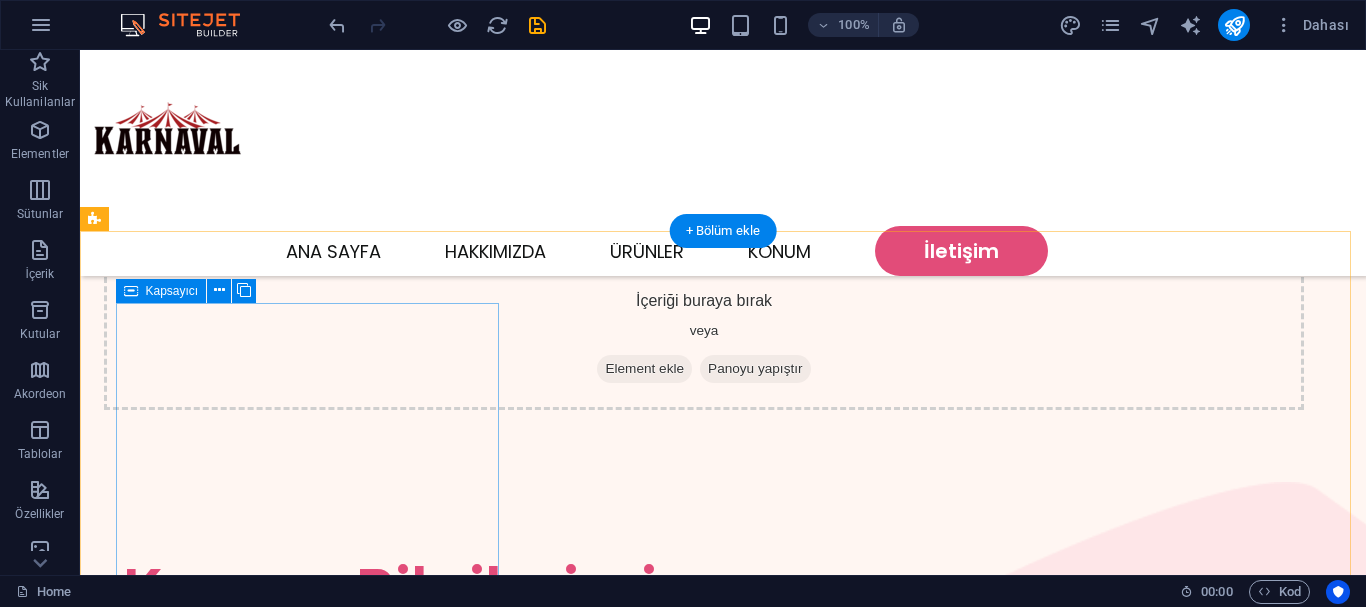 click at bounding box center (296, 4432) 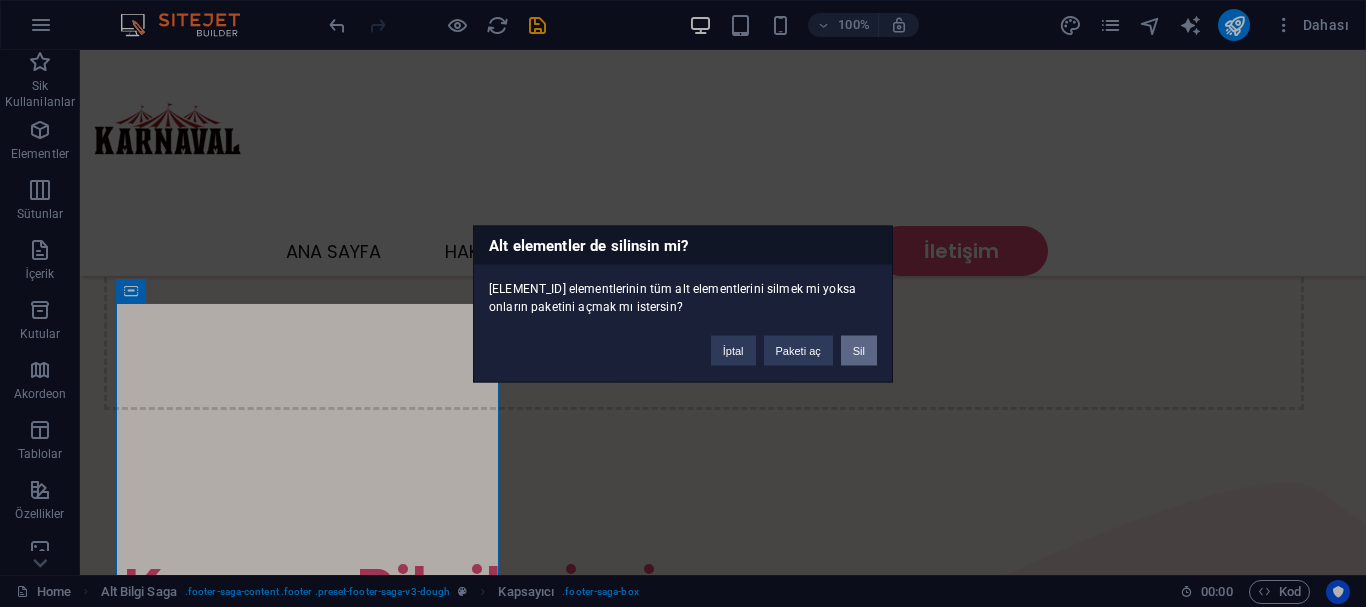 type 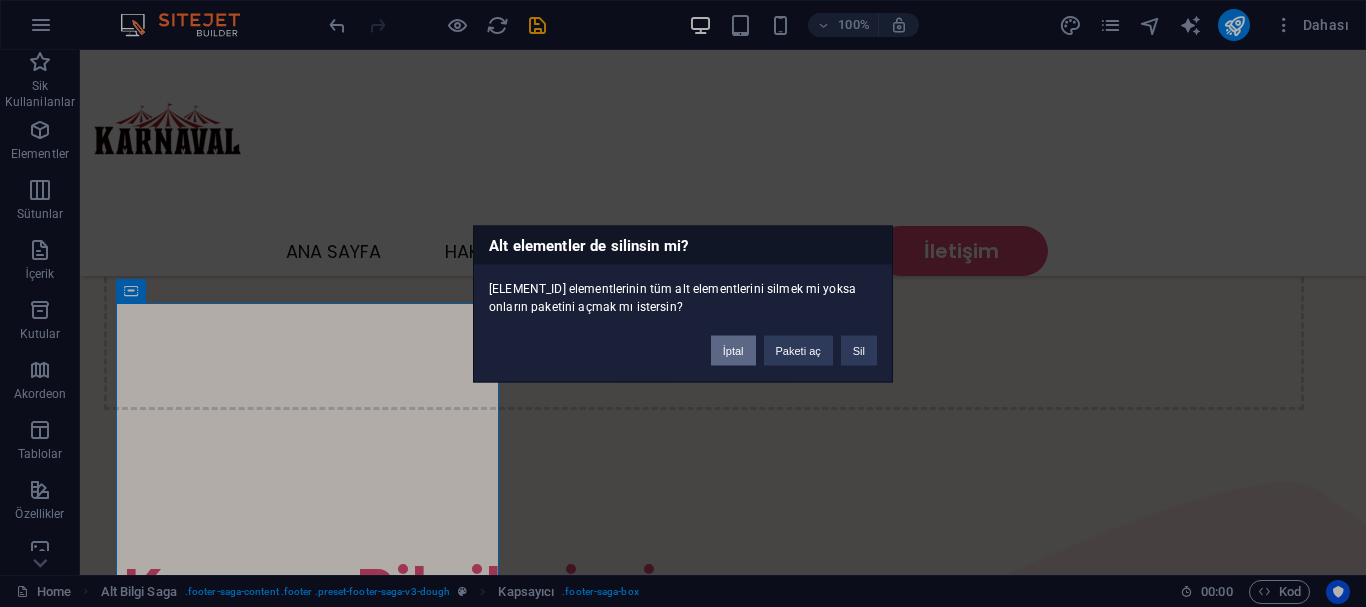 click on "İptal" at bounding box center (733, 350) 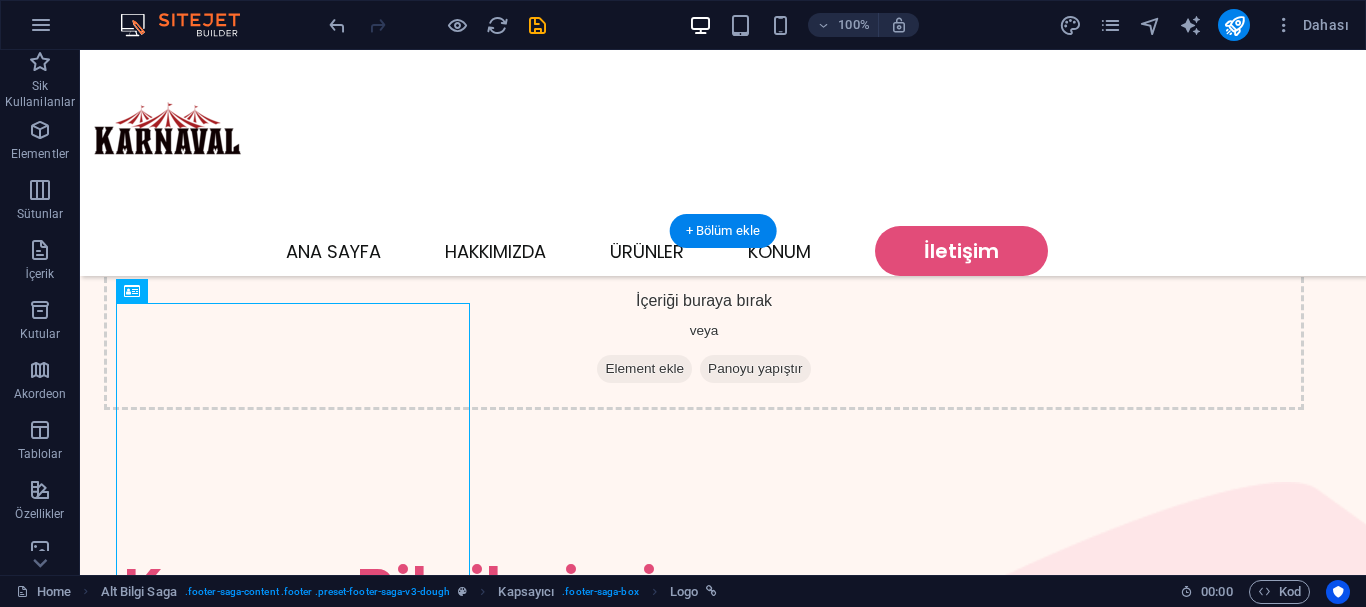 drag, startPoint x: 372, startPoint y: 471, endPoint x: 409, endPoint y: 429, distance: 55.97321 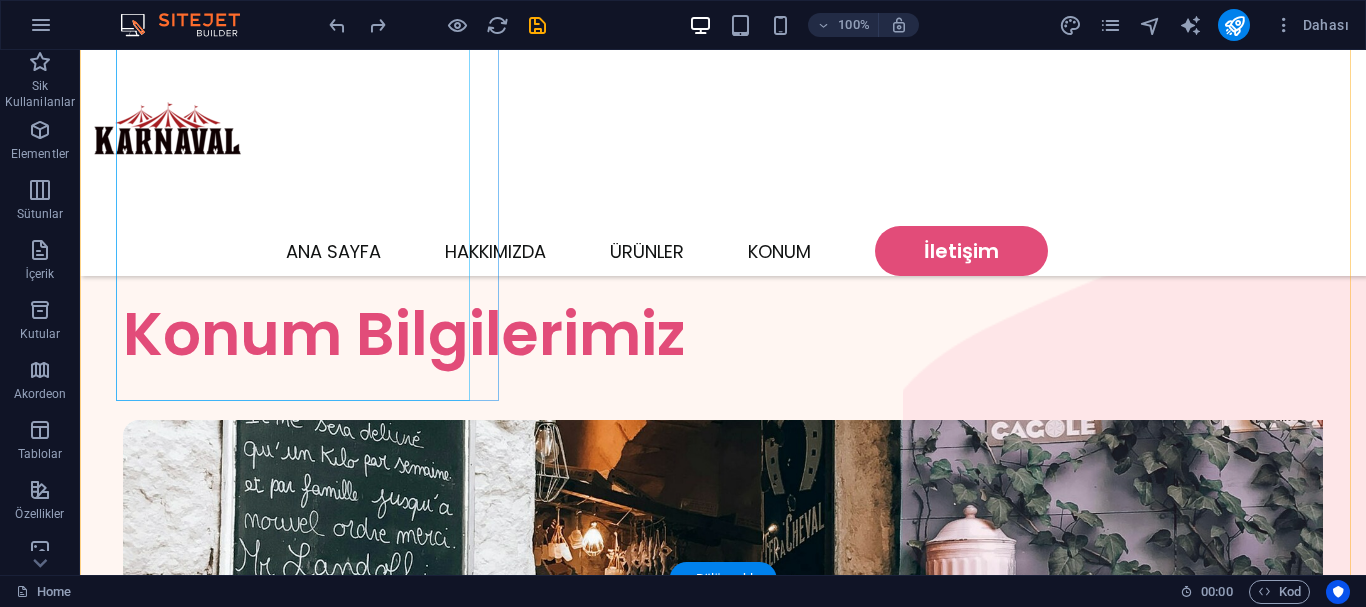 scroll, scrollTop: 3191, scrollLeft: 0, axis: vertical 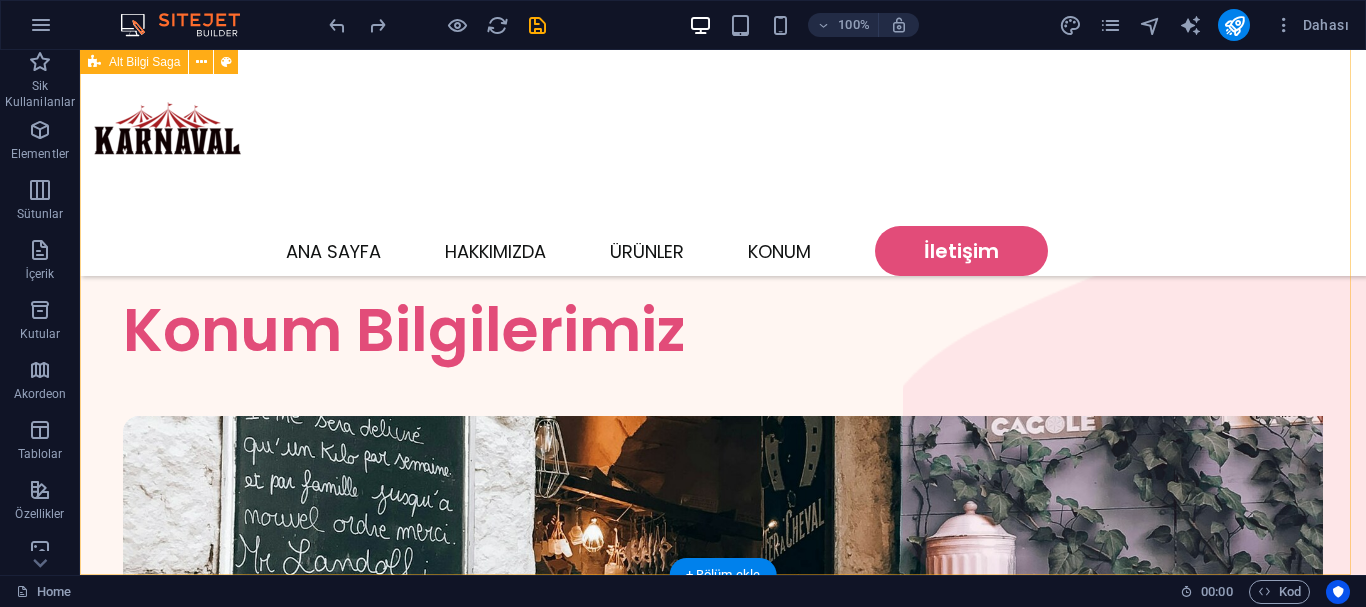 click on "Home About Menu Location Catering Facebook Twitter Youtube
Copyright    karnavaltedarik.com . All rights reserved Legal Notice  |  Privacy Policy" at bounding box center [723, 4403] 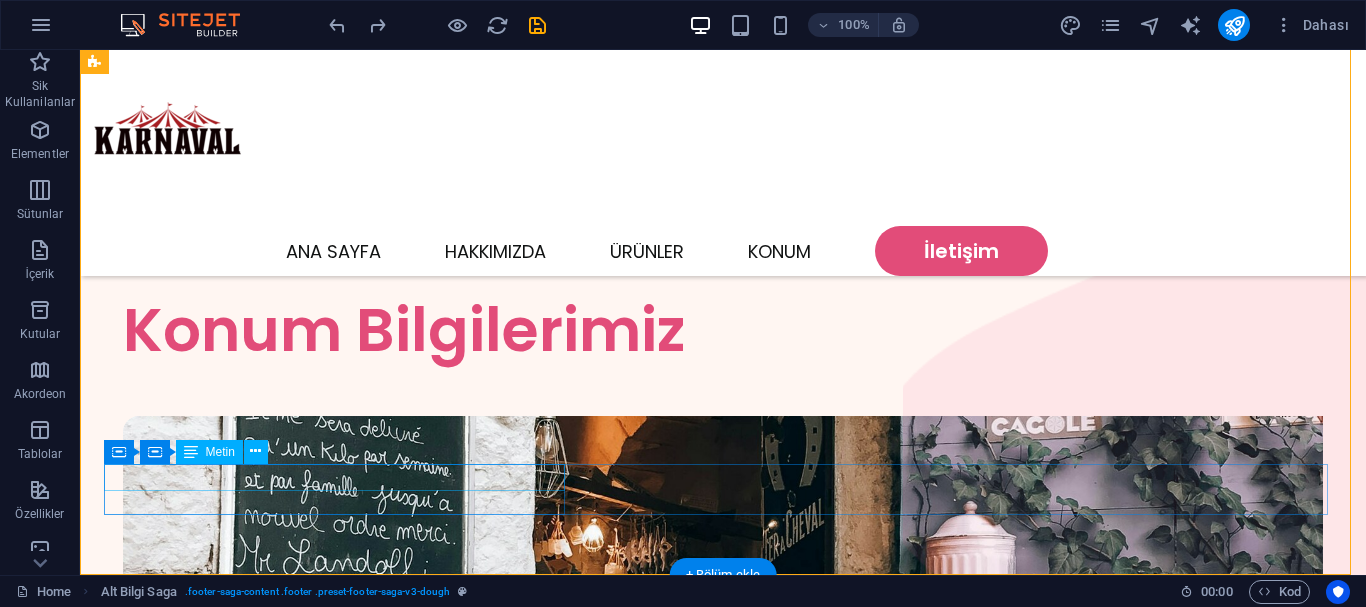 click on "Copyright    karnavaltedarik.com . All rights reserved" at bounding box center (704, 4758) 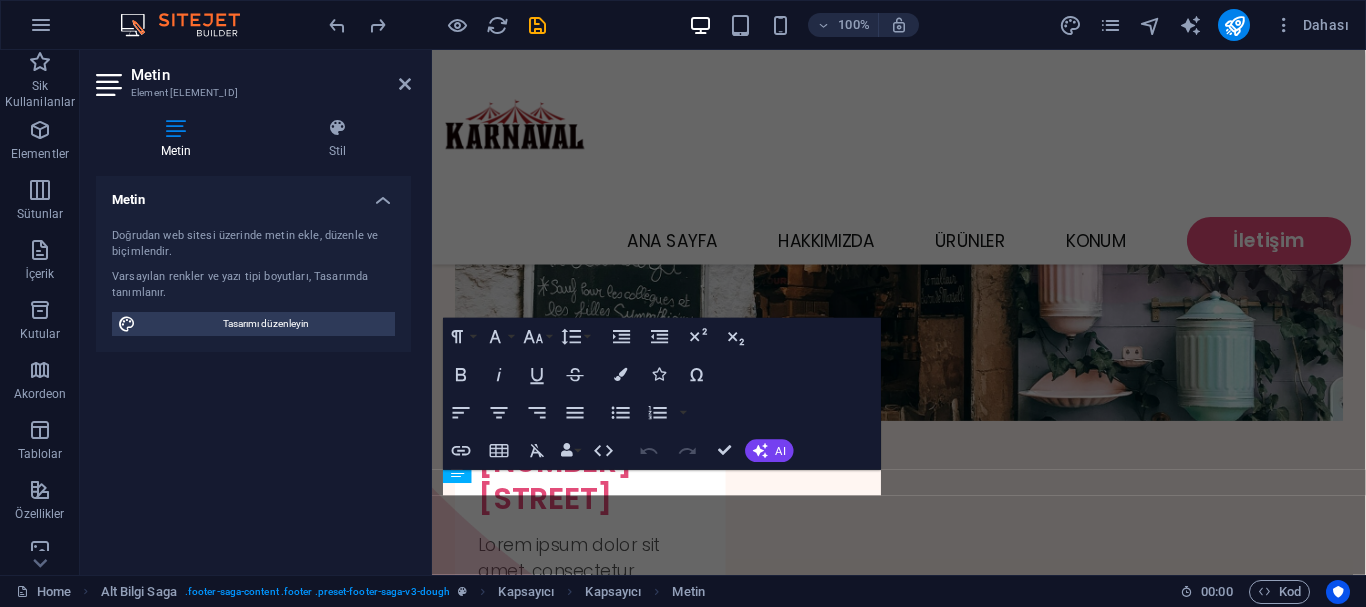 scroll, scrollTop: 2921, scrollLeft: 0, axis: vertical 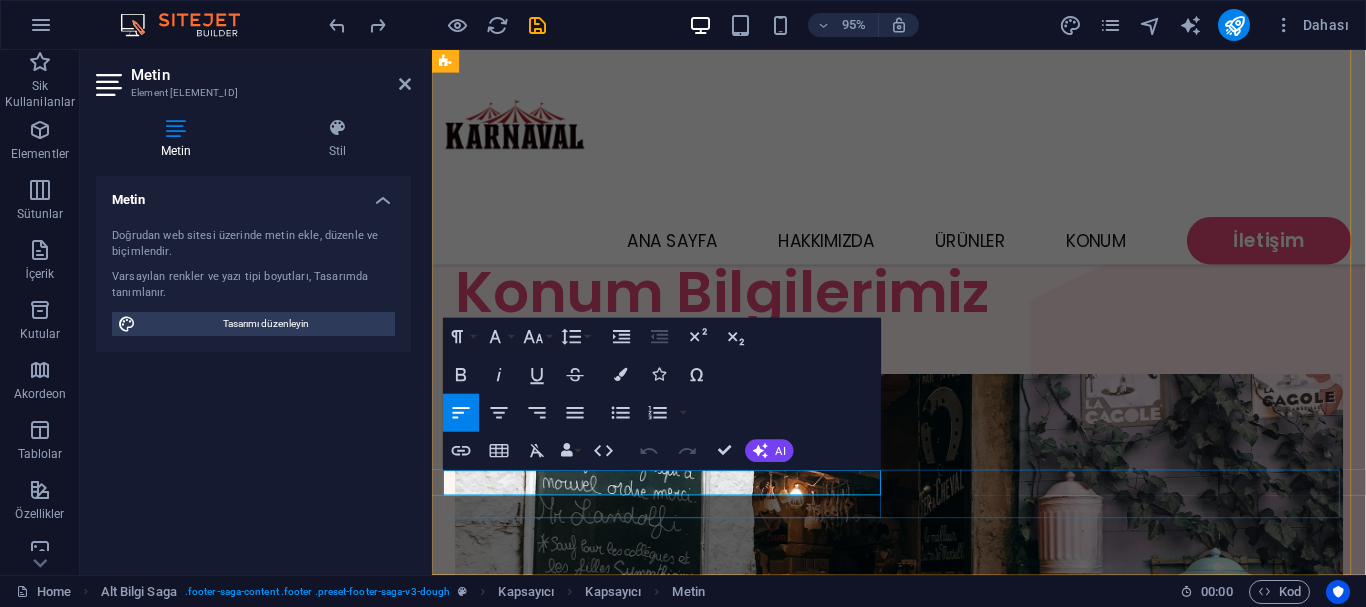 click on "Copyright    karnavaltedarik.com . All rights reserved" at bounding box center [923, 4640] 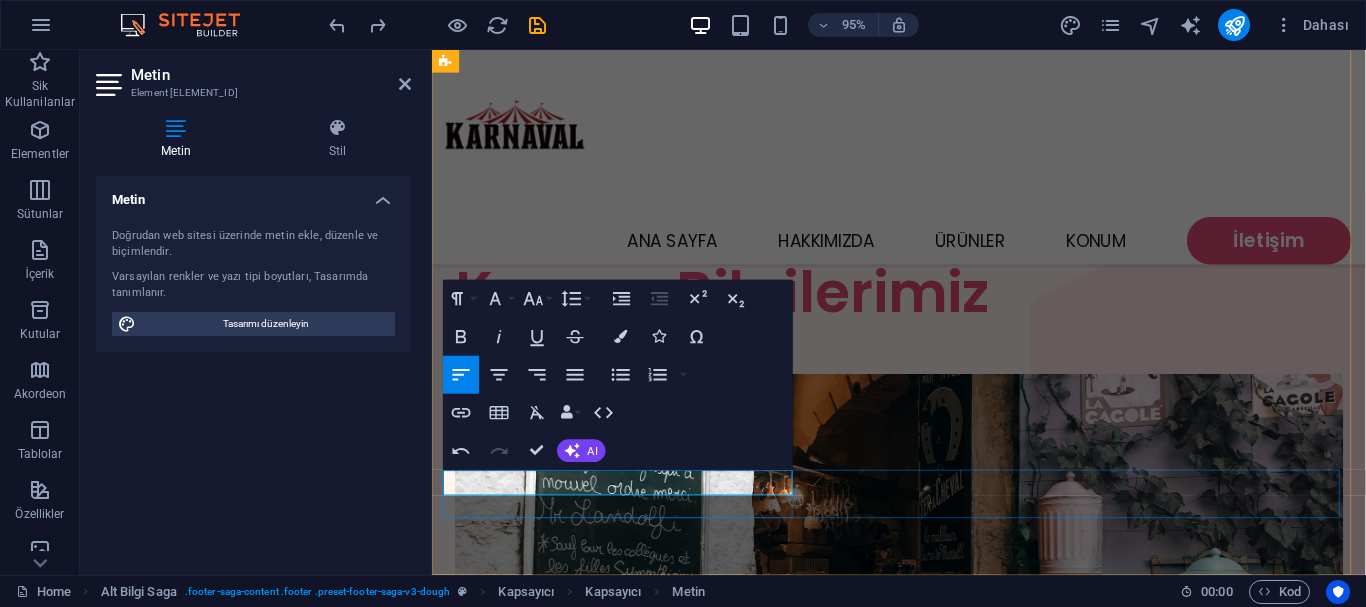 drag, startPoint x: 646, startPoint y: 500, endPoint x: 806, endPoint y: 504, distance: 160.04999 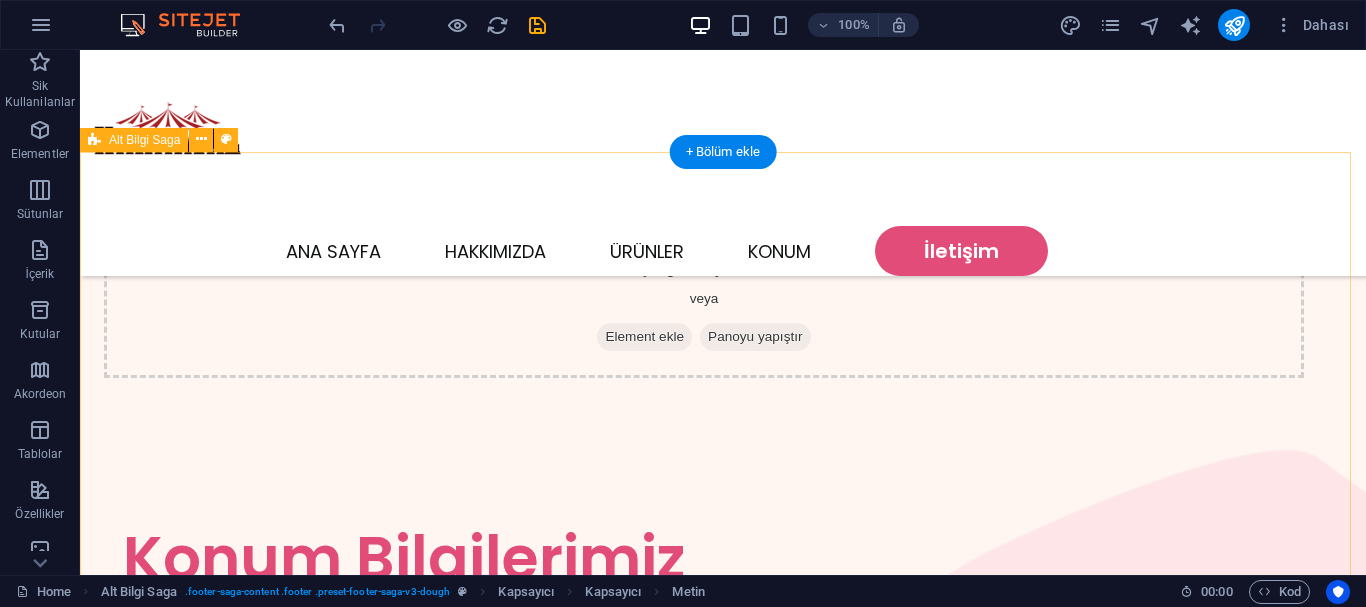 scroll, scrollTop: 2863, scrollLeft: 0, axis: vertical 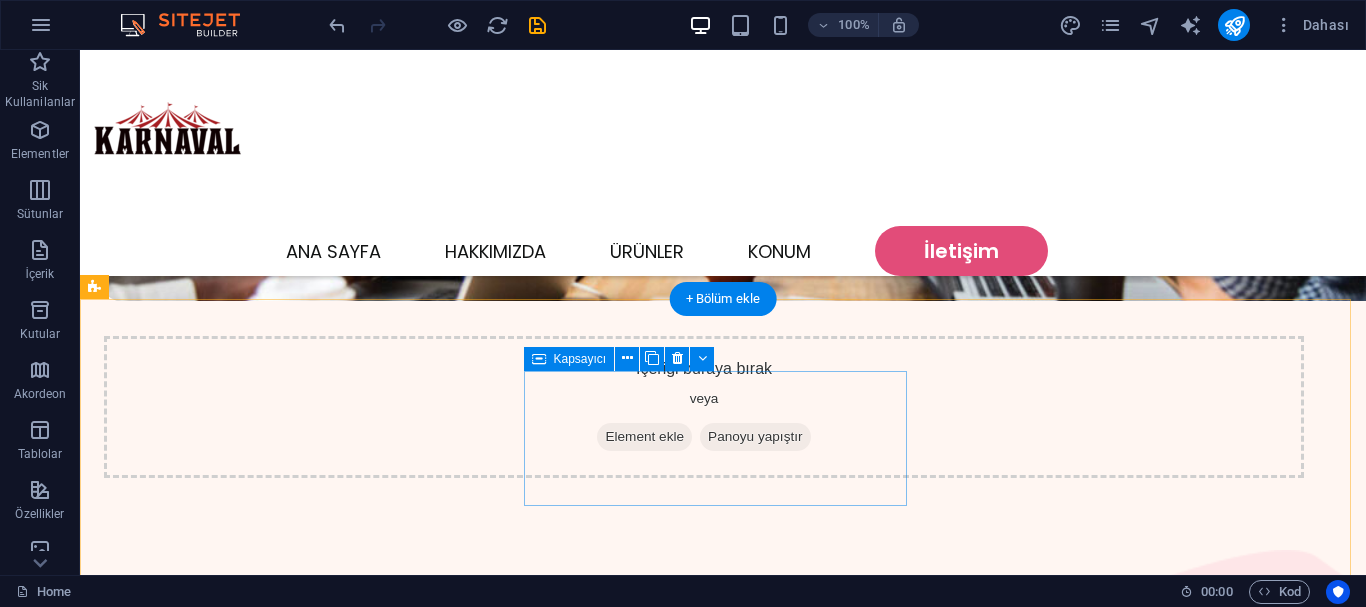 click on "Home About Menu Location Catering" at bounding box center (296, 4756) 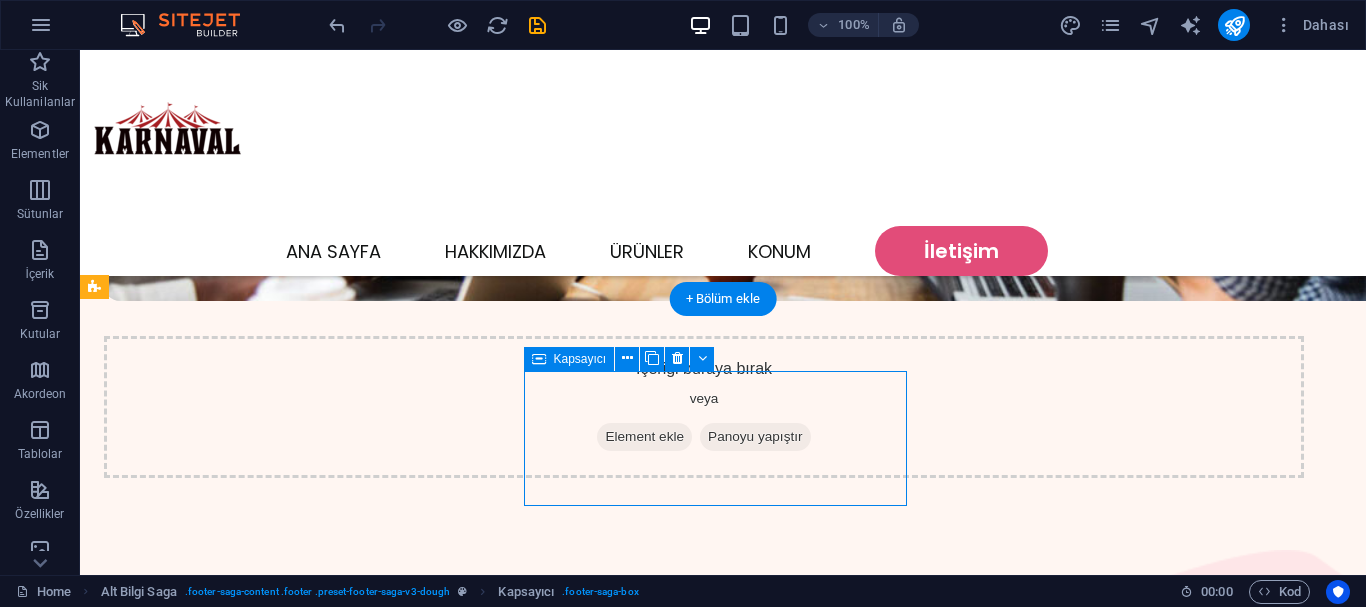 click on "Home About Menu Location Catering" at bounding box center (296, 4756) 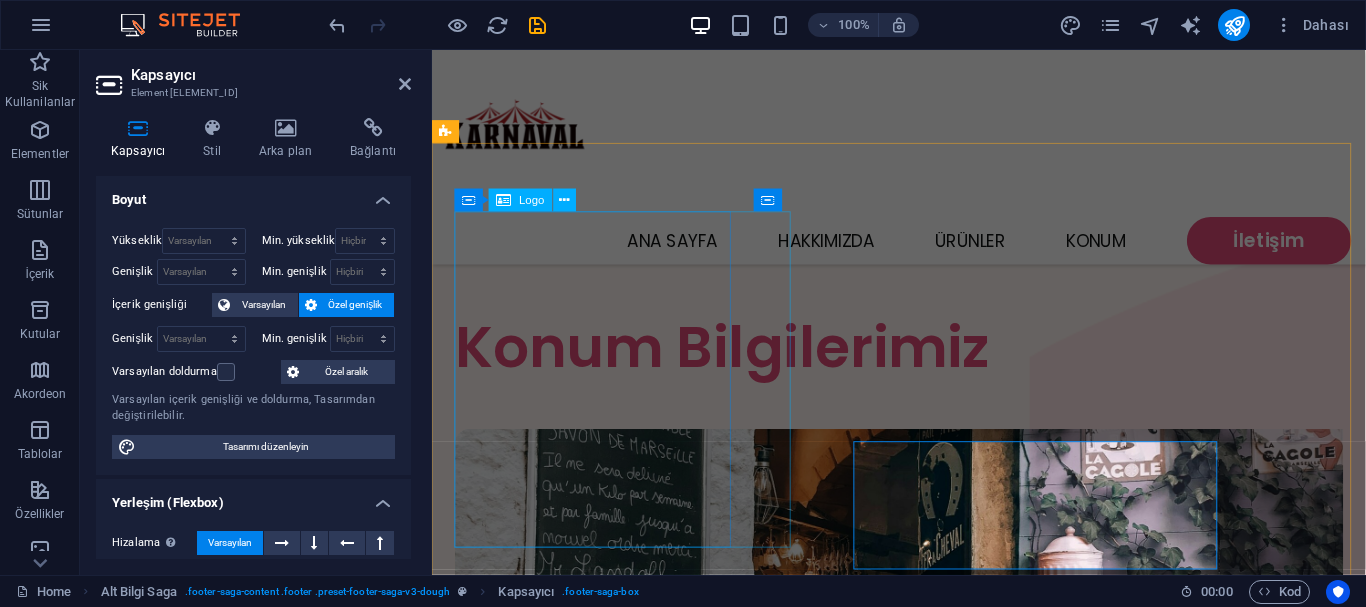 scroll, scrollTop: 2772, scrollLeft: 0, axis: vertical 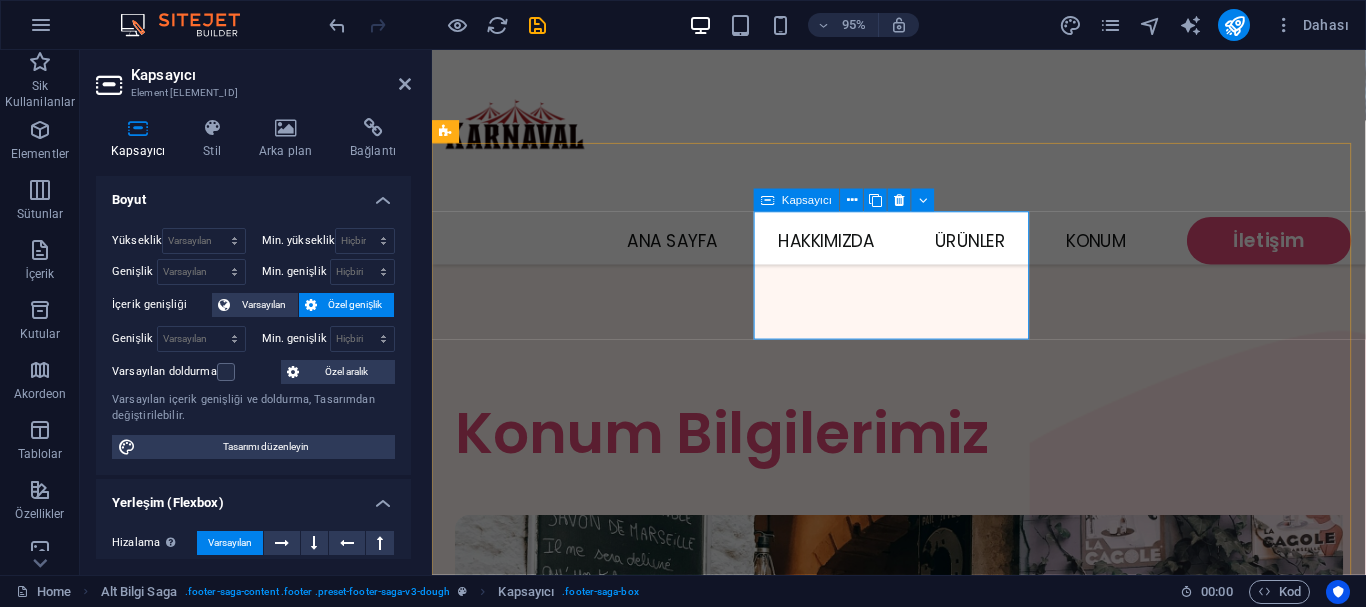 click on "Home About Menu Location Catering" at bounding box center (604, 4459) 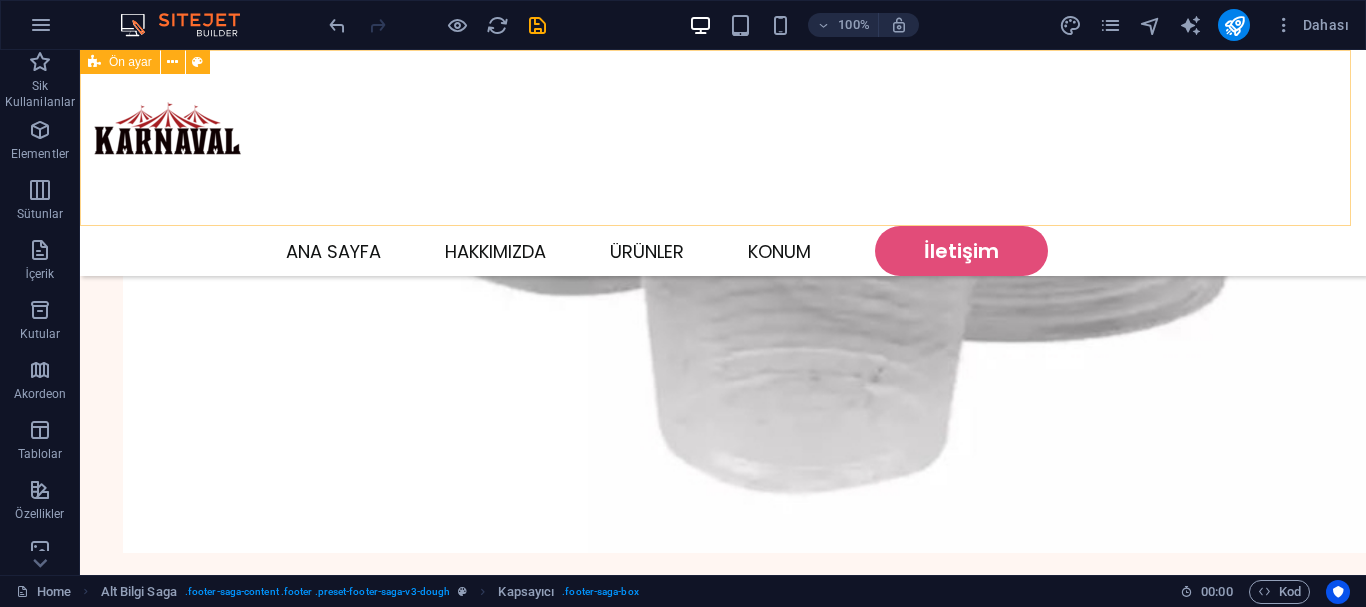 scroll, scrollTop: 1063, scrollLeft: 0, axis: vertical 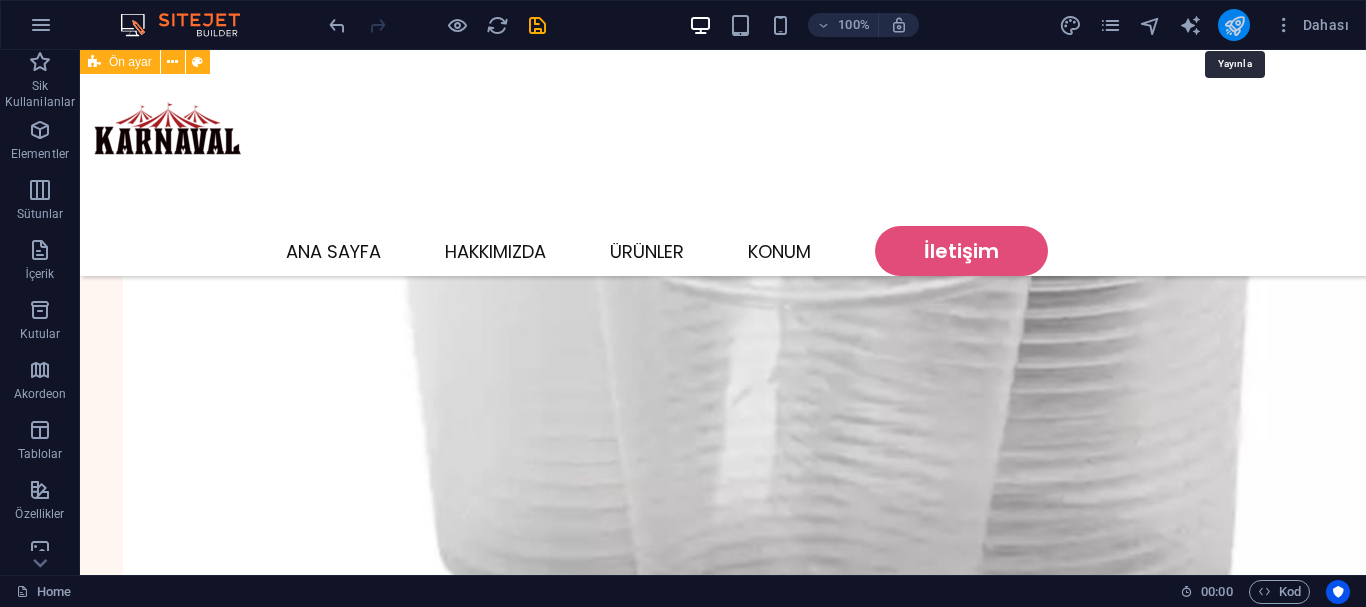 click at bounding box center (1234, 25) 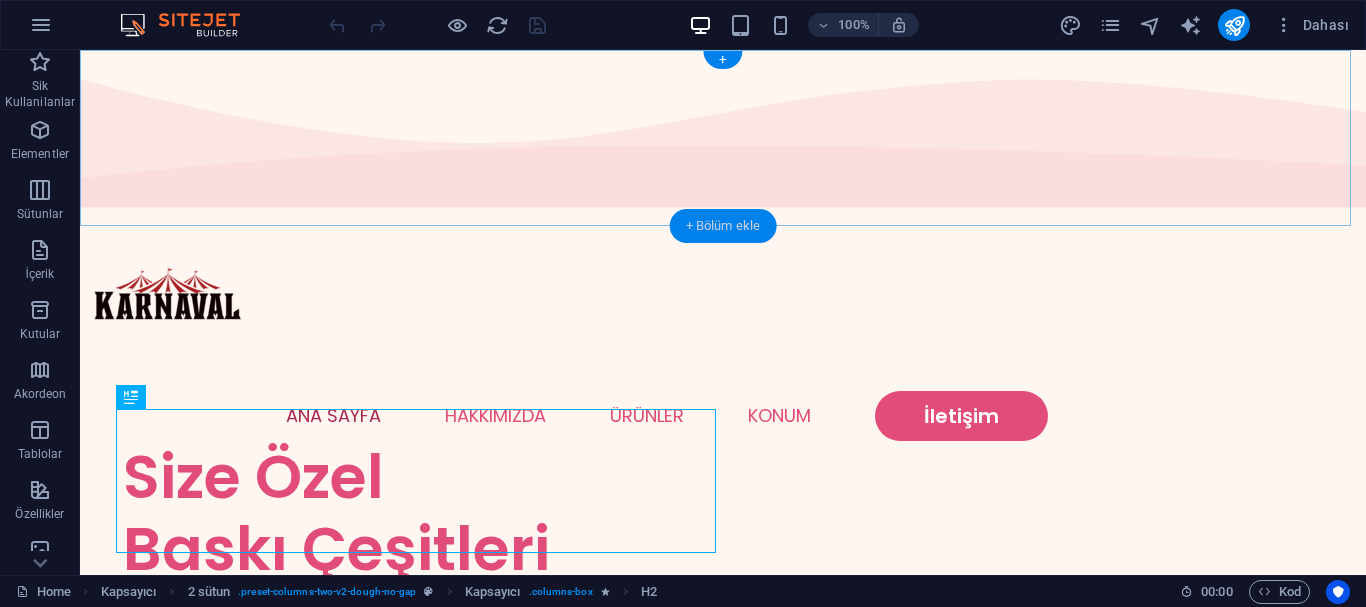 scroll, scrollTop: 0, scrollLeft: 0, axis: both 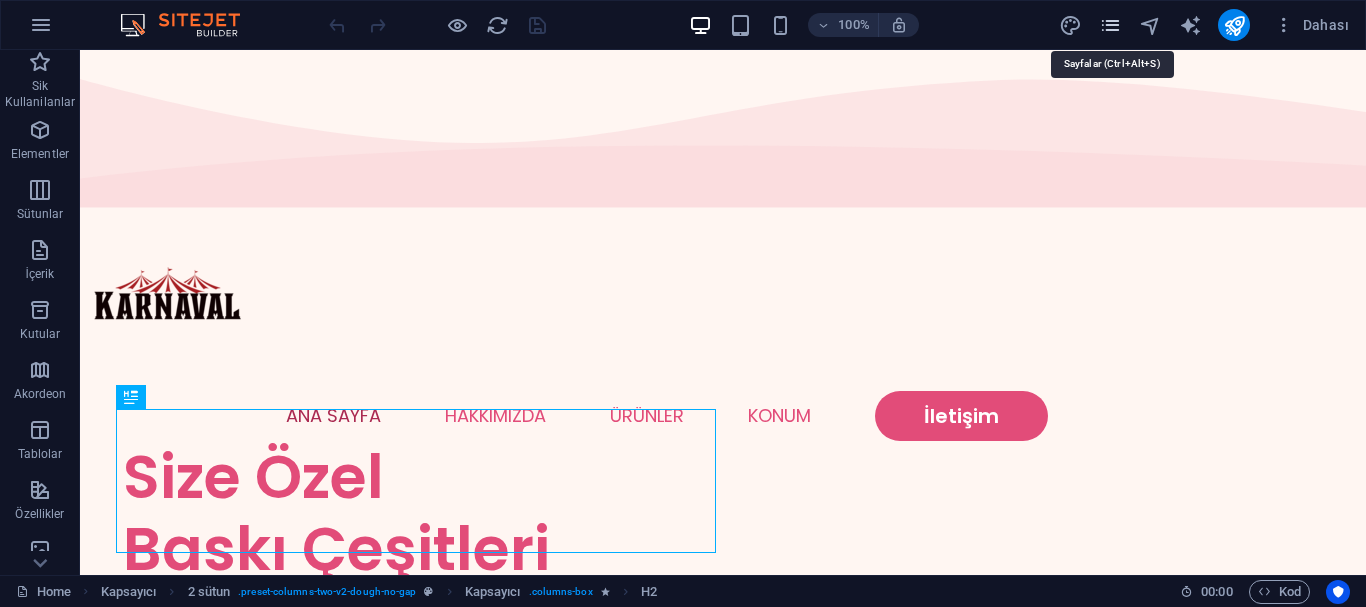 click at bounding box center [1110, 25] 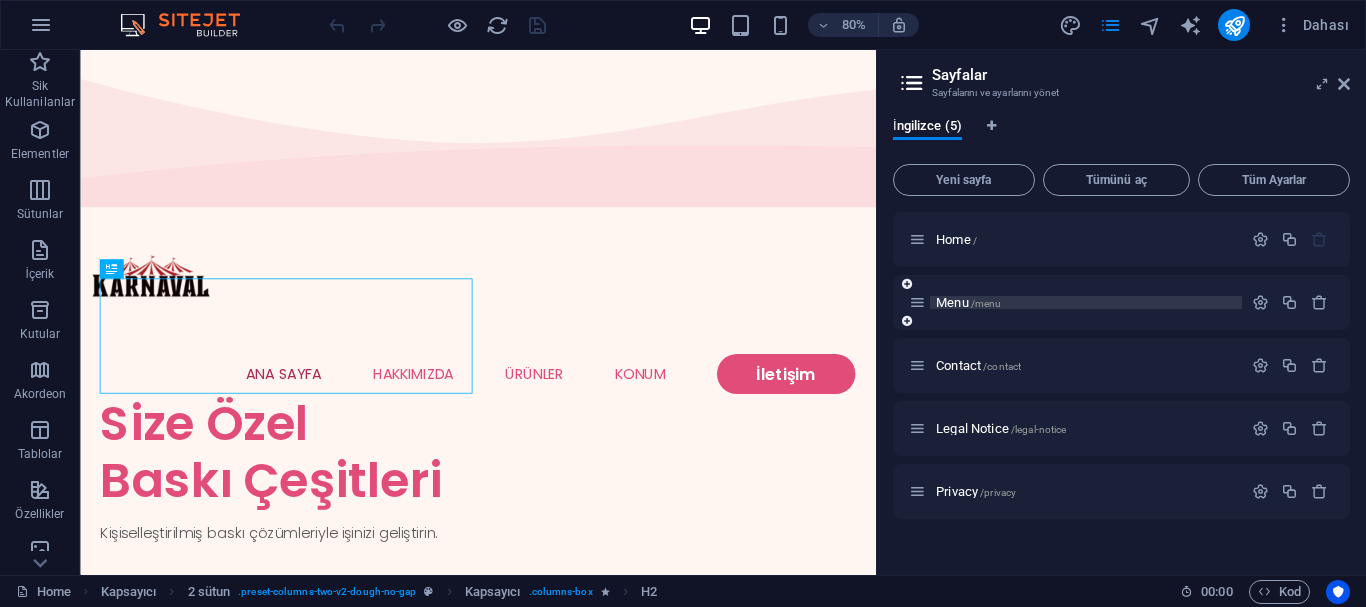 click on "Menu /menu" at bounding box center [968, 302] 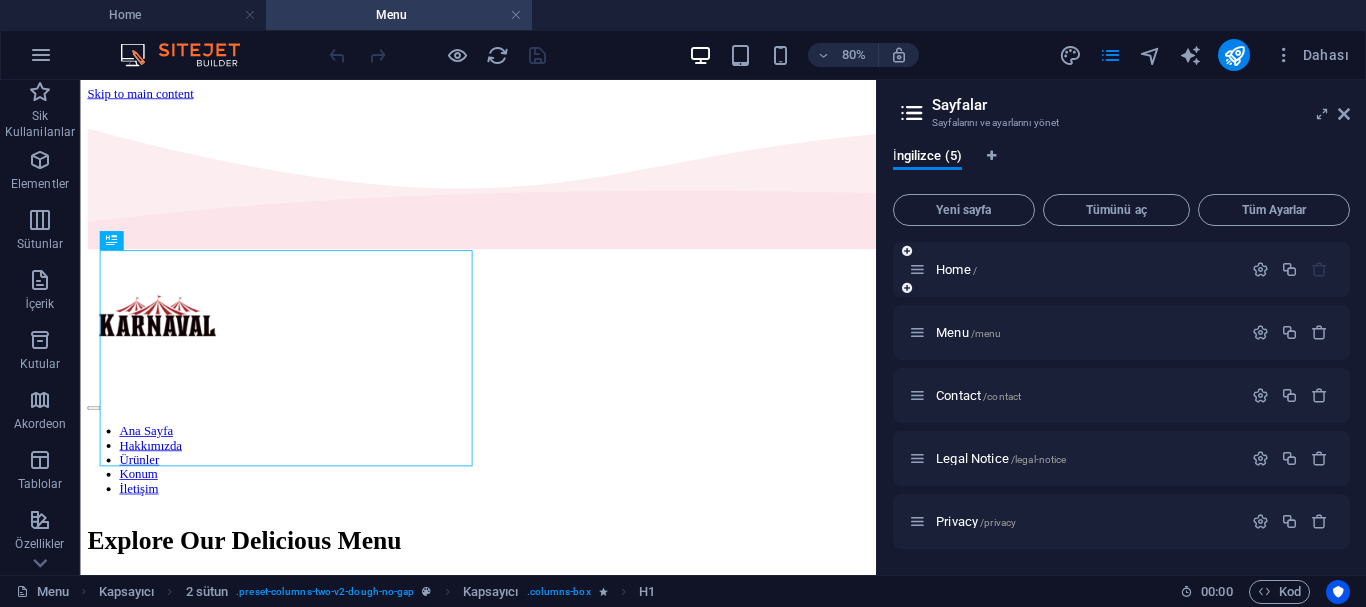 scroll, scrollTop: 0, scrollLeft: 0, axis: both 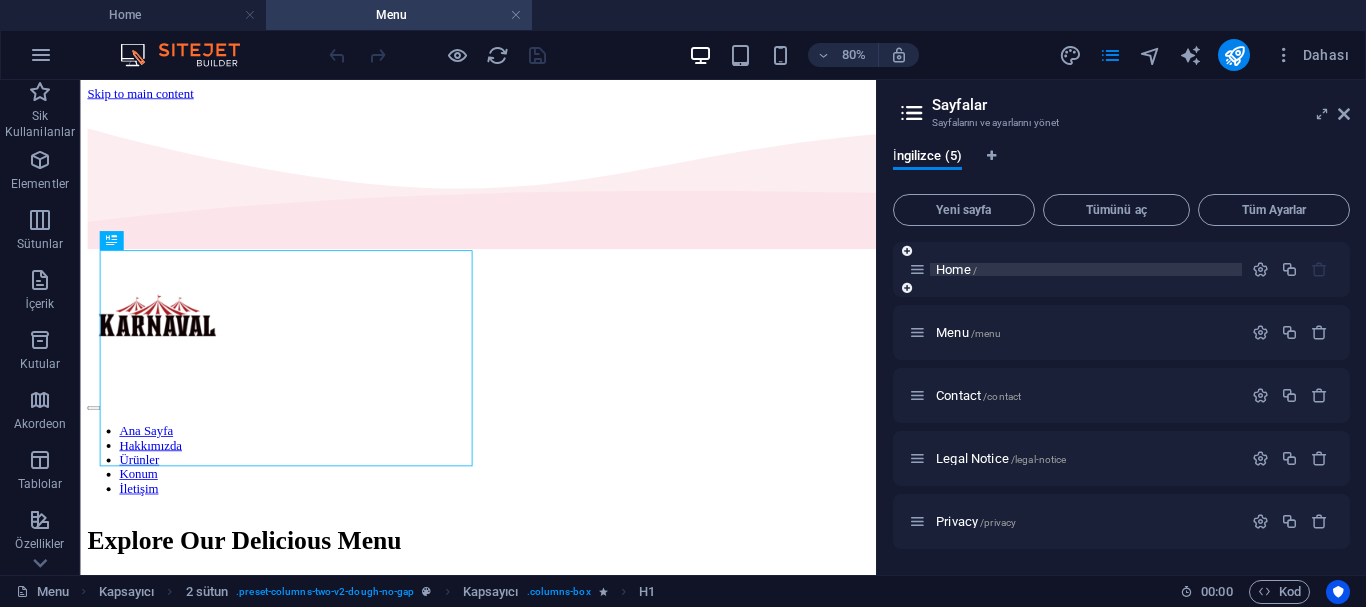 click on "Home /" at bounding box center [956, 269] 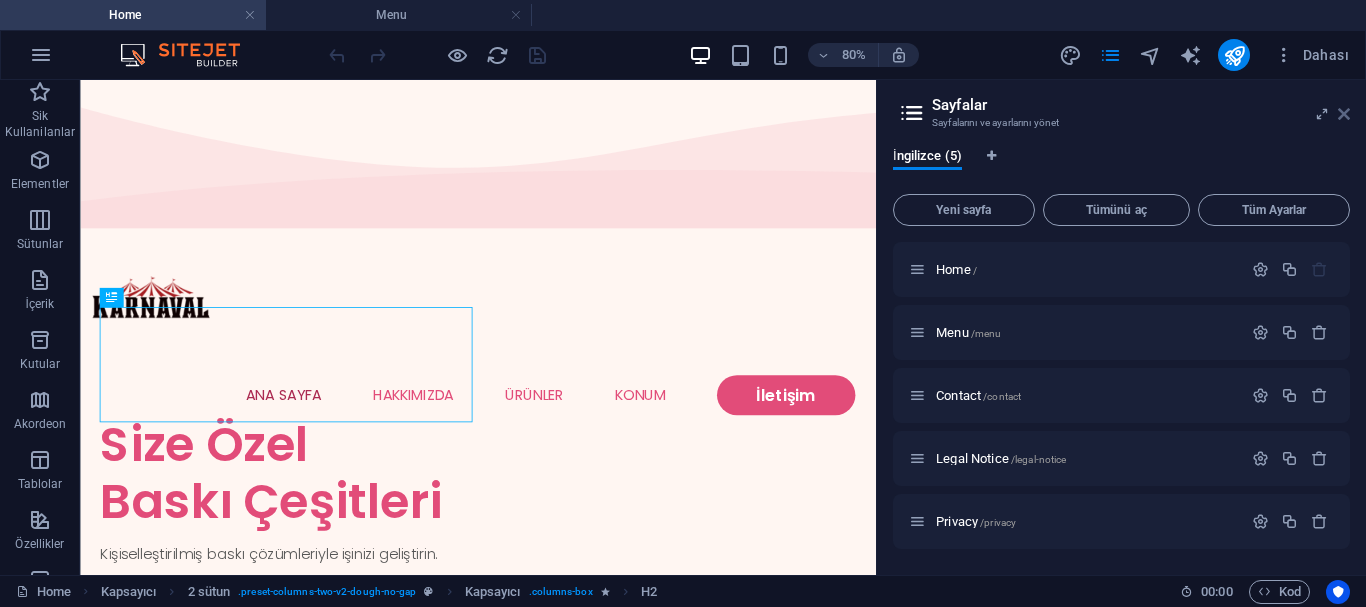 click at bounding box center [1344, 114] 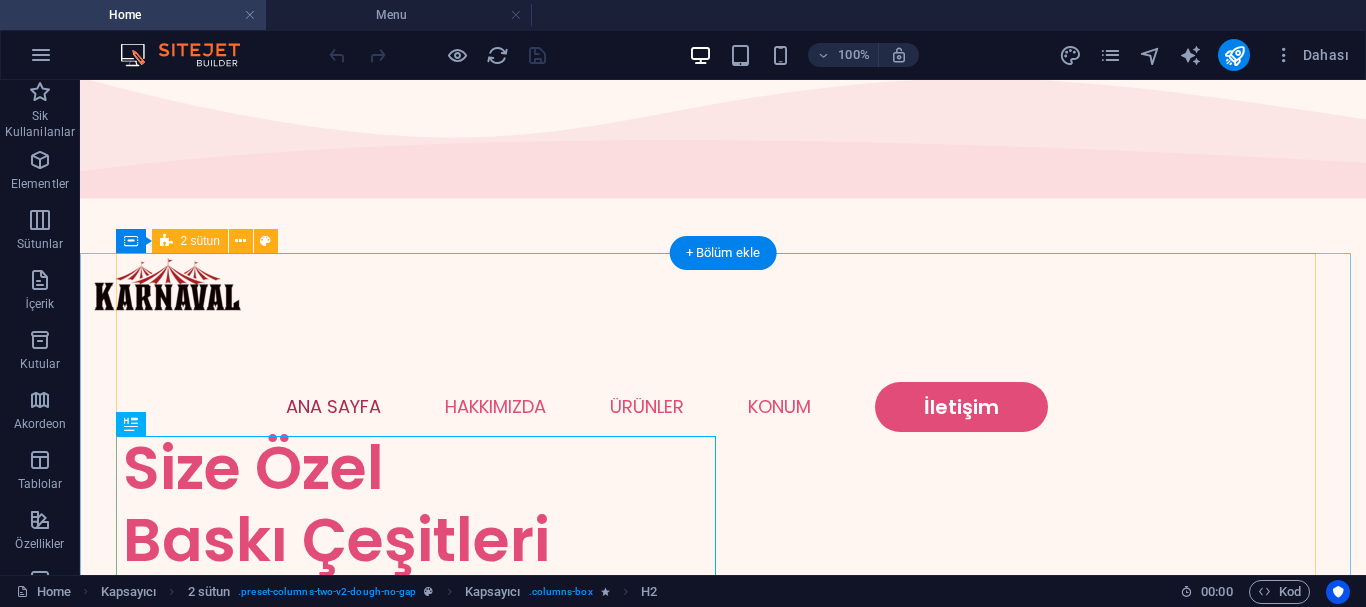 scroll, scrollTop: 0, scrollLeft: 0, axis: both 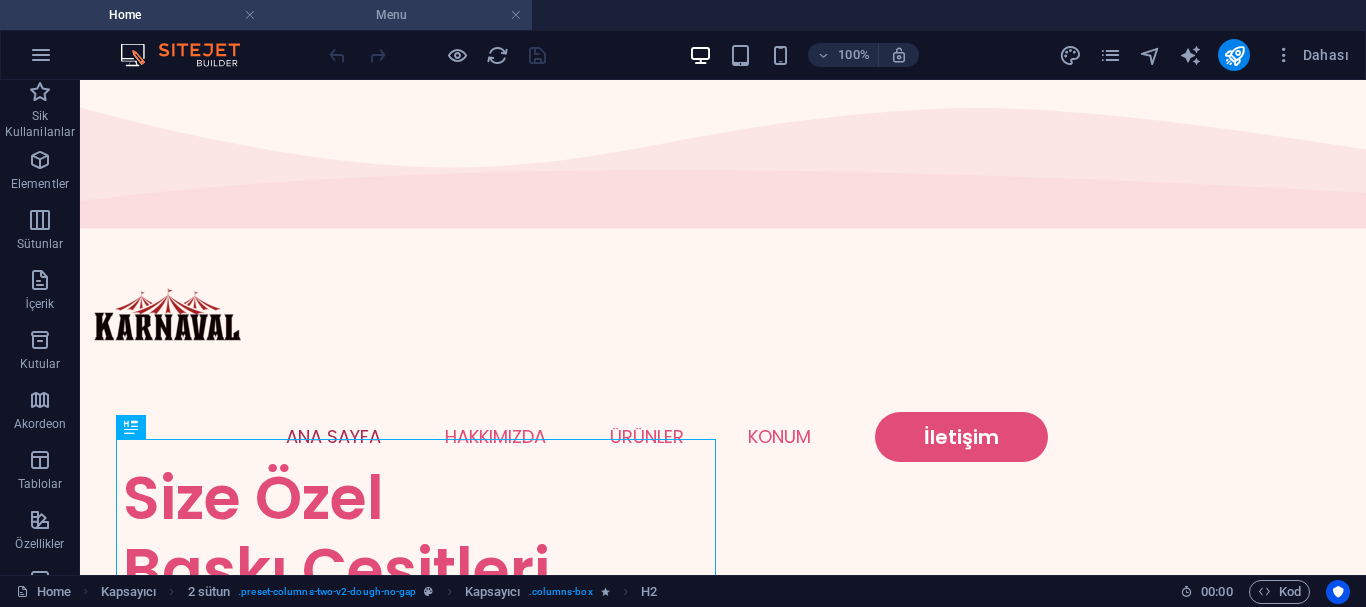 click on "Menu" at bounding box center [399, 15] 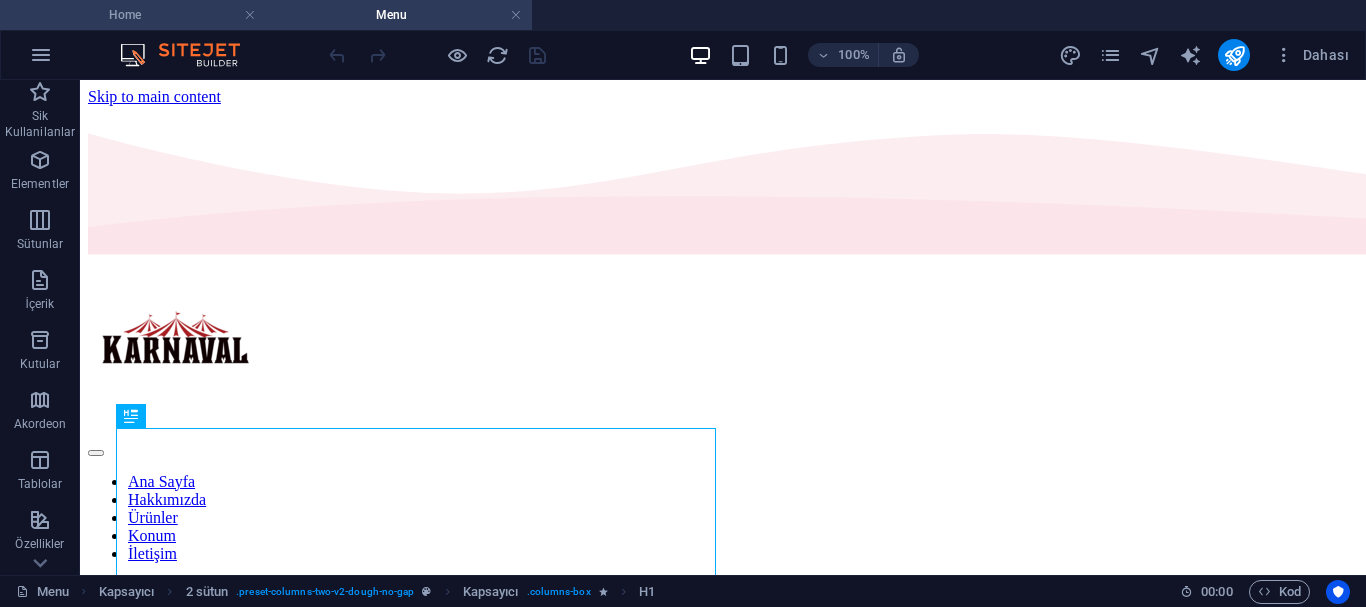 click on "Home" at bounding box center (133, 15) 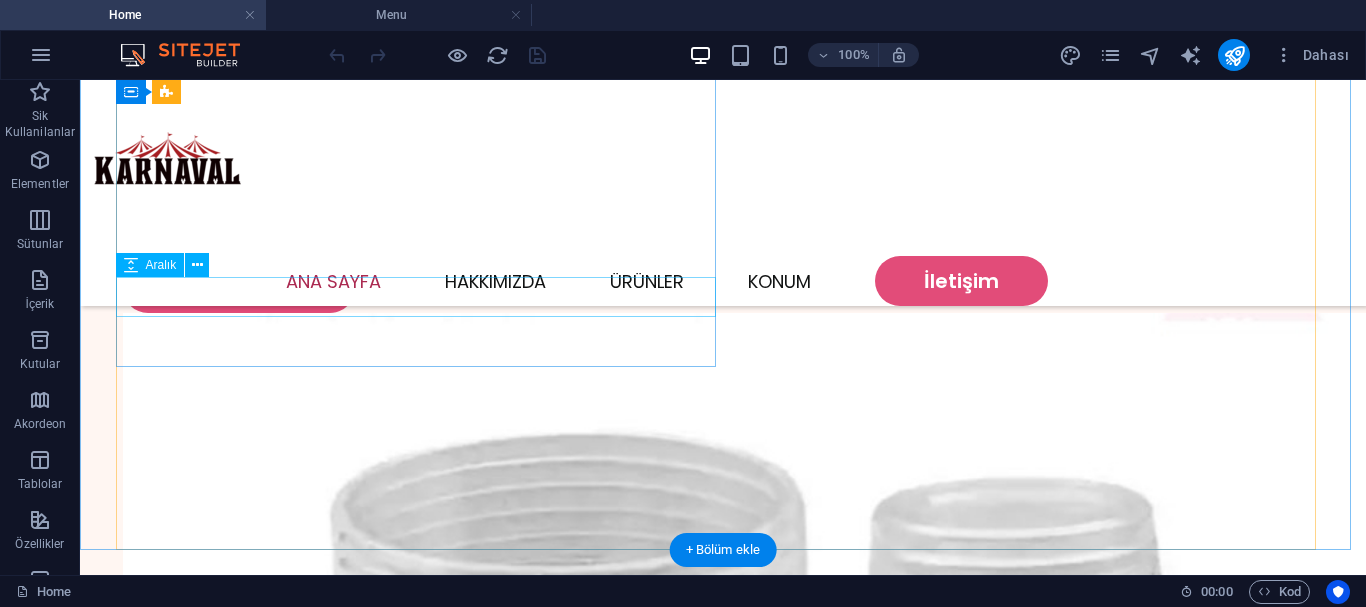 scroll, scrollTop: 100, scrollLeft: 0, axis: vertical 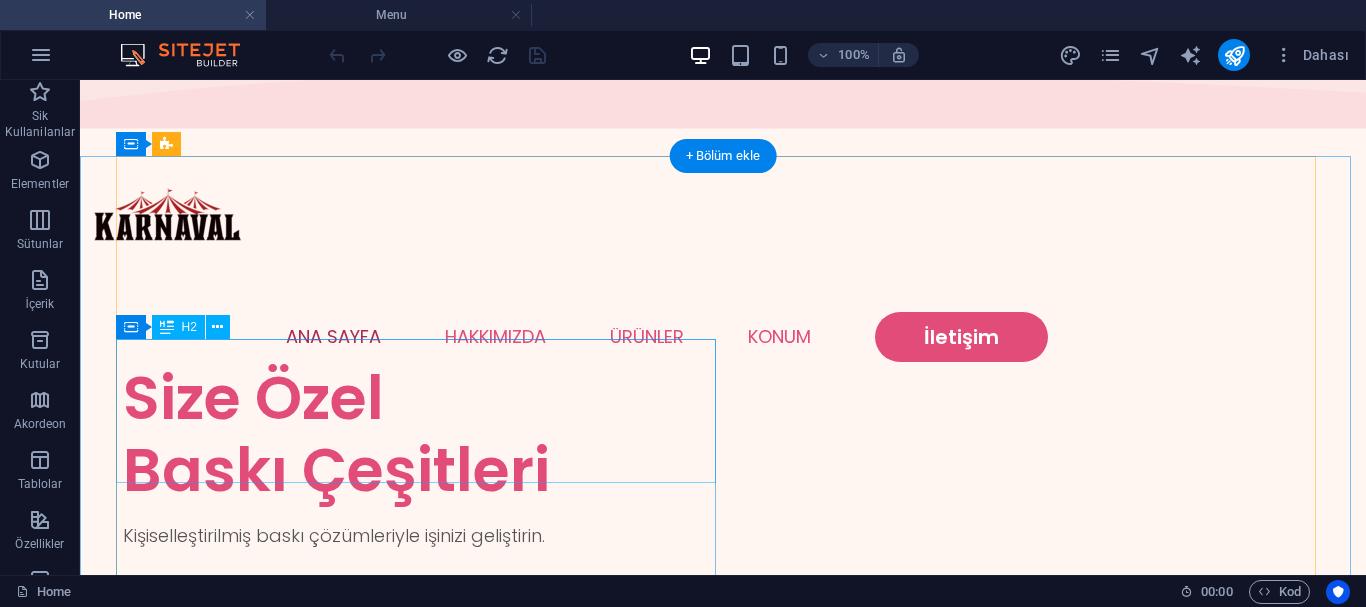 click on "Size Özel Baskı Çeşitleri" at bounding box center (423, 434) 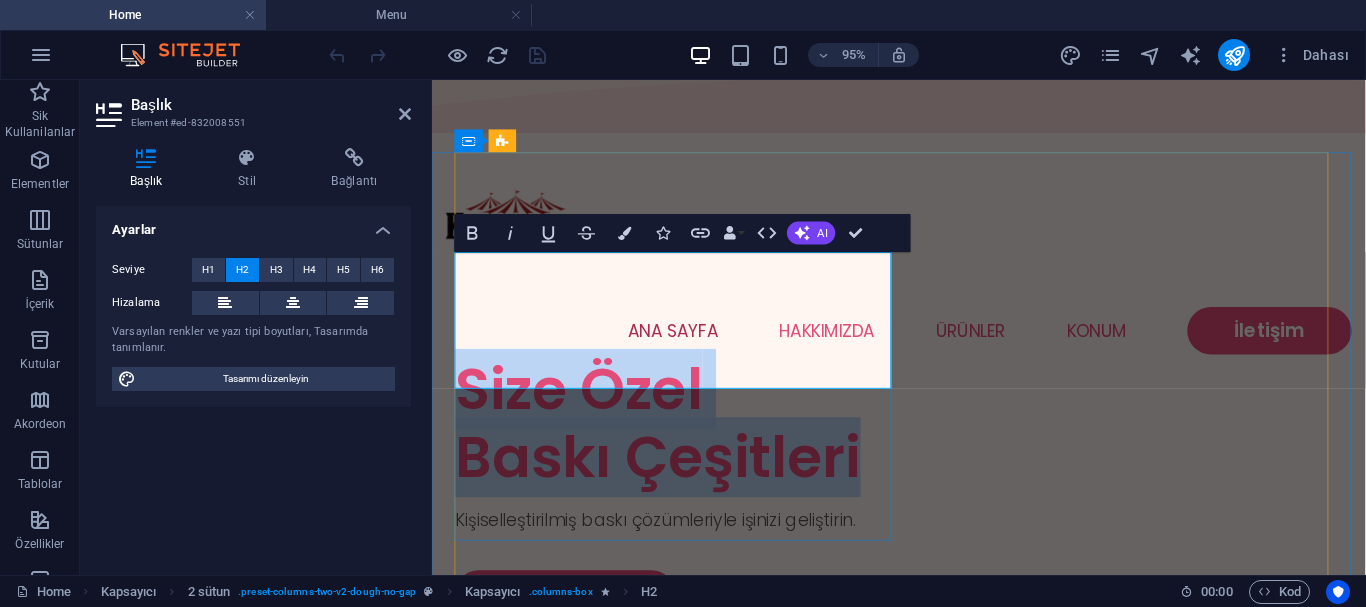 click on "Size Özel Baskı Çeşitleri" at bounding box center [690, 441] 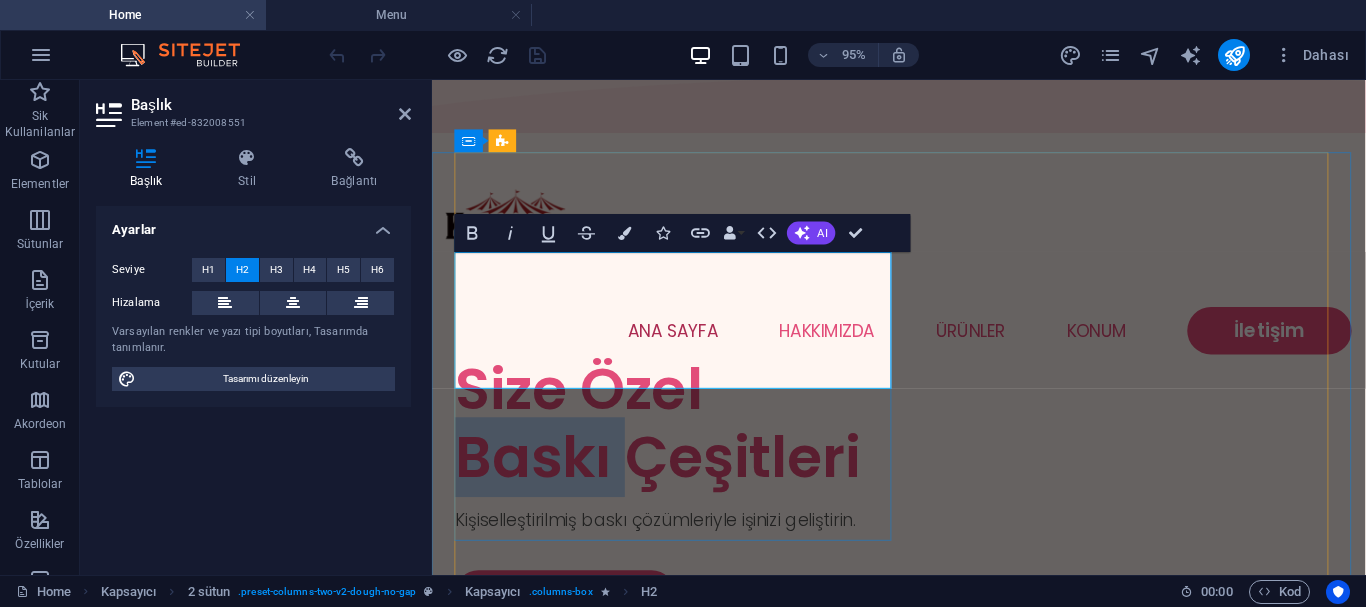 click on "Size Özel Baskı Çeşitleri" at bounding box center (690, 441) 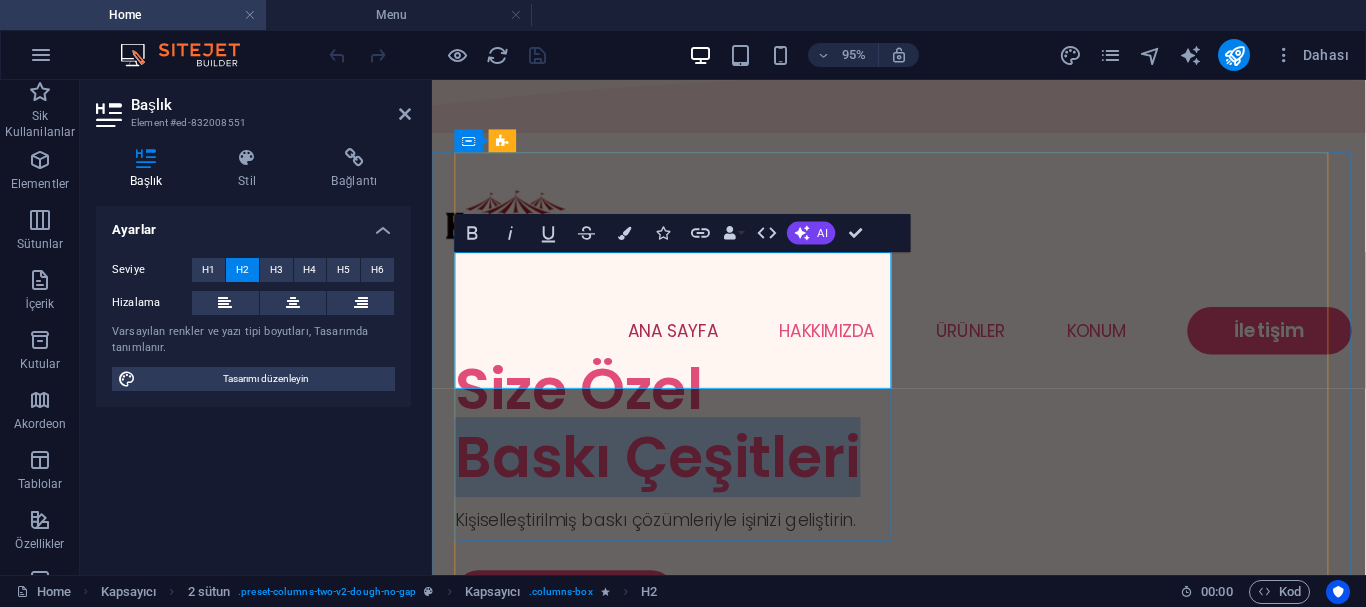 click on "Size Özel Baskı Çeşitleri" at bounding box center (690, 441) 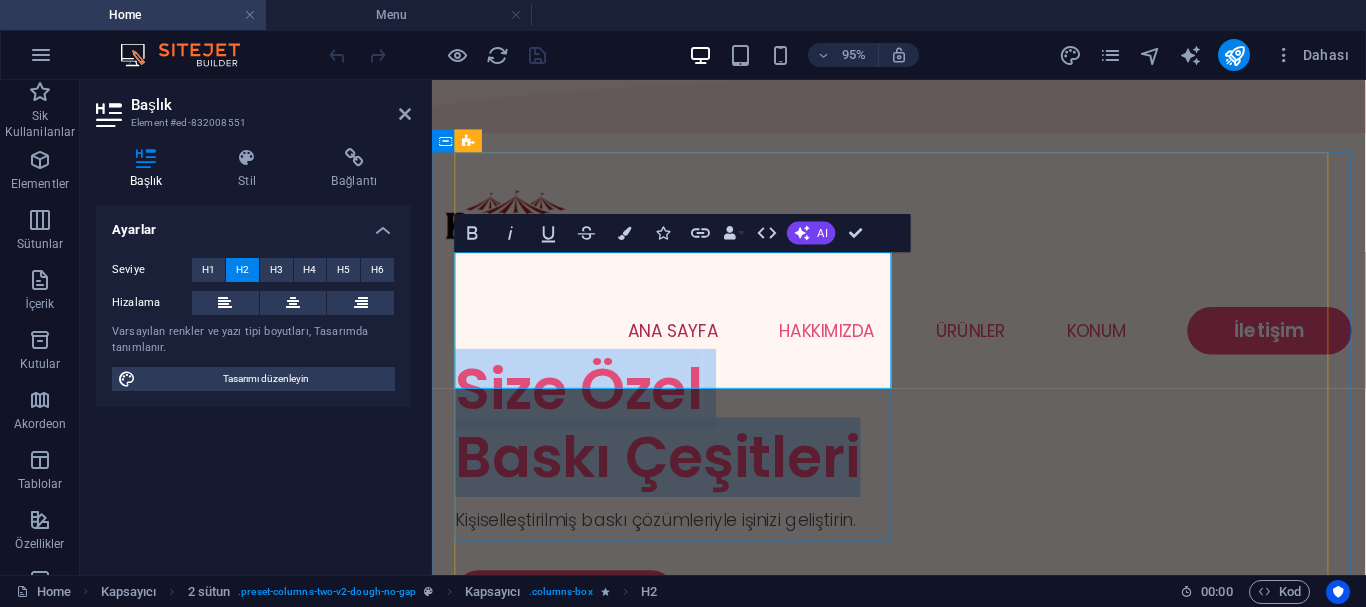 drag, startPoint x: 457, startPoint y: 288, endPoint x: 891, endPoint y: 350, distance: 438.40622 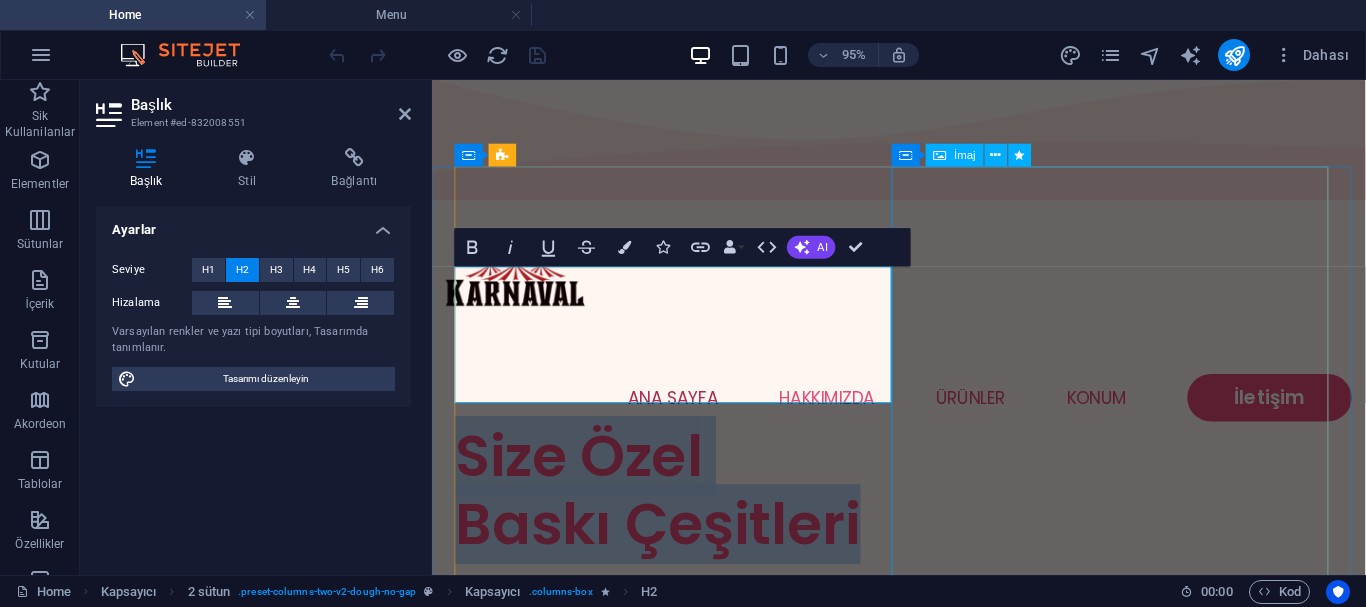 scroll, scrollTop: 0, scrollLeft: 0, axis: both 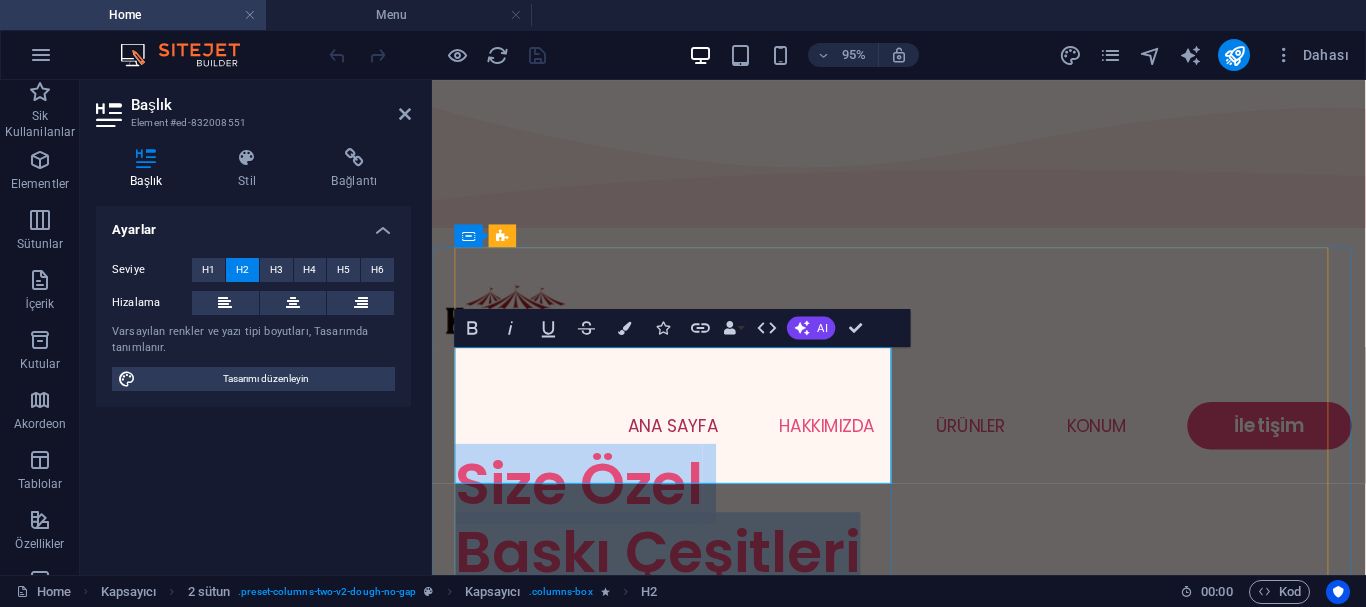 click on "Size Özel Baskı Çeşitleri" at bounding box center [690, 541] 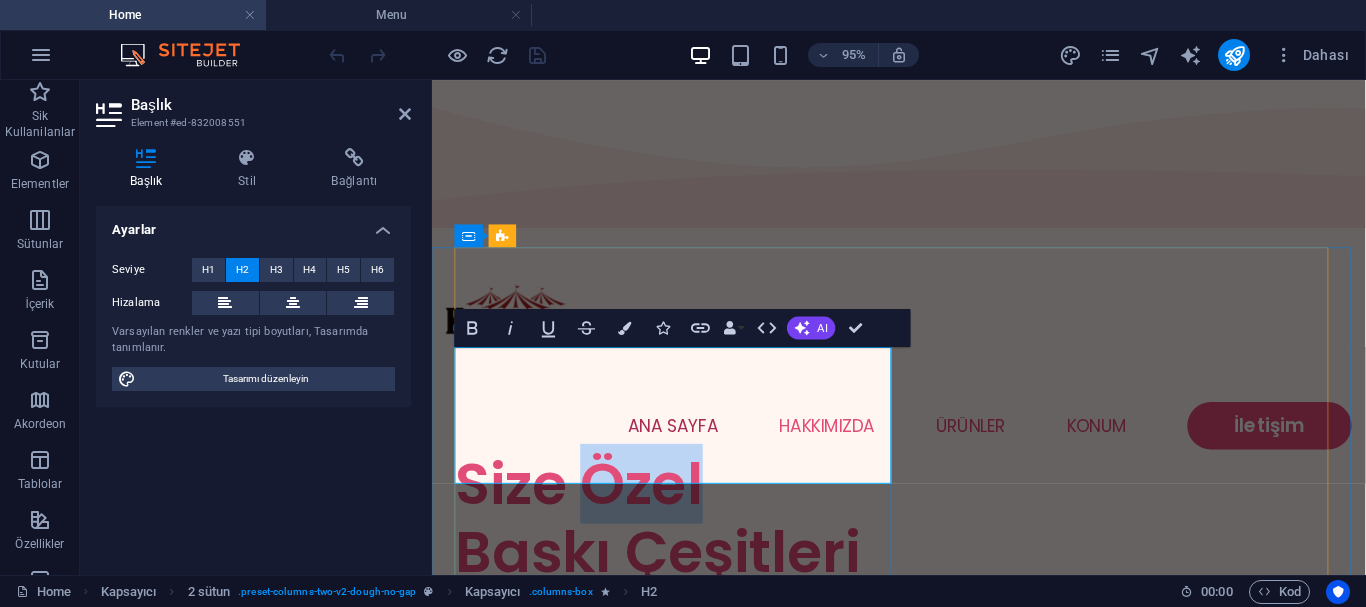 click on "Size Özel Baskı Çeşitleri" at bounding box center [690, 541] 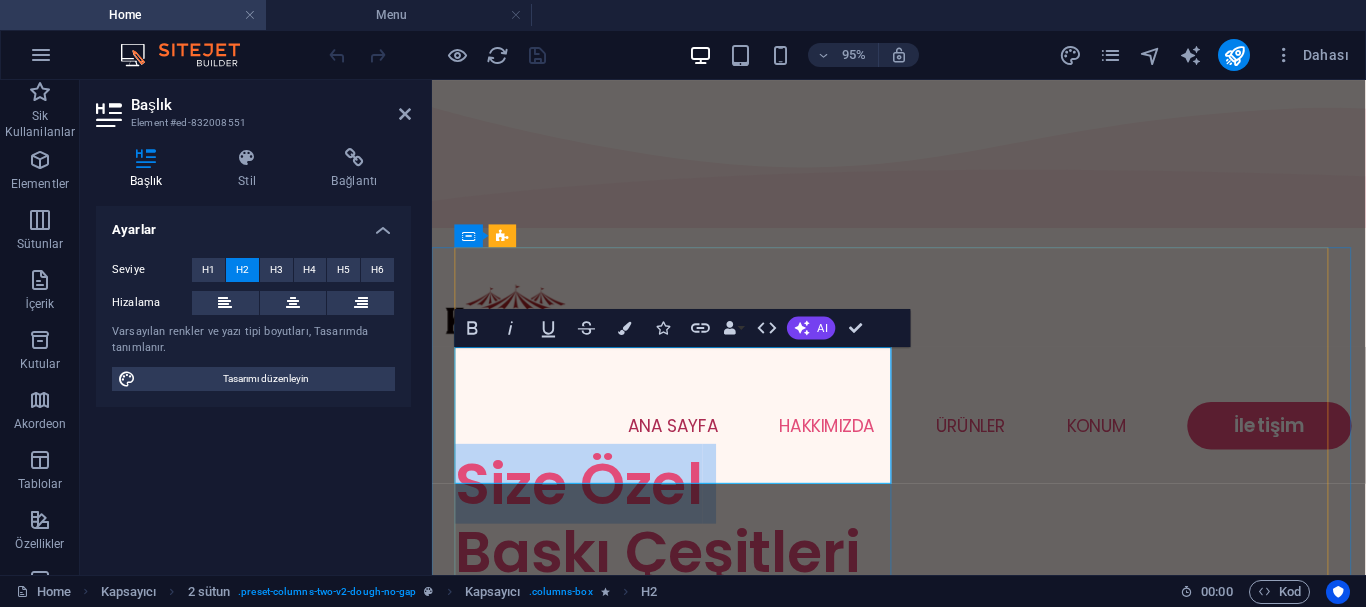 click on "Size Özel Baskı Çeşitleri" at bounding box center (690, 541) 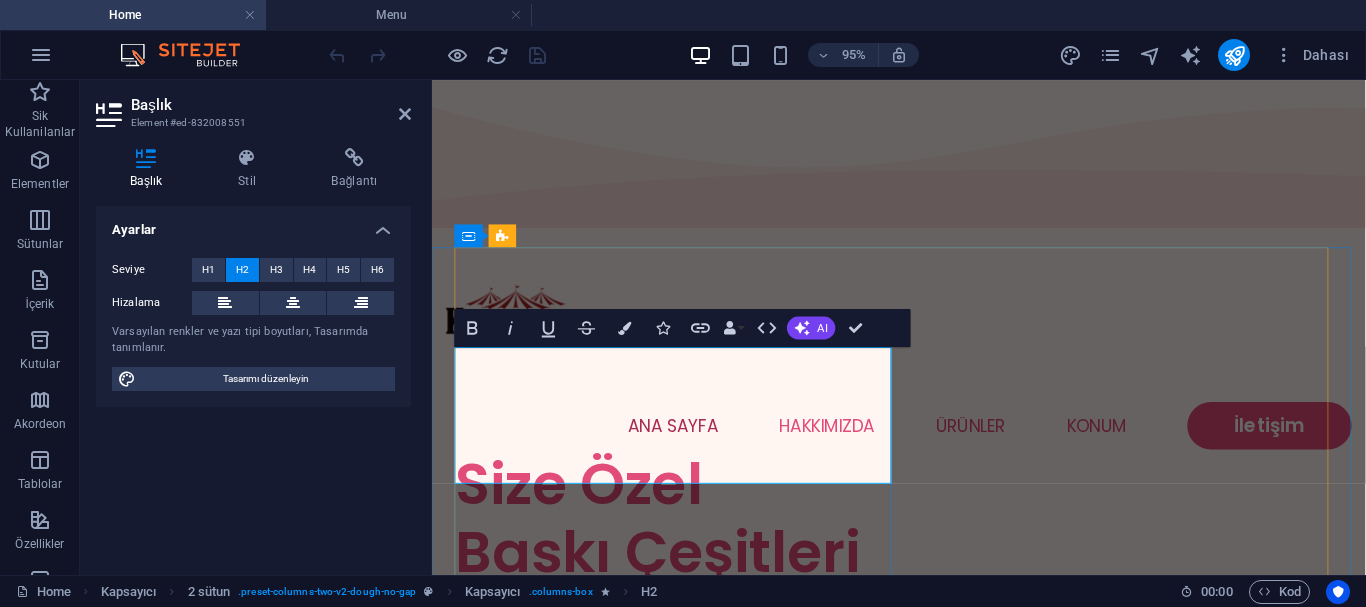 click on "Size Özel Baskı Çeşitleri" at bounding box center [690, 541] 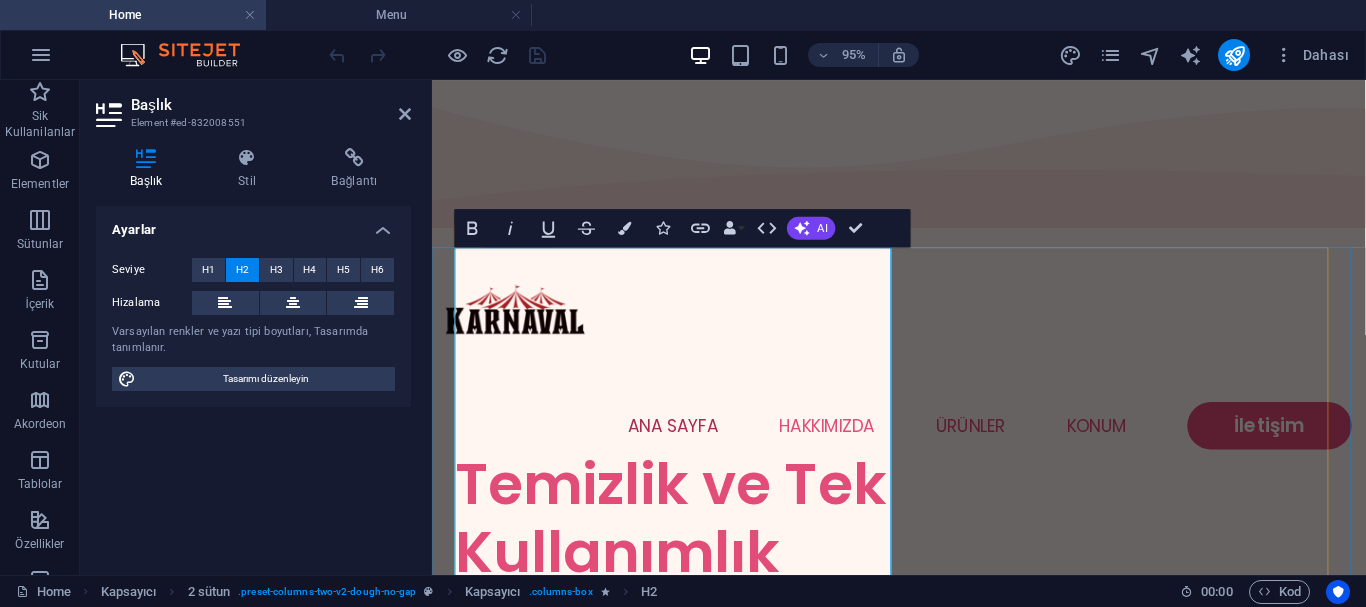 scroll, scrollTop: 100, scrollLeft: 0, axis: vertical 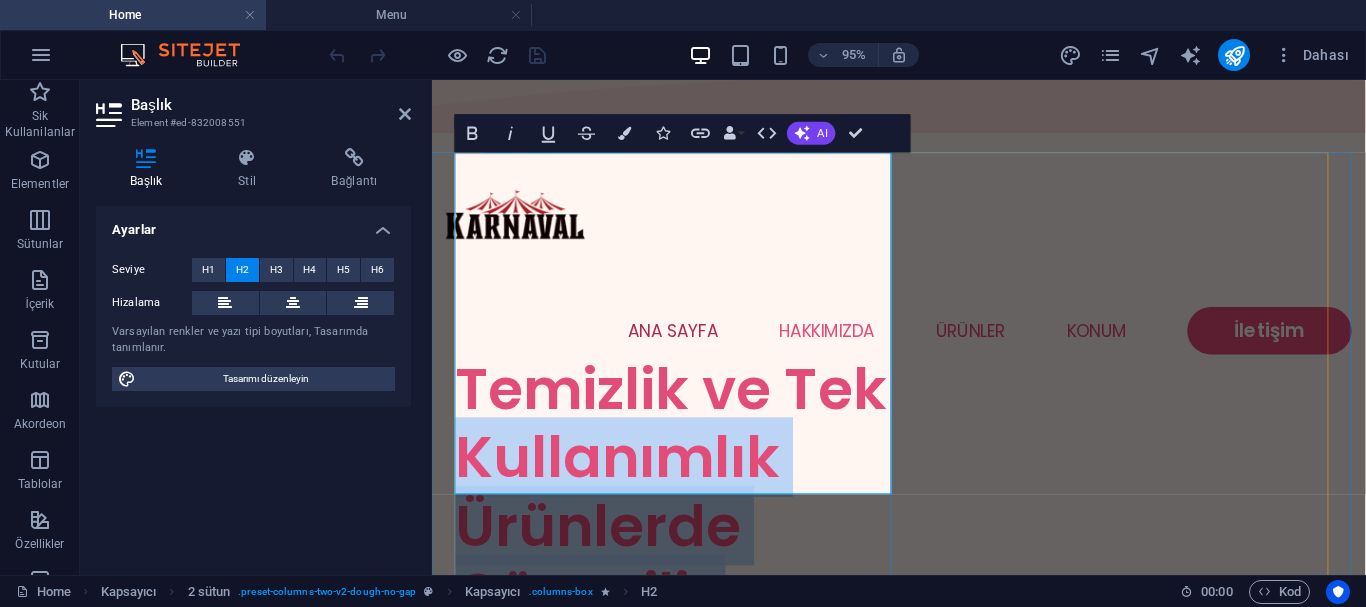 drag, startPoint x: 828, startPoint y: 476, endPoint x: 456, endPoint y: 263, distance: 428.6642 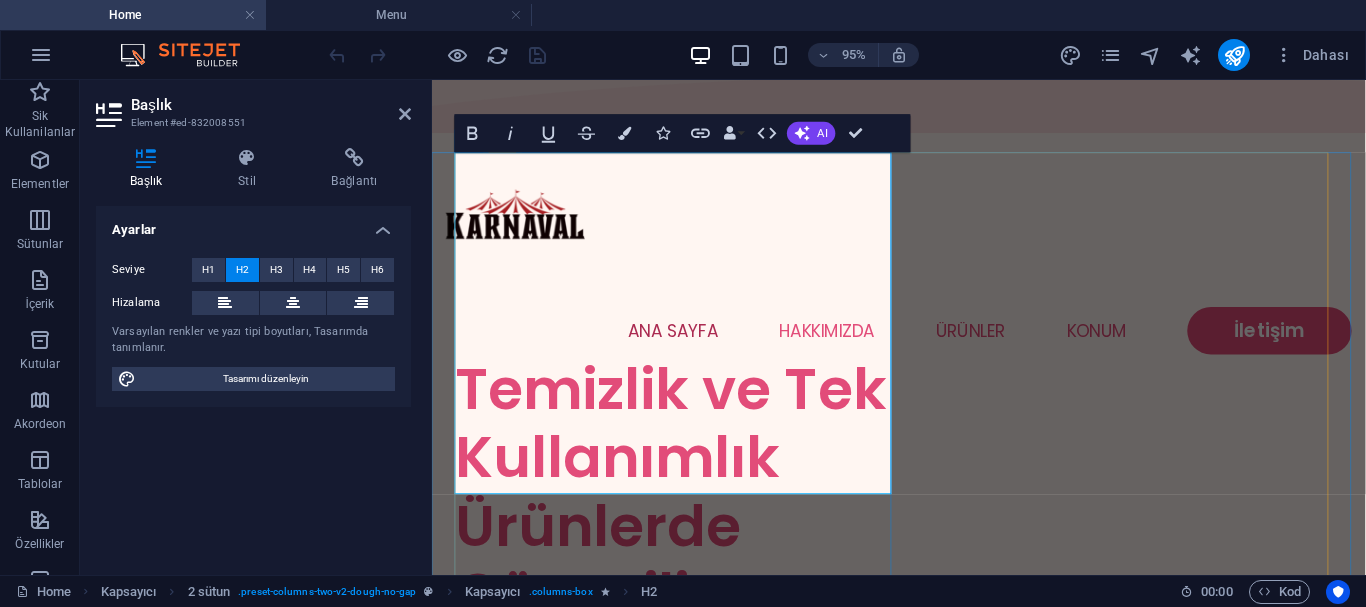 click on "Temizlik ve Tek Kullanımlık Ürünlerde Güvenilir Tedarikçiniz" at bounding box center [690, 549] 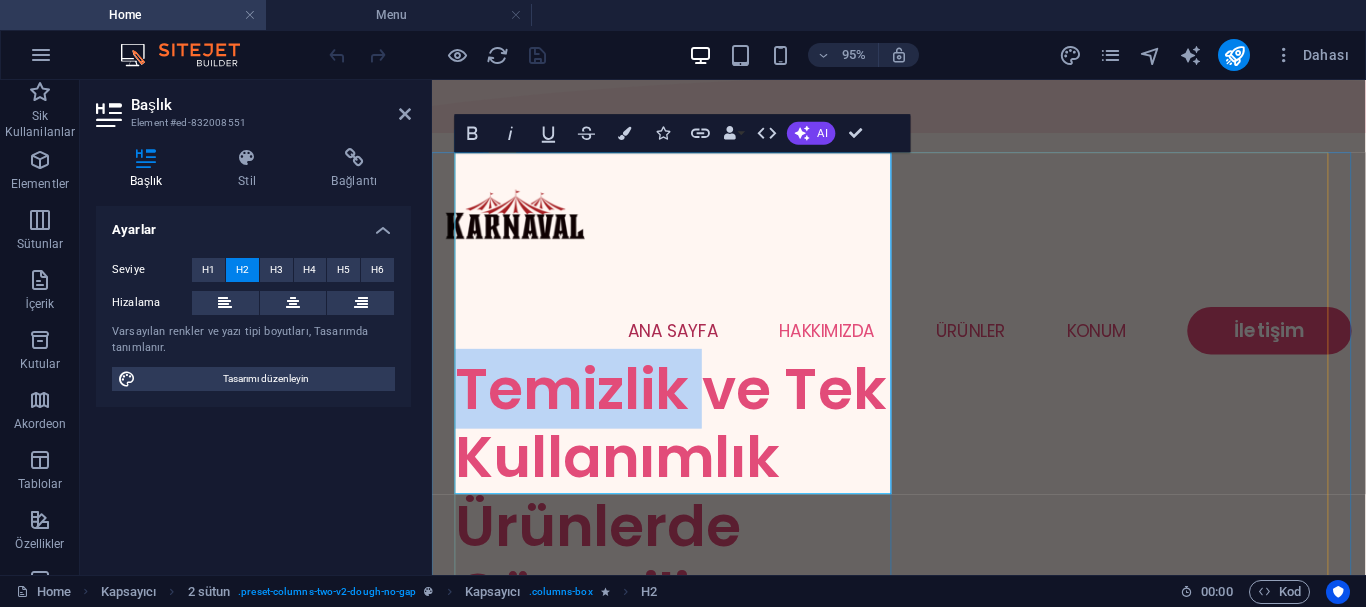 click on "Temizlik ve Tek Kullanımlık Ürünlerde Güvenilir Tedarikçiniz" at bounding box center [690, 549] 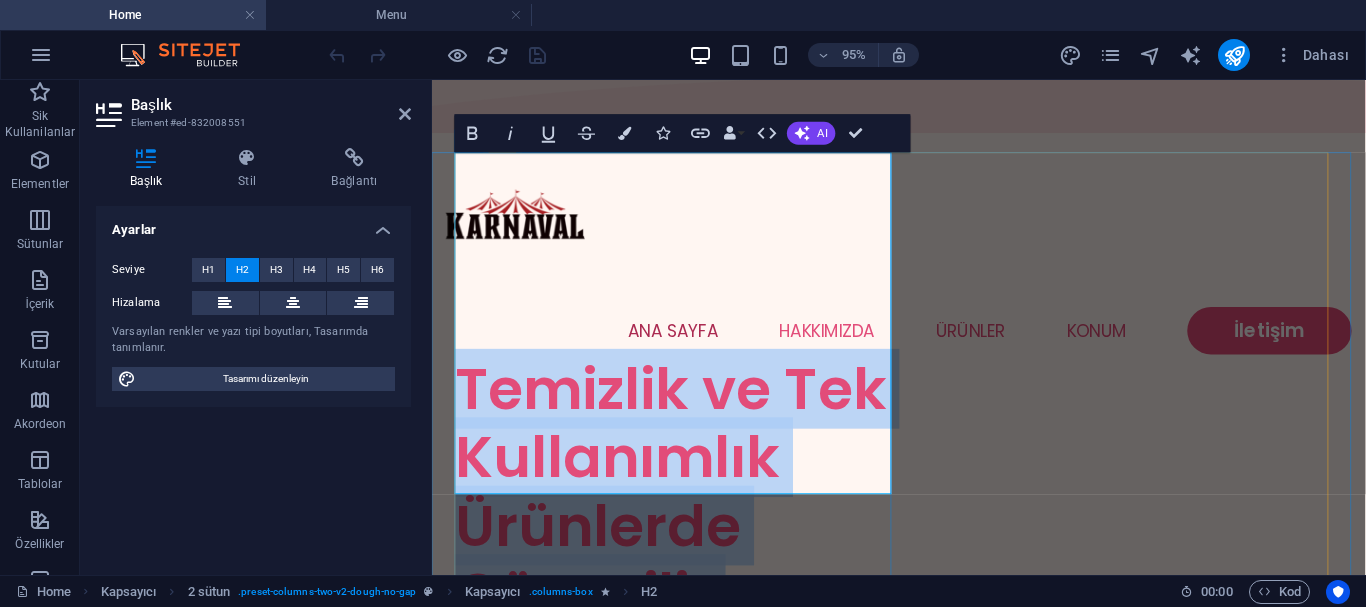 click on "Temizlik ve Tek Kullanımlık Ürünlerde Güvenilir Tedarikçiniz" at bounding box center [690, 549] 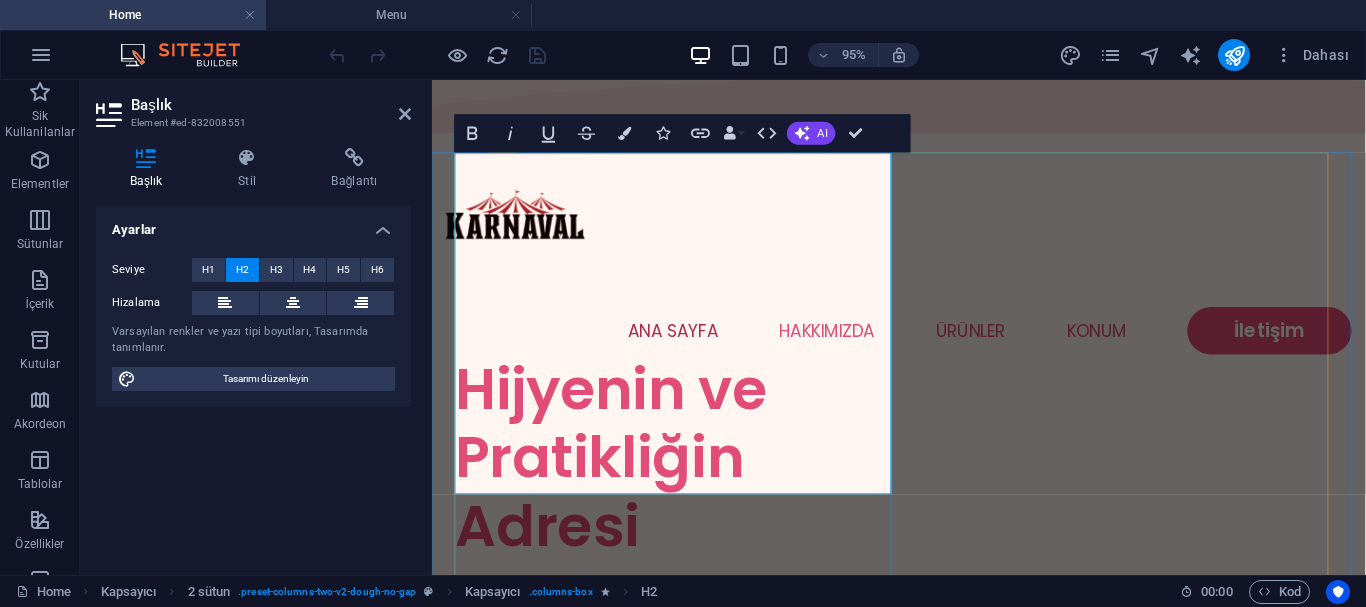 scroll, scrollTop: 169, scrollLeft: 0, axis: vertical 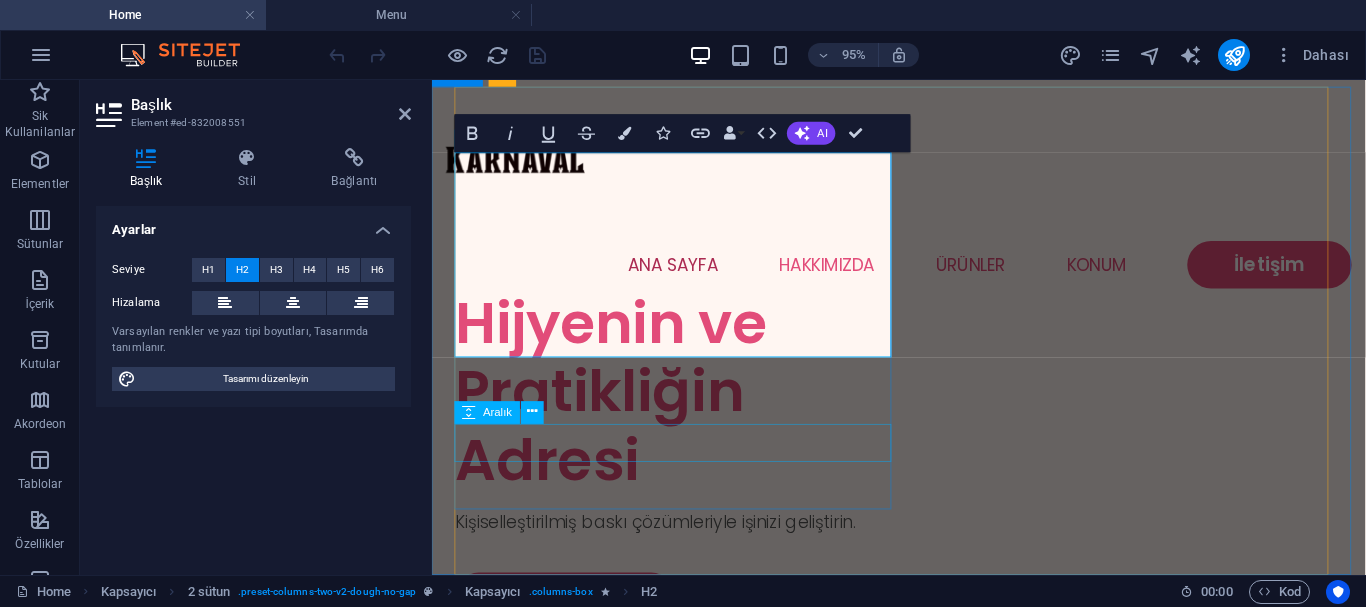 click on "Kişiselleştirilmiş baskı çözümleriyle işinizi geliştirin." at bounding box center [690, 545] 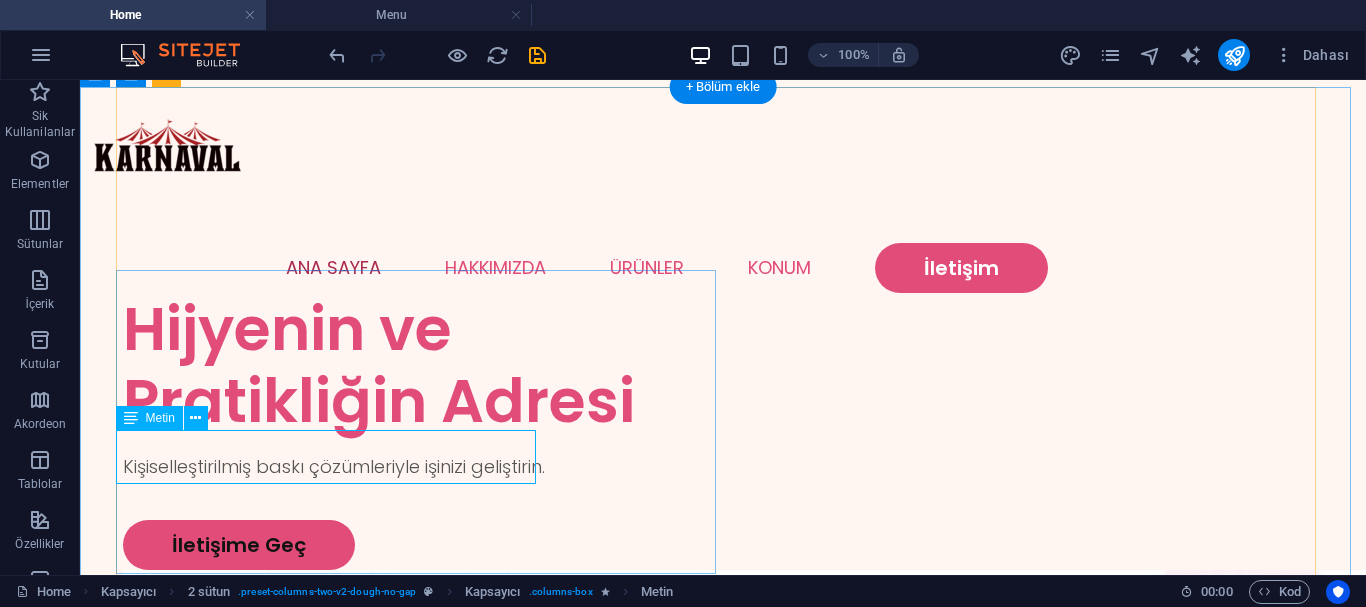 click on "Kişiselleştirilmiş baskı çözümleriyle işinizi geliştirin." at bounding box center [423, 466] 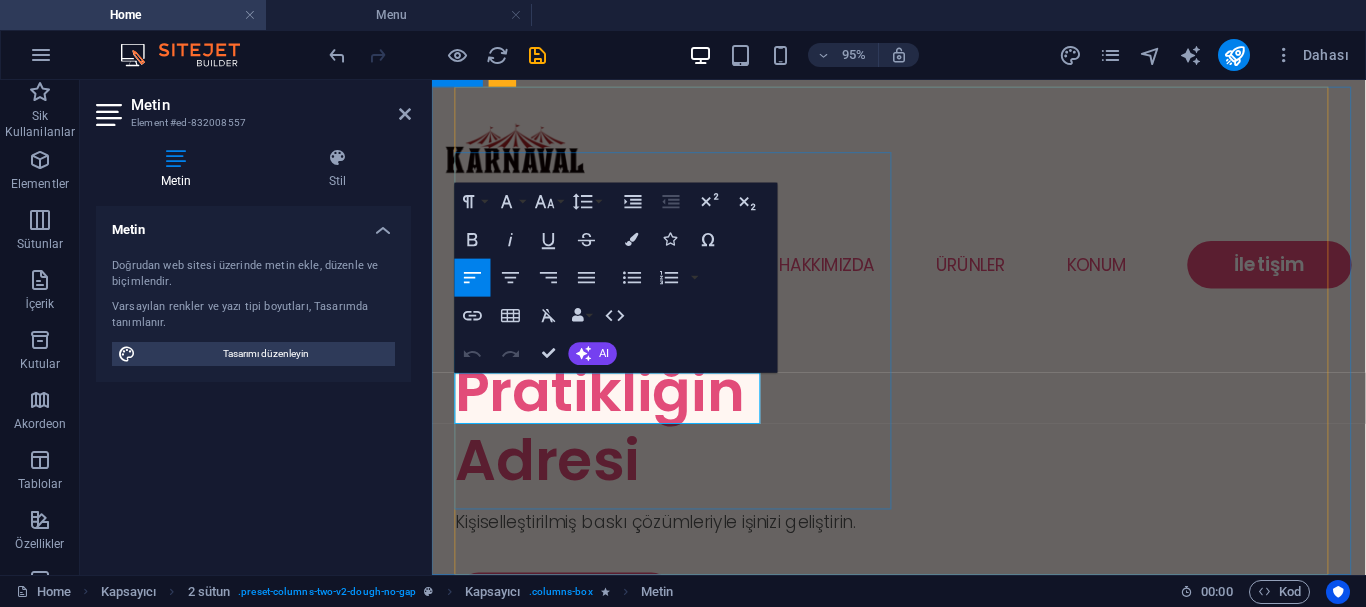 click on "Kişiselleştirilmiş baskı çözümleriyle işinizi geliştirin." at bounding box center [690, 545] 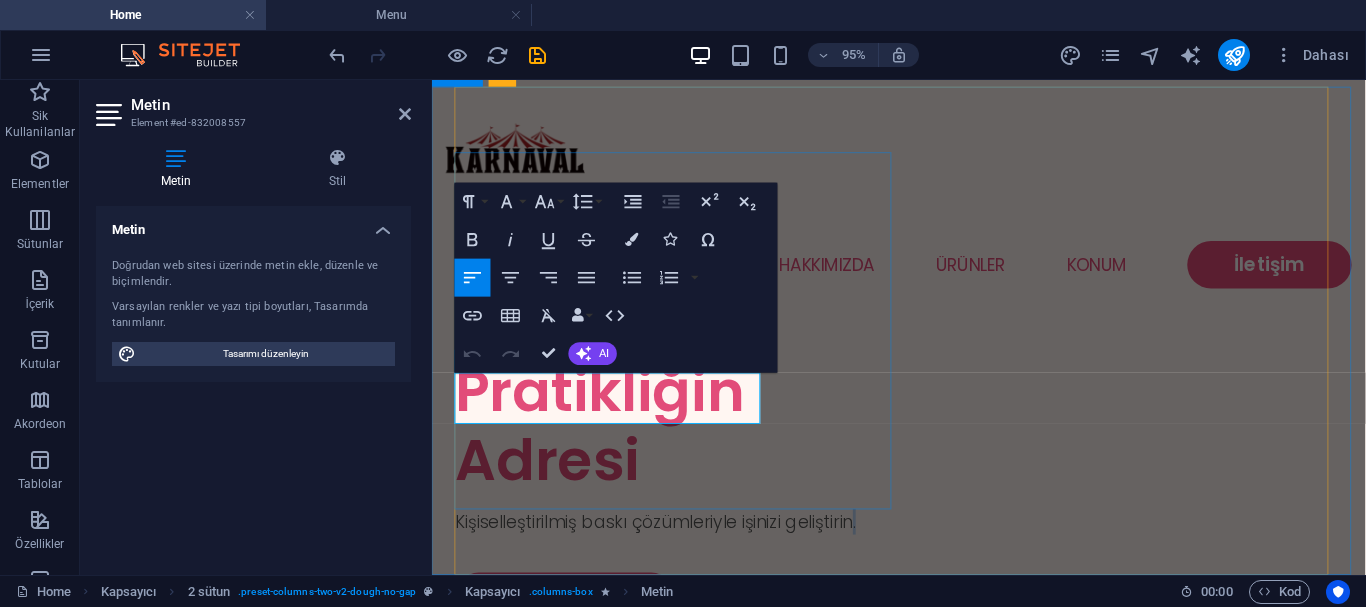 click on "Kişiselleştirilmiş baskı çözümleriyle işinizi geliştirin." at bounding box center [690, 545] 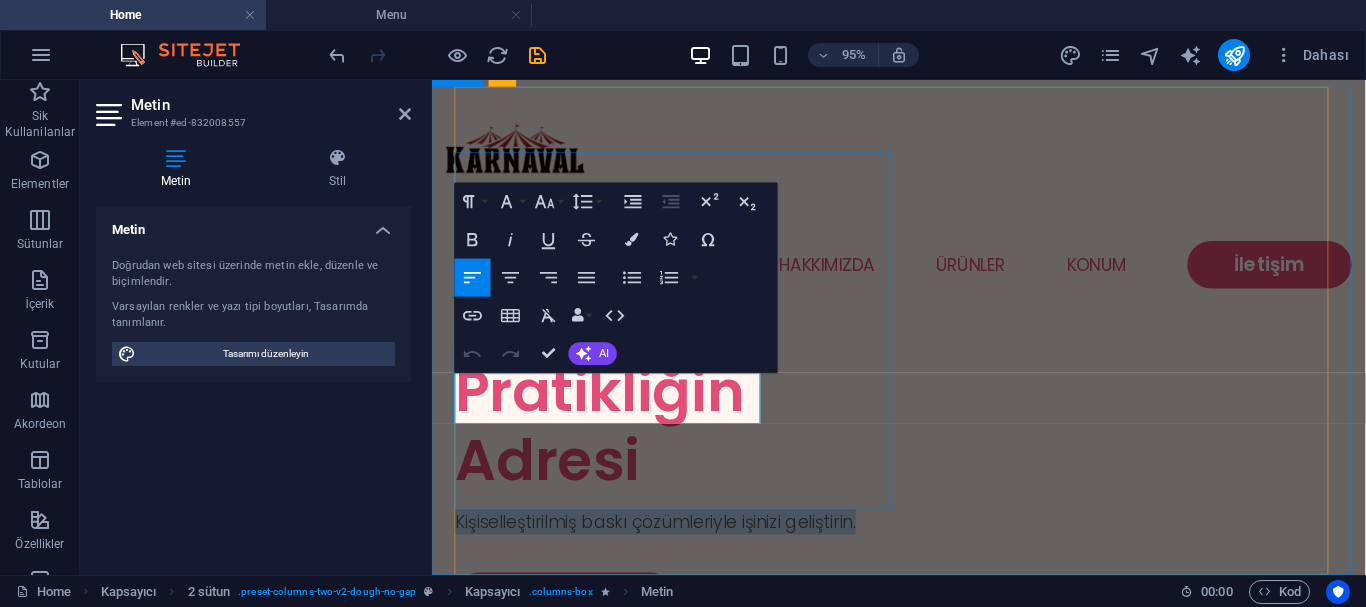 click on "Kişiselleştirilmiş baskı çözümleriyle işinizi geliştirin." at bounding box center (690, 545) 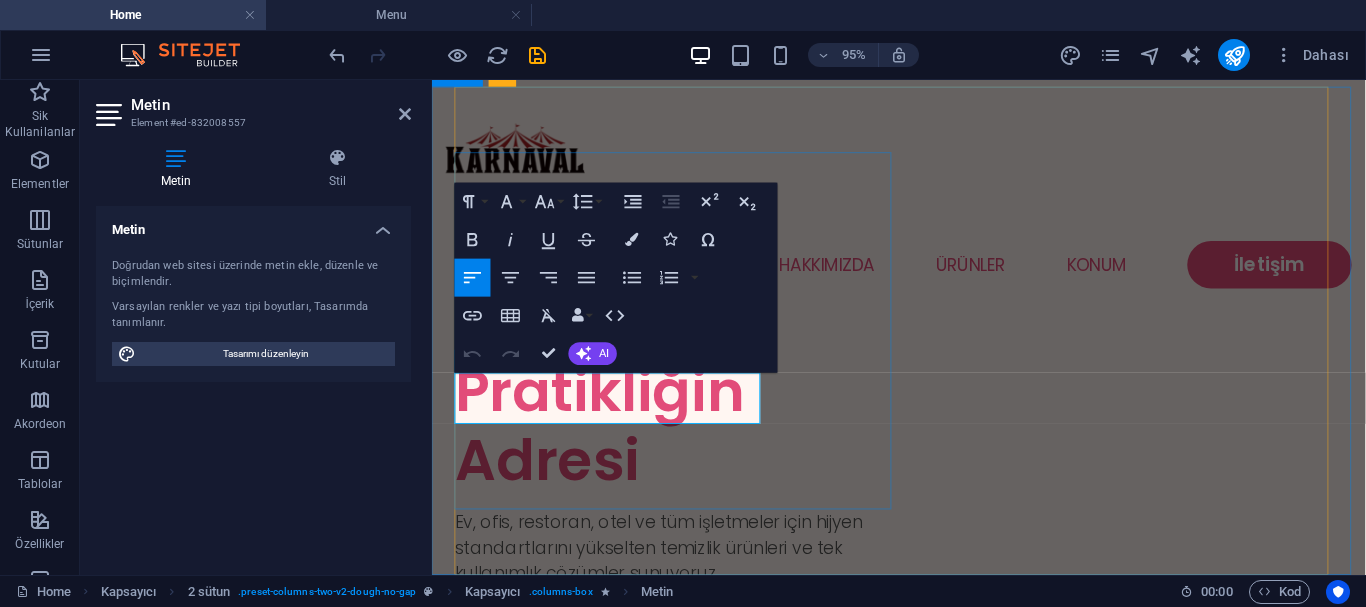 scroll, scrollTop: 142, scrollLeft: 0, axis: vertical 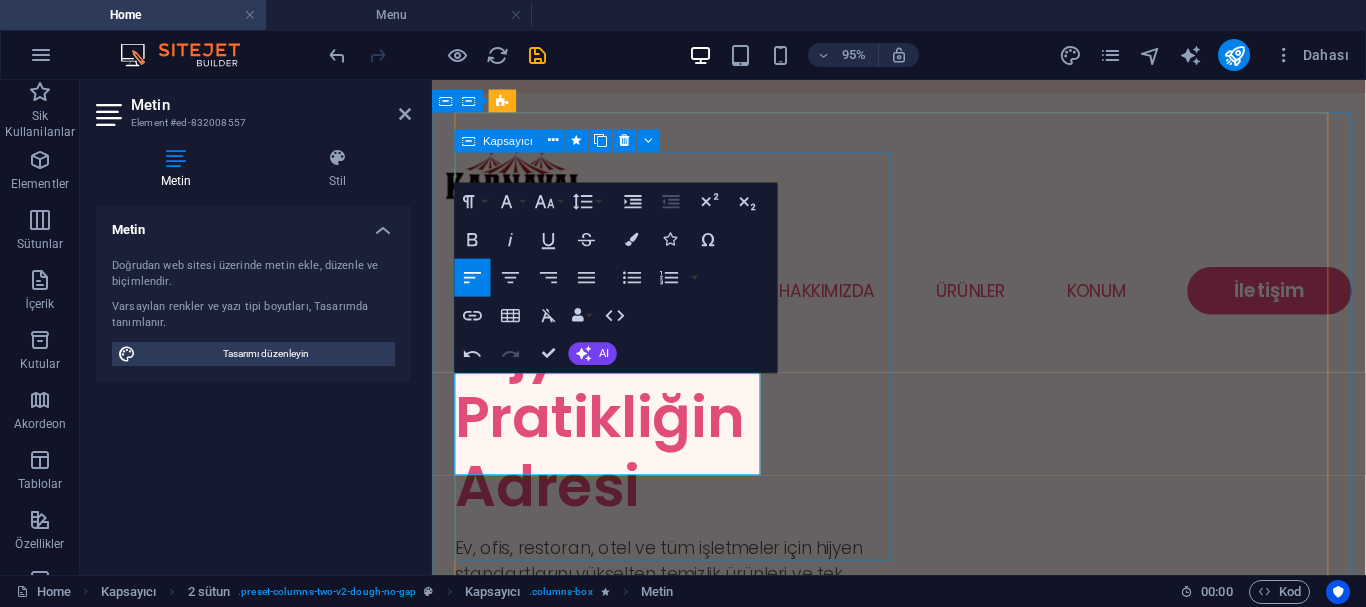 click on "Hijyenin ve Pratikliğin Adresi Ev, ofis, restoran, otel ve tüm işletmeler için hijyen standartlarını yükselten temizlik ürünleri ve tek kullanımlık çözümler sunuyoruz. İletişime Geç" at bounding box center (690, 528) 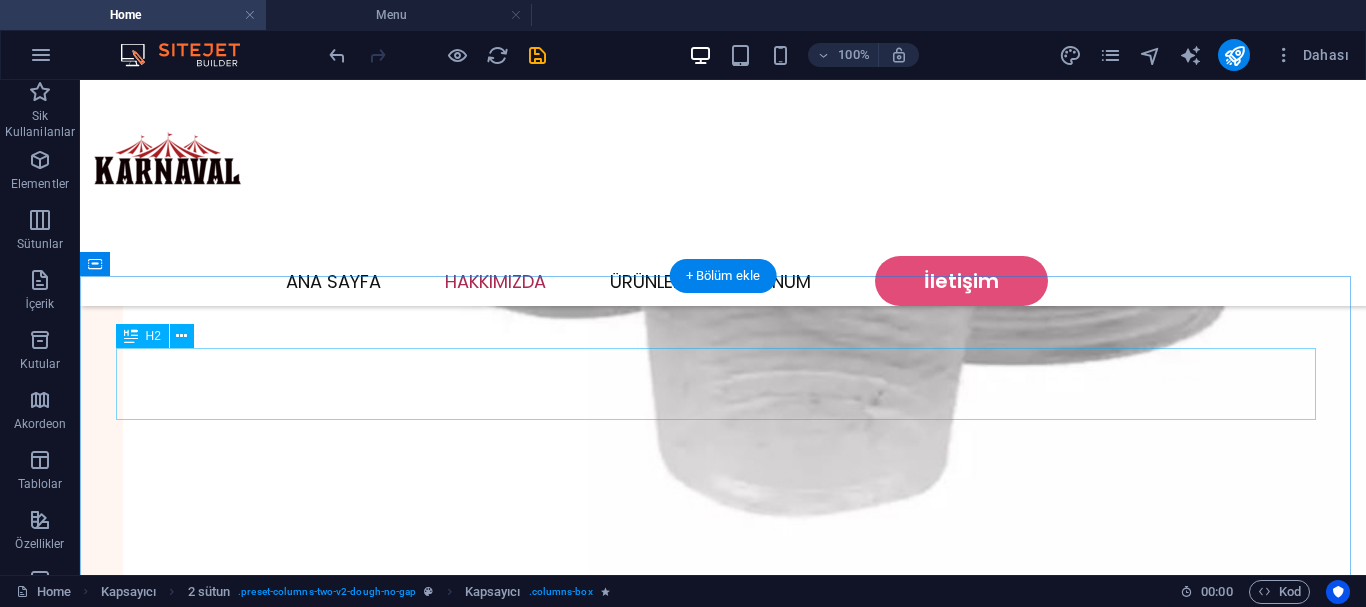 scroll, scrollTop: 1900, scrollLeft: 0, axis: vertical 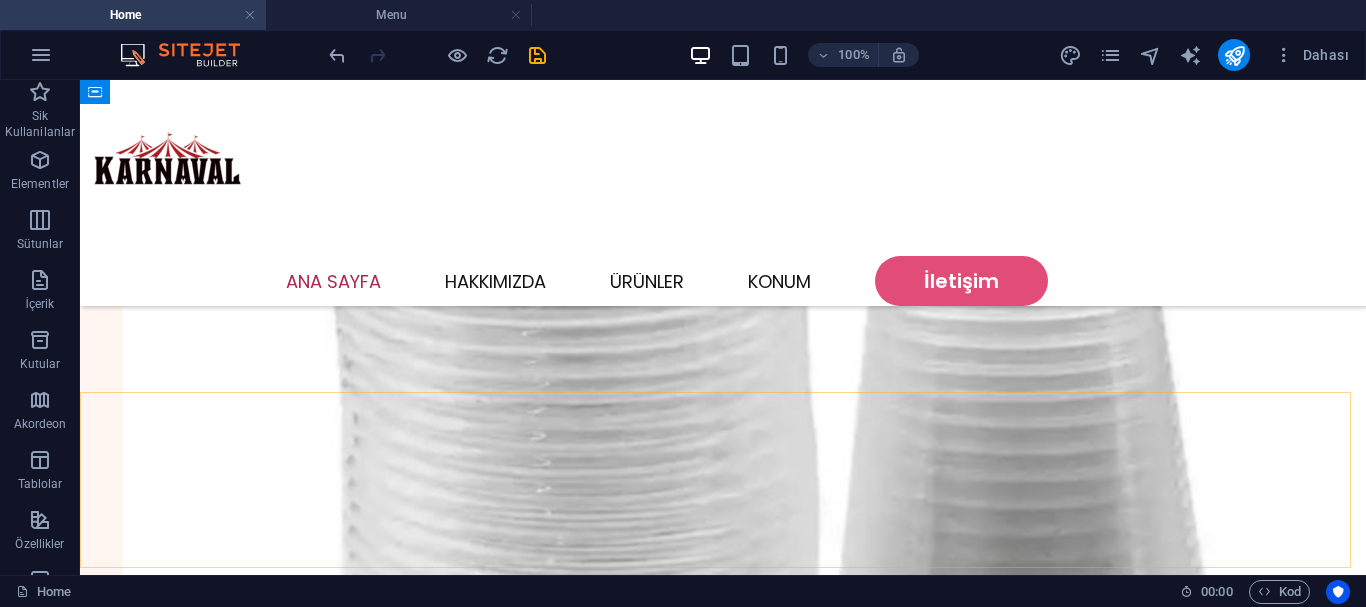 click on "Ana Sayfa Hakkımızda Ürünler Konum İletişim" at bounding box center (723, 193) 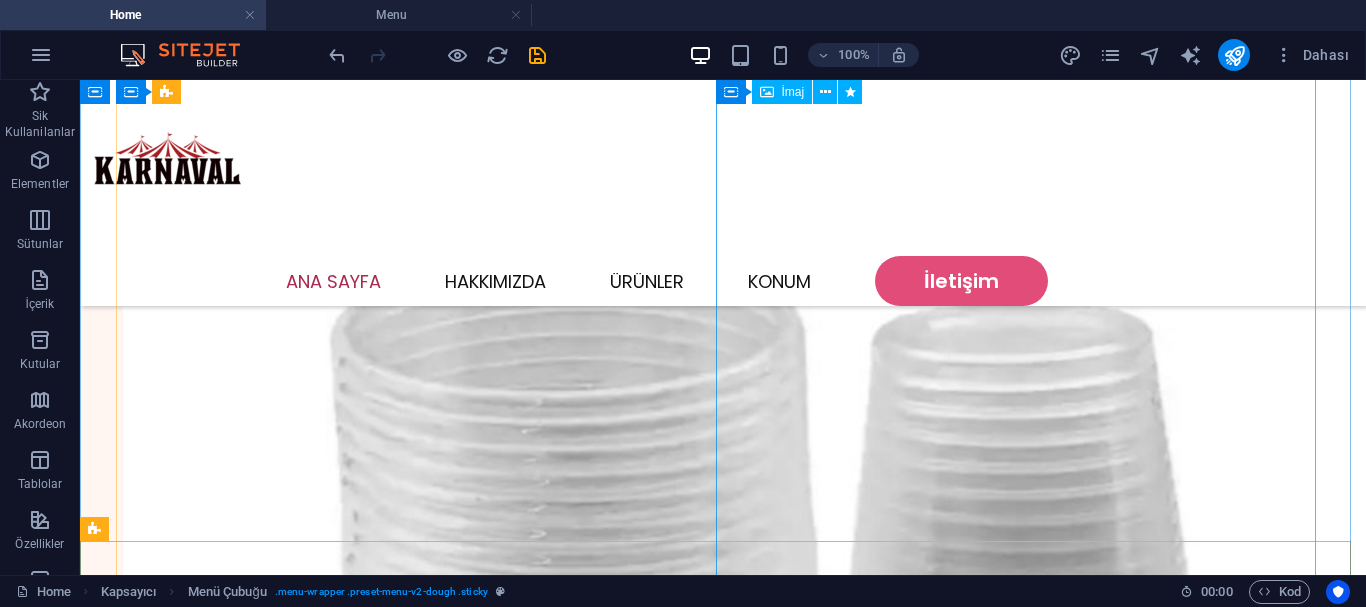 scroll, scrollTop: 0, scrollLeft: 0, axis: both 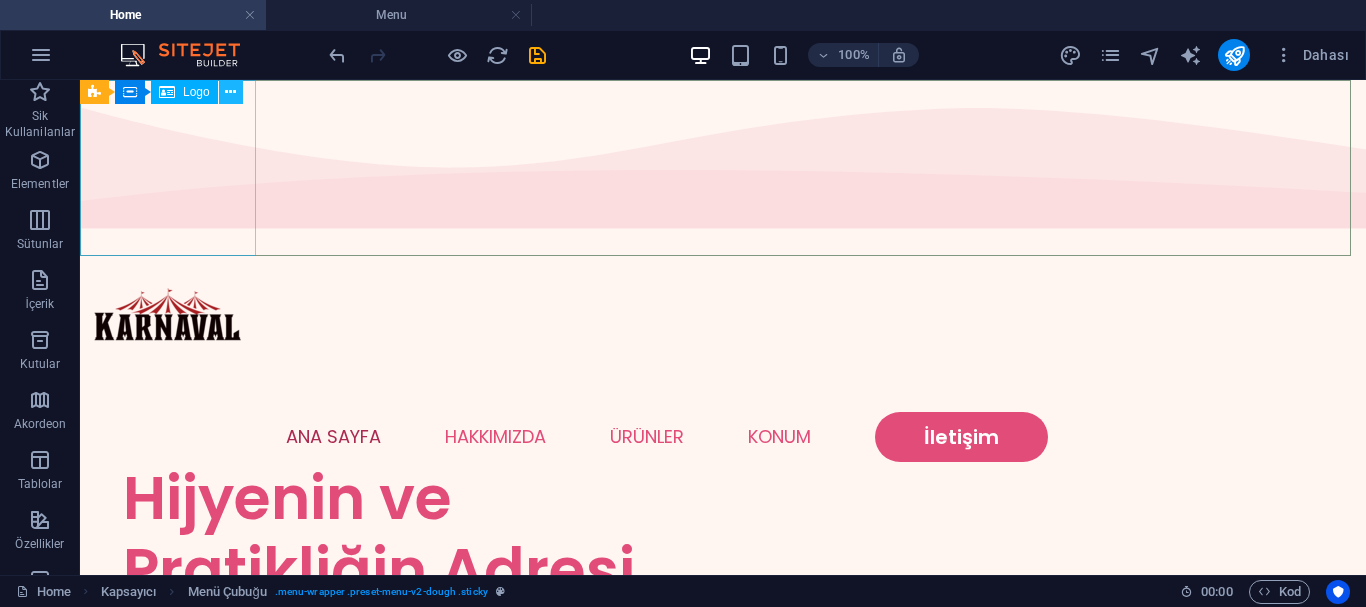 click at bounding box center (230, 92) 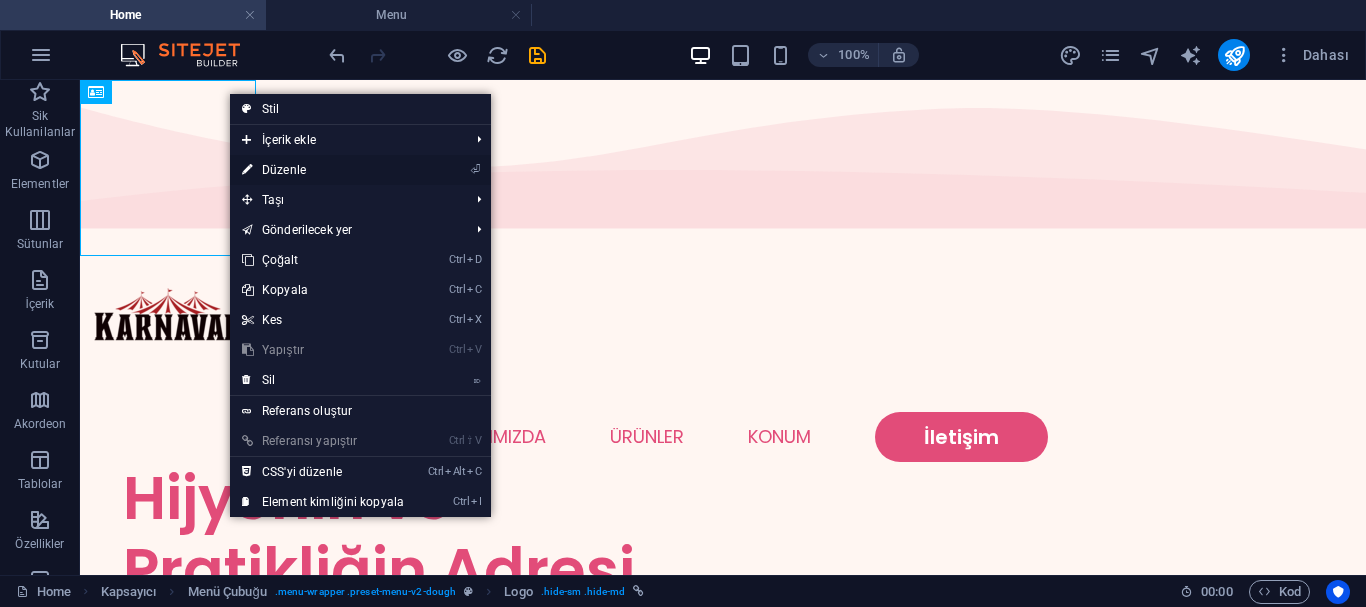 click on "⏎  Düzenle" at bounding box center (323, 170) 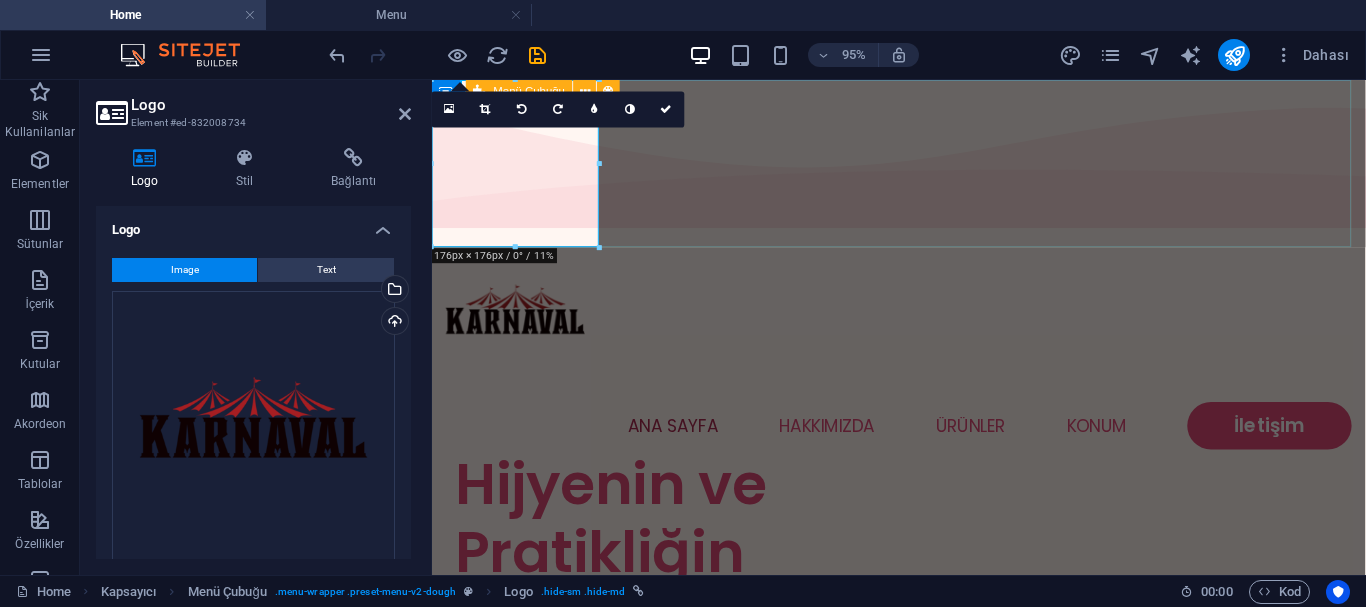 click on "Ana Sayfa Hakkımızda Ürünler Konum İletişim" at bounding box center [923, 356] 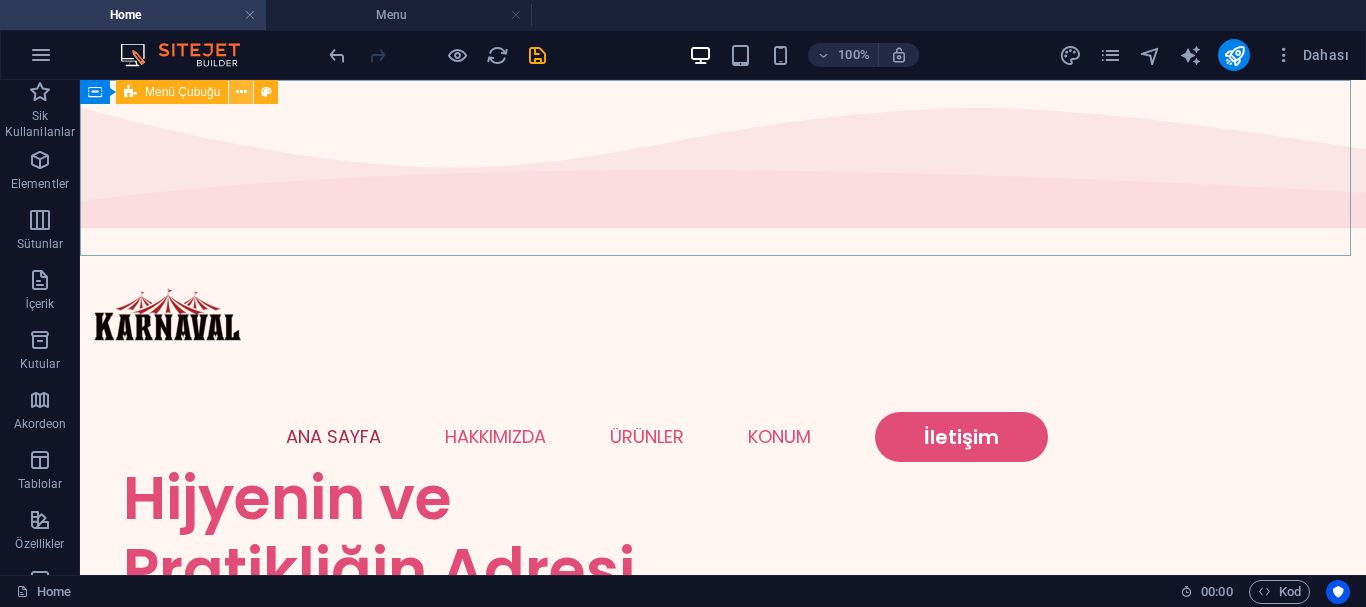 click at bounding box center (241, 92) 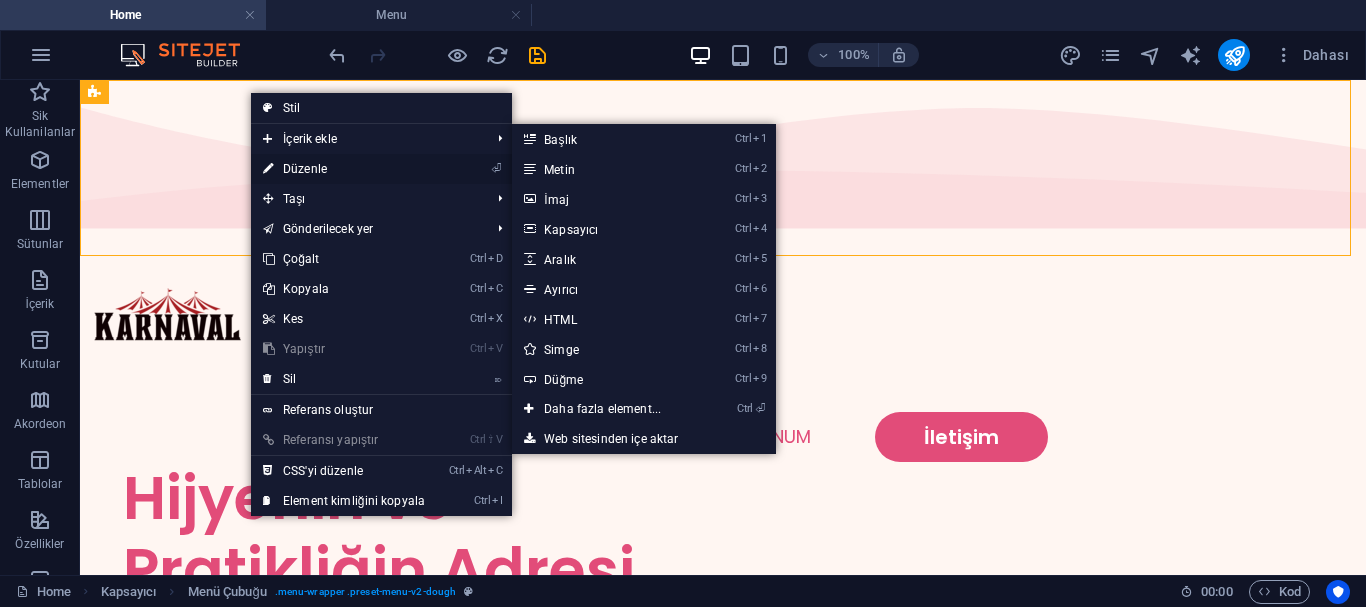click on "⏎  Düzenle" at bounding box center [344, 169] 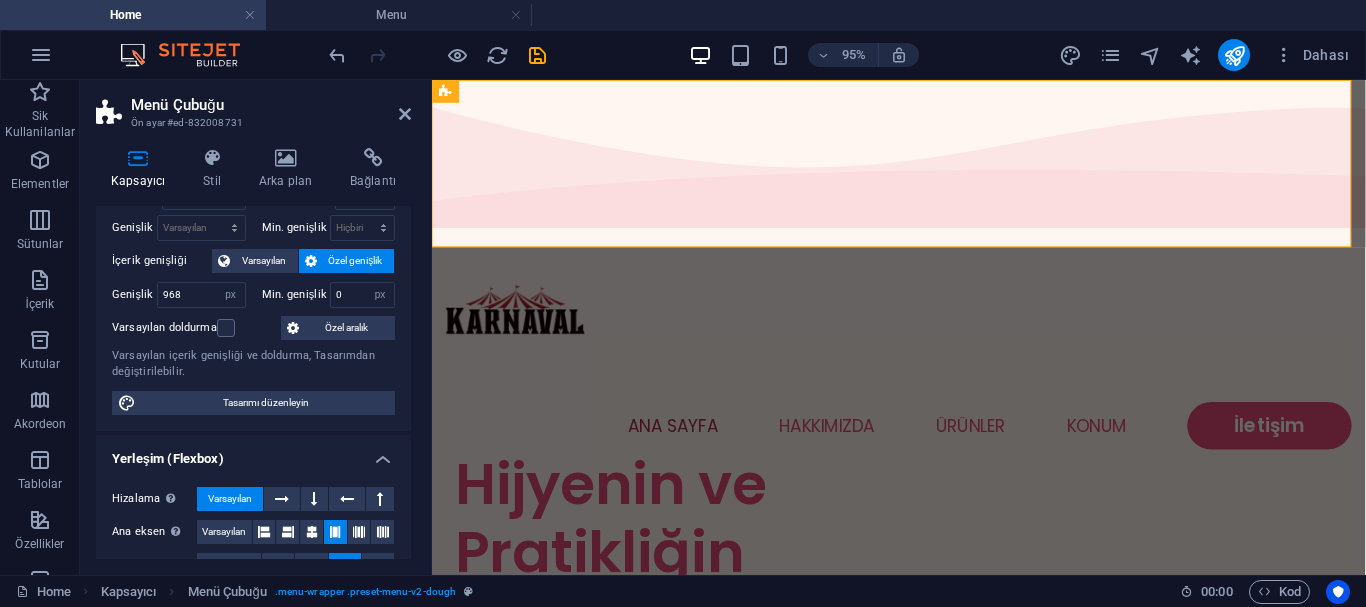 scroll, scrollTop: 100, scrollLeft: 0, axis: vertical 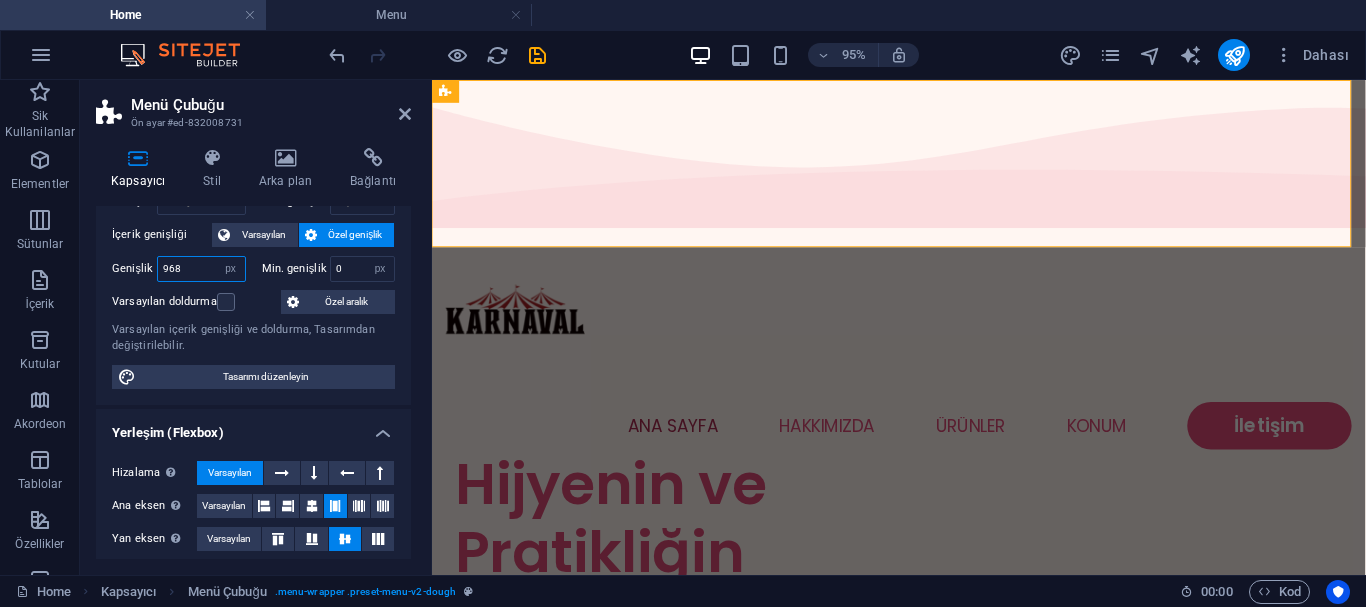 click on "968" at bounding box center (201, 269) 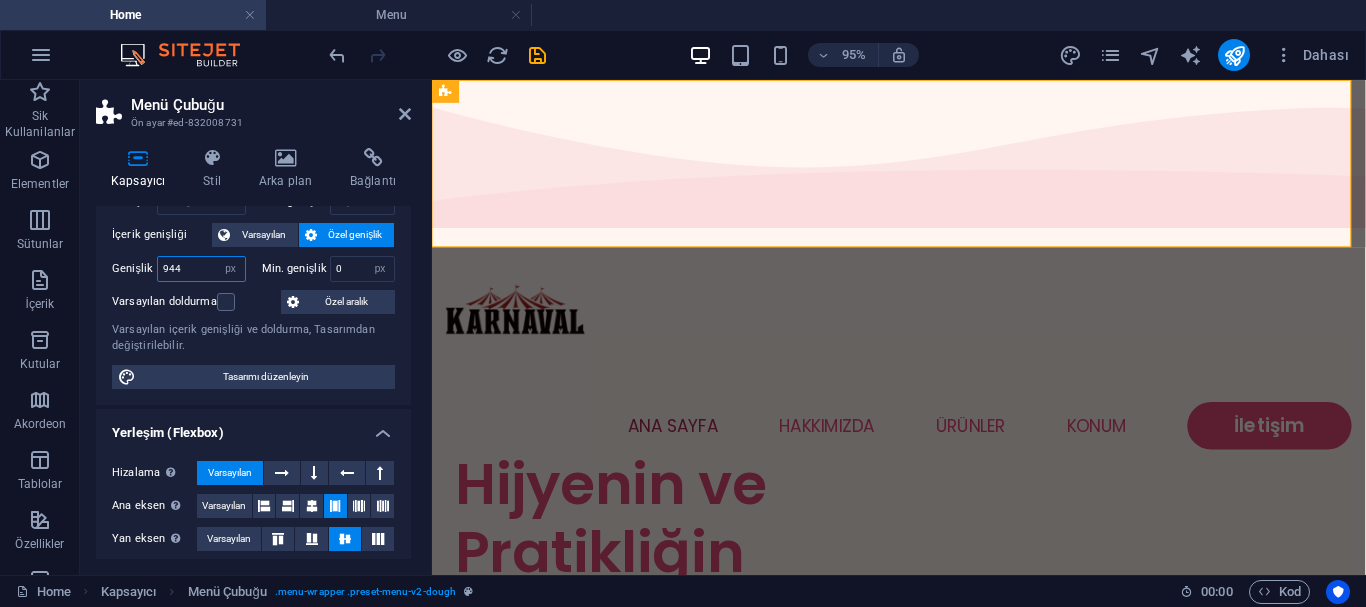drag, startPoint x: 198, startPoint y: 264, endPoint x: 108, endPoint y: 273, distance: 90.44888 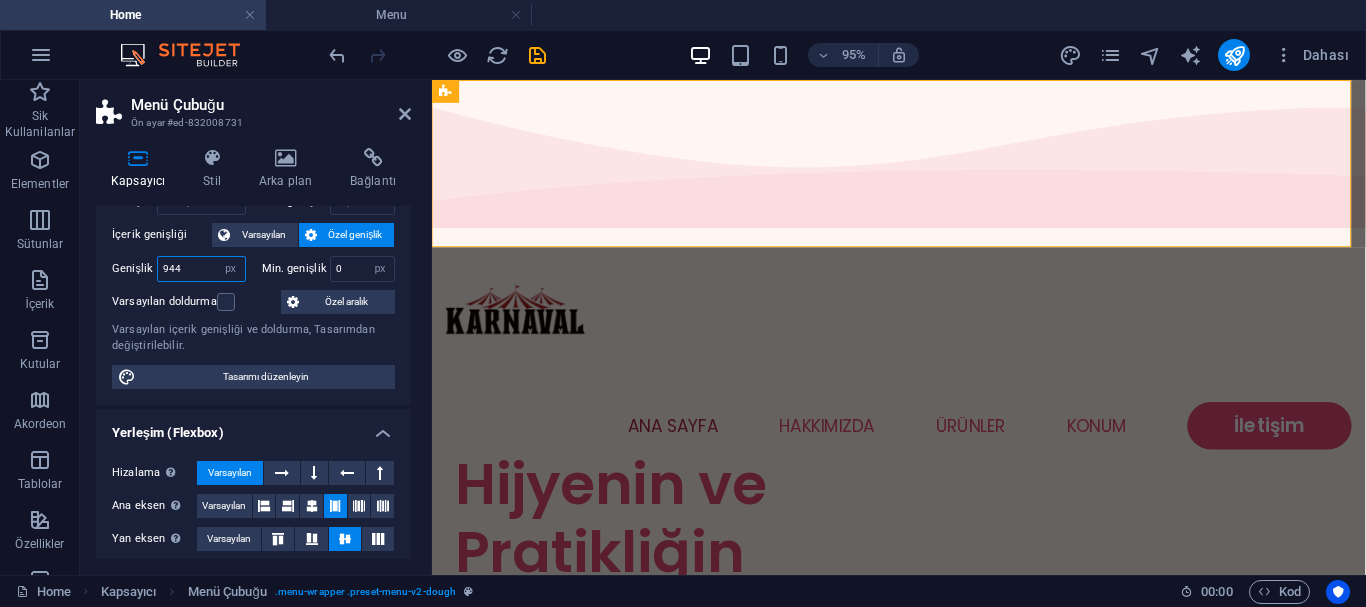 click on "Yükseklik Varsayılan px rem % vh vw Min. yükseklik Hiçbiri px rem % vh vw Genişlik Varsayılan px rem % em vh vw Min. genişlik Hiçbiri px rem % vh vw İçerik genişliği Varsayılan Özel genişlik Genişlik 944 Varsayılan px rem % em vh vw Min. genişlik 0 Hiçbiri px rem % vh vw Varsayılan doldurma Özel aralık Varsayılan içerik genişliği ve doldurma, Tasarımdan değiştirilebilir. Tasarımı düzenleyin" at bounding box center [253, 273] 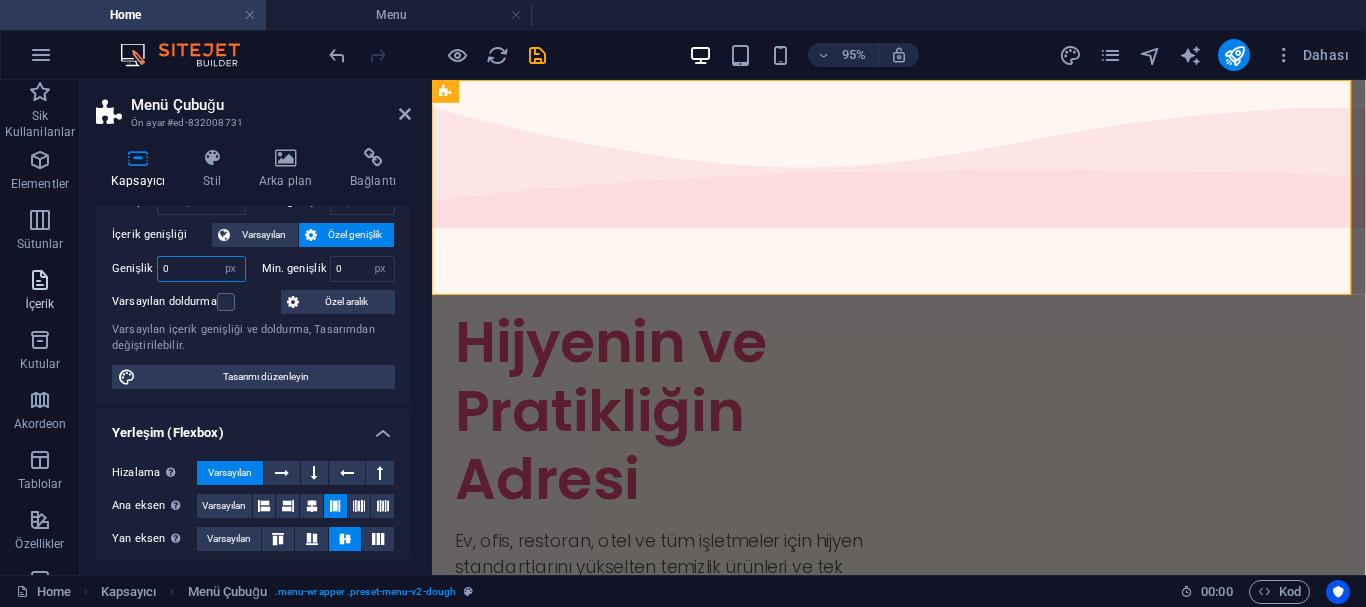 drag, startPoint x: 182, startPoint y: 273, endPoint x: 22, endPoint y: 272, distance: 160.00313 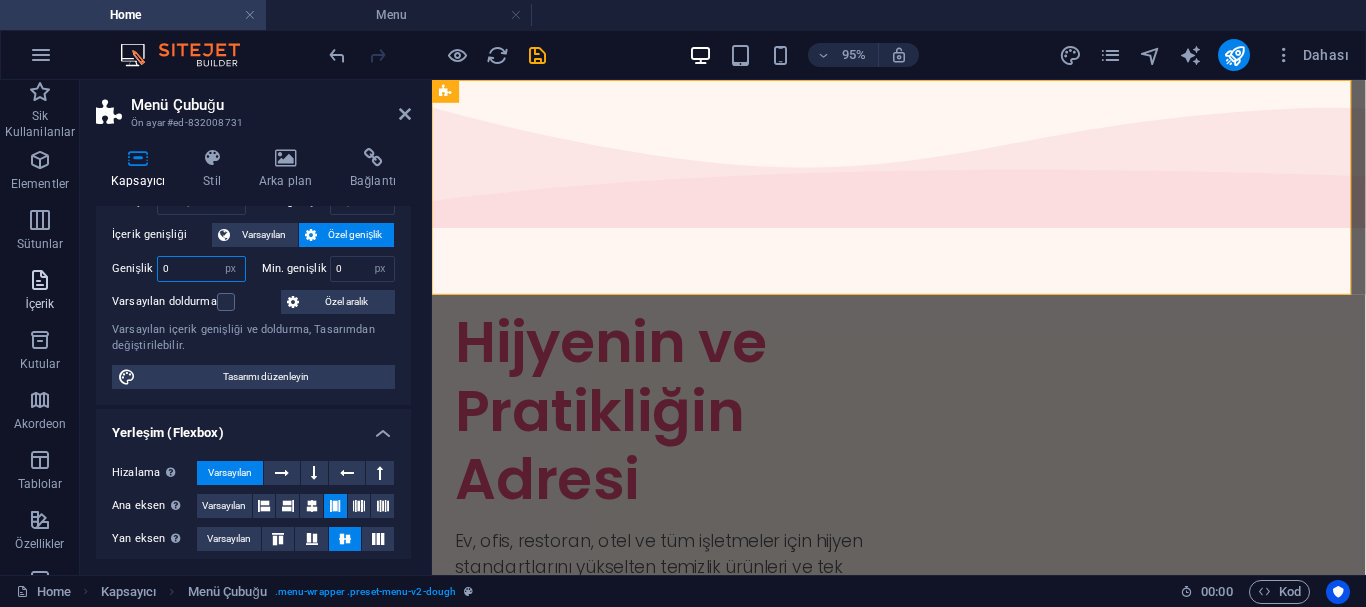click on "Sik Kullanilanlar Elementler Sütunlar İçerik Kutular Akordeon Tablolar Özellikler Görseller Kaydırıcı Üst bilgi Alt Bigi Formlar Pazarlama Koleksiyonlar Menü Çubuğu Ön ayar #ed-832008731
Kapsayıcı Stil Arka plan Bağlantı Boyut Yükseklik Varsayılan px rem % vh vw Min. yükseklik Hiçbiri px rem % vh vw Genişlik Varsayılan px rem % em vh vw Min. genişlik Hiçbiri px rem % vh vw İçerik genişliği Varsayılan Özel genişlik Genişlik 0 Varsayılan px rem % em vh vw Min. genişlik 0 Hiçbiri px rem % vh vw Varsayılan doldurma Özel aralık Varsayılan içerik genişliği ve doldurma, Tasarımdan değiştirilebilir. Tasarımı düzenleyin Yerleşim (Flexbox) Hizalama Esnek yönü belirler. Varsayılan Ana eksen Elementlerin bu kapsayıcının içindeki ana eksen boyunca nasıl davranması gerektiğini belirle (içeriği doğrula). Varsayılan Yan eksen Kapsayıcının içindeki elementin dikey yönünü kontrol et (öğeleri hizala). Varsayılan Sığdırma Varsayılan ." at bounding box center (683, 327) 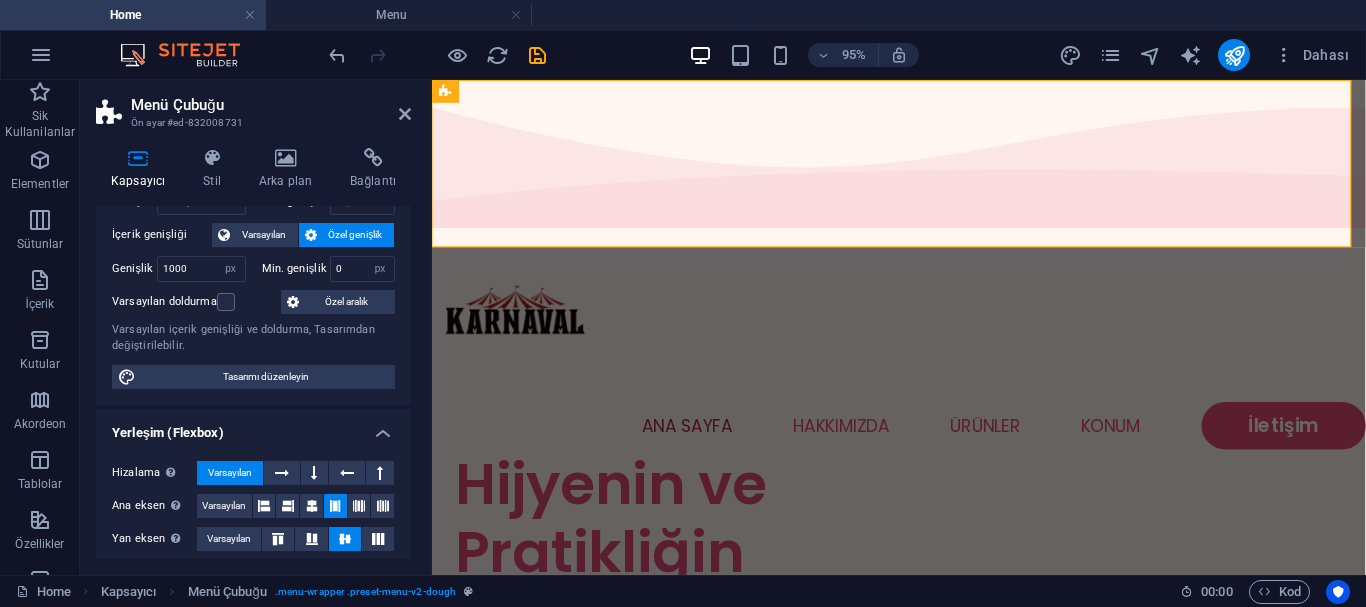click on "Genişlik" at bounding box center (134, 268) 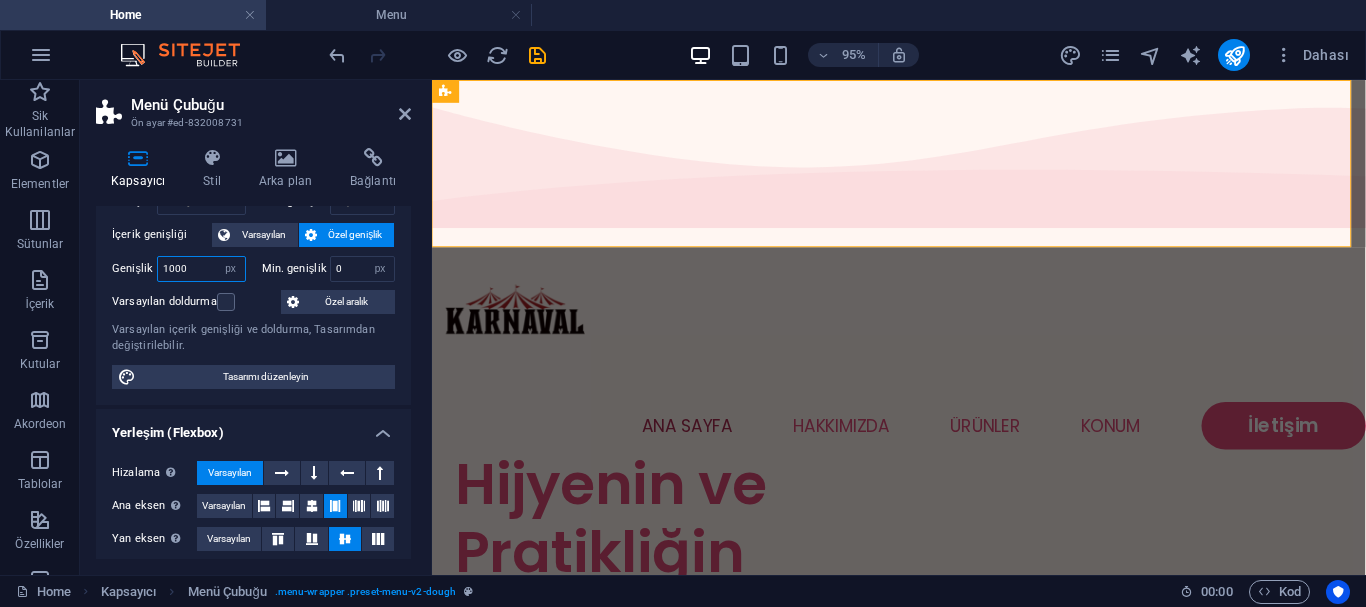 drag, startPoint x: 202, startPoint y: 263, endPoint x: 160, endPoint y: 266, distance: 42.107006 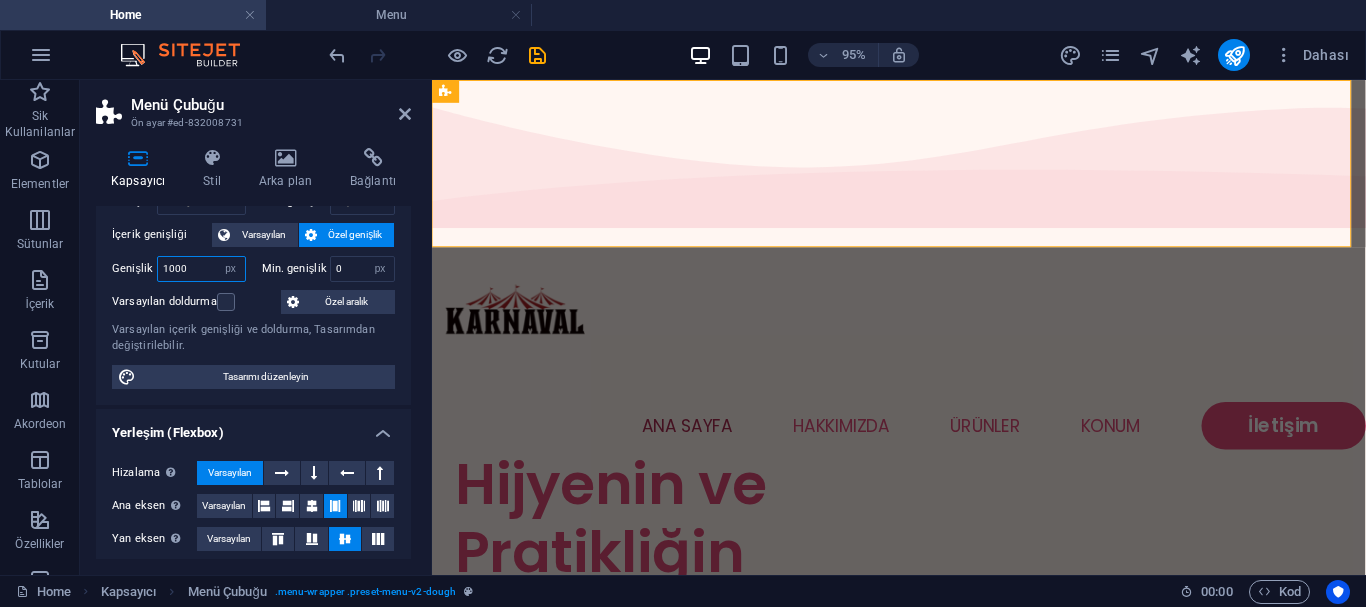 click on "1000" at bounding box center (201, 269) 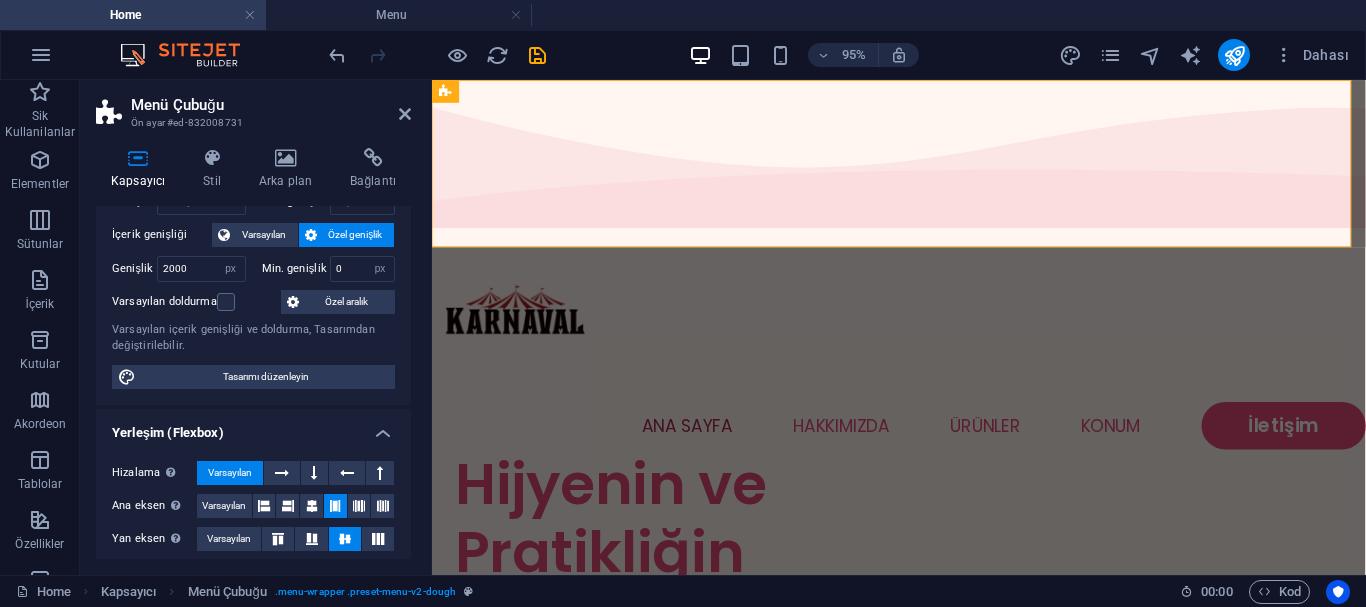 click on "Genişlik" at bounding box center (134, 268) 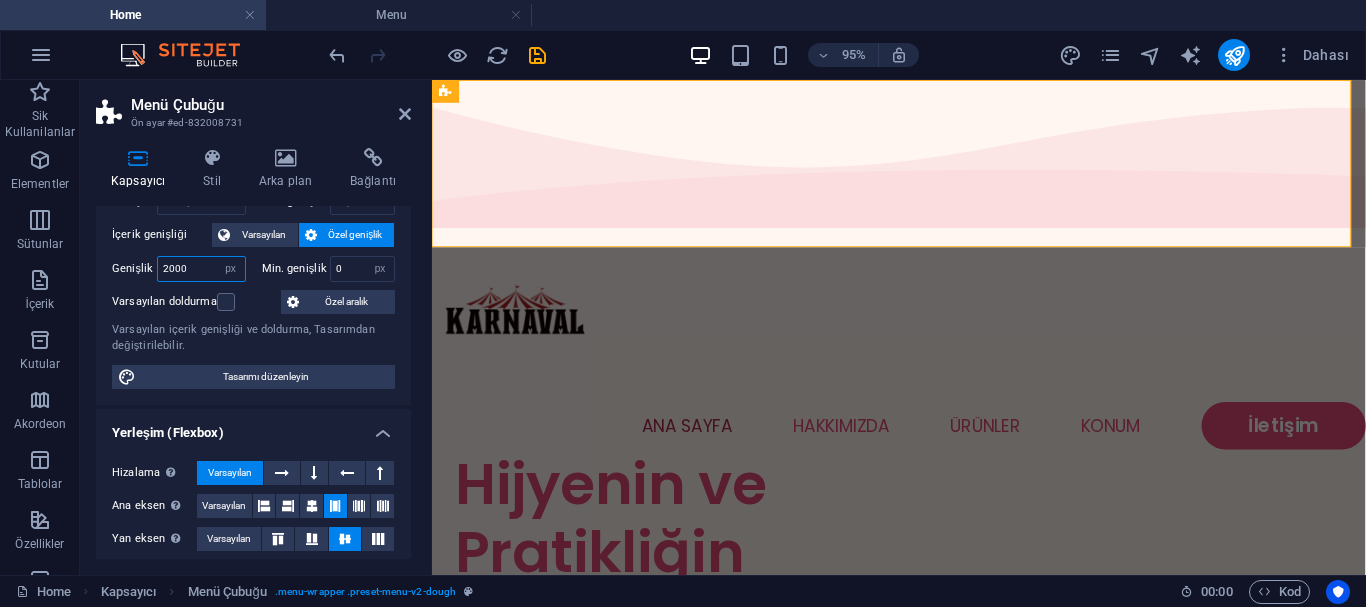 click on "2000" at bounding box center (201, 269) 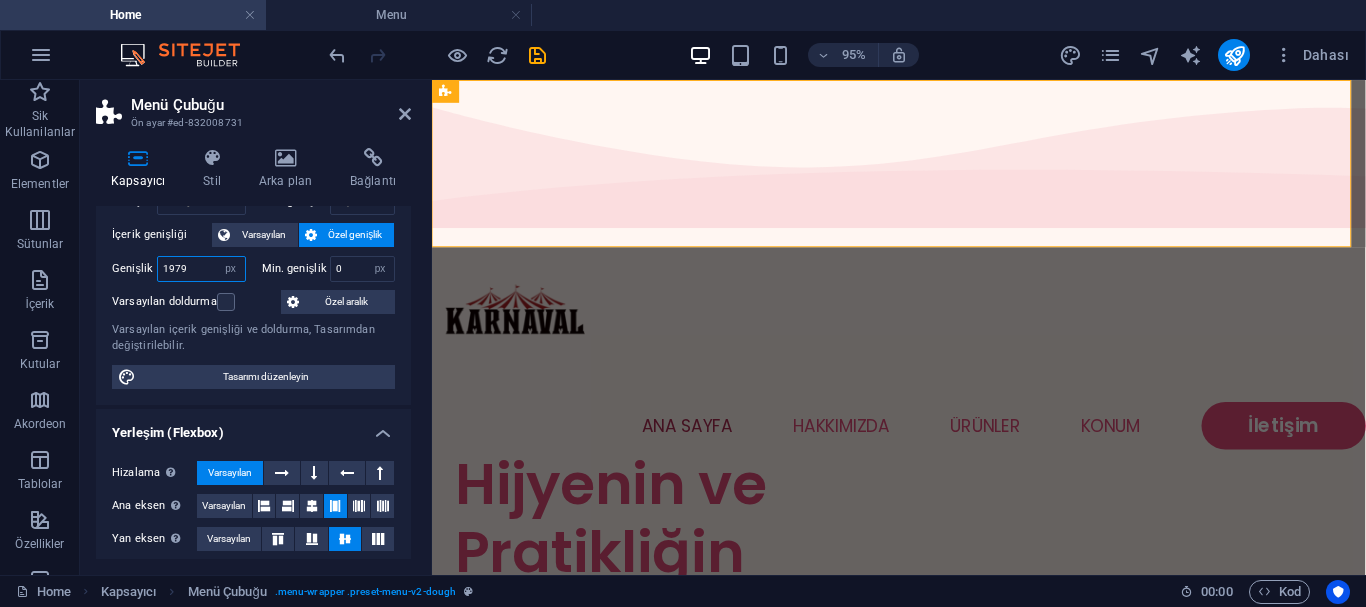 type on "1979" 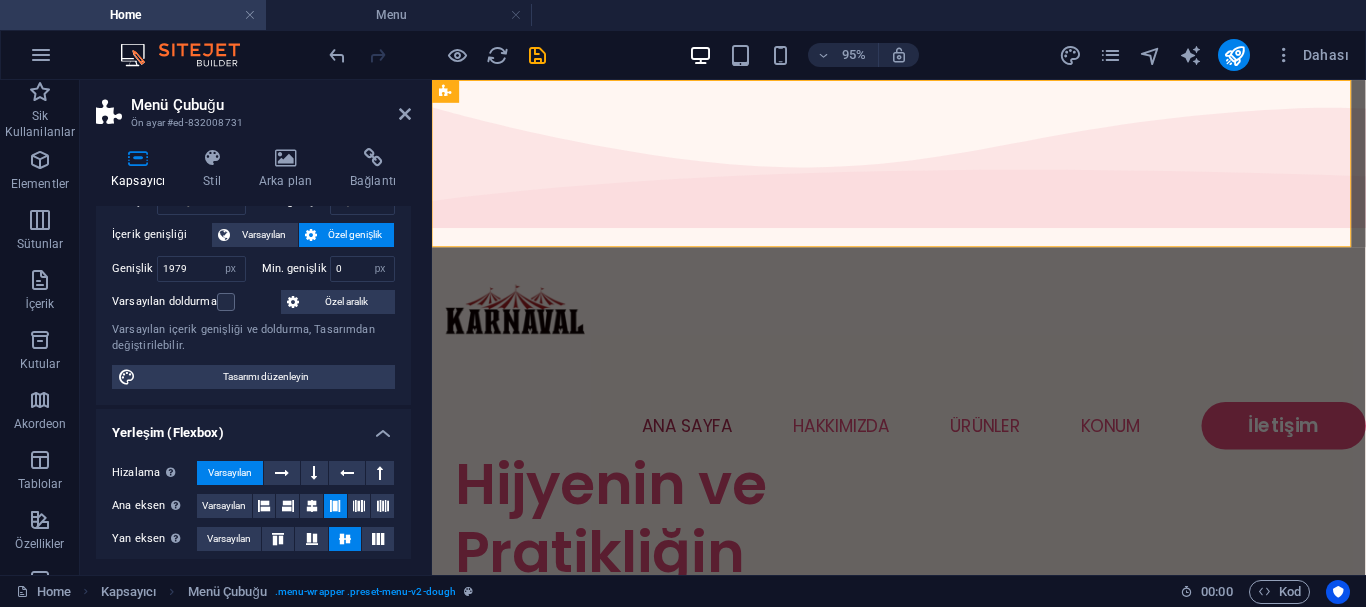 click on "Genişlik 1979 Varsayılan px rem % em vh vw" at bounding box center (179, 269) 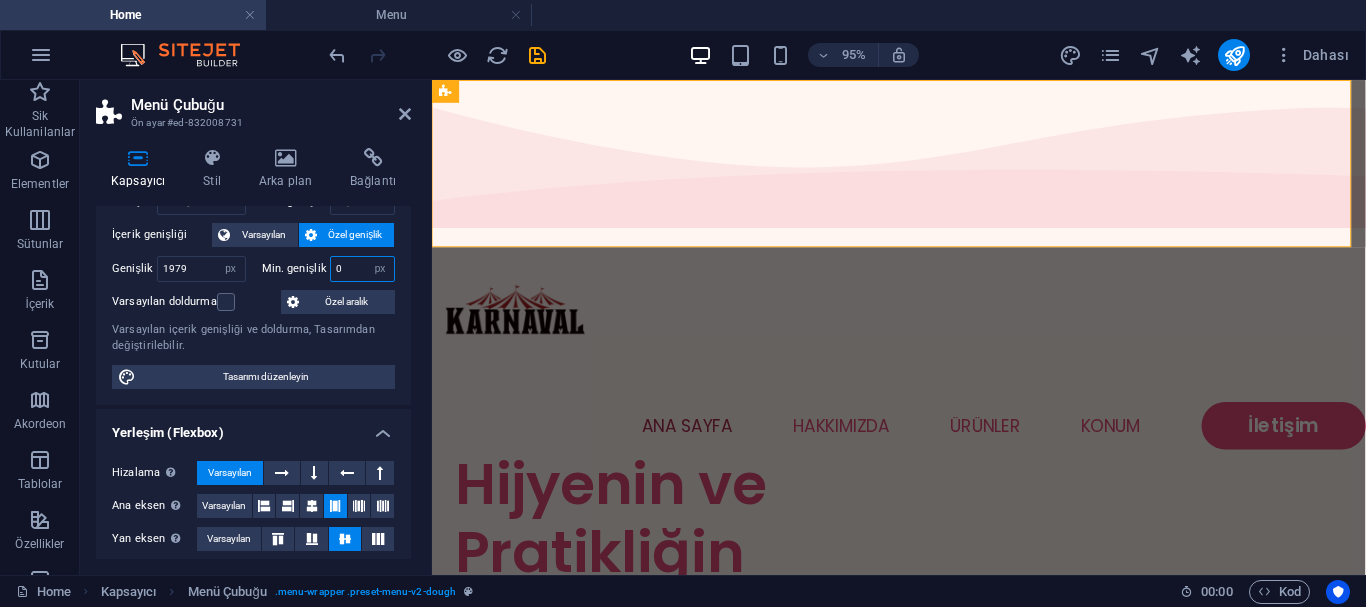 click on "0" at bounding box center (363, 269) 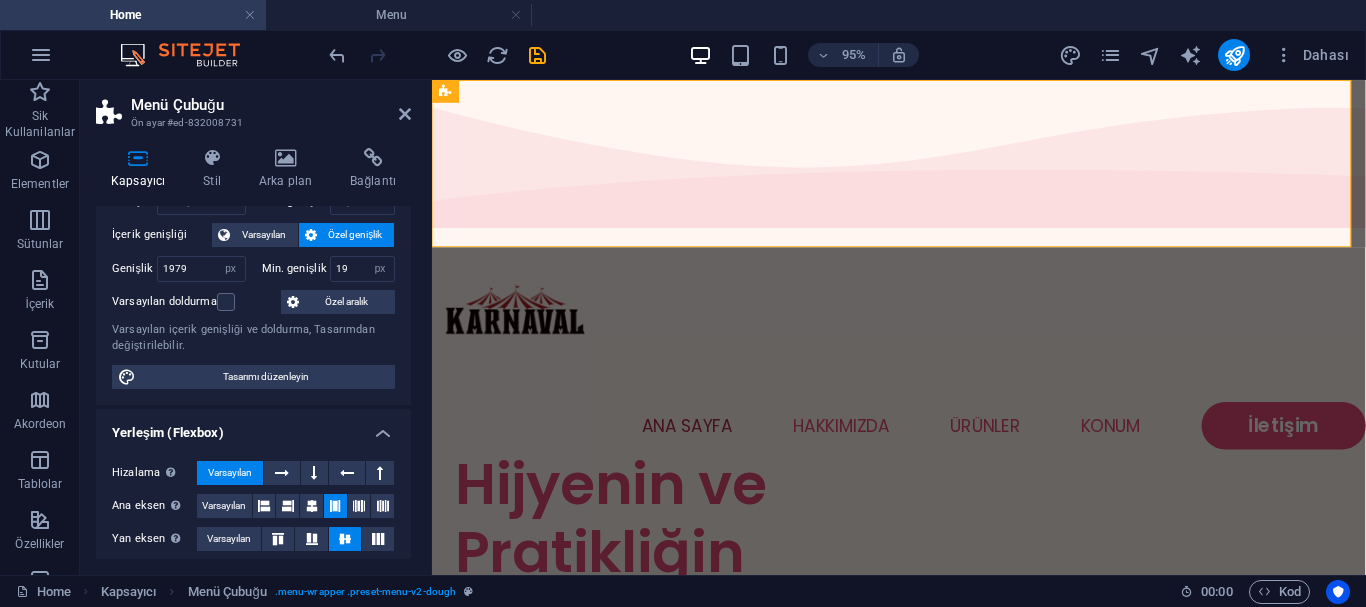 click on "Min. genişlik" at bounding box center [296, 268] 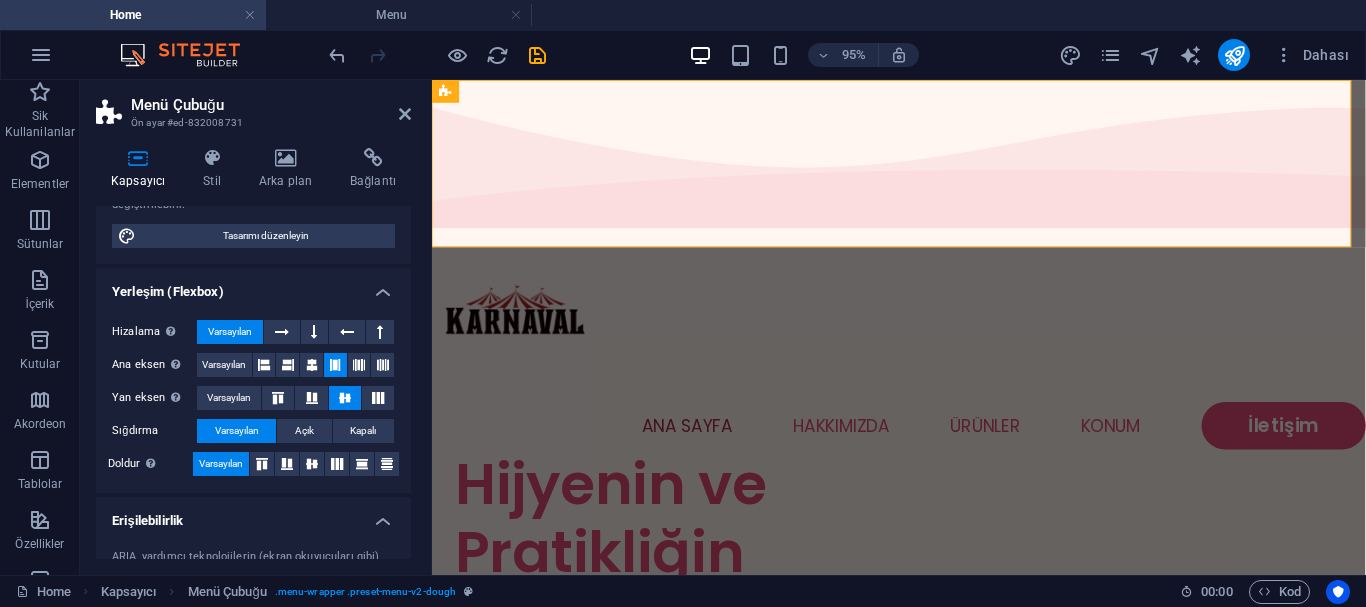 scroll, scrollTop: 0, scrollLeft: 0, axis: both 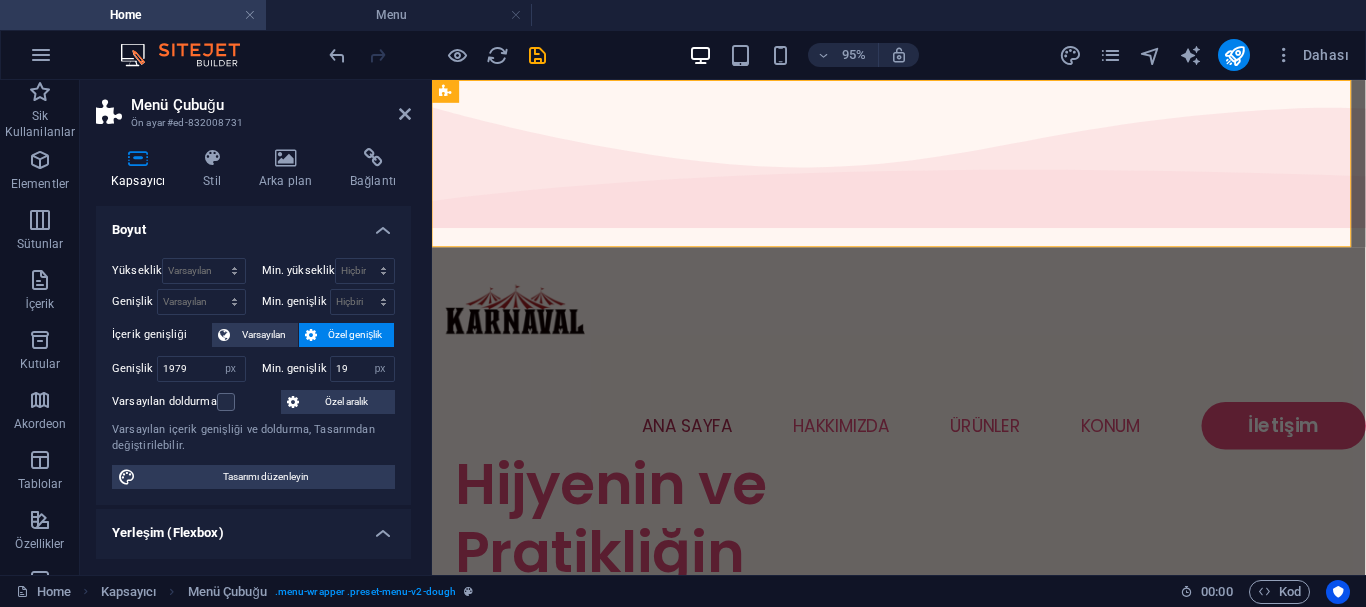 click on "Yükseklik Varsayılan px rem % vh vw Min. yükseklik Hiçbiri px rem % vh vw Genişlik Varsayılan px rem % em vh vw Min. genişlik Hiçbiri px rem % vh vw İçerik genişliği Varsayılan Özel genişlik Genişlik 1979 Varsayılan px rem % em vh vw Min. genişlik 19 Hiçbiri px rem % vh vw Varsayılan doldurma Özel aralık Varsayılan içerik genişliği ve doldurma, Tasarımdan değiştirilebilir. Tasarımı düzenleyin" at bounding box center (253, 373) 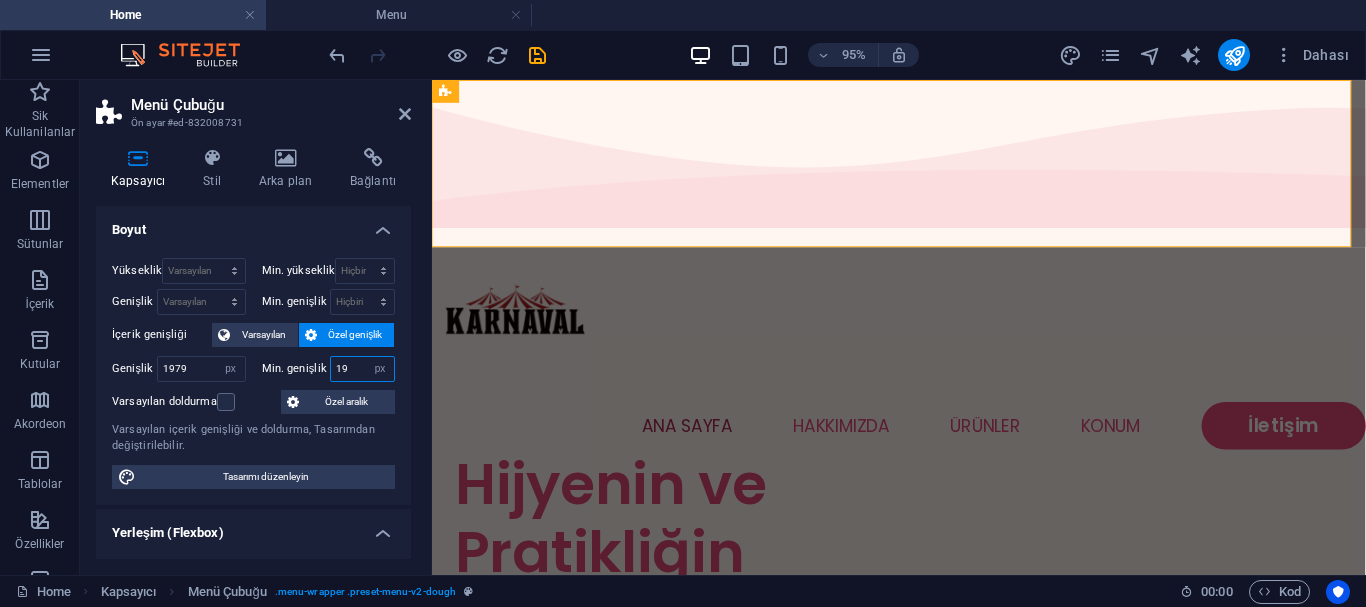 click on "19" at bounding box center (363, 369) 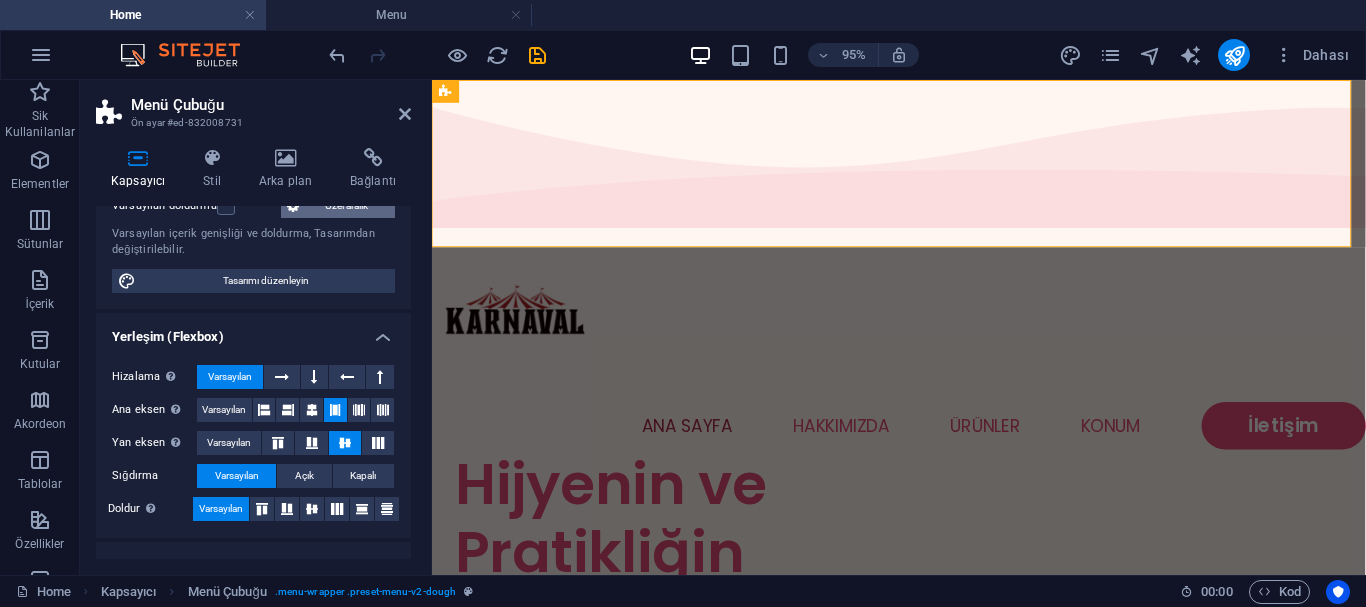 scroll, scrollTop: 200, scrollLeft: 0, axis: vertical 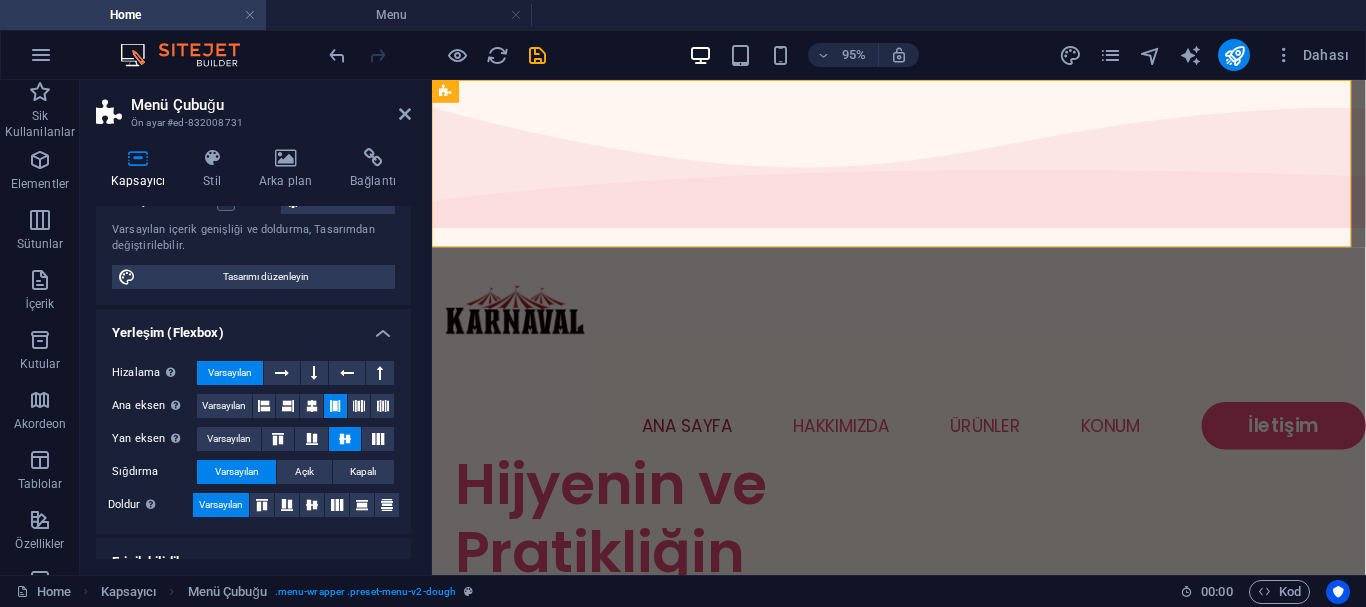 type on "0" 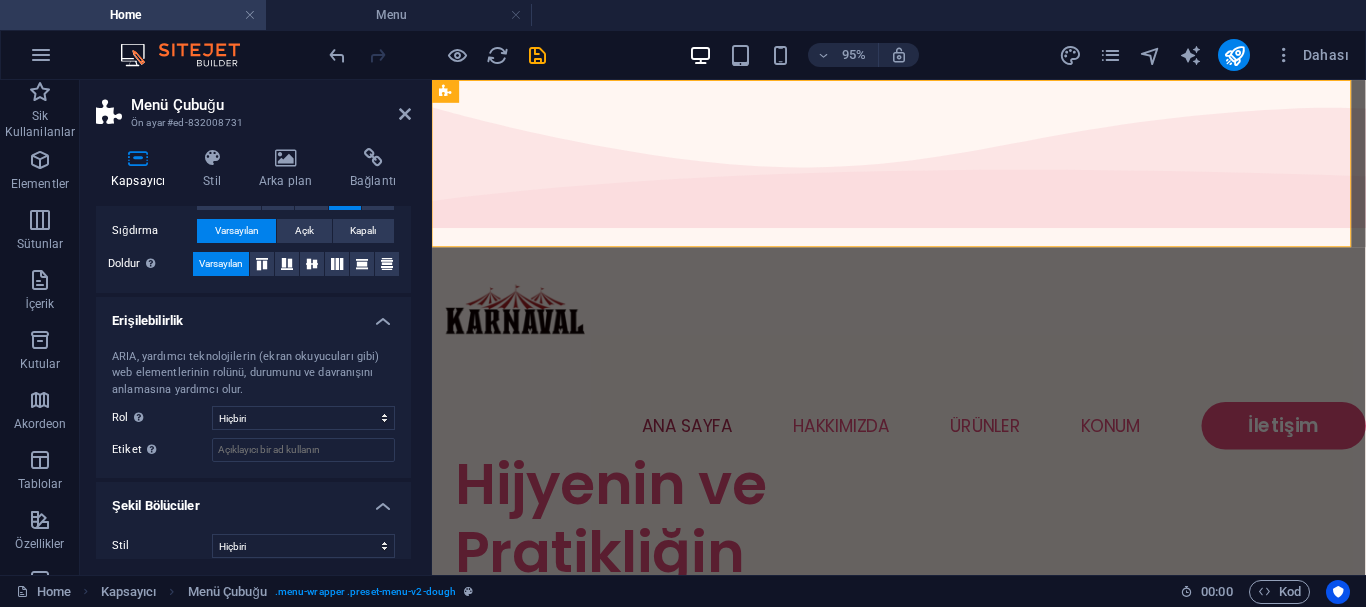 scroll, scrollTop: 456, scrollLeft: 0, axis: vertical 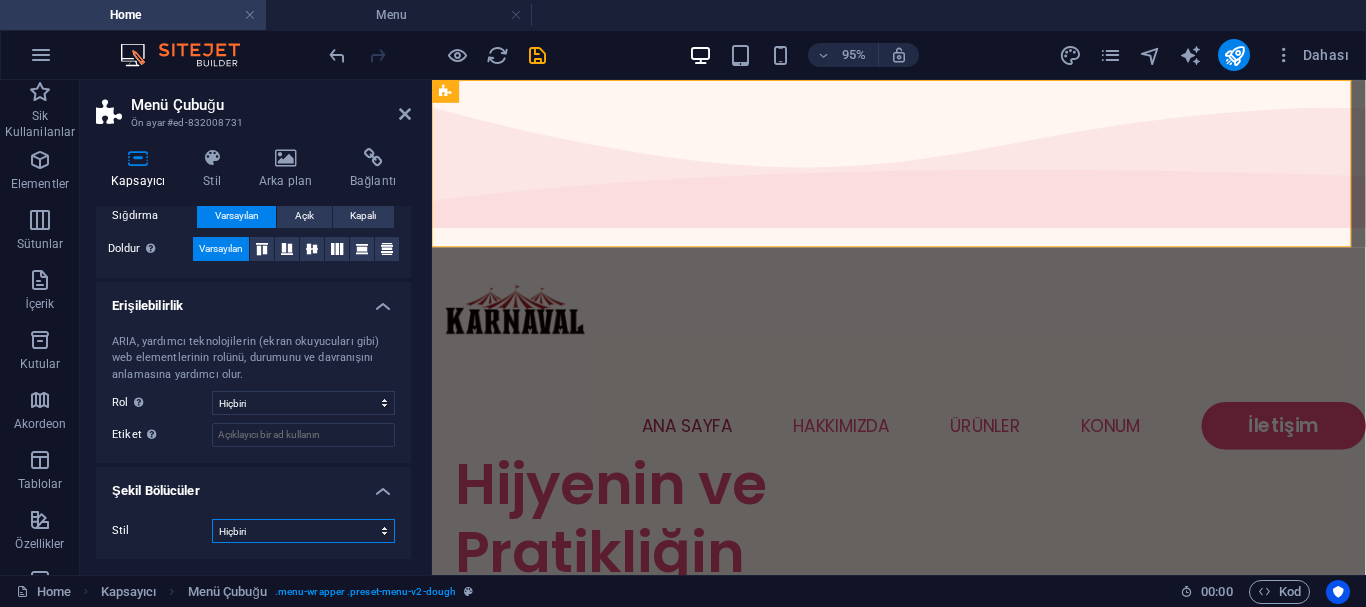 click on "Hiçbiri Üçgen Kare Çapraz Çokgen 1 Çokgen 2 Zikzak Çoklu Zikzaklar Dalgalar Çoklu Dalgalar Yarım Daire Daire Daire Gölge Bloklar Altıgenler Bulutlar Çoklu Bulutlar Yelpaze Piramitler Kitap Boya Akıntısı Ateş Parçalanmış Kağıt Ok" at bounding box center (303, 531) 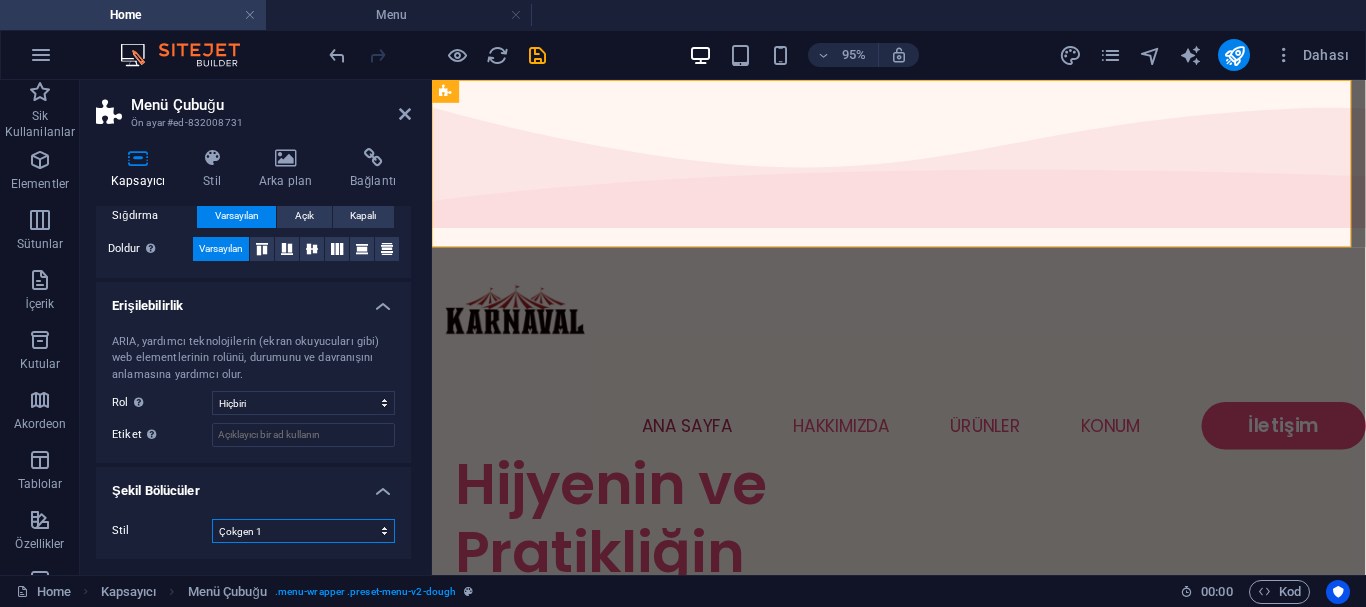 click on "Hiçbiri Üçgen Kare Çapraz Çokgen 1 Çokgen 2 Zikzak Çoklu Zikzaklar Dalgalar Çoklu Dalgalar Yarım Daire Daire Daire Gölge Bloklar Altıgenler Bulutlar Çoklu Bulutlar Yelpaze Piramitler Kitap Boya Akıntısı Ateş Parçalanmış Kağıt Ok" at bounding box center [303, 531] 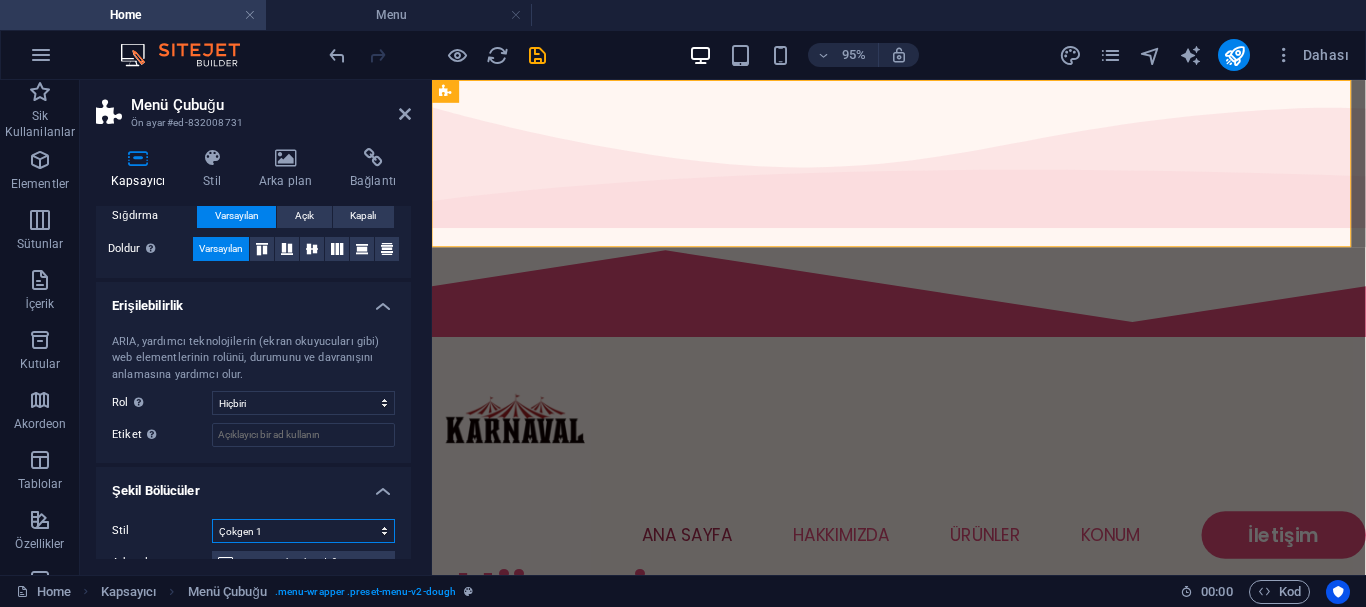 scroll, scrollTop: 656, scrollLeft: 0, axis: vertical 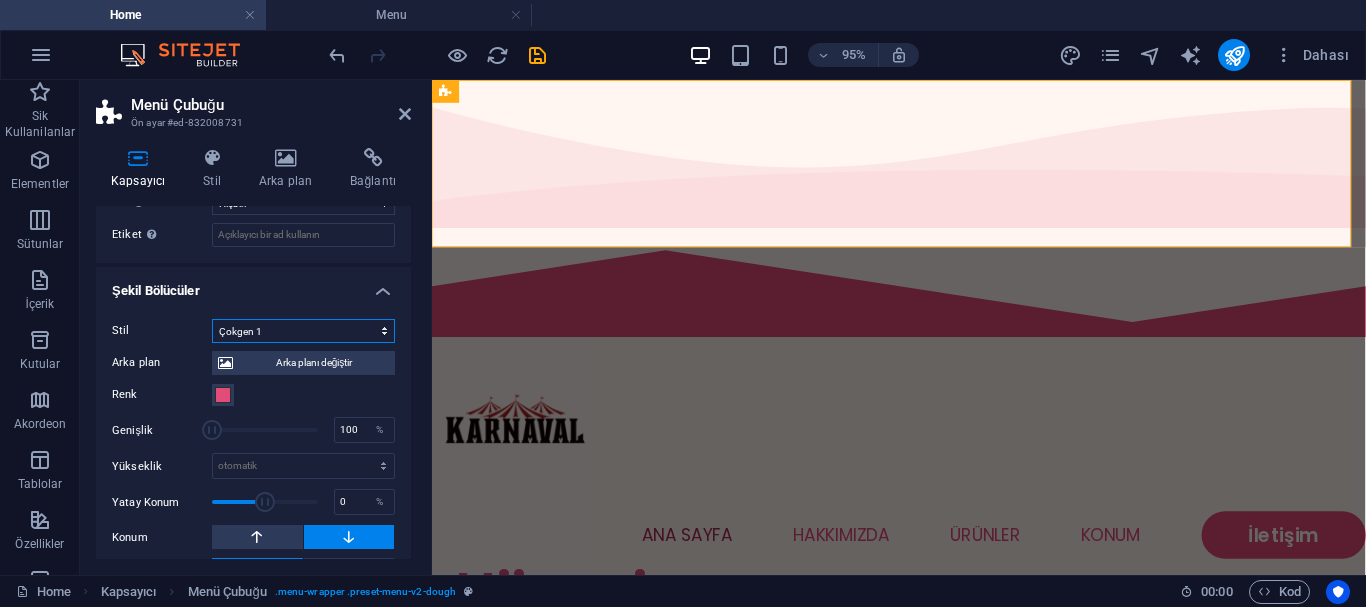 click on "Hiçbiri Üçgen Kare Çapraz Çokgen 1 Çokgen 2 Zikzak Çoklu Zikzaklar Dalgalar Çoklu Dalgalar Yarım Daire Daire Daire Gölge Bloklar Altıgenler Bulutlar Çoklu Bulutlar Yelpaze Piramitler Kitap Boya Akıntısı Ateş Parçalanmış Kağıt Ok" at bounding box center (303, 331) 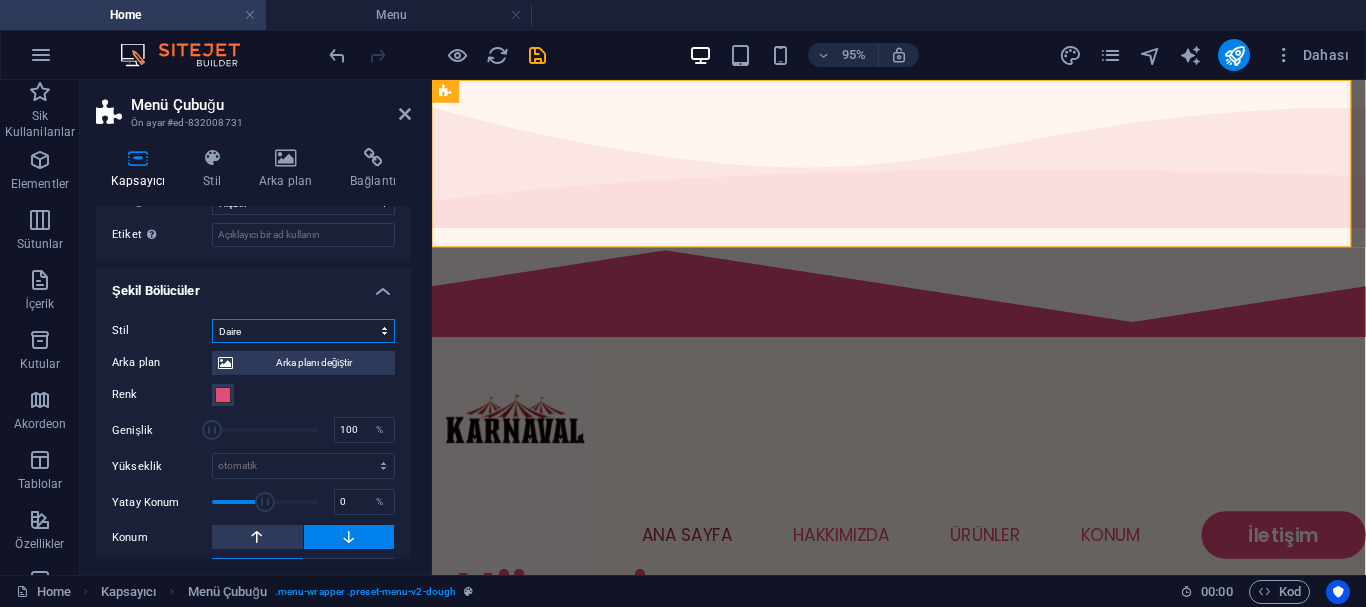 click on "Hiçbiri Üçgen Kare Çapraz Çokgen 1 Çokgen 2 Zikzak Çoklu Zikzaklar Dalgalar Çoklu Dalgalar Yarım Daire Daire Daire Gölge Bloklar Altıgenler Bulutlar Çoklu Bulutlar Yelpaze Piramitler Kitap Boya Akıntısı Ateş Parçalanmış Kağıt Ok" at bounding box center [303, 331] 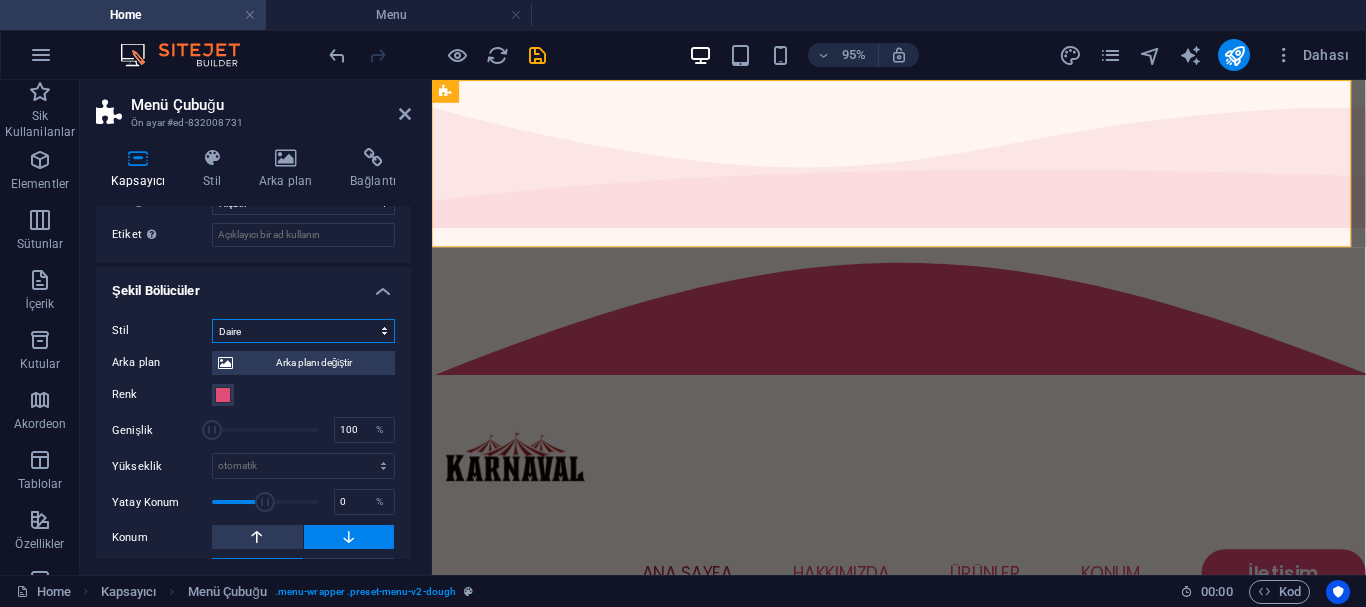 click on "Hiçbiri Üçgen Kare Çapraz Çokgen 1 Çokgen 2 Zikzak Çoklu Zikzaklar Dalgalar Çoklu Dalgalar Yarım Daire Daire Daire Gölge Bloklar Altıgenler Bulutlar Çoklu Bulutlar Yelpaze Piramitler Kitap Boya Akıntısı Ateş Parçalanmış Kağıt Ok" at bounding box center (303, 331) 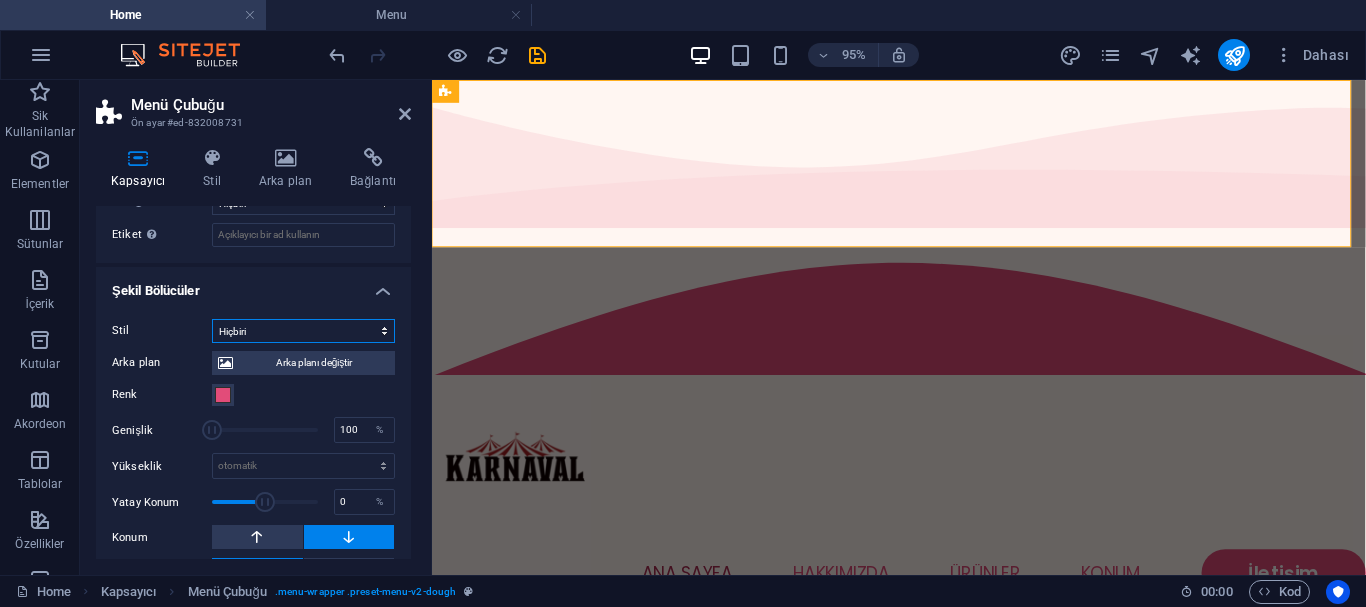 click on "Hiçbiri Üçgen Kare Çapraz Çokgen 1 Çokgen 2 Zikzak Çoklu Zikzaklar Dalgalar Çoklu Dalgalar Yarım Daire Daire Daire Gölge Bloklar Altıgenler Bulutlar Çoklu Bulutlar Yelpaze Piramitler Kitap Boya Akıntısı Ateş Parçalanmış Kağıt Ok" at bounding box center [303, 331] 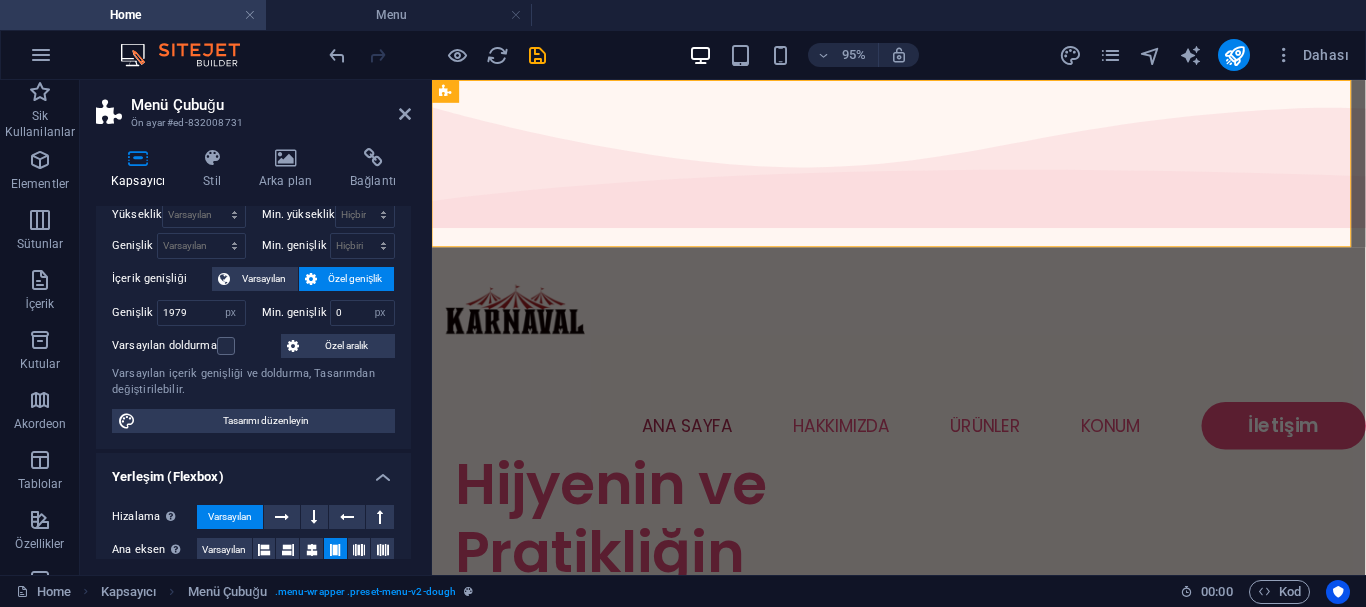 scroll, scrollTop: 0, scrollLeft: 0, axis: both 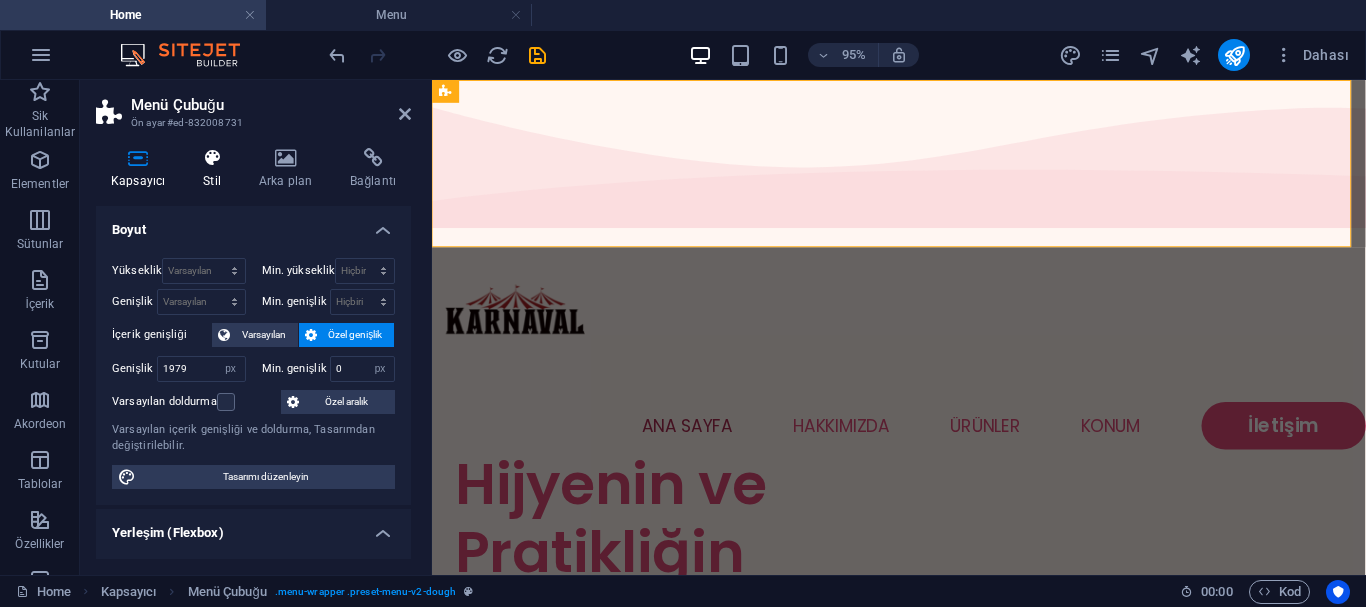click on "Stil" at bounding box center [216, 169] 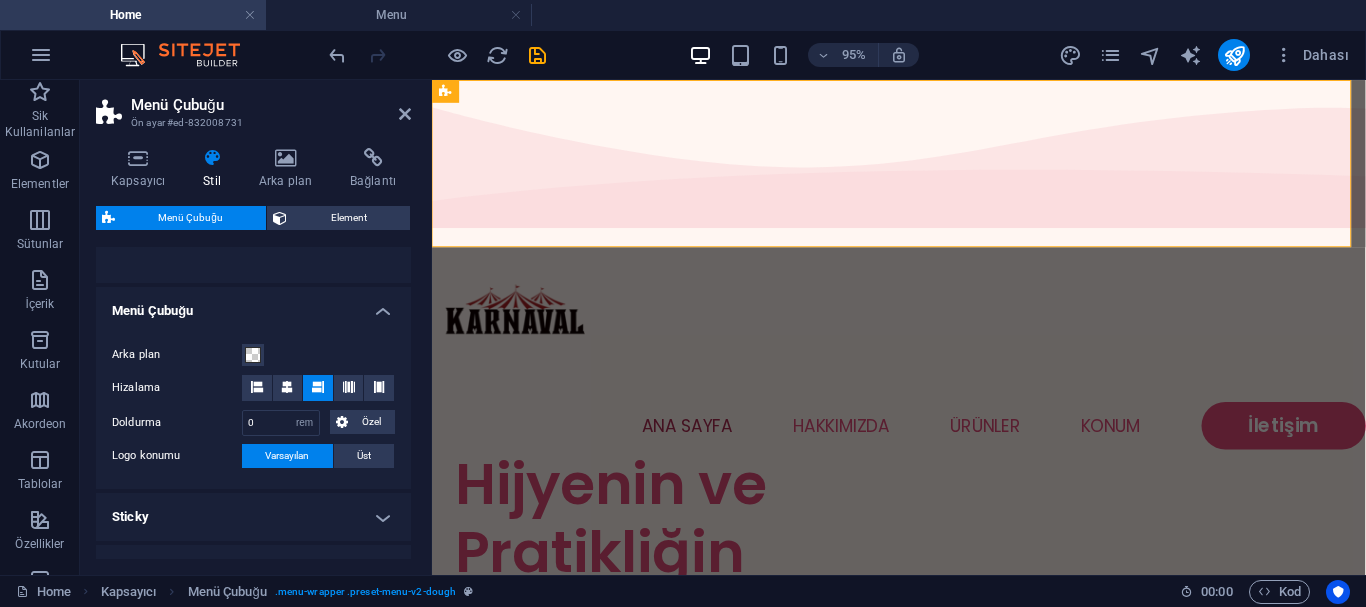 scroll, scrollTop: 400, scrollLeft: 0, axis: vertical 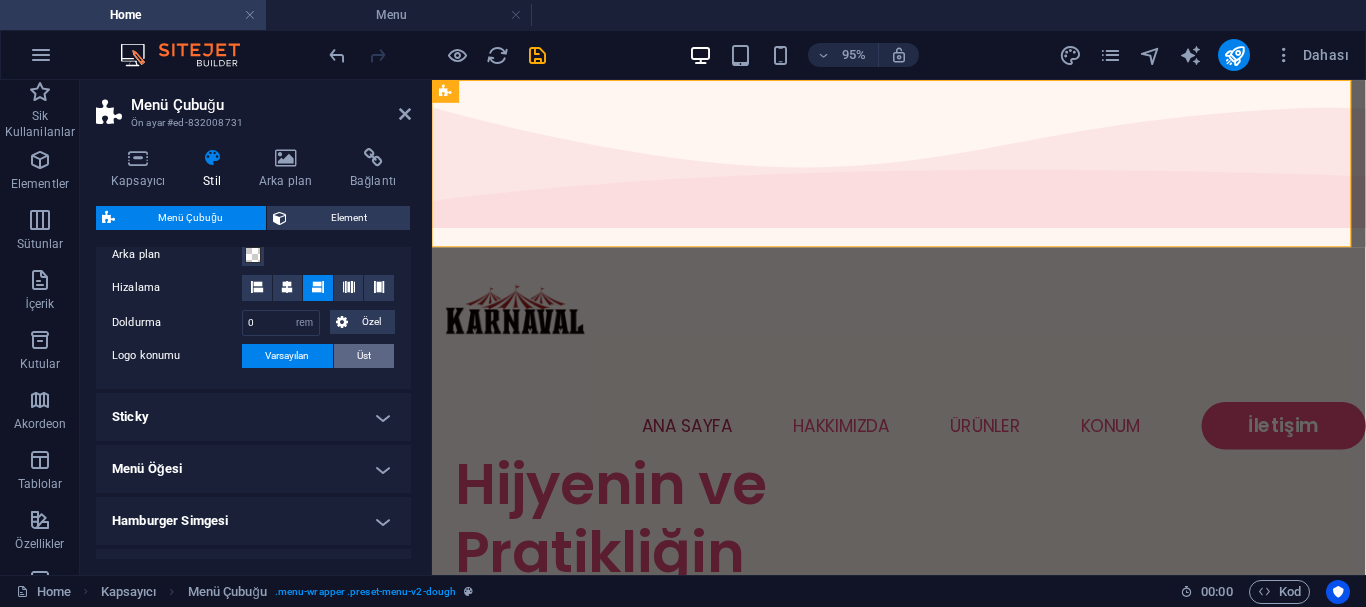 click on "Üst" at bounding box center (364, 356) 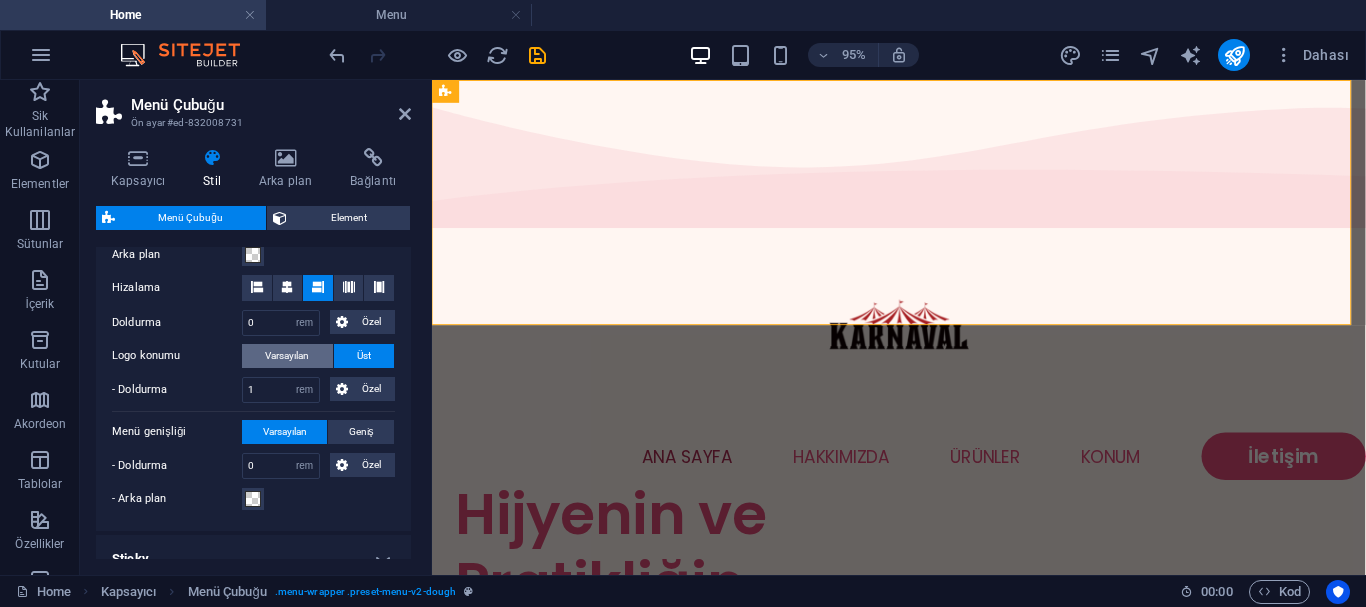 click on "Varsayılan" at bounding box center (287, 356) 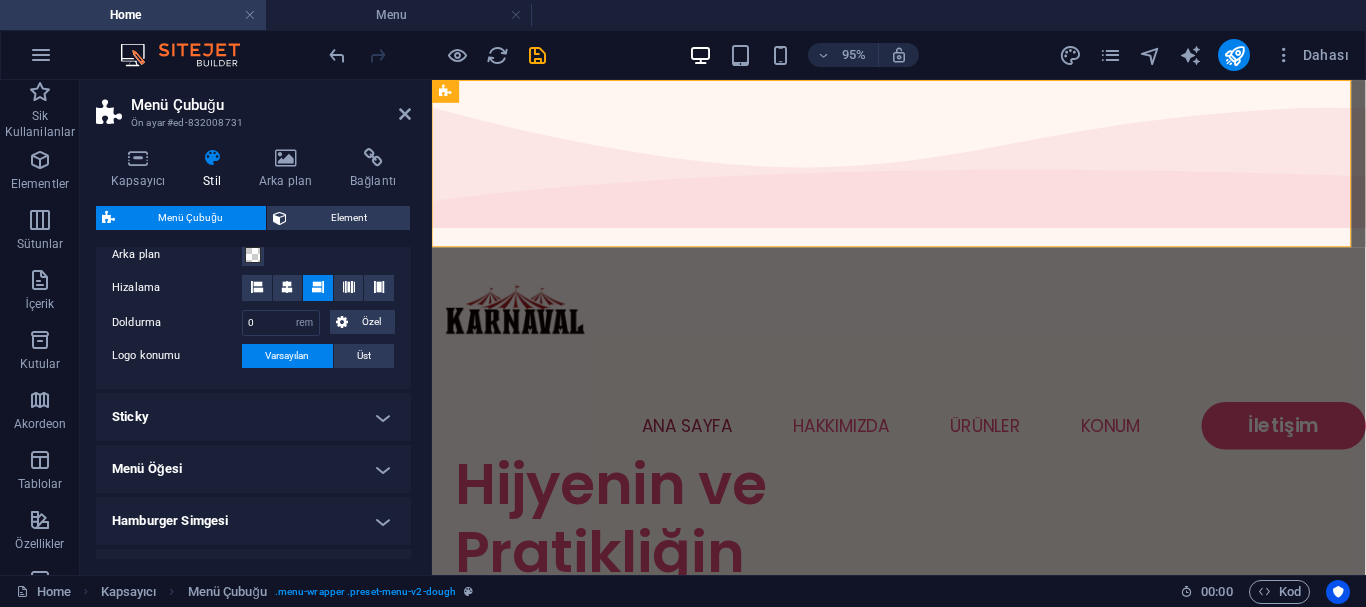 scroll, scrollTop: 500, scrollLeft: 0, axis: vertical 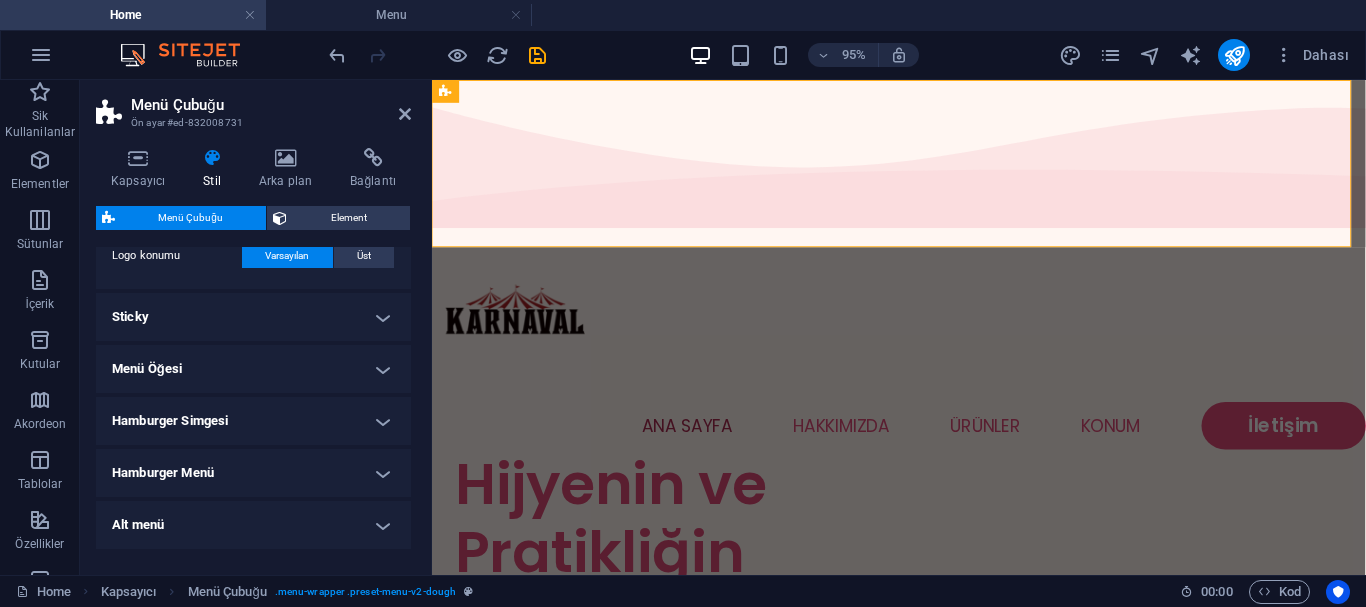 click on "Sticky" at bounding box center [253, 317] 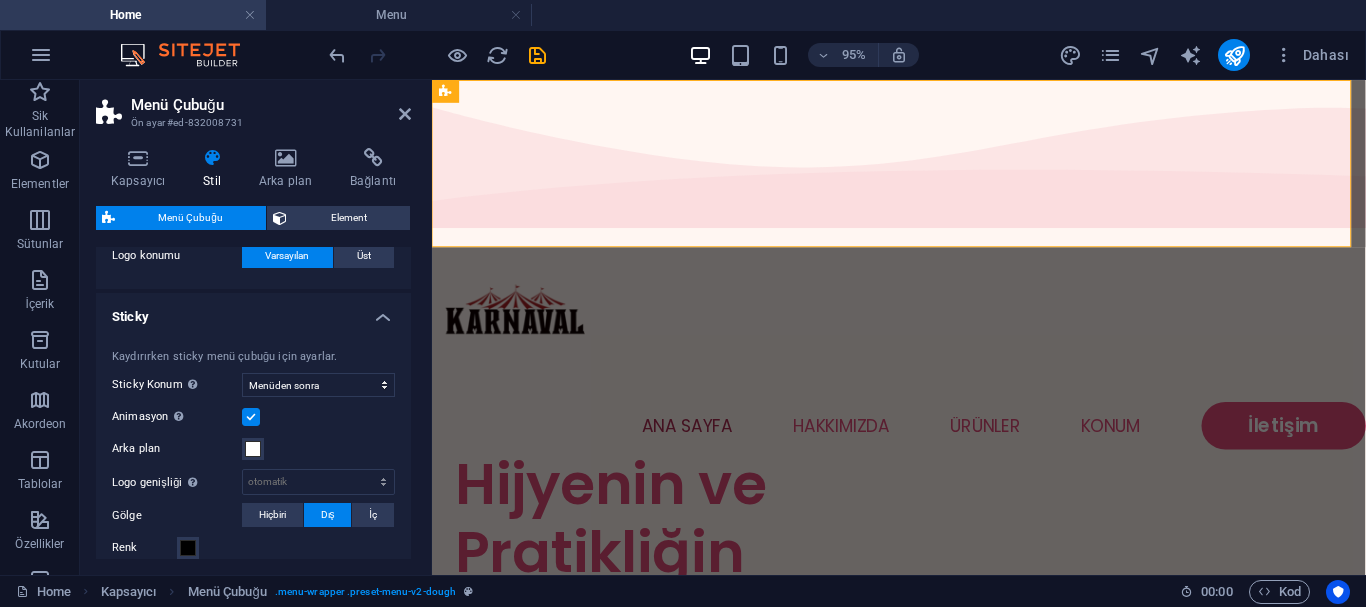 scroll, scrollTop: 600, scrollLeft: 0, axis: vertical 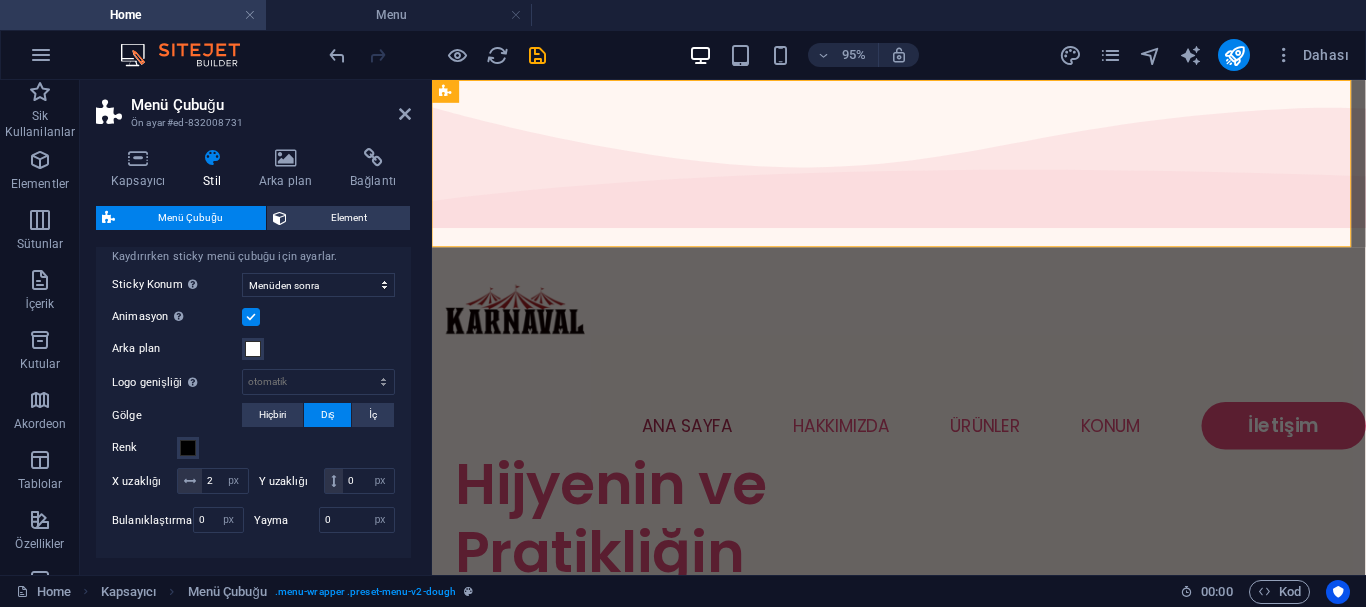 click at bounding box center [251, 317] 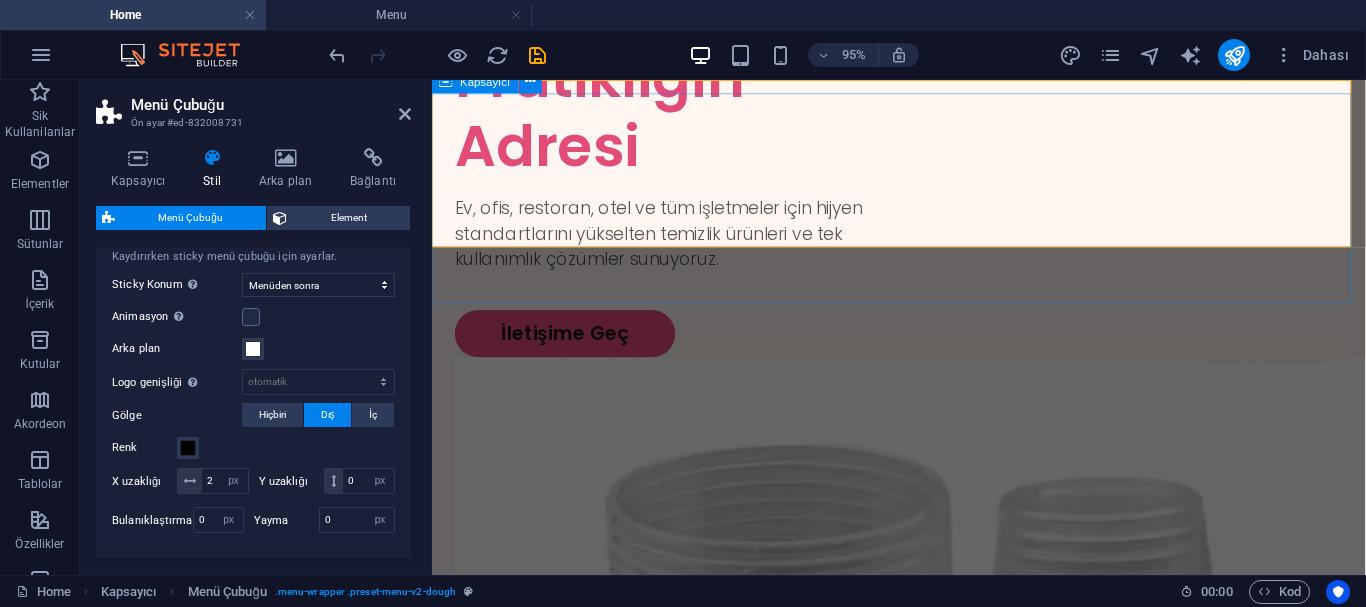 scroll, scrollTop: 0, scrollLeft: 0, axis: both 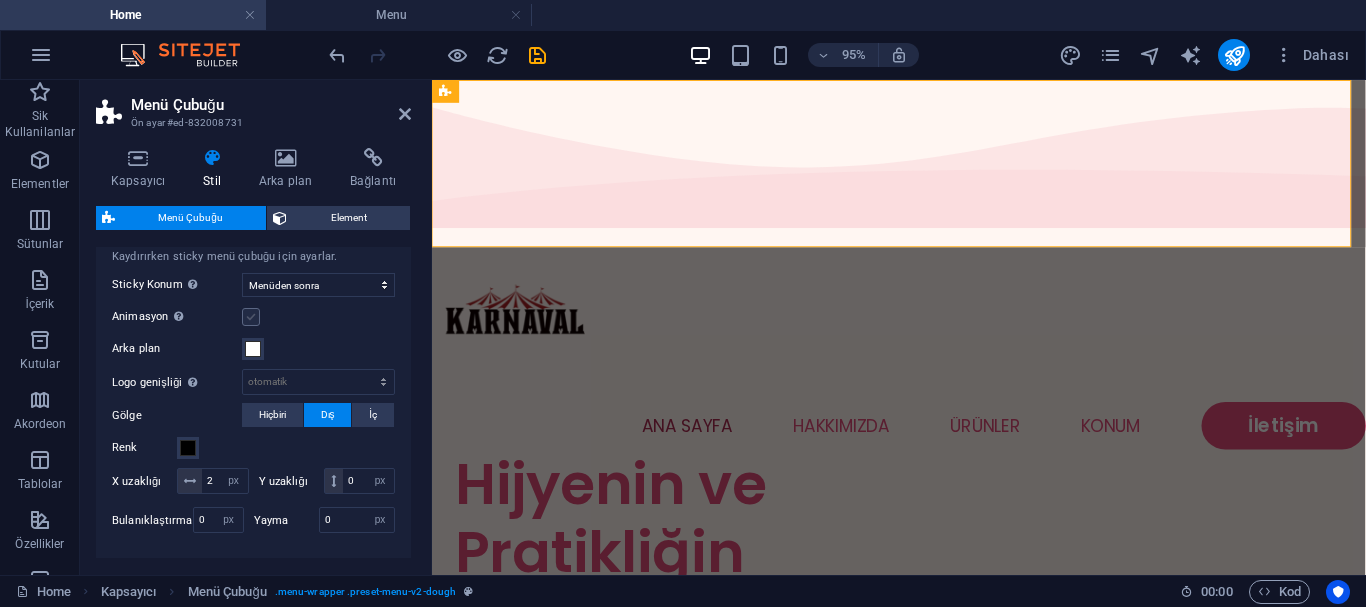 click at bounding box center [251, 317] 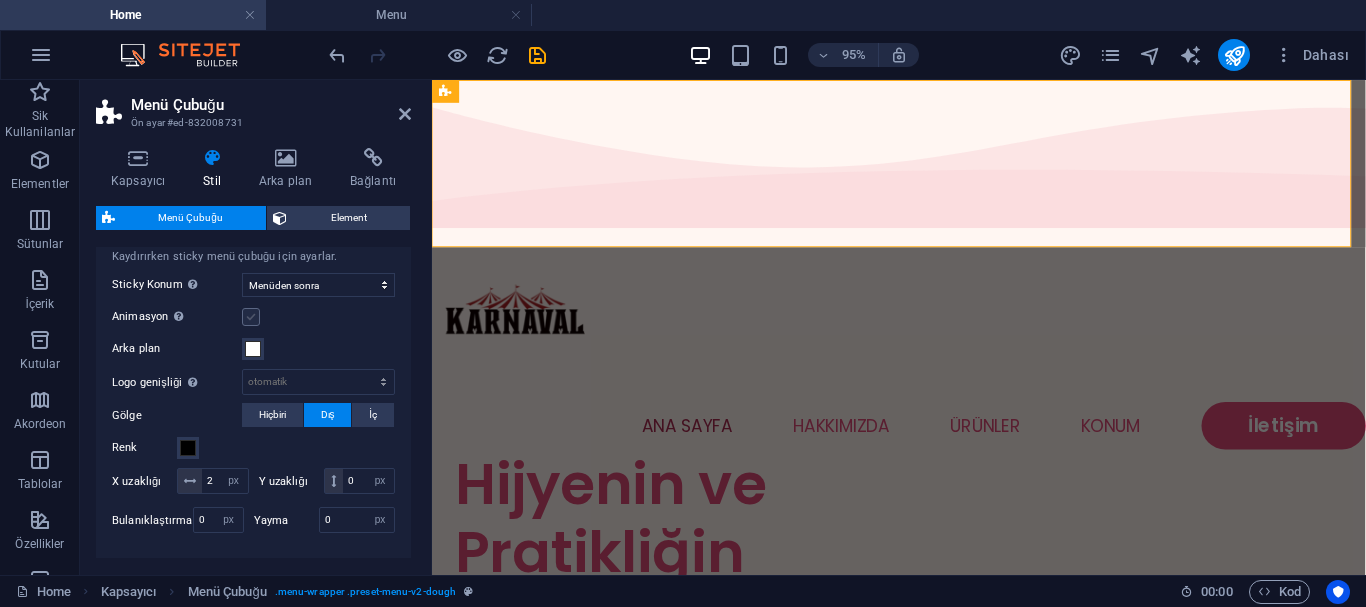 click on "Animasyon Sticky menü göründüğünde sorunsuz bir geçiş ayarlar" at bounding box center (0, 0) 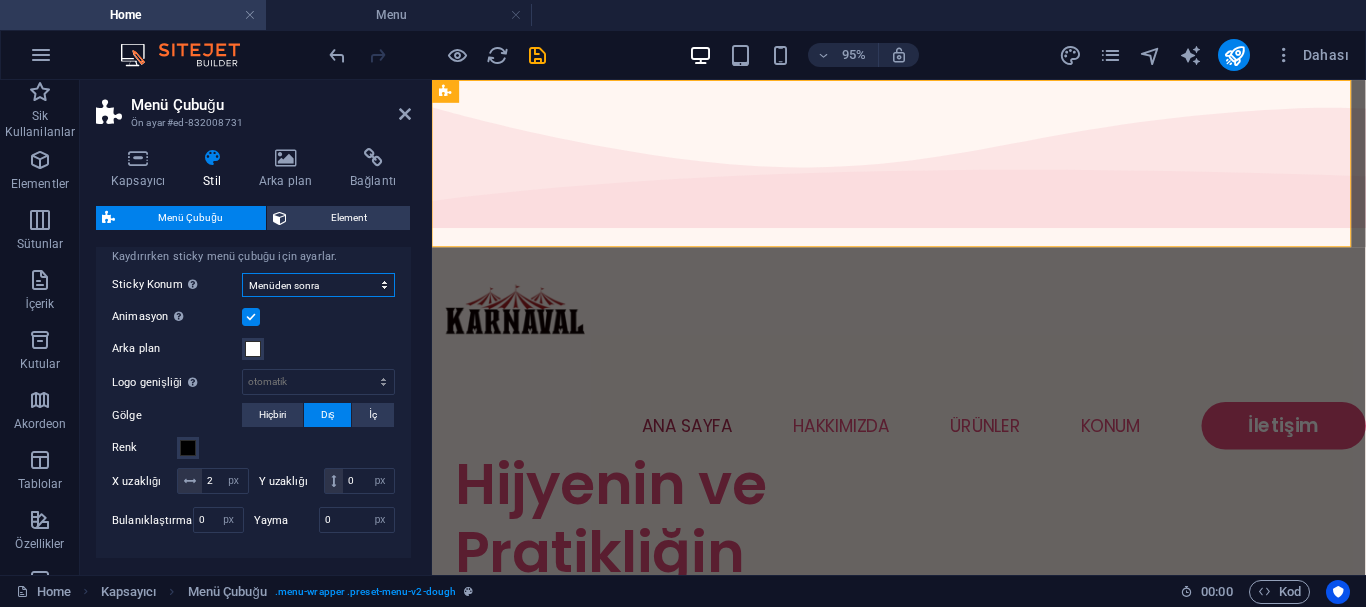 click on "Kapalı Hızlı Menüden sonra Banner'dan sonra Yukarı kaydırırken" at bounding box center (318, 285) 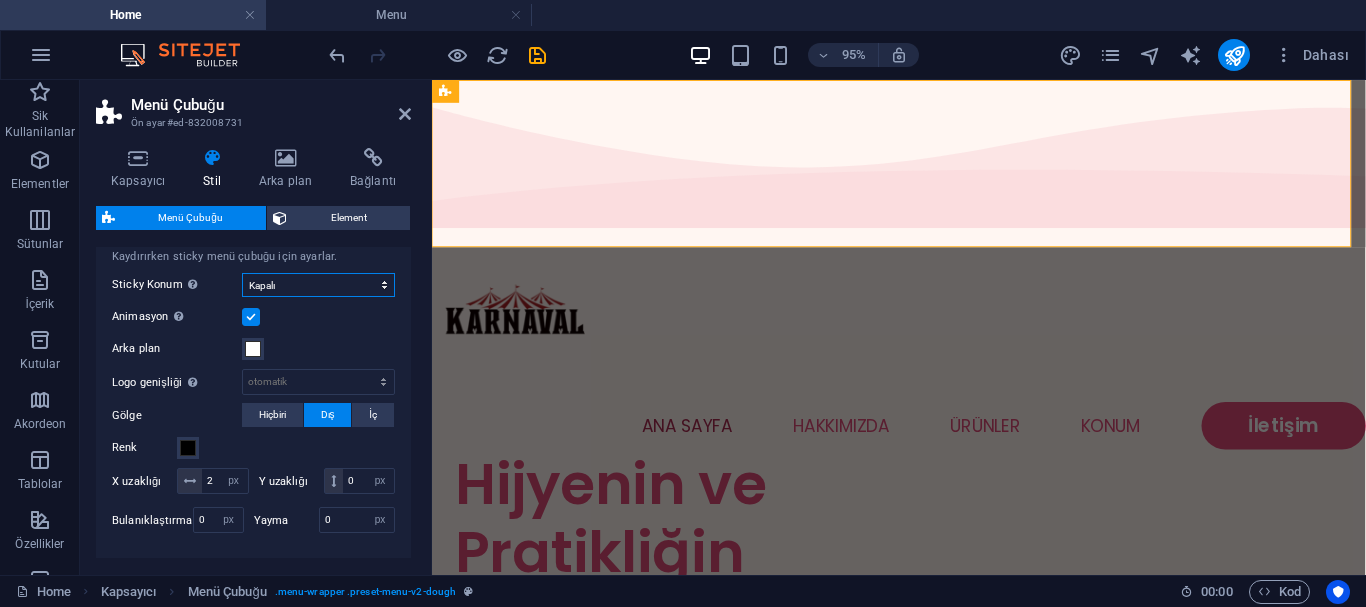 click on "Kapalı Hızlı Menüden sonra Banner'dan sonra Yukarı kaydırırken" at bounding box center (318, 285) 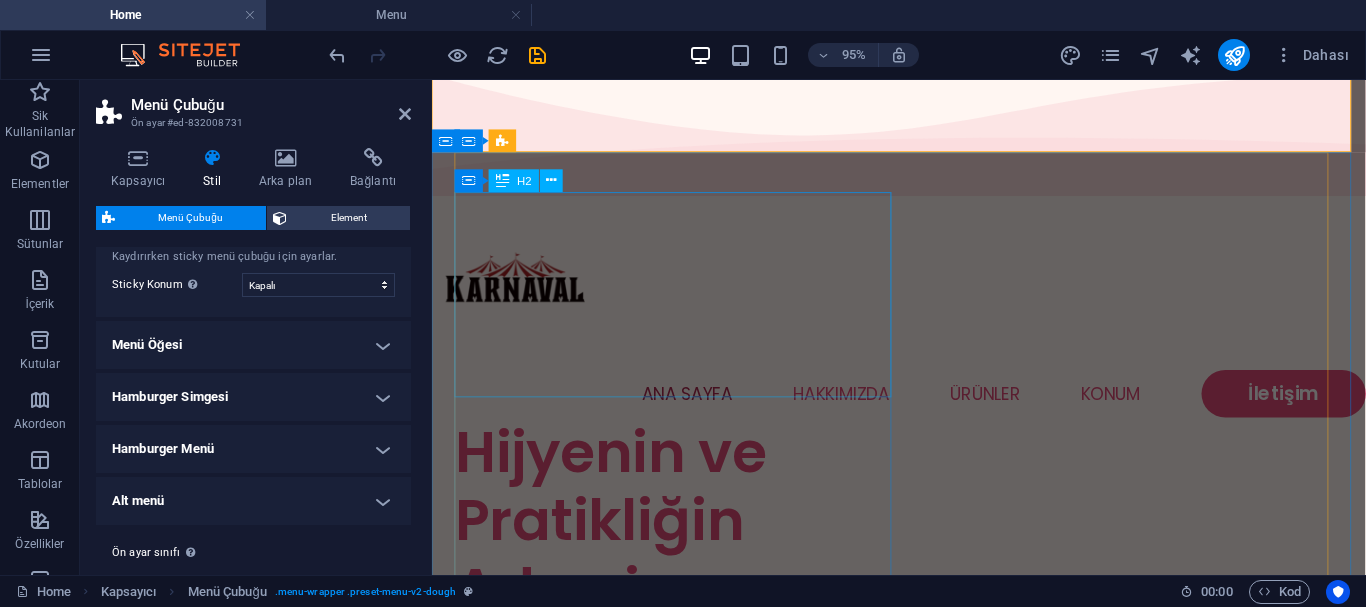 scroll, scrollTop: 0, scrollLeft: 0, axis: both 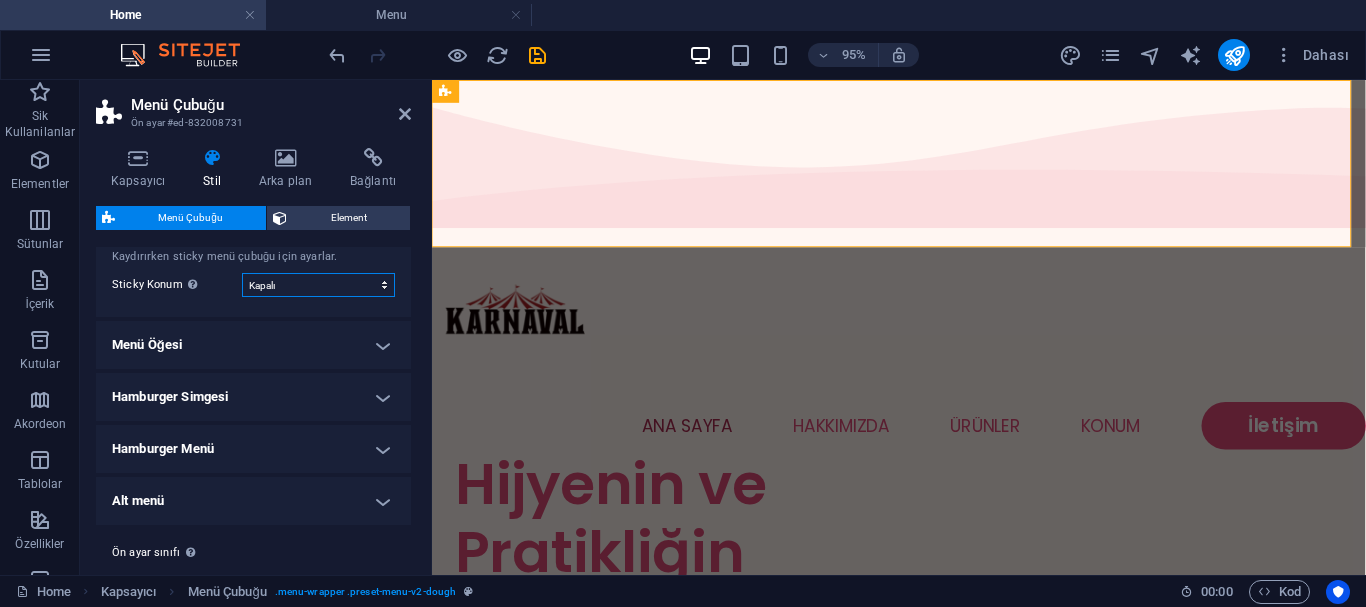 click on "Kapalı Hızlı Menüden sonra Banner'dan sonra Yukarı kaydırırken" at bounding box center (318, 285) 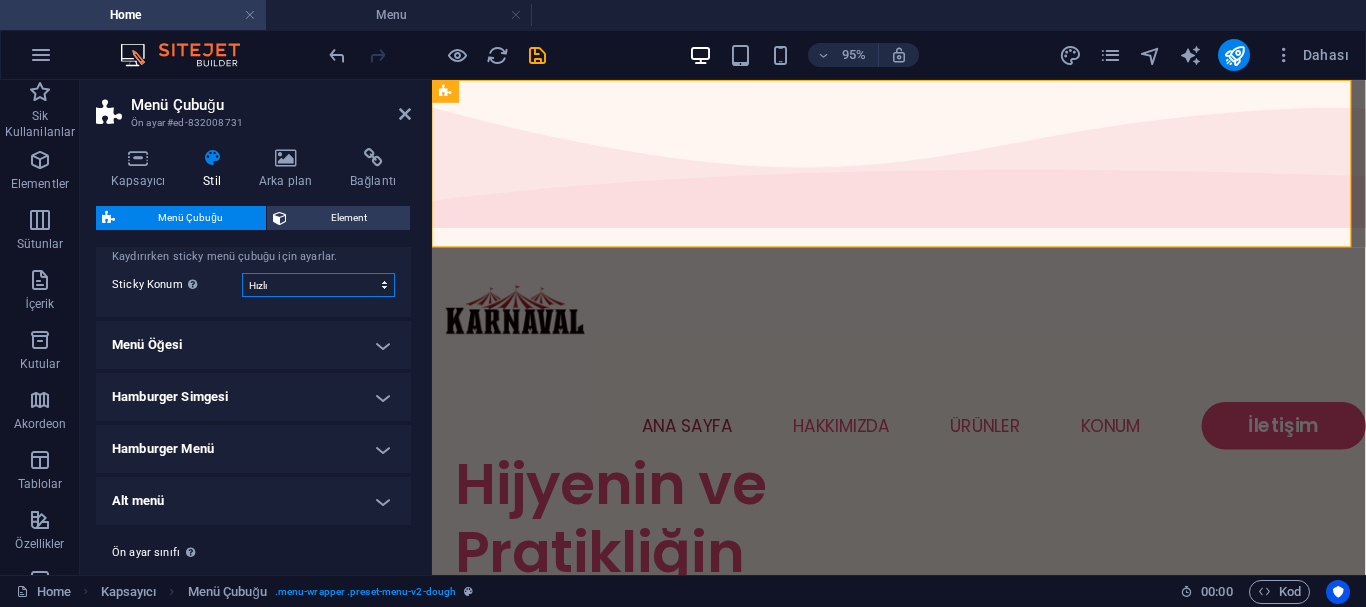 click on "Kapalı Hızlı Menüden sonra Banner'dan sonra Yukarı kaydırırken" at bounding box center [318, 285] 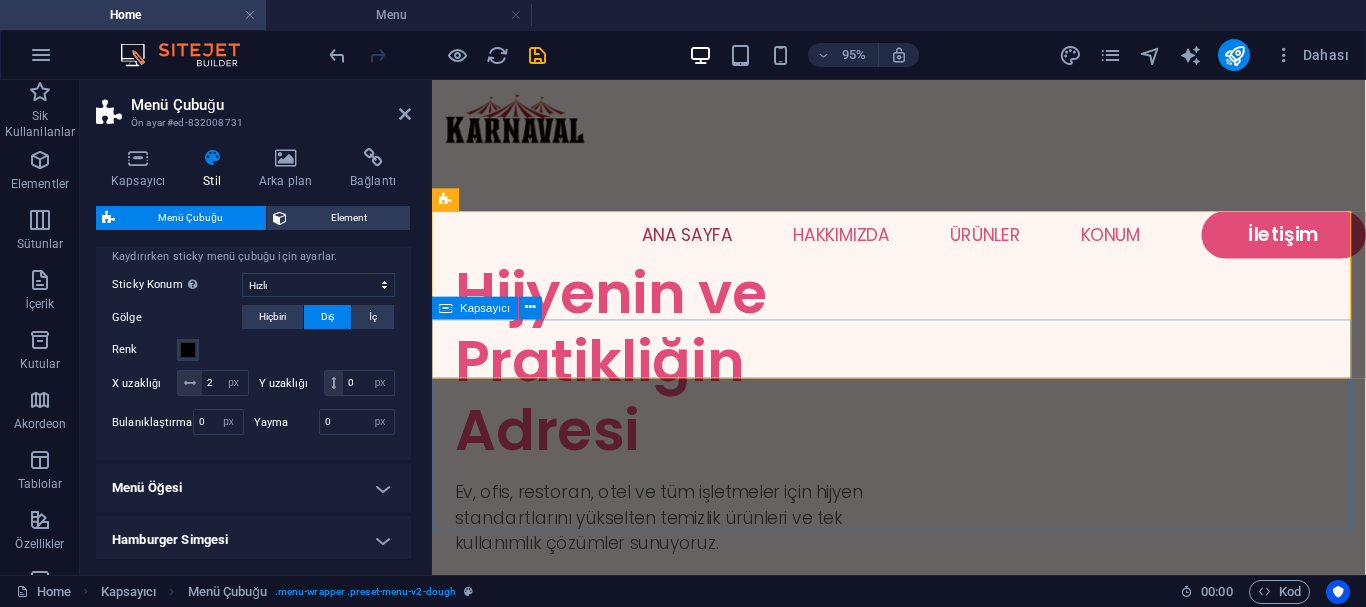 scroll, scrollTop: 0, scrollLeft: 0, axis: both 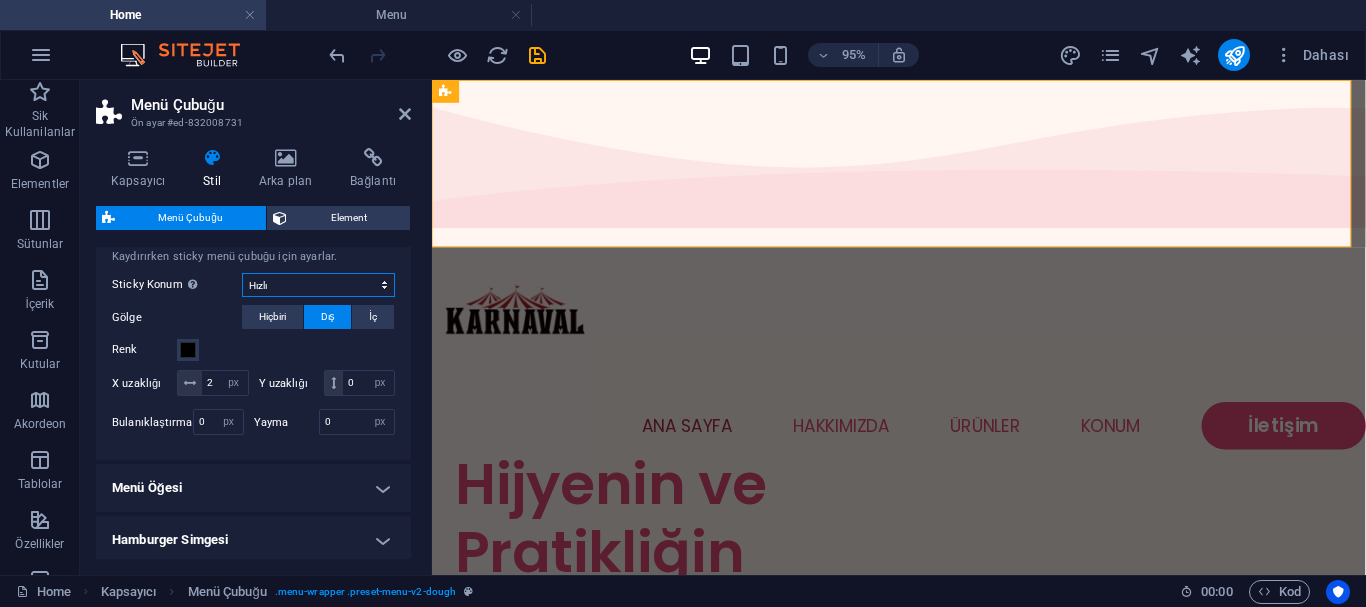 click on "Kapalı Hızlı Menüden sonra Banner'dan sonra Yukarı kaydırırken" at bounding box center (318, 285) 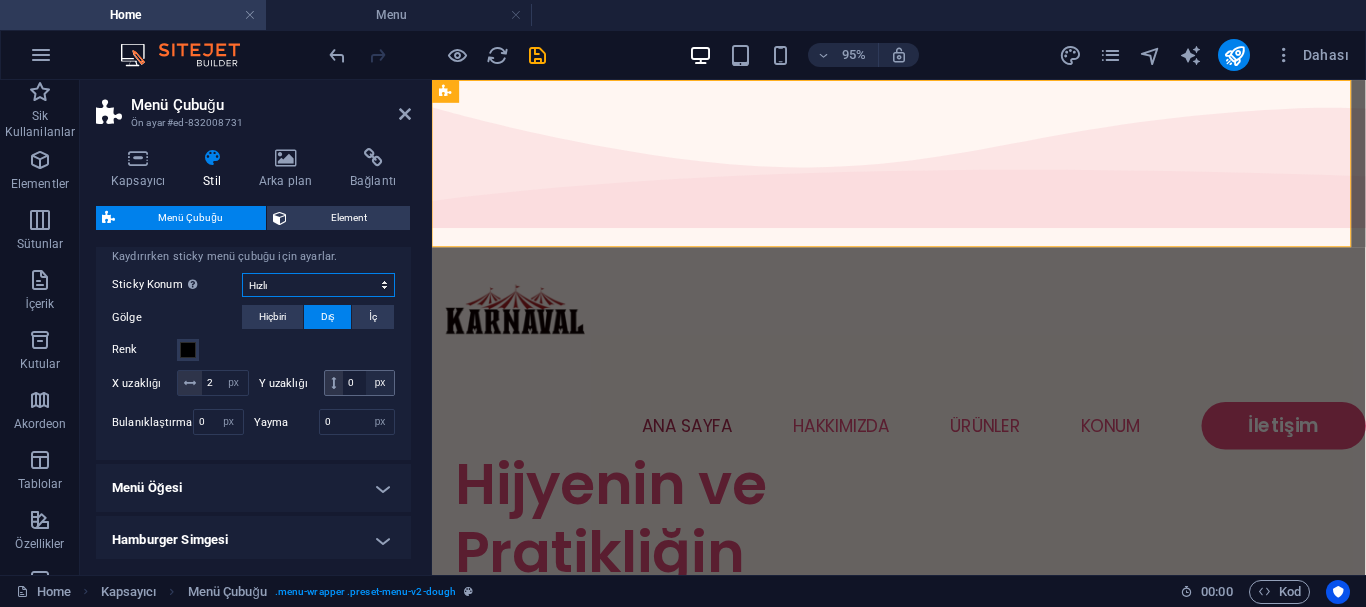 select on "sticky_none" 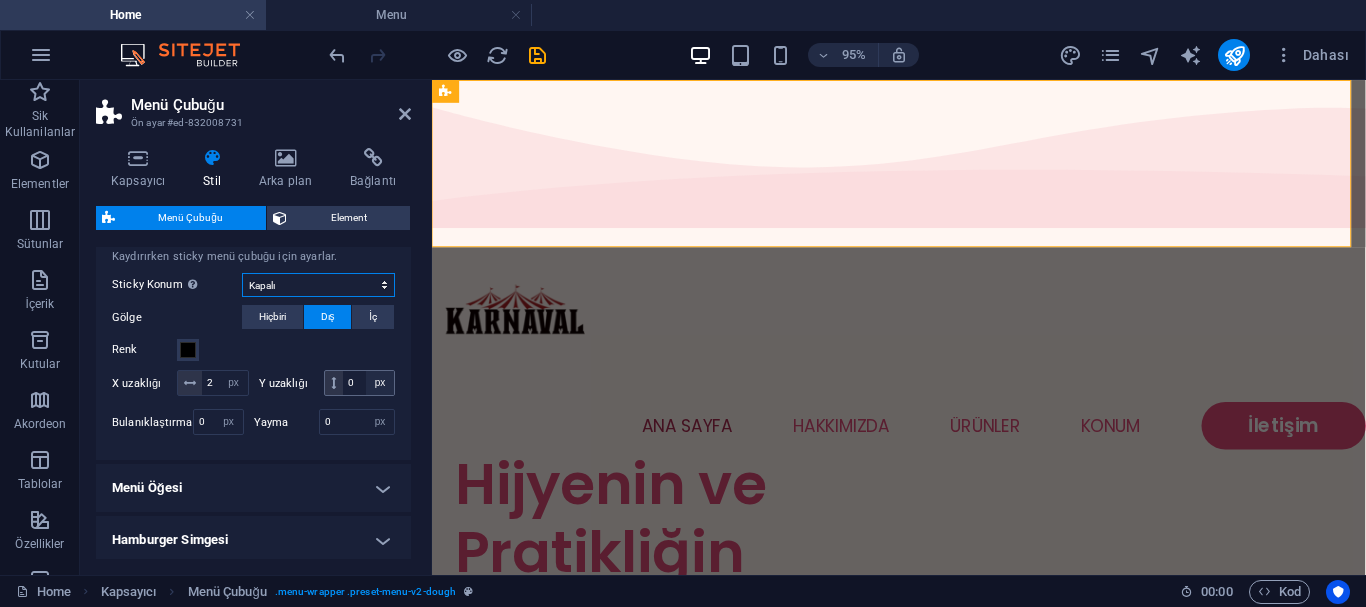 click on "Kapalı Hızlı Menüden sonra Banner'dan sonra Yukarı kaydırırken" at bounding box center (318, 285) 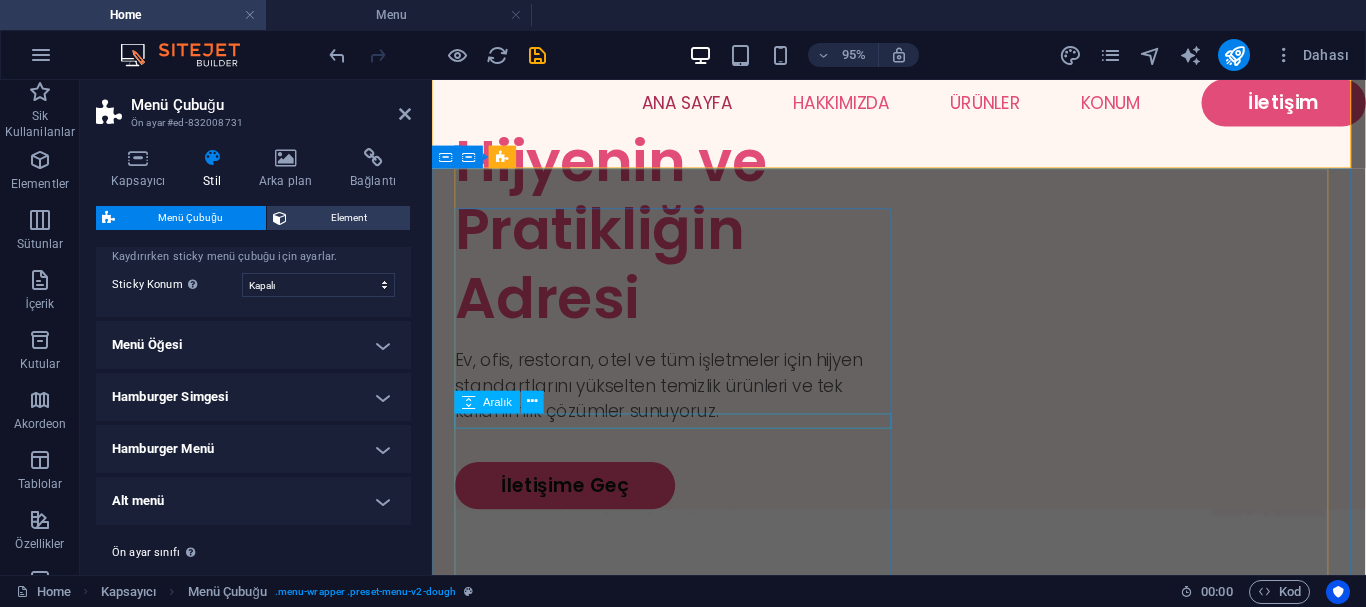 scroll, scrollTop: 0, scrollLeft: 0, axis: both 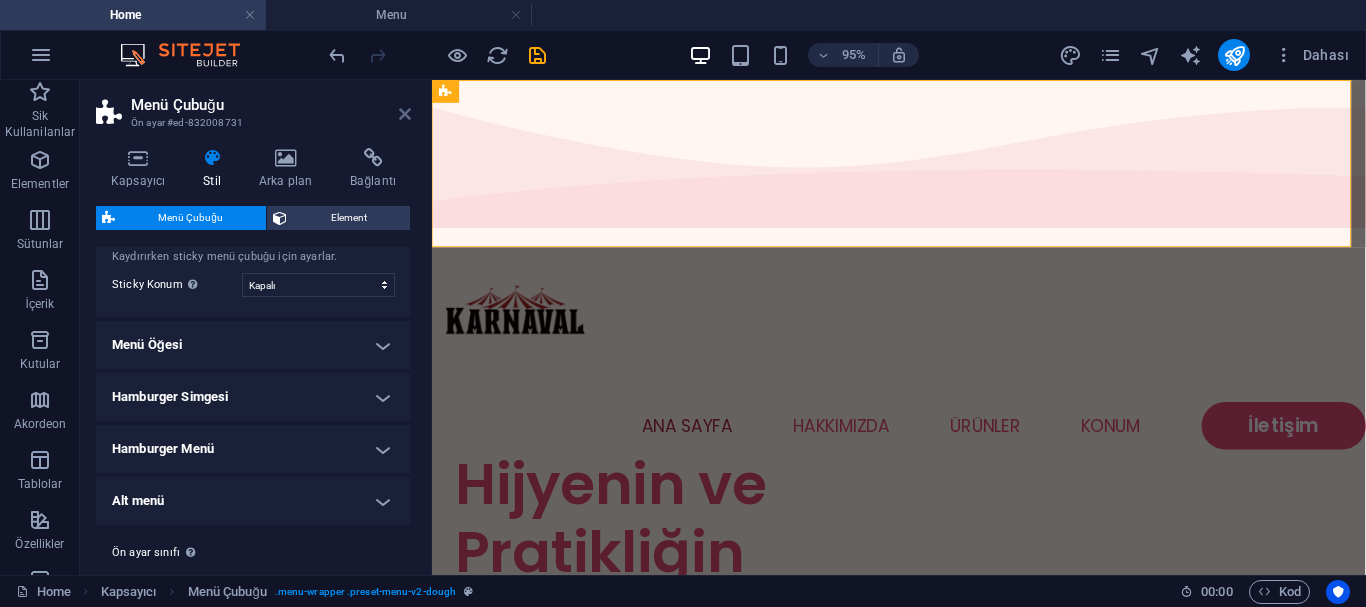 click at bounding box center (405, 114) 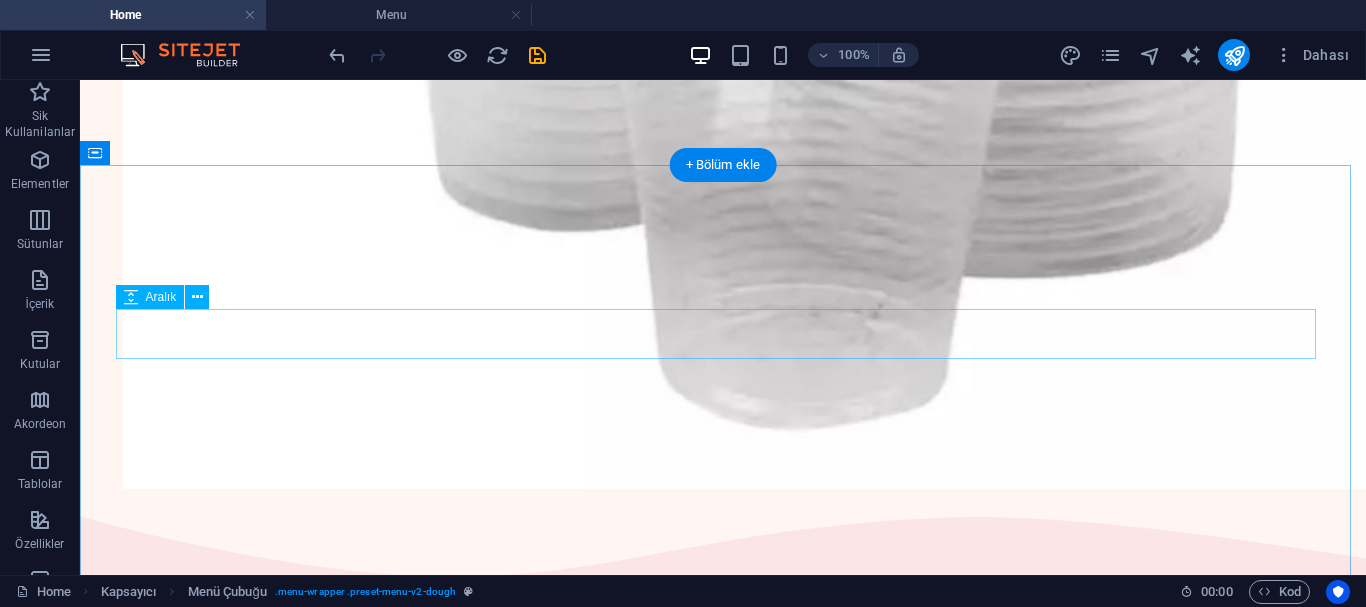 scroll, scrollTop: 2000, scrollLeft: 0, axis: vertical 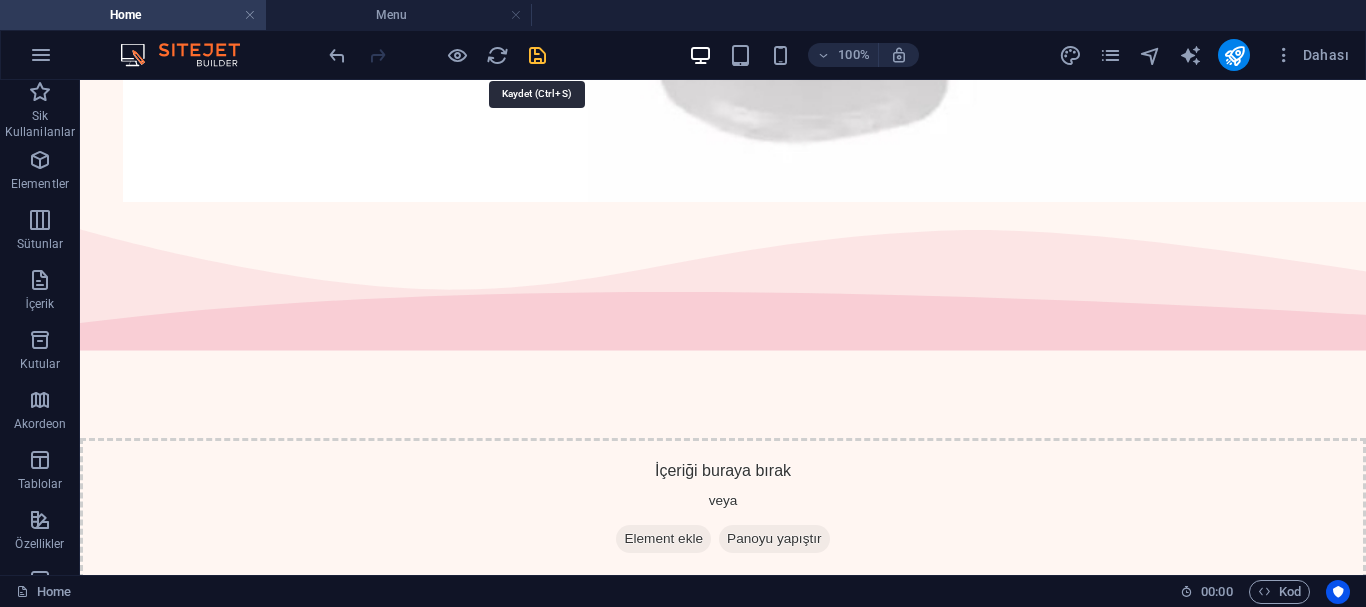 click at bounding box center [537, 55] 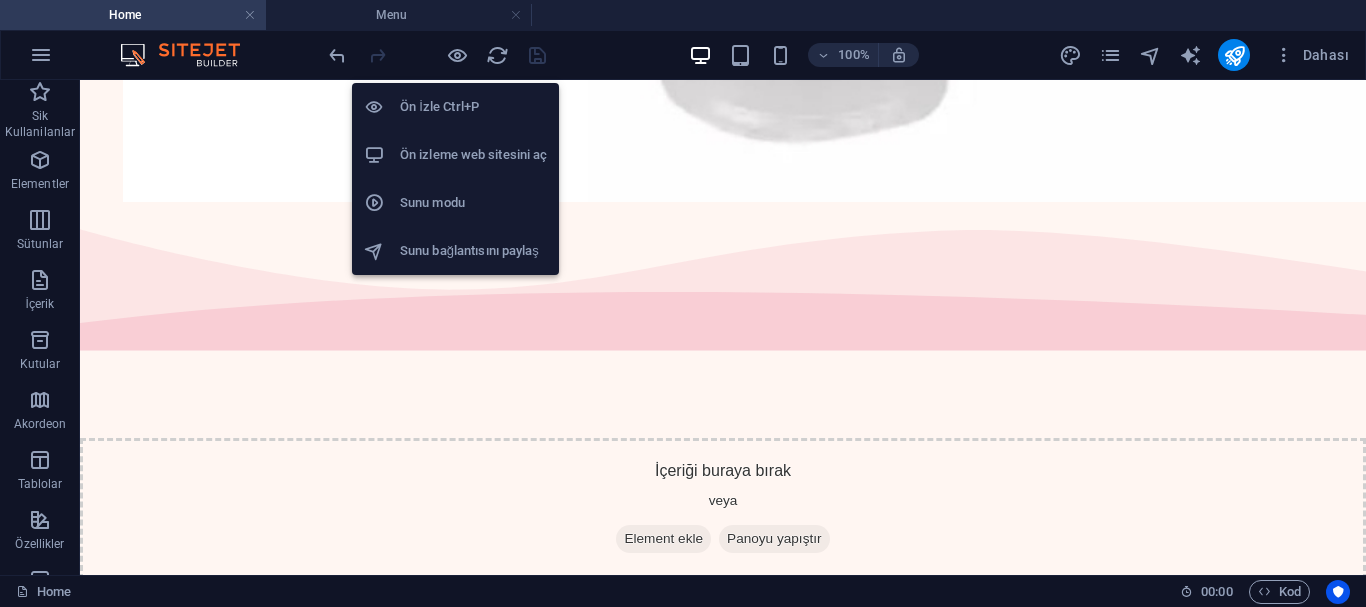 click on "Ön izleme web sitesini aç" at bounding box center (455, 155) 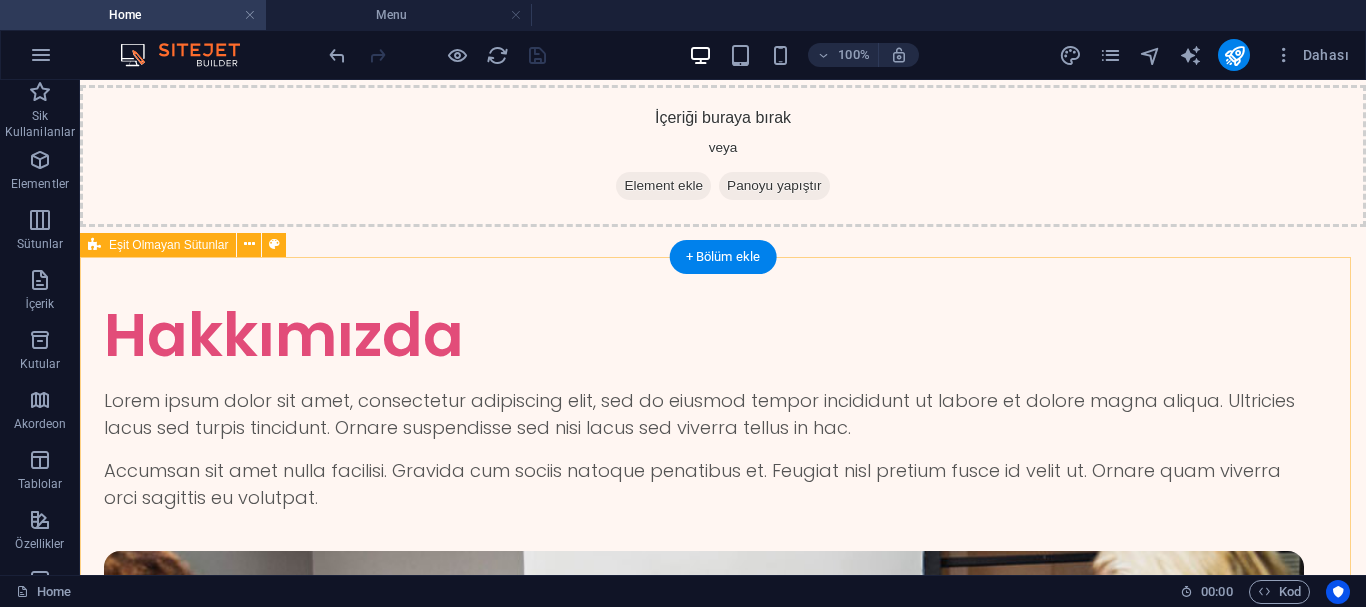 scroll, scrollTop: 2400, scrollLeft: 0, axis: vertical 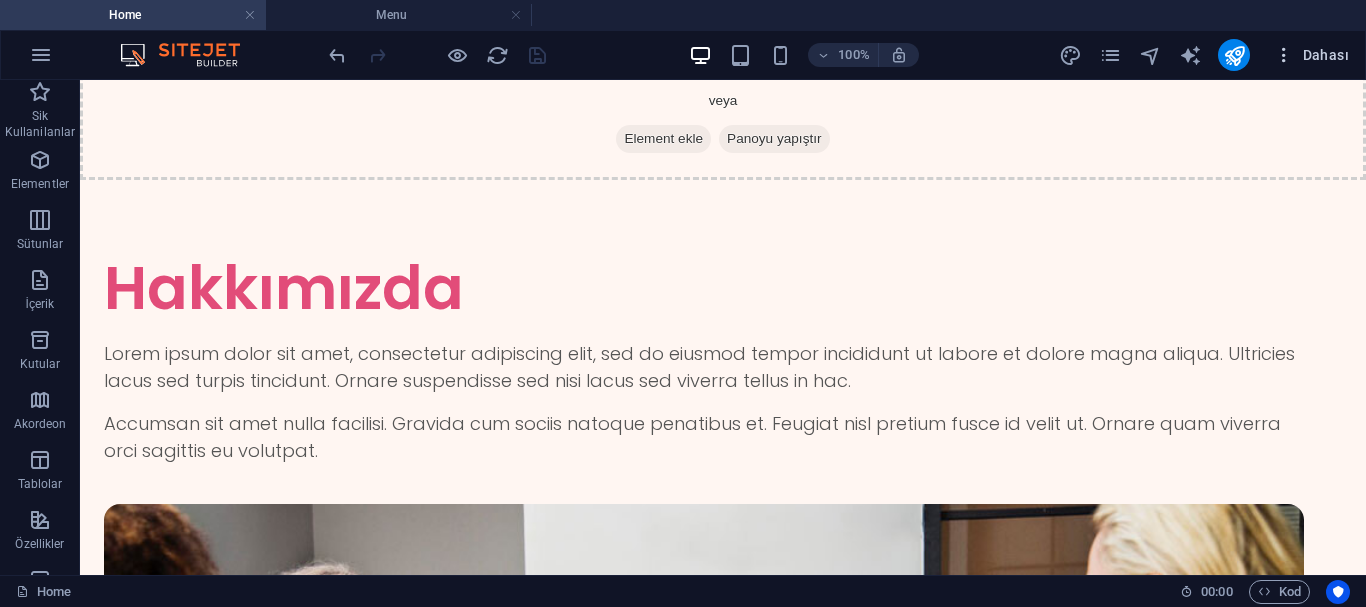 click on "Dahası" at bounding box center (1311, 55) 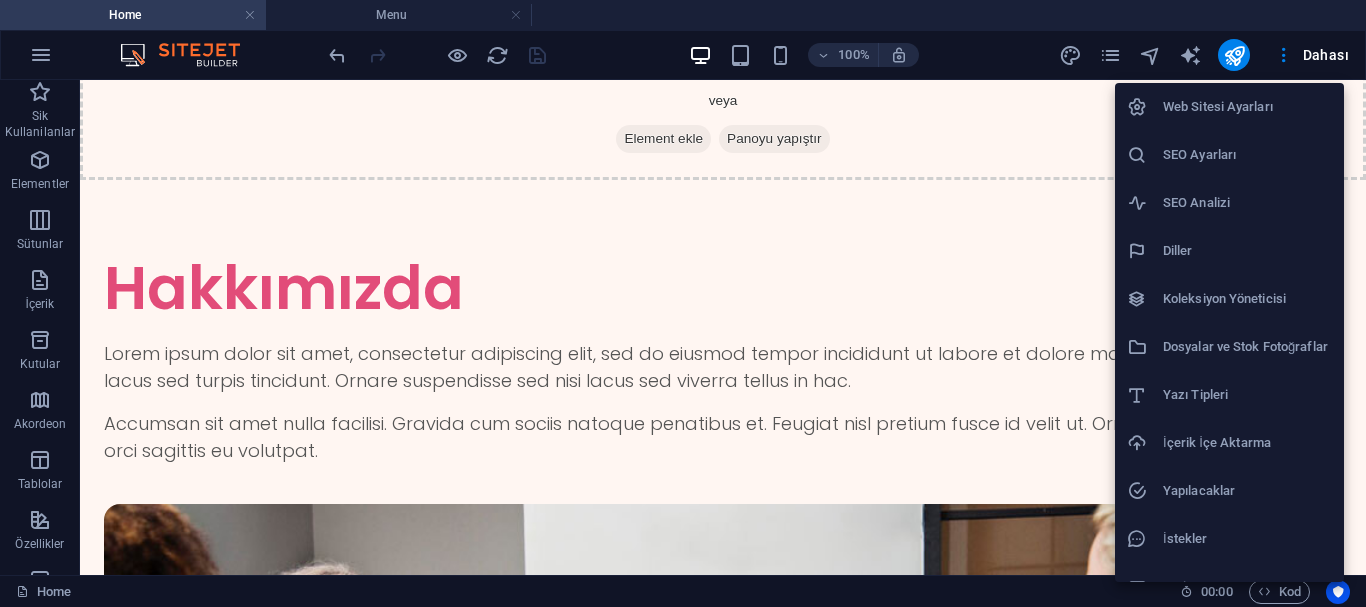scroll, scrollTop: 29, scrollLeft: 0, axis: vertical 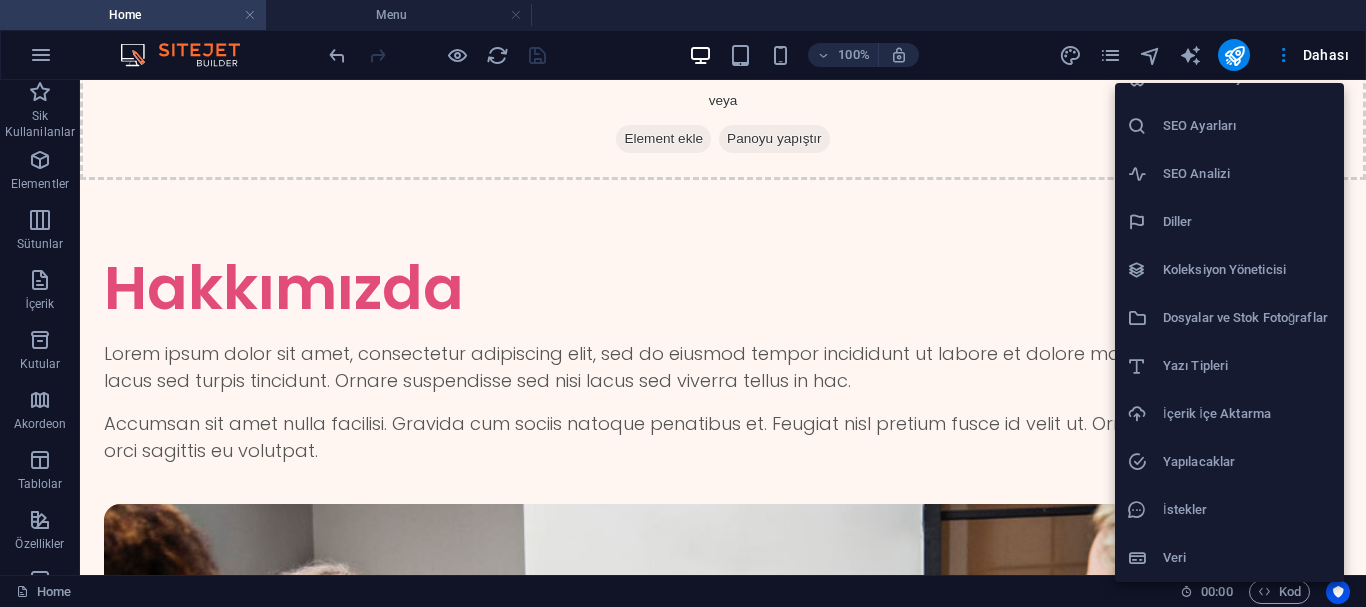 click at bounding box center (683, 303) 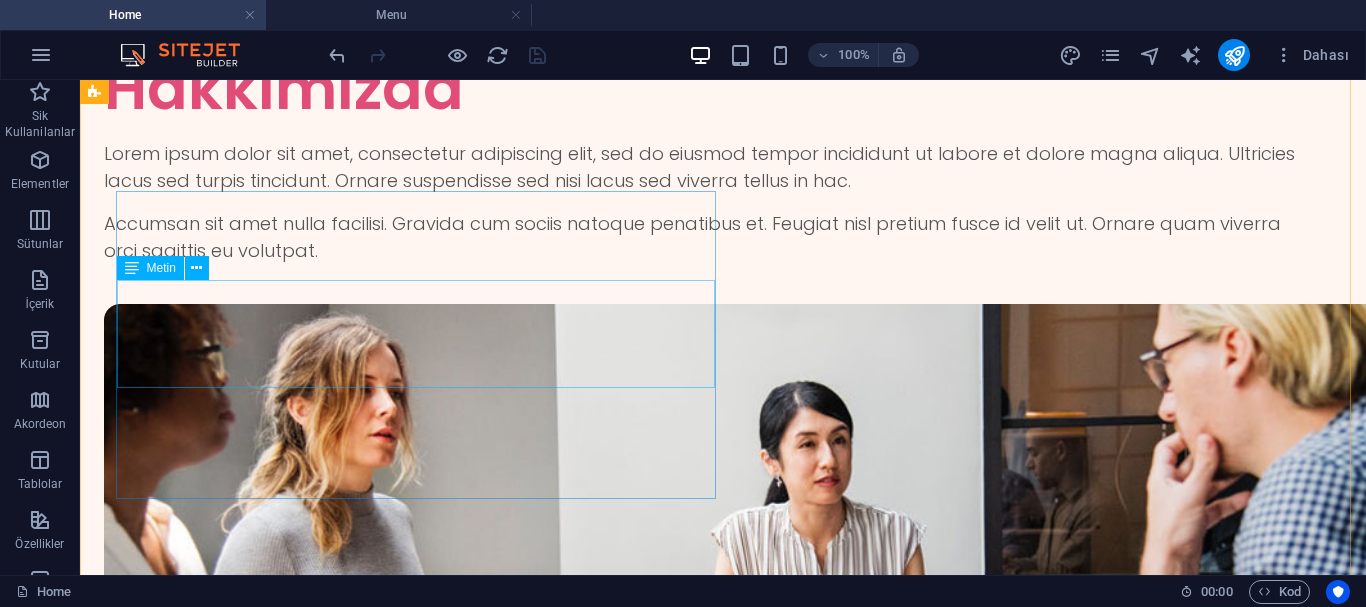 scroll, scrollTop: 2400, scrollLeft: 0, axis: vertical 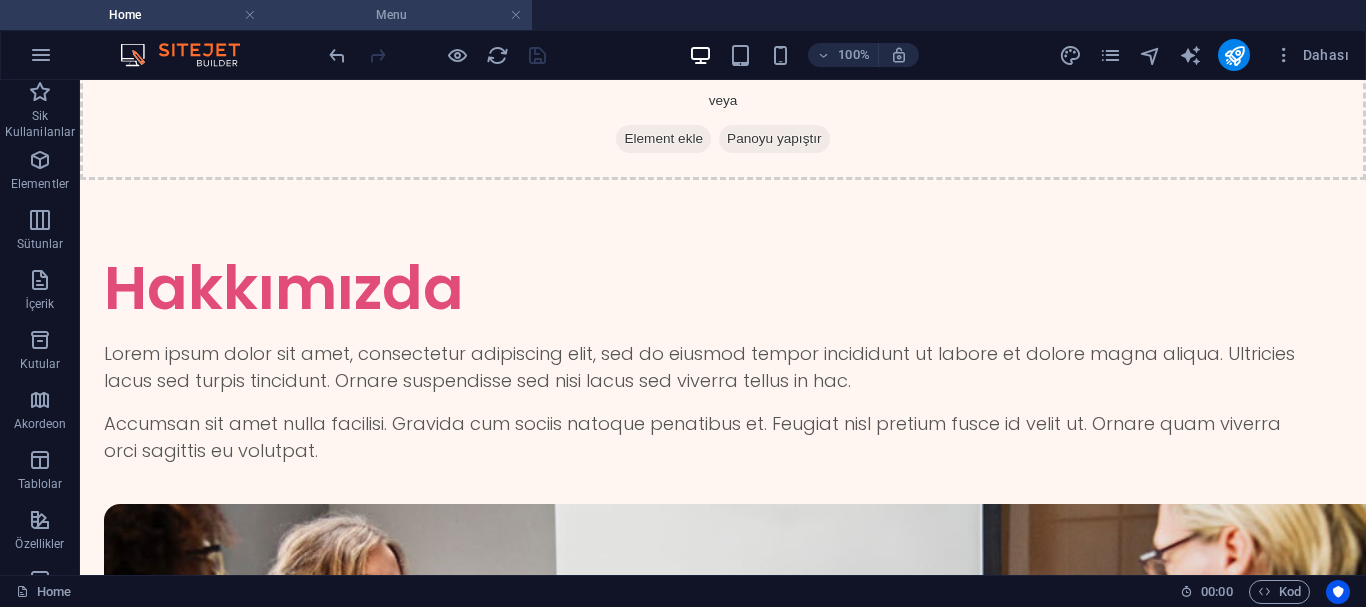 click on "Menu" at bounding box center (399, 15) 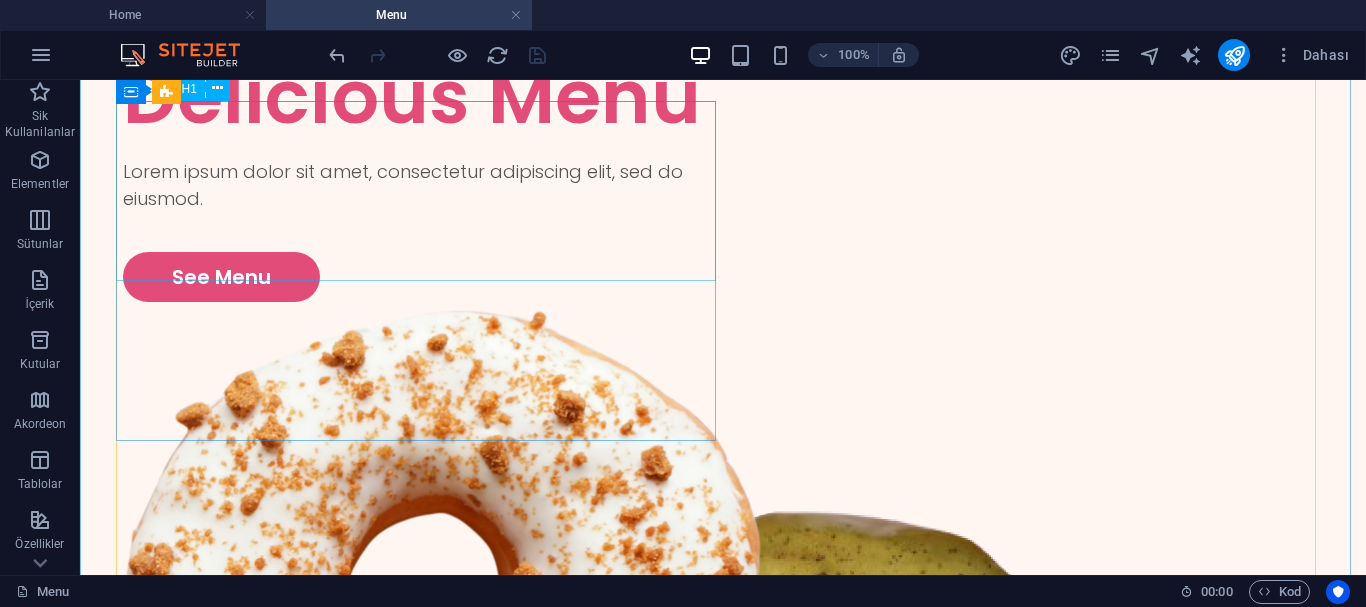 scroll, scrollTop: 0, scrollLeft: 0, axis: both 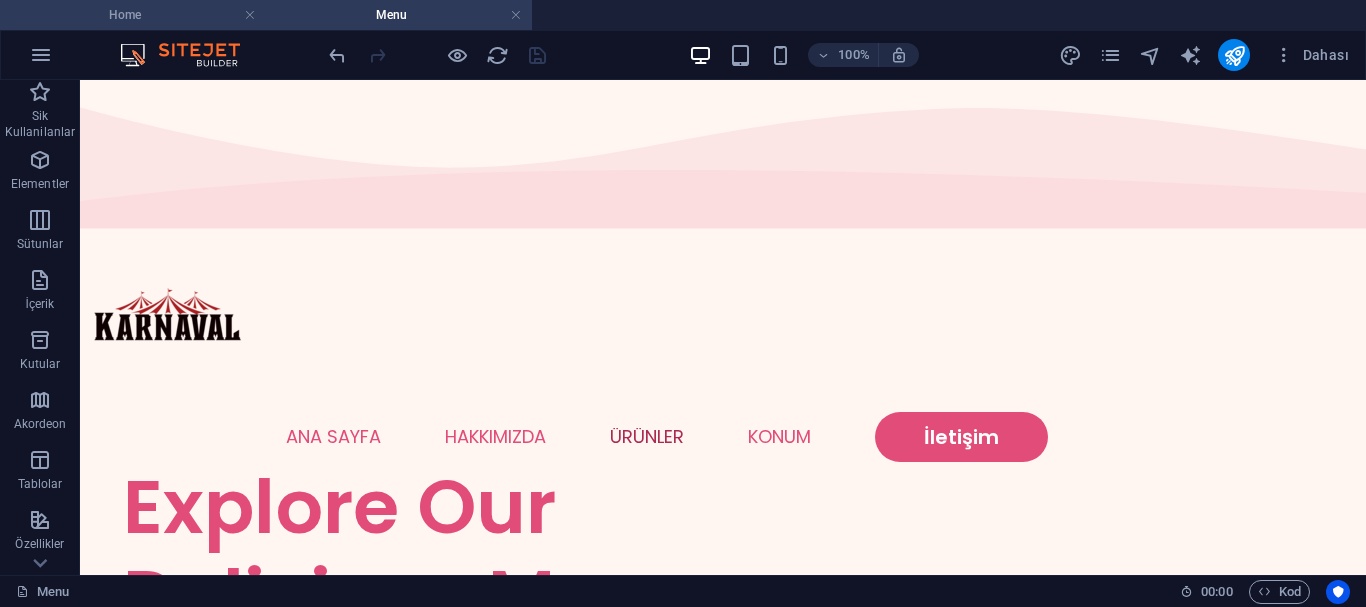 click on "Home" at bounding box center (133, 15) 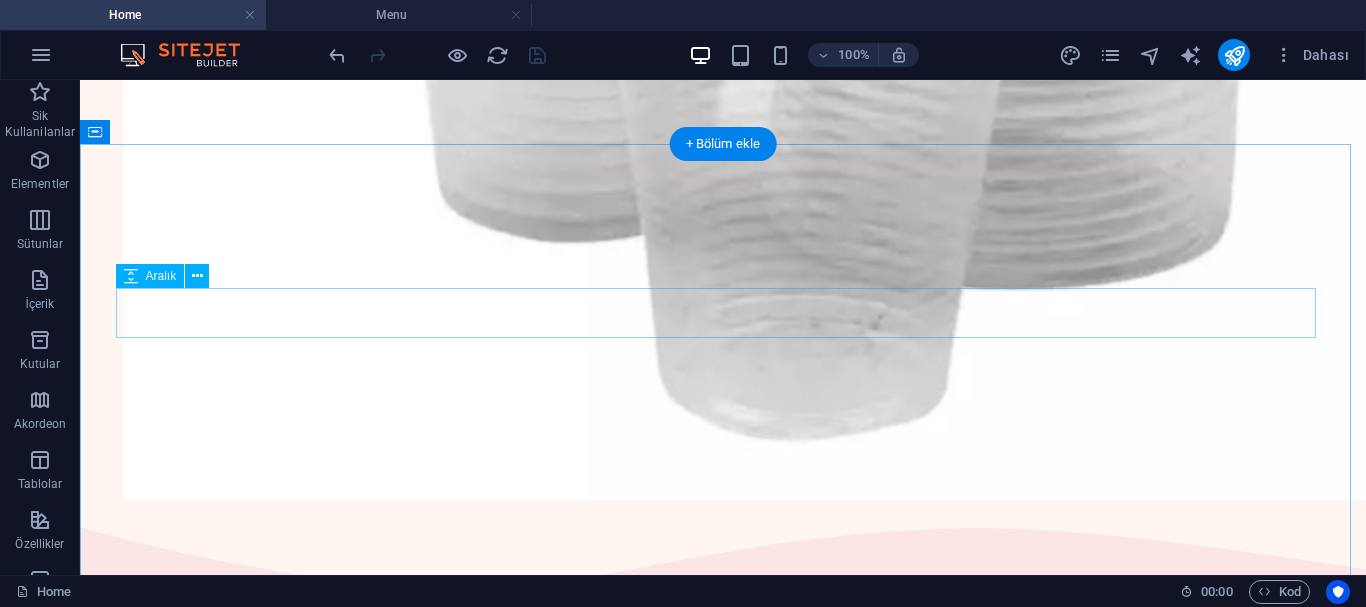 scroll, scrollTop: 1700, scrollLeft: 0, axis: vertical 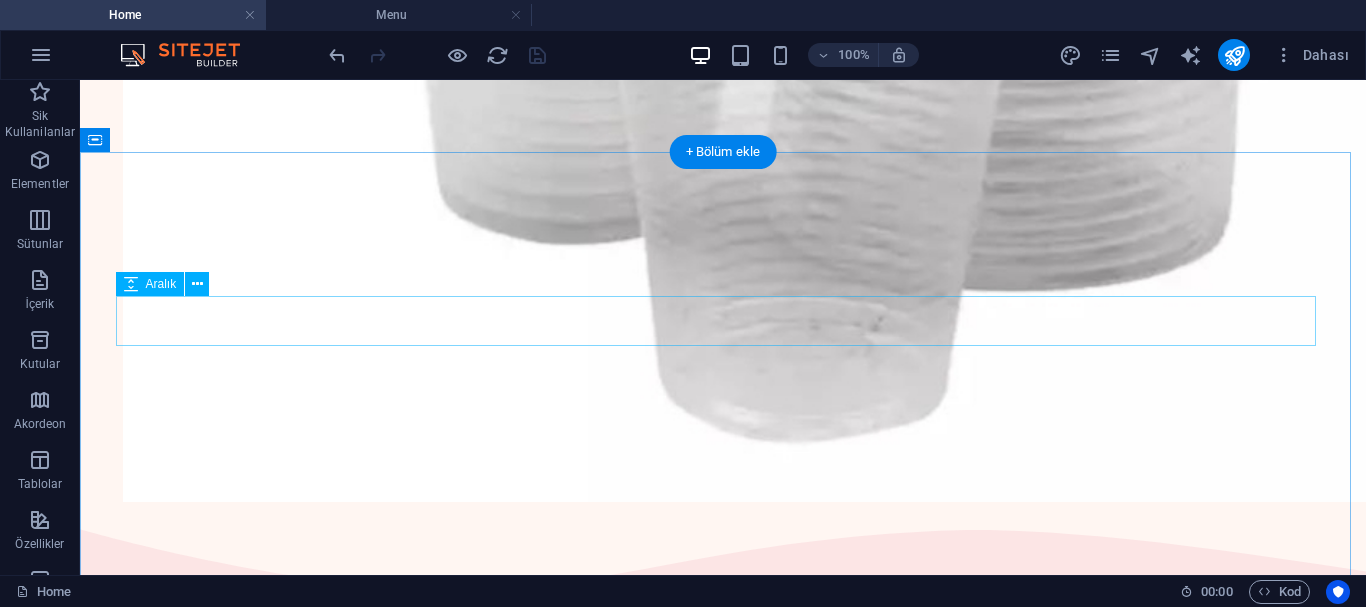 click at bounding box center (723, 2147) 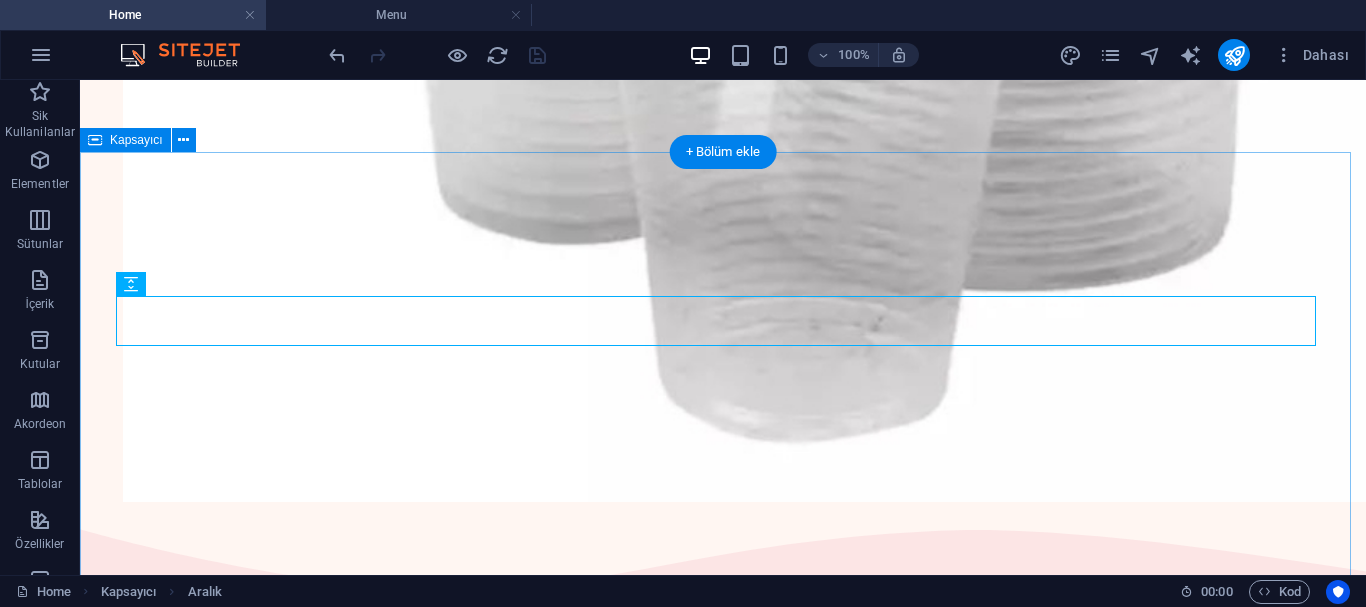 click on "Konum Bilgilerimiz 27 Spruce Street Lorem ipsum dolor sit amet, consectetur adipiscing elit. 143 Oak Avenue Lorem ipsum dolor sit amet, consectetur adipiscing elit. 88 Elm Road Lorem ipsum dolor sit amet, consectetur adipiscing elit." at bounding box center [723, 2845] 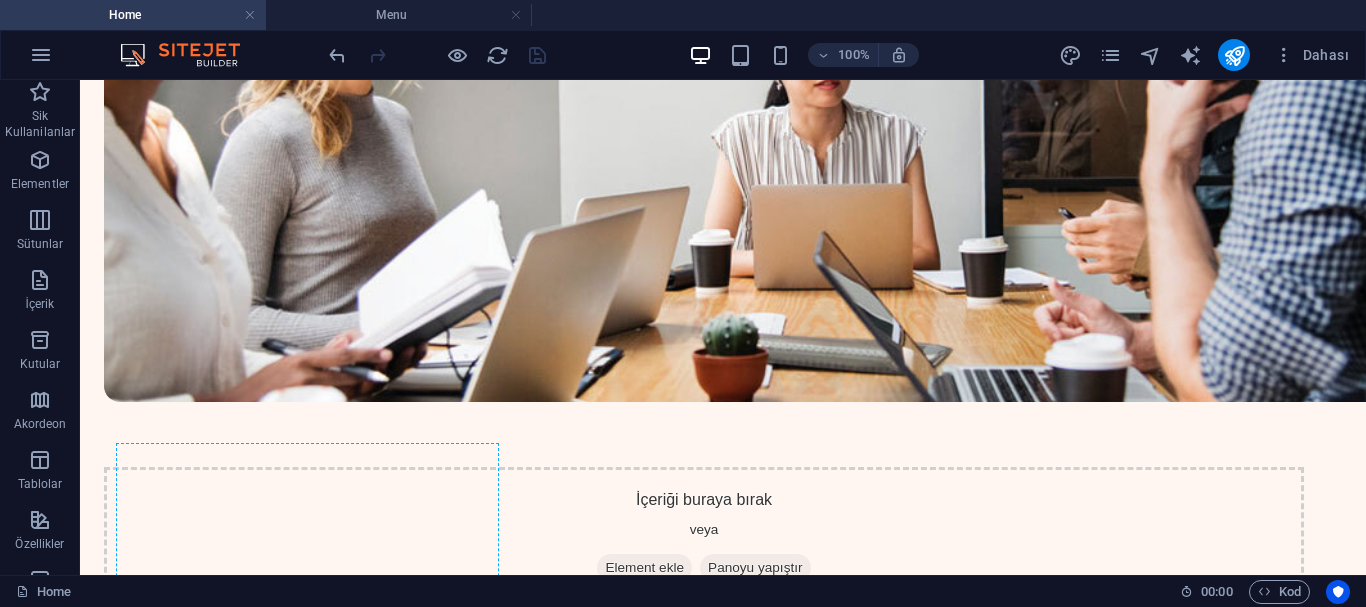 scroll, scrollTop: 2897, scrollLeft: 0, axis: vertical 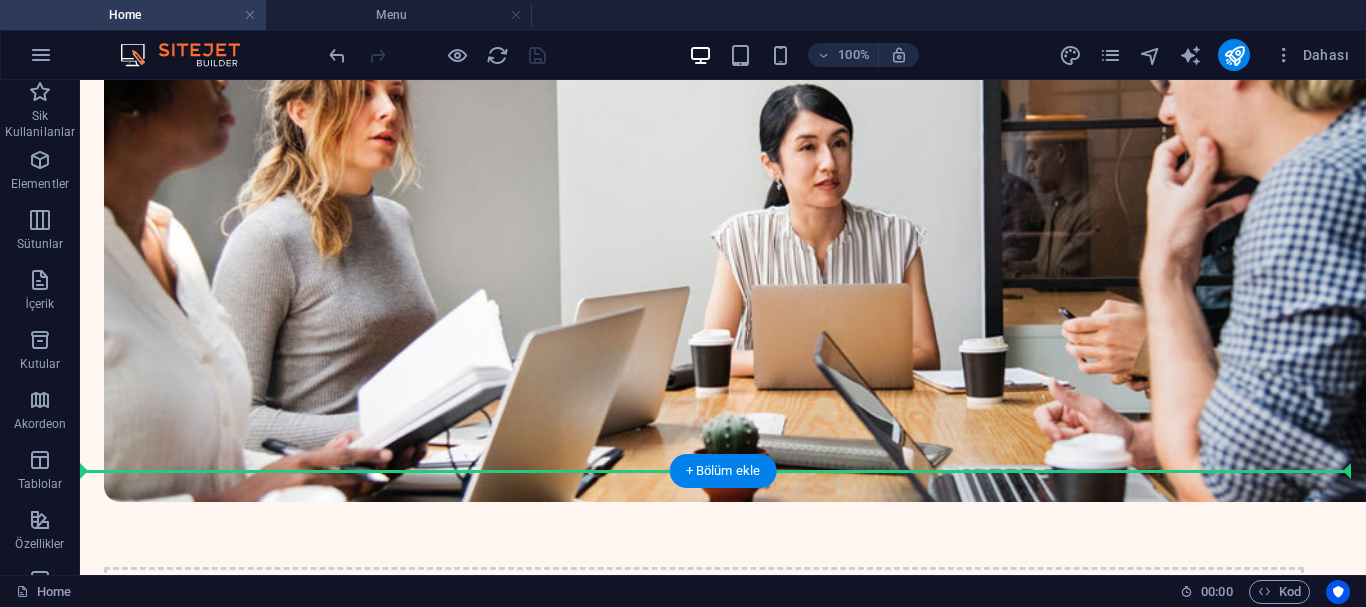 drag, startPoint x: 229, startPoint y: 219, endPoint x: 195, endPoint y: 342, distance: 127.61269 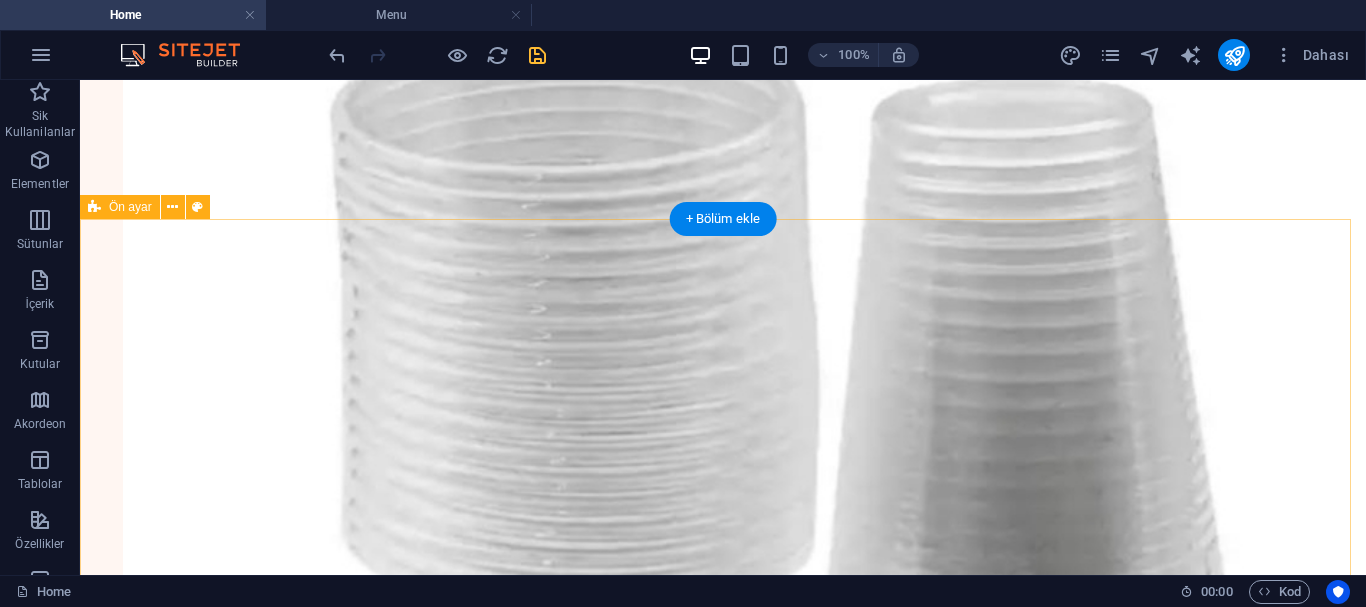 scroll, scrollTop: 800, scrollLeft: 0, axis: vertical 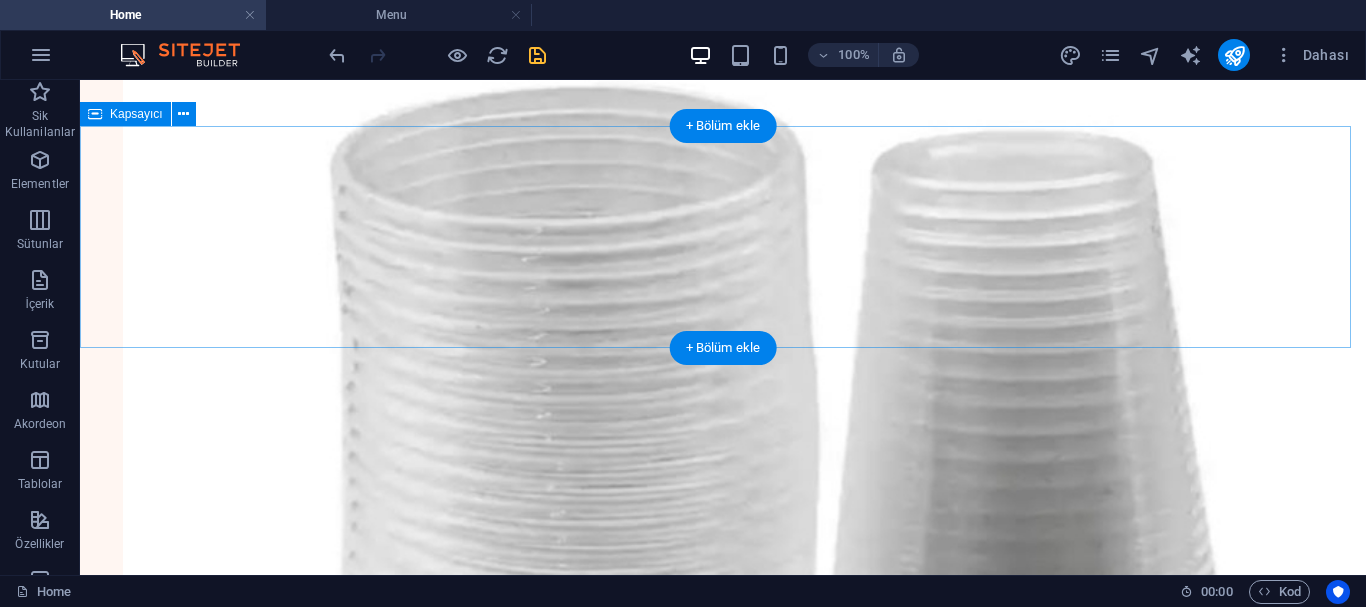 click on "İçeriği buraya bırak veya  Element ekle  Panoyu yapıştır" at bounding box center (723, 1709) 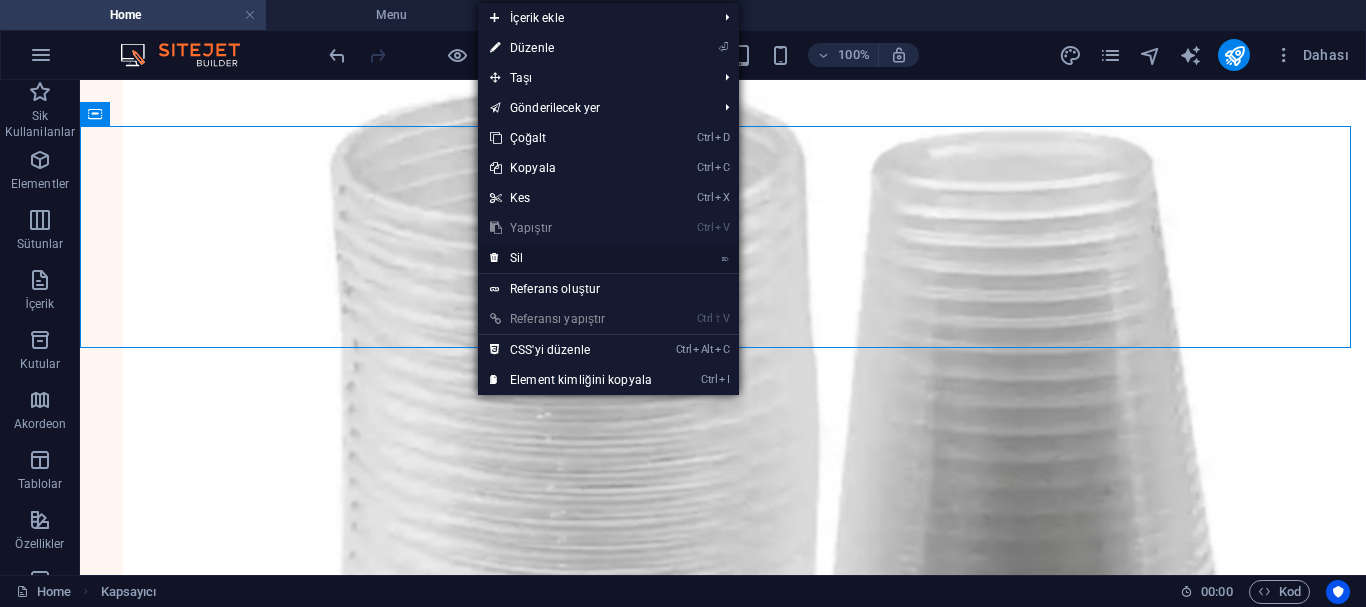 click on "⌦  Sil" at bounding box center (571, 258) 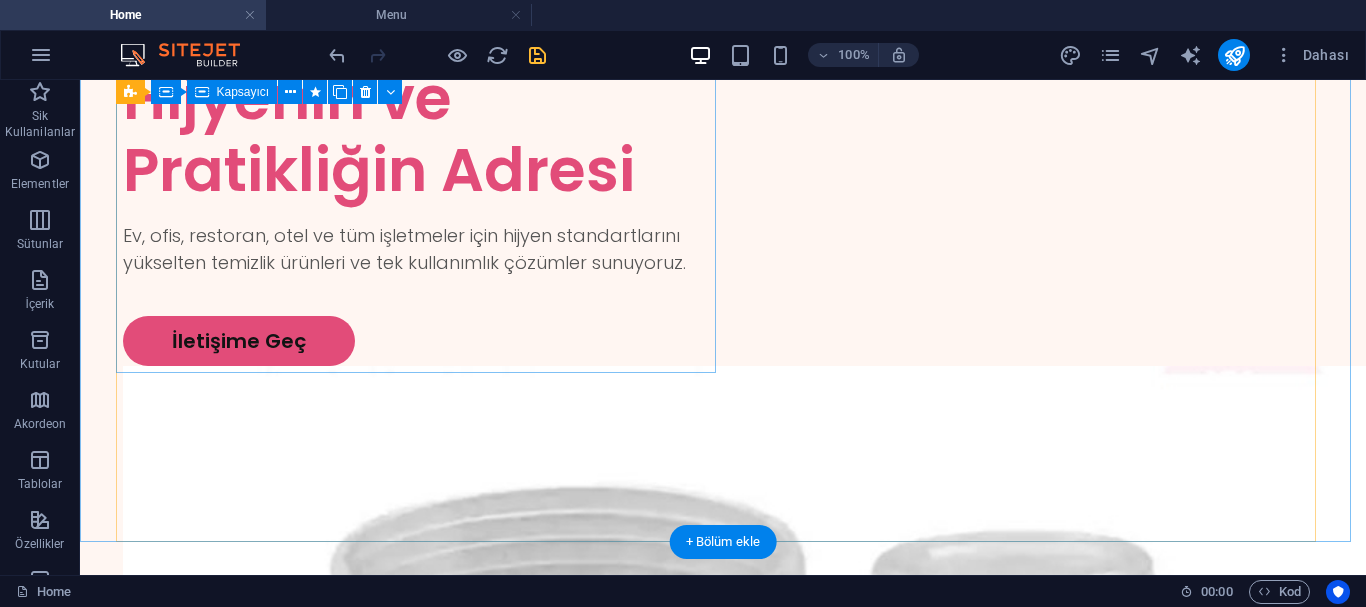 scroll, scrollTop: 0, scrollLeft: 0, axis: both 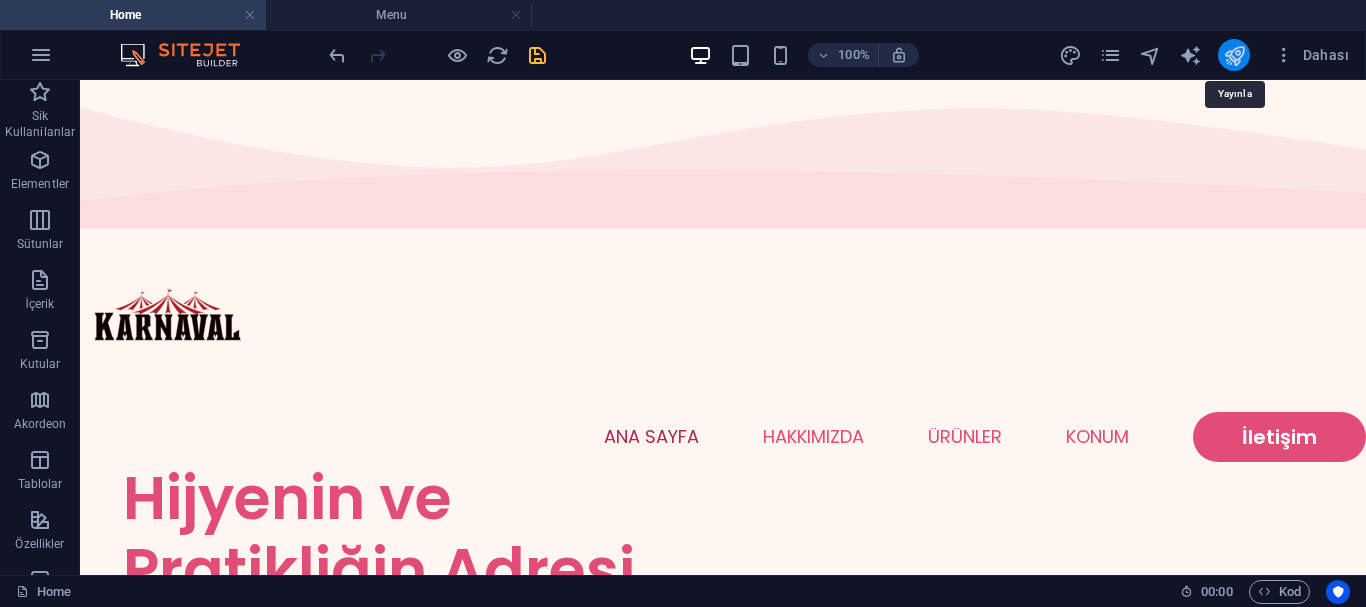 click at bounding box center (1234, 55) 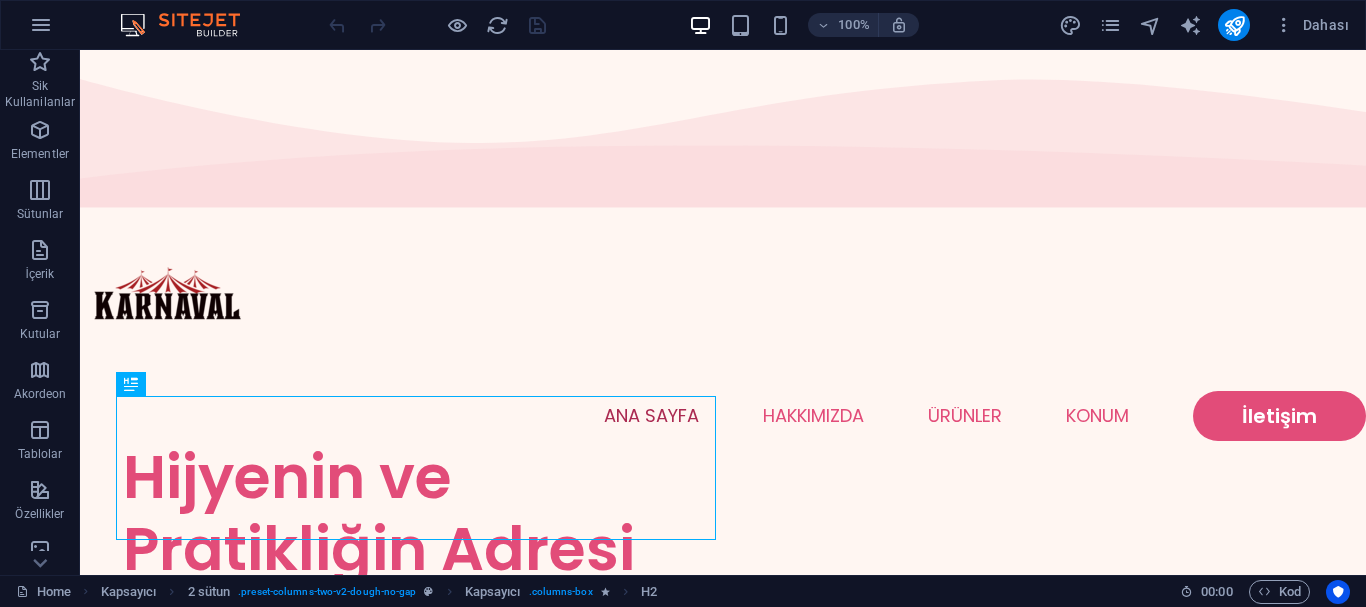 scroll, scrollTop: 0, scrollLeft: 0, axis: both 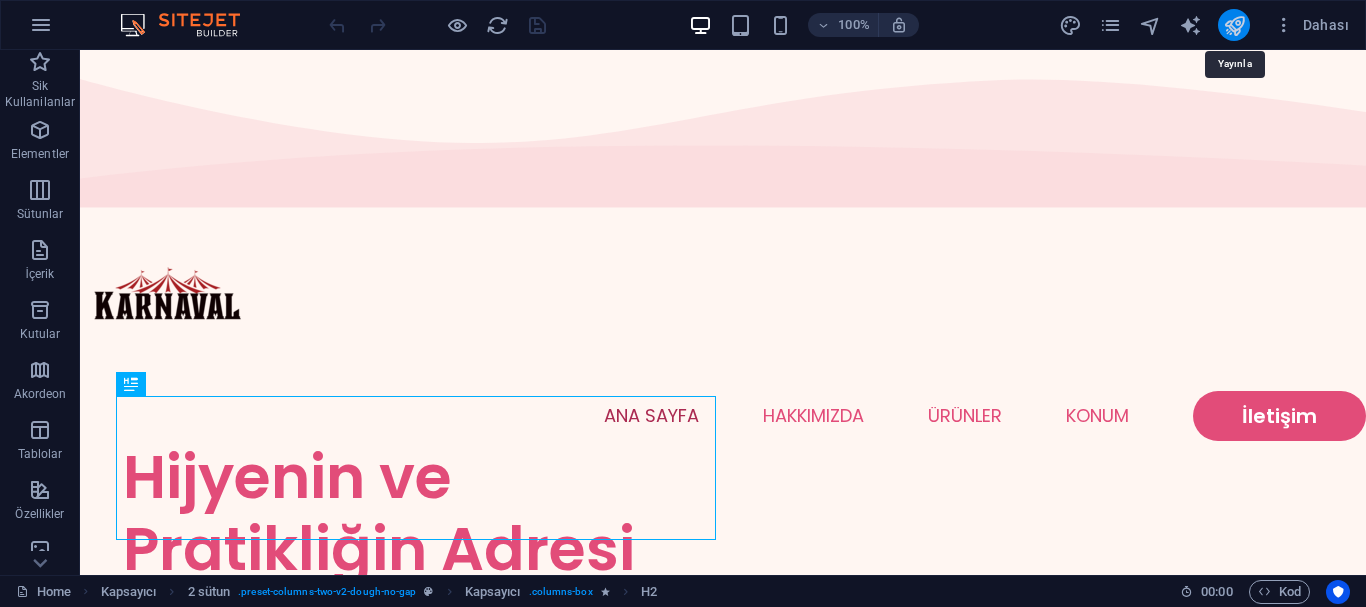 click at bounding box center (1234, 25) 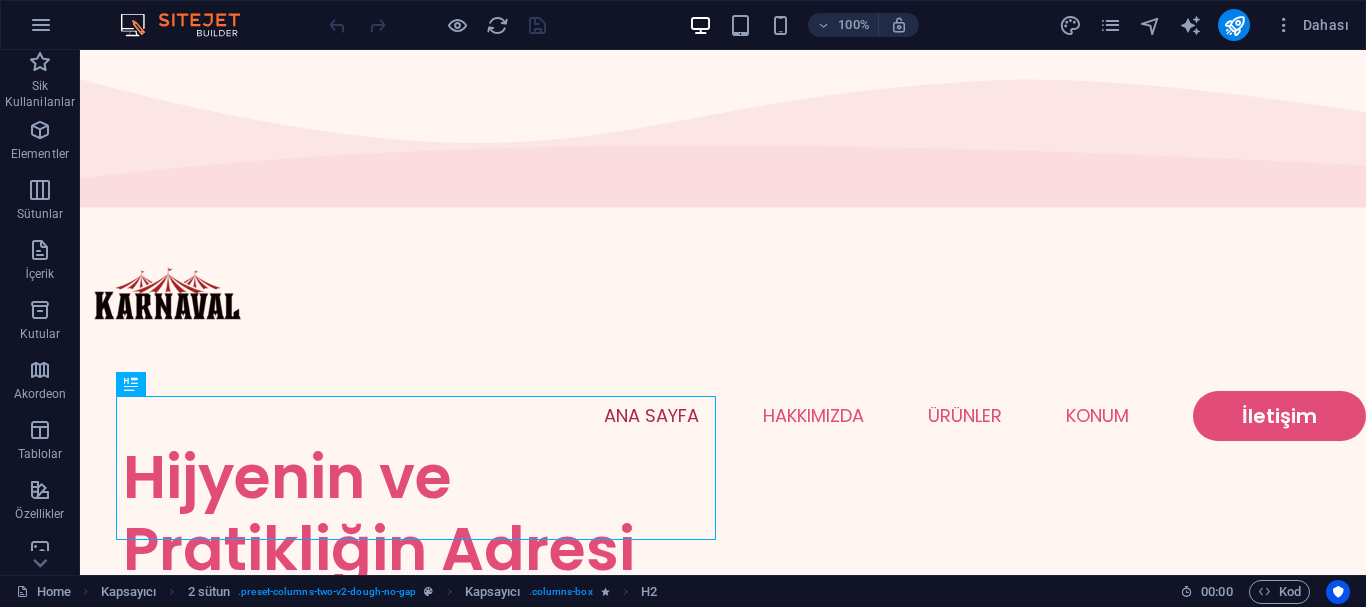 scroll, scrollTop: 0, scrollLeft: 0, axis: both 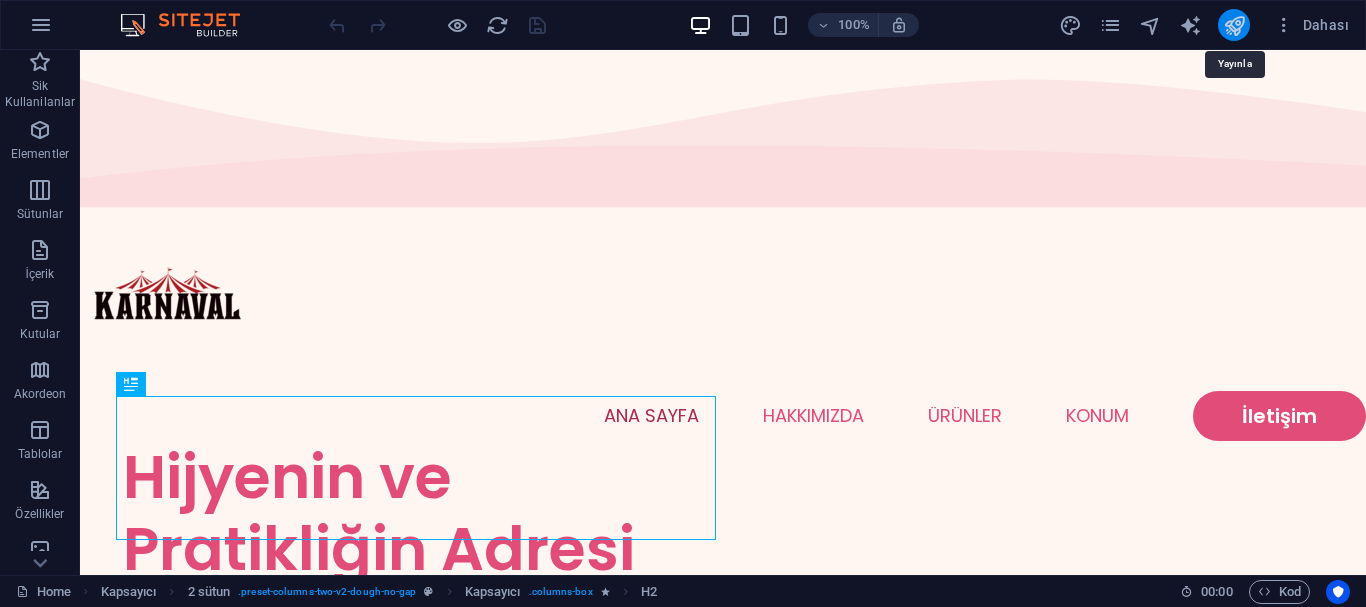 click at bounding box center (1234, 25) 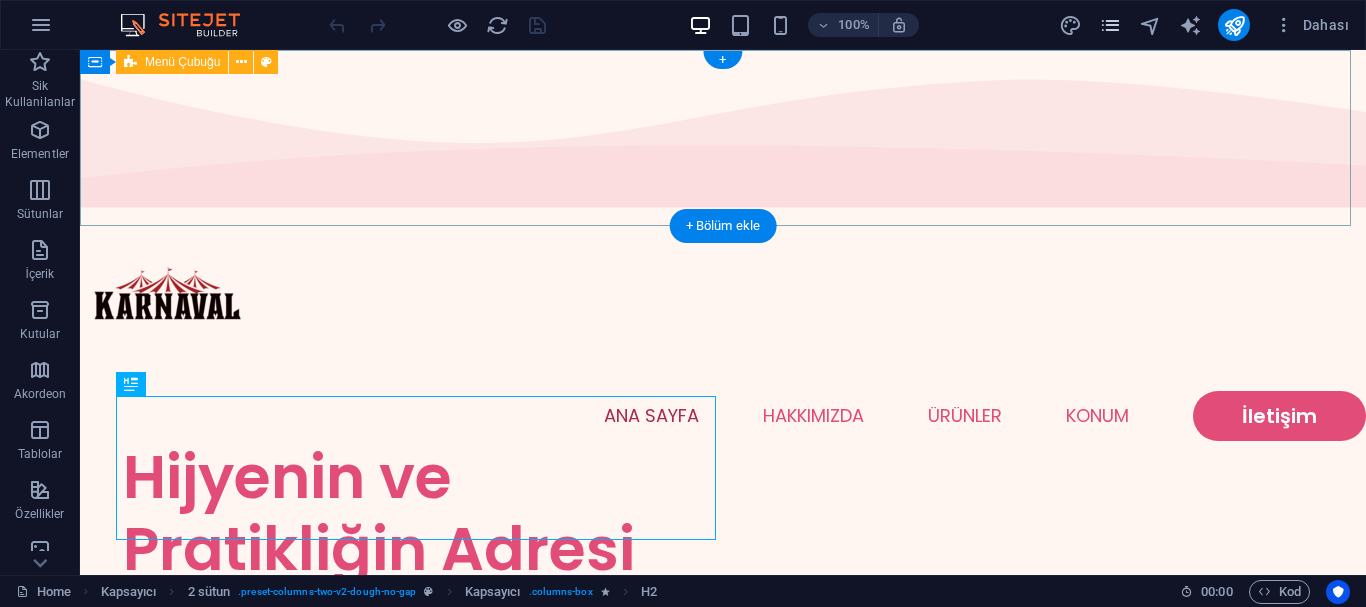 scroll, scrollTop: 0, scrollLeft: 0, axis: both 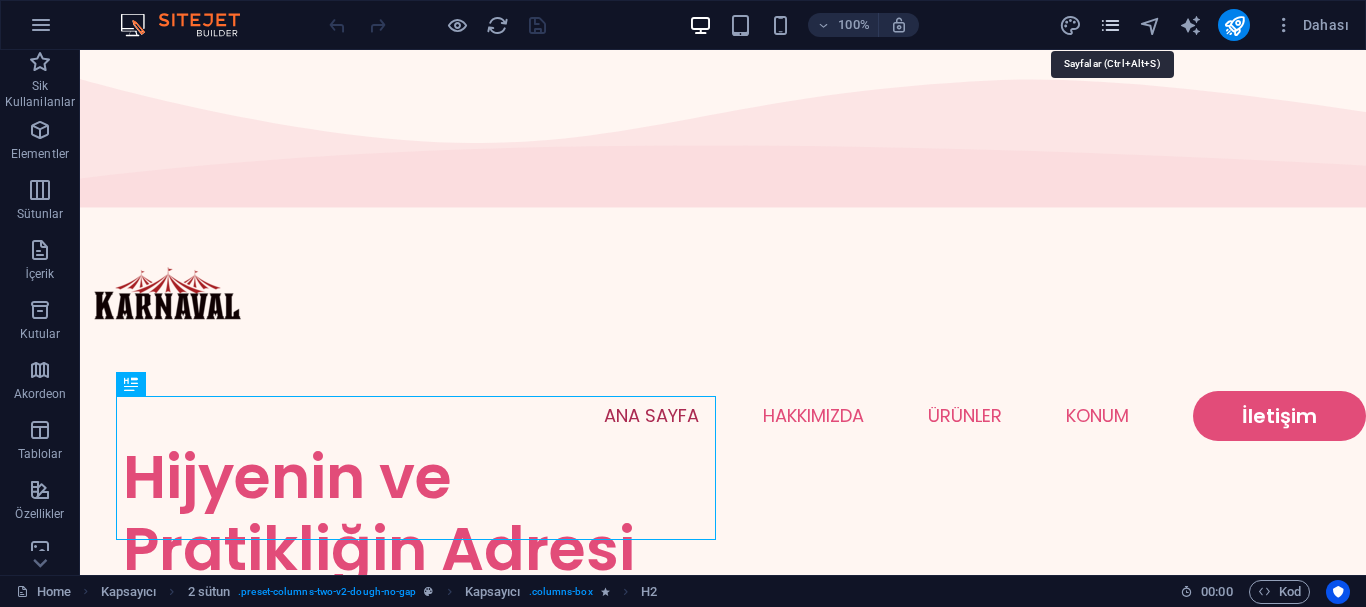 click at bounding box center (1110, 25) 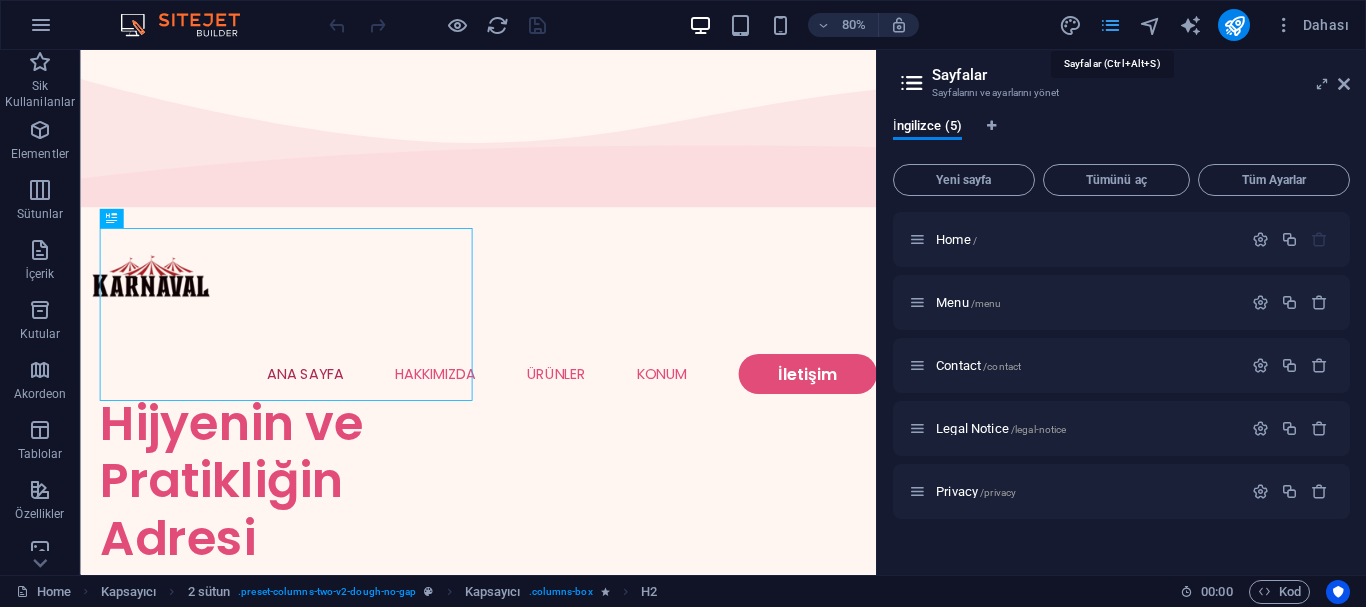 click at bounding box center (1110, 25) 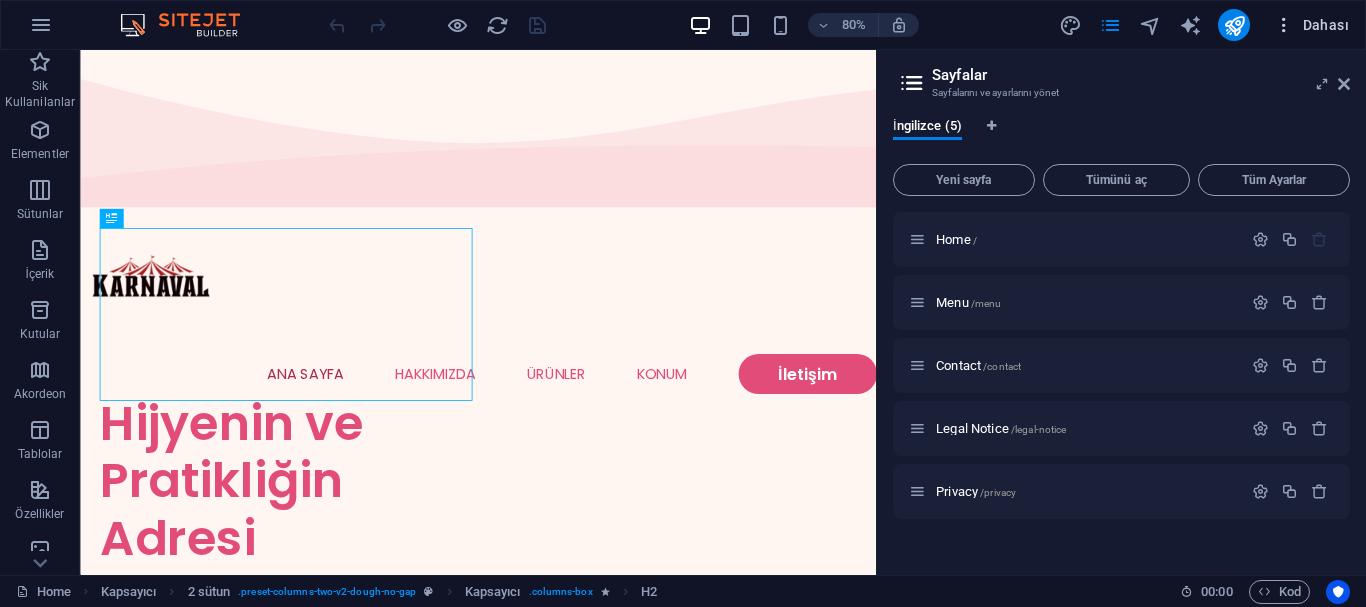 click at bounding box center [1284, 25] 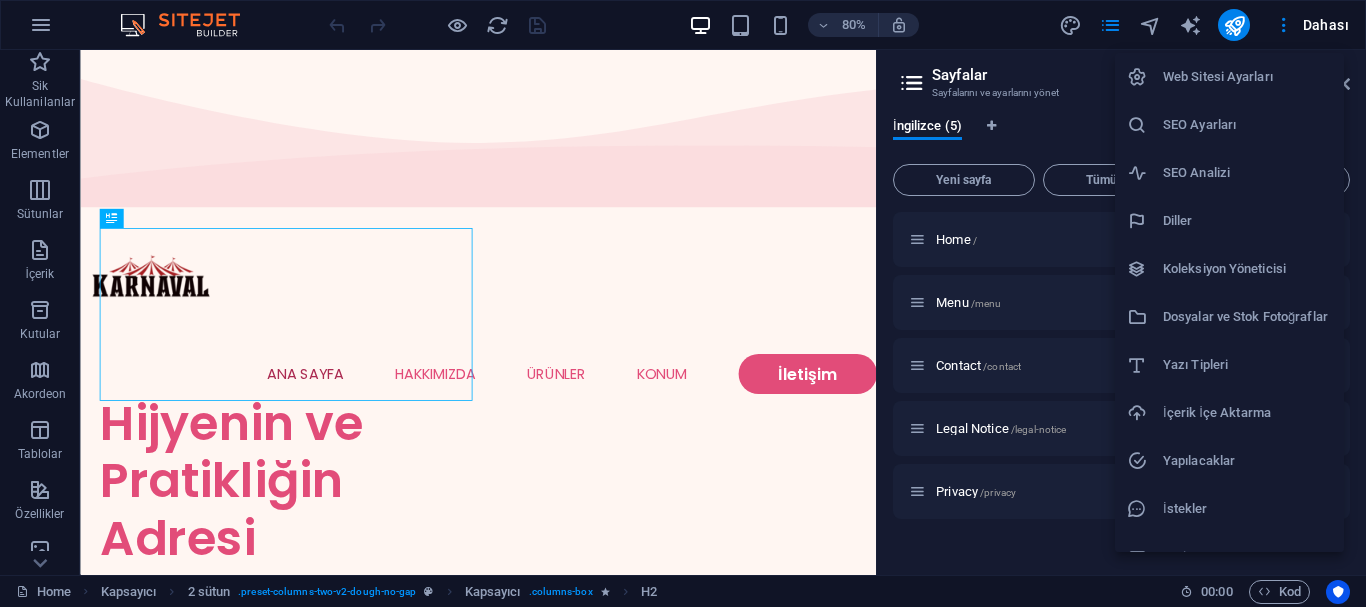 click on "Diller" at bounding box center (1247, 221) 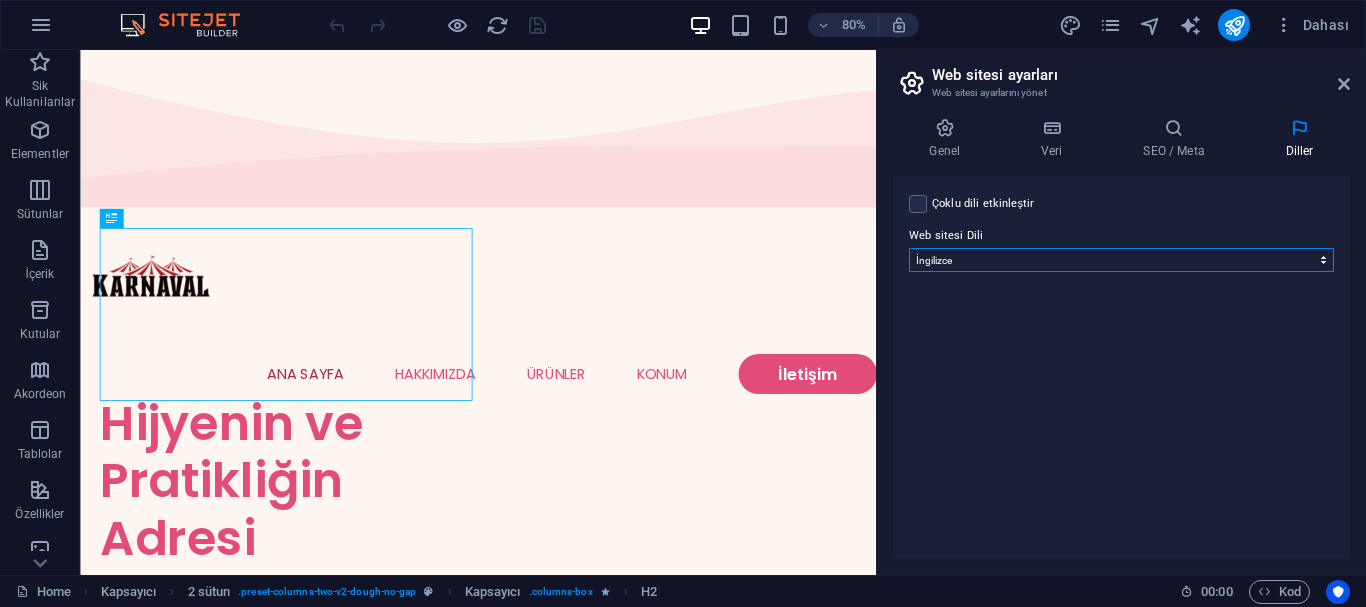 click on "Abkhazian Afar Afrikaans Akan Albanian Almanca Amharic Aragonese Arapça Armenian Assamese Avaric Avestan Aymara Azerbaijani Bambara Bashkir Basque Belarusian Bengalce Bihari languages Bislama Bokmål Bosnian Breton Bulgarca Burmese Central Khmer Chamorro Chechen Church Slavic Chuvash Cornish Corsican Cree Çekçe Çince Danca Dzongkha Endonezce Esperanto Estonian Ewe Faroese Farsça Felemenkçe Fijian Fince Fransızca Fulah Gaelic Galician Ganda Georgian Greenlandic Guaraní Gujarati Haitian Creole Hausa Herero Hırvatça Hintçe Hiri Motu Icelandic Ido Igbo Interlingua Interlingue Inuktitut Inupiaq Irish İbranice İngilizce İspanyolca İtalyanca Japonca Javanese Kannada Kanurice Kashmiri Katalanca Kazakh Kikuyu Kinyarwanda Komi Kongo Korece Kurdish Kwanyama Kyrgyz Lao Latin Lehçe Letonca Limburgish Lingala Litvanyaca Luba-Katanga Luxembourgish Macarca Makedonca Malagasy Malay Malayalam Maldivian Maltaca Manx Maori Marathi Marshallese Mongolian Nauru Navajo Ndonga Nepali North Ndebele Northern Sami Nuosu" at bounding box center [1121, 260] 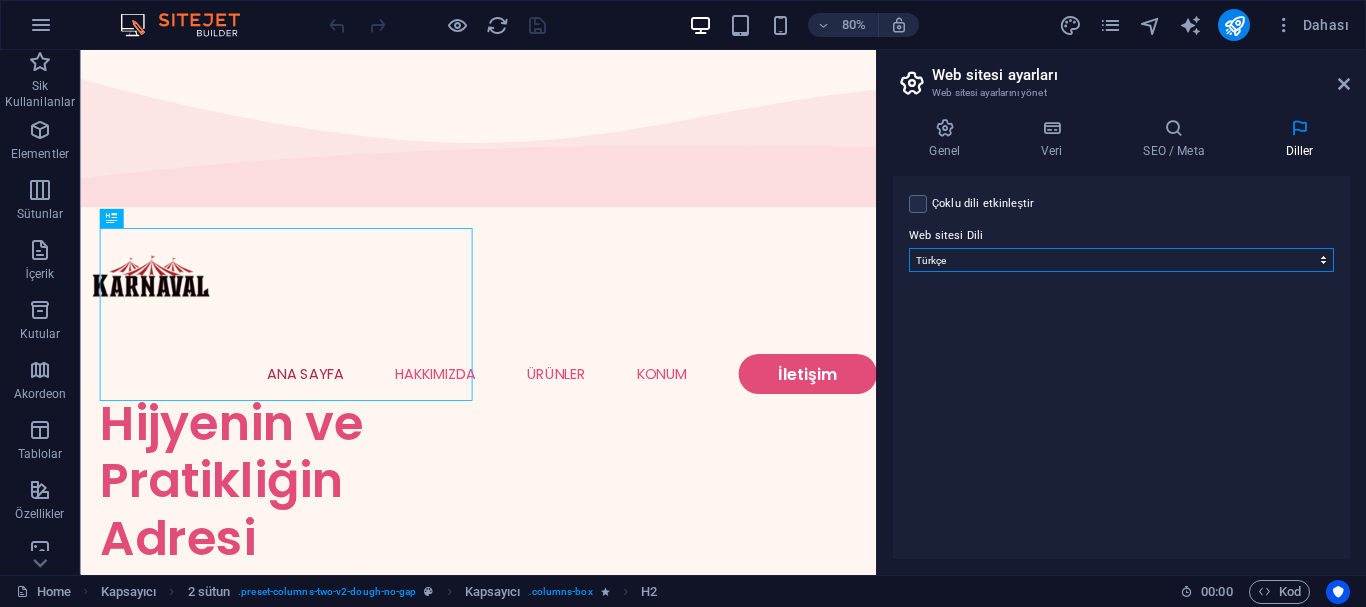 click on "Abkhazian Afar Afrikaans Akan Albanian Almanca Amharic Aragonese Arapça Armenian Assamese Avaric Avestan Aymara Azerbaijani Bambara Bashkir Basque Belarusian Bengalce Bihari languages Bislama Bokmål Bosnian Breton Bulgarca Burmese Central Khmer Chamorro Chechen Church Slavic Chuvash Cornish Corsican Cree Çekçe Çince Danca Dzongkha Endonezce Esperanto Estonian Ewe Faroese Farsça Felemenkçe Fijian Fince Fransızca Fulah Gaelic Galician Ganda Georgian Greenlandic Guaraní Gujarati Haitian Creole Hausa Herero Hırvatça Hintçe Hiri Motu Icelandic Ido Igbo Interlingua Interlingue Inuktitut Inupiaq Irish İbranice İngilizce İspanyolca İtalyanca Japonca Javanese Kannada Kanurice Kashmiri Katalanca Kazakh Kikuyu Kinyarwanda Komi Kongo Korece Kurdish Kwanyama Kyrgyz Lao Latin Lehçe Letonca Limburgish Lingala Litvanyaca Luba-Katanga Luxembourgish Macarca Makedonca Malagasy Malay Malayalam Maldivian Maltaca Manx Maori Marathi Marshallese Mongolian Nauru Navajo Ndonga Nepali North Ndebele Northern Sami Nuosu" at bounding box center [1121, 260] 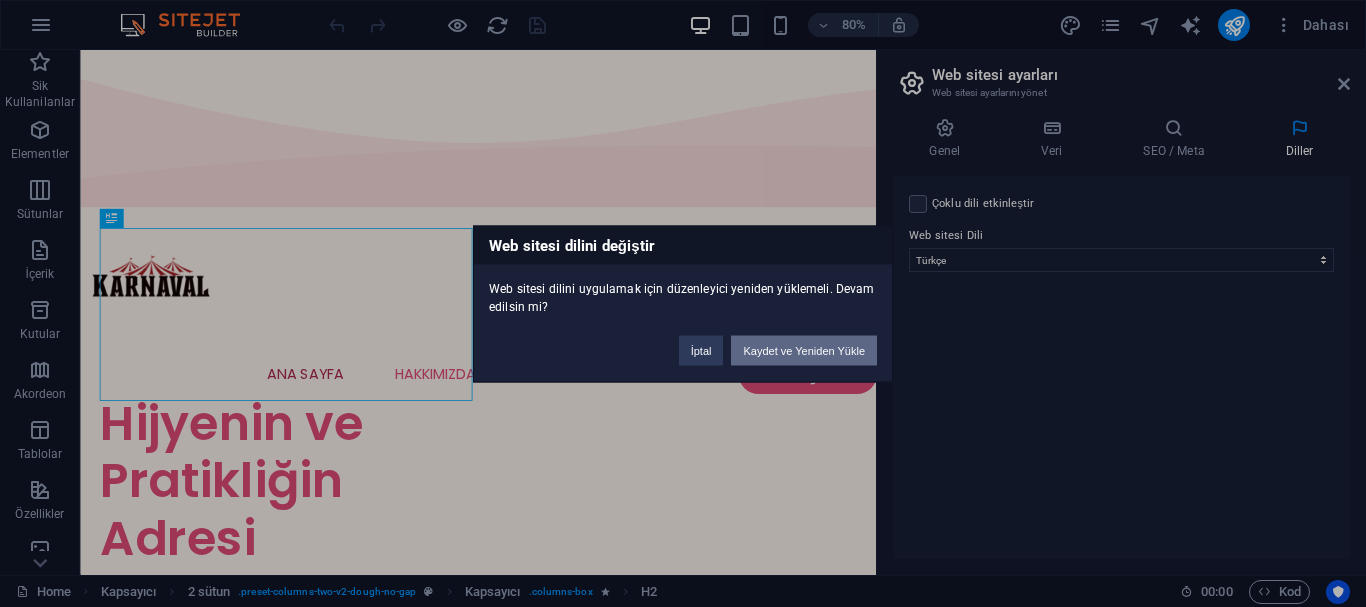 click on "Kaydet ve Yeniden Yükle" at bounding box center (804, 350) 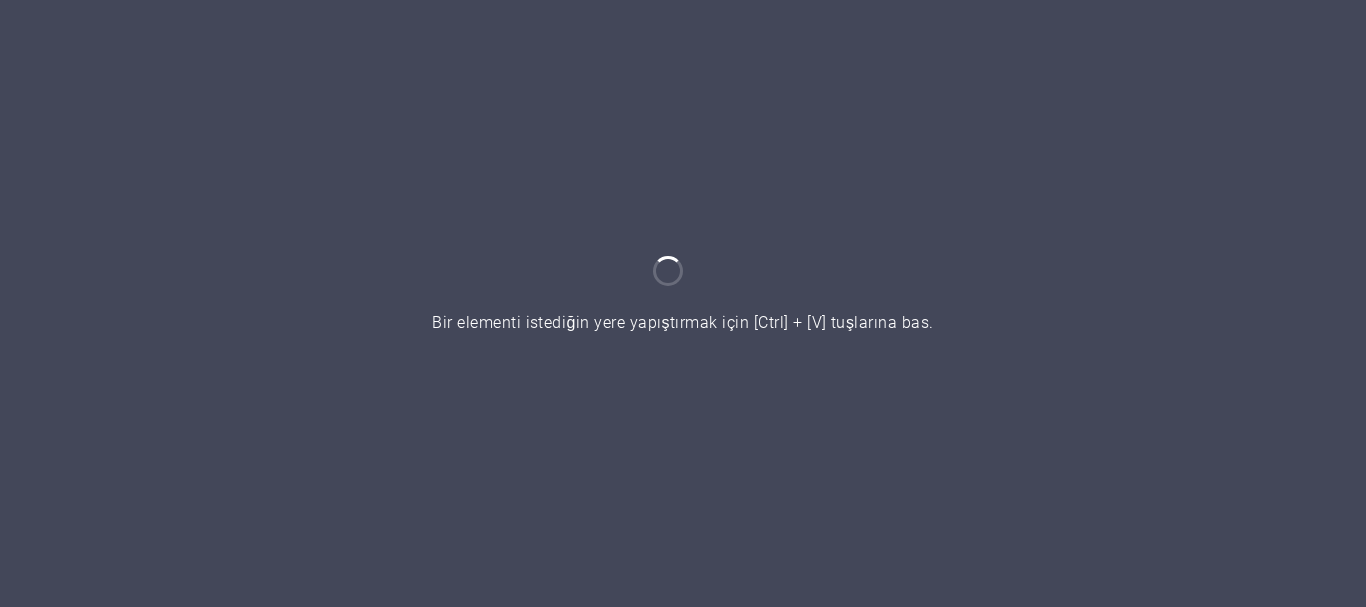 scroll, scrollTop: 0, scrollLeft: 0, axis: both 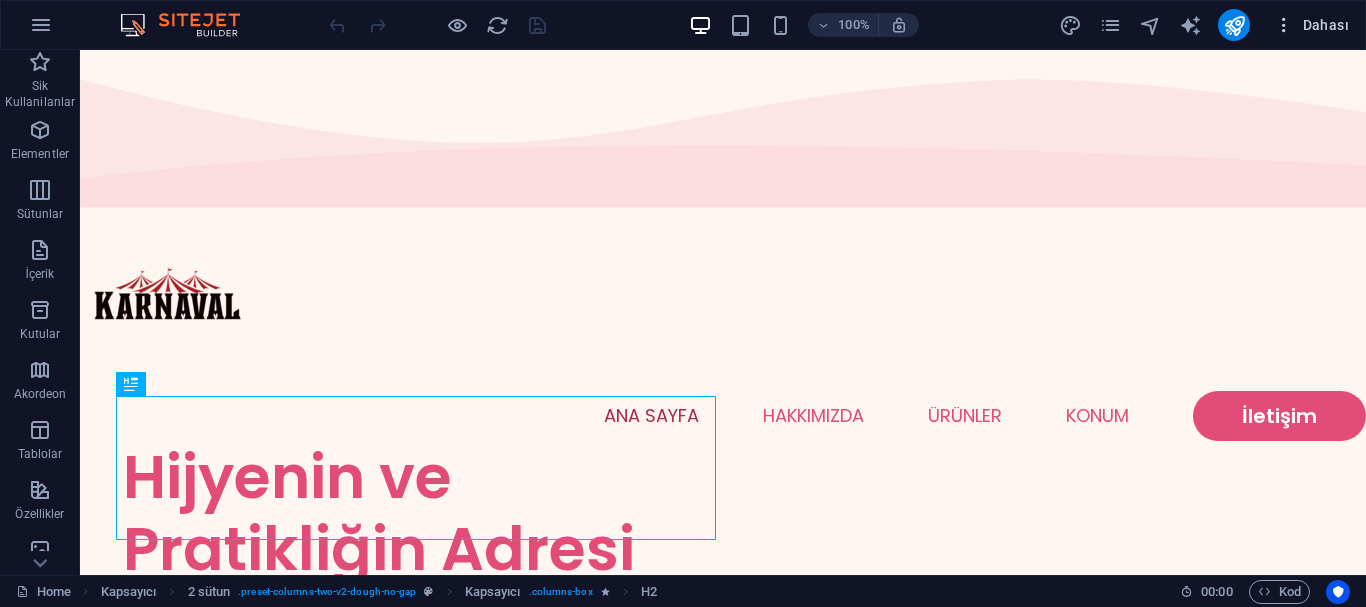 click on "Dahası" at bounding box center [1311, 25] 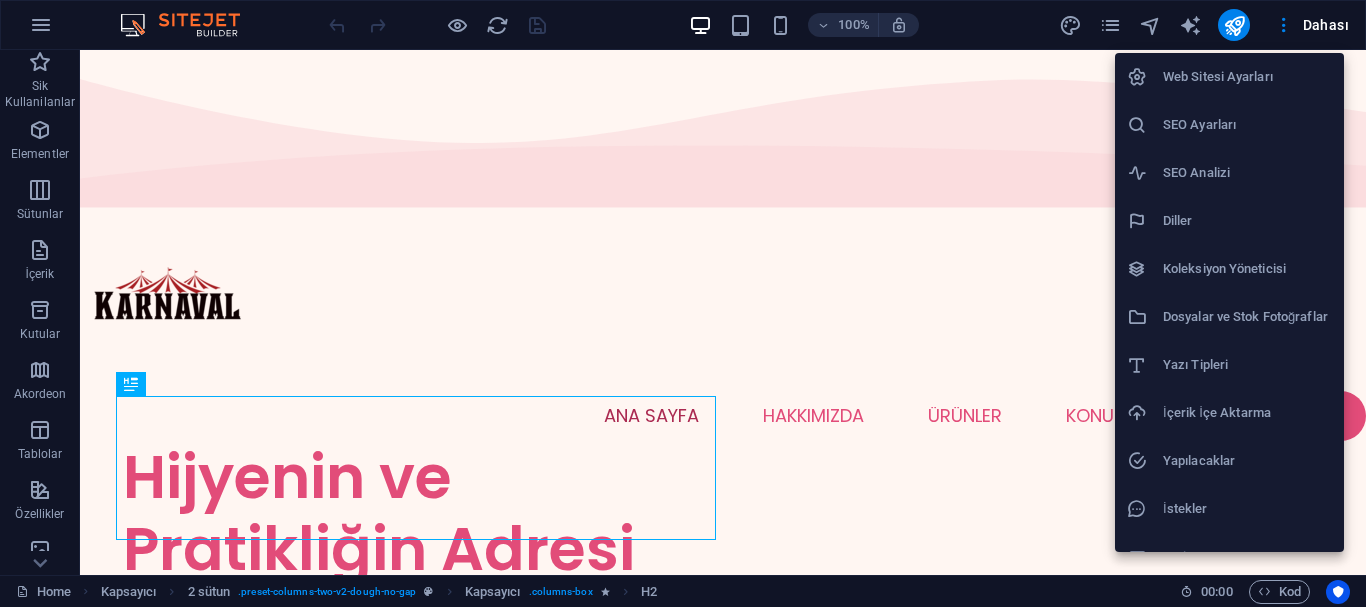 click at bounding box center [683, 303] 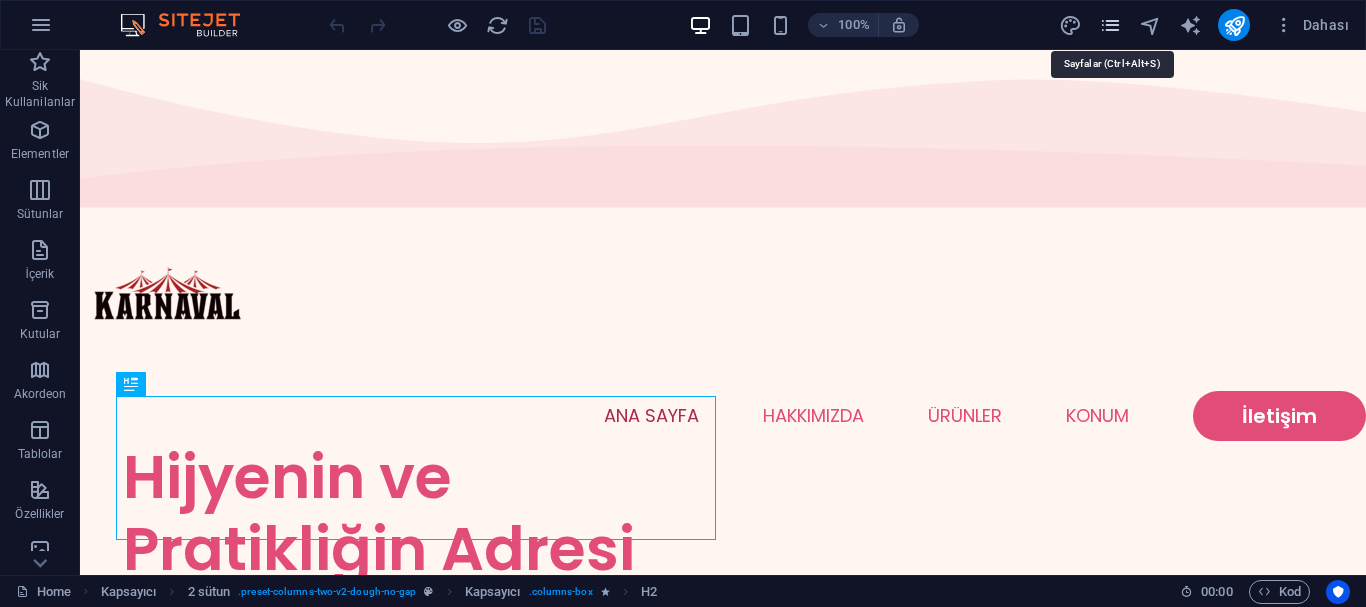 click at bounding box center [1110, 25] 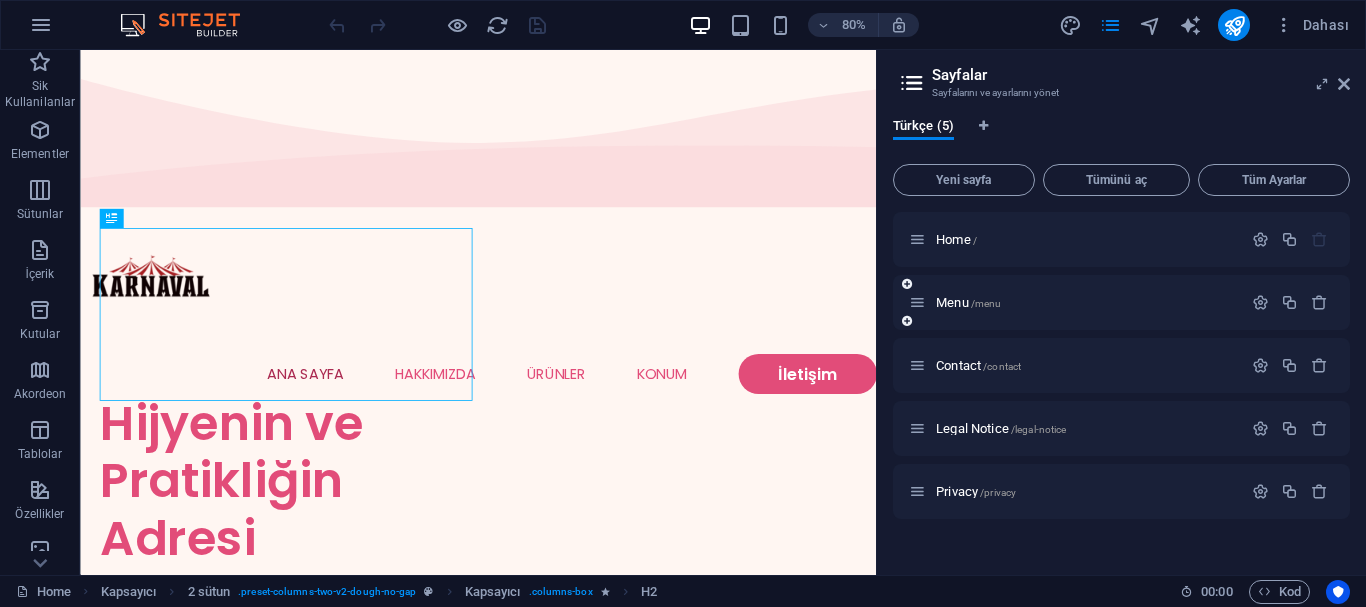 drag, startPoint x: 1003, startPoint y: 278, endPoint x: 1012, endPoint y: 284, distance: 10.816654 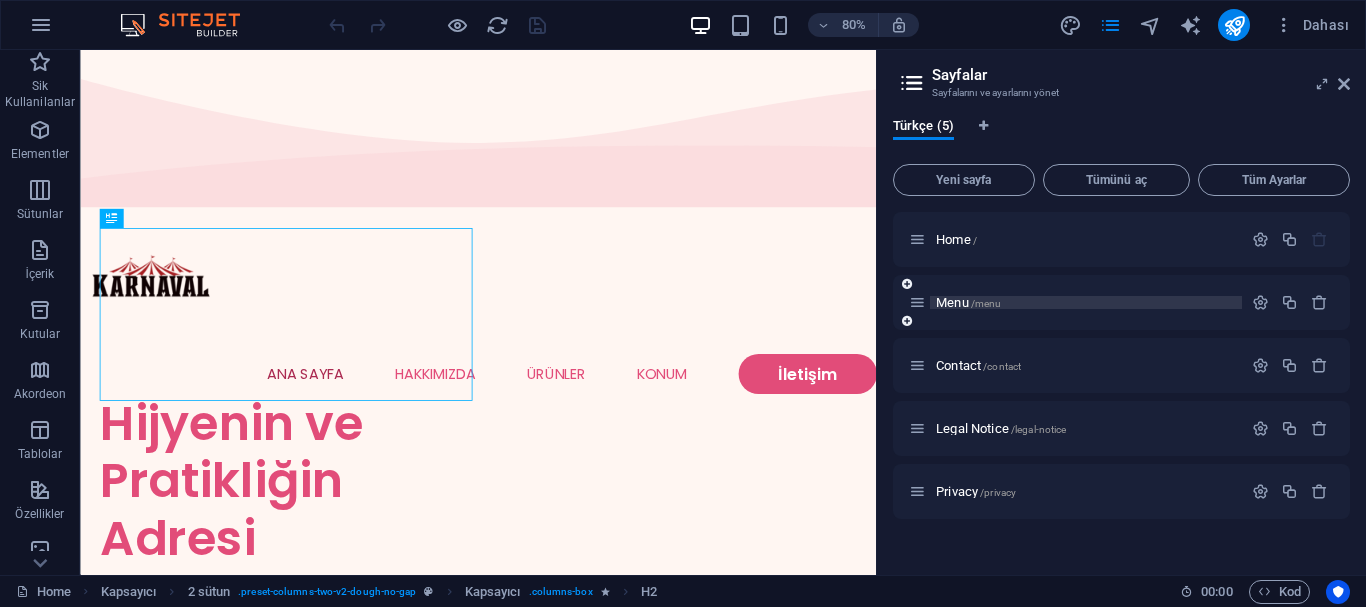 click on "/menu" at bounding box center (986, 303) 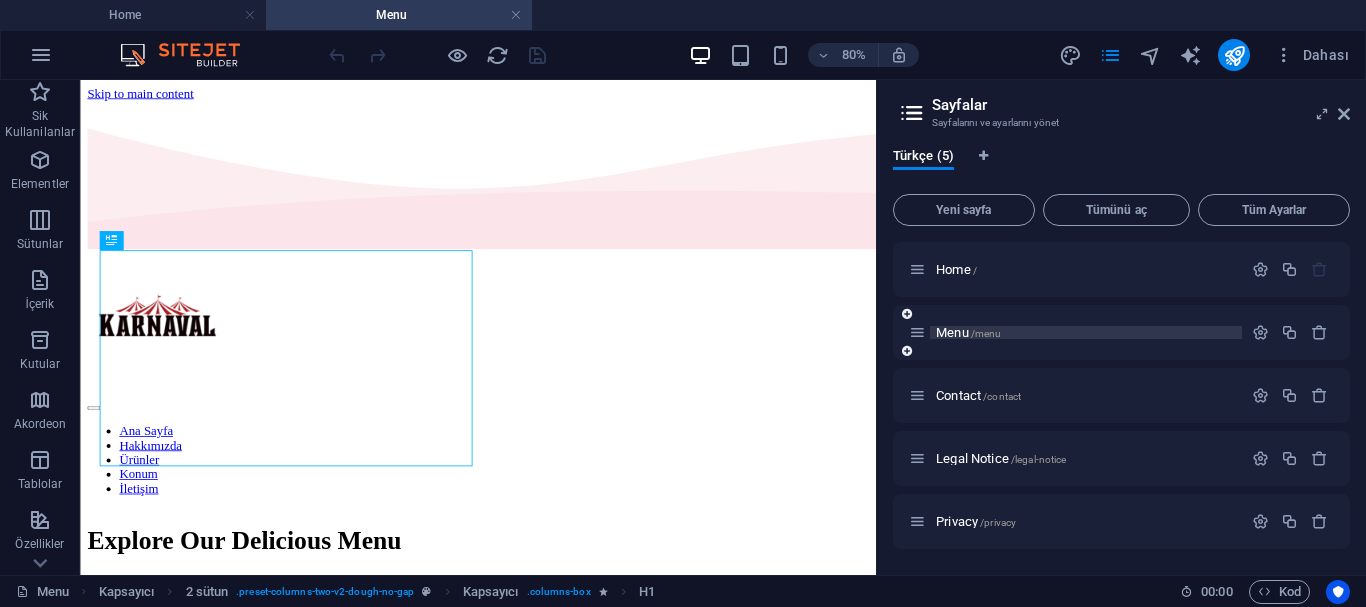 scroll, scrollTop: 0, scrollLeft: 0, axis: both 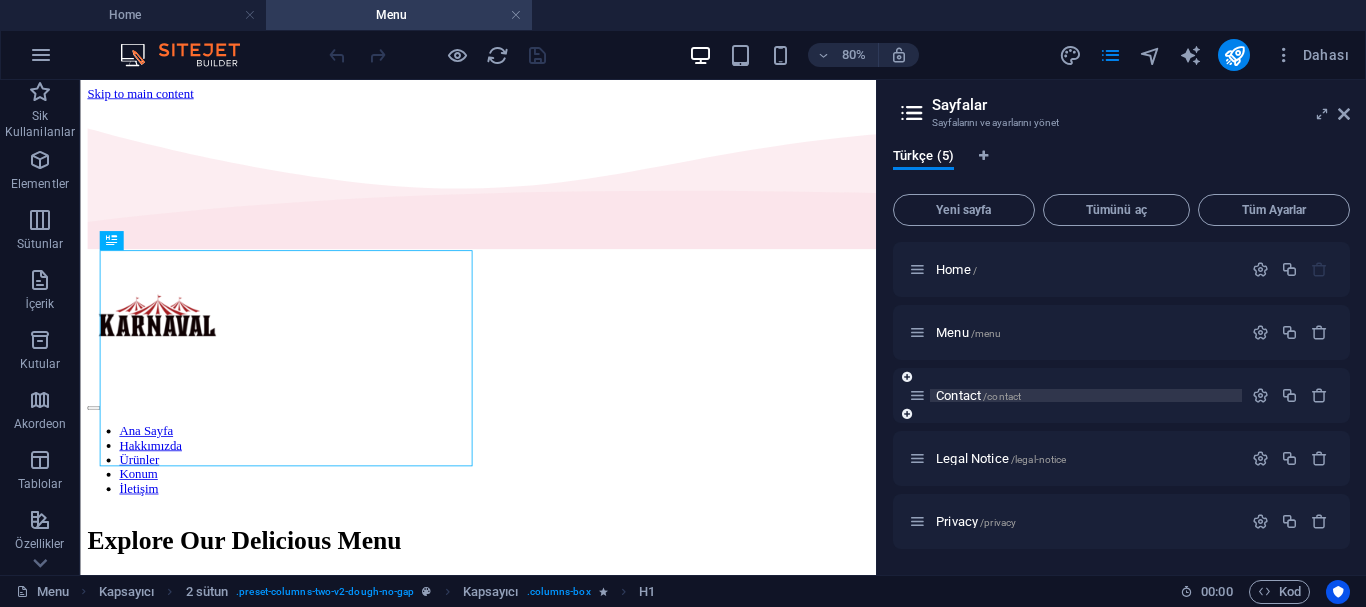 click on "Contact /contact" at bounding box center [978, 395] 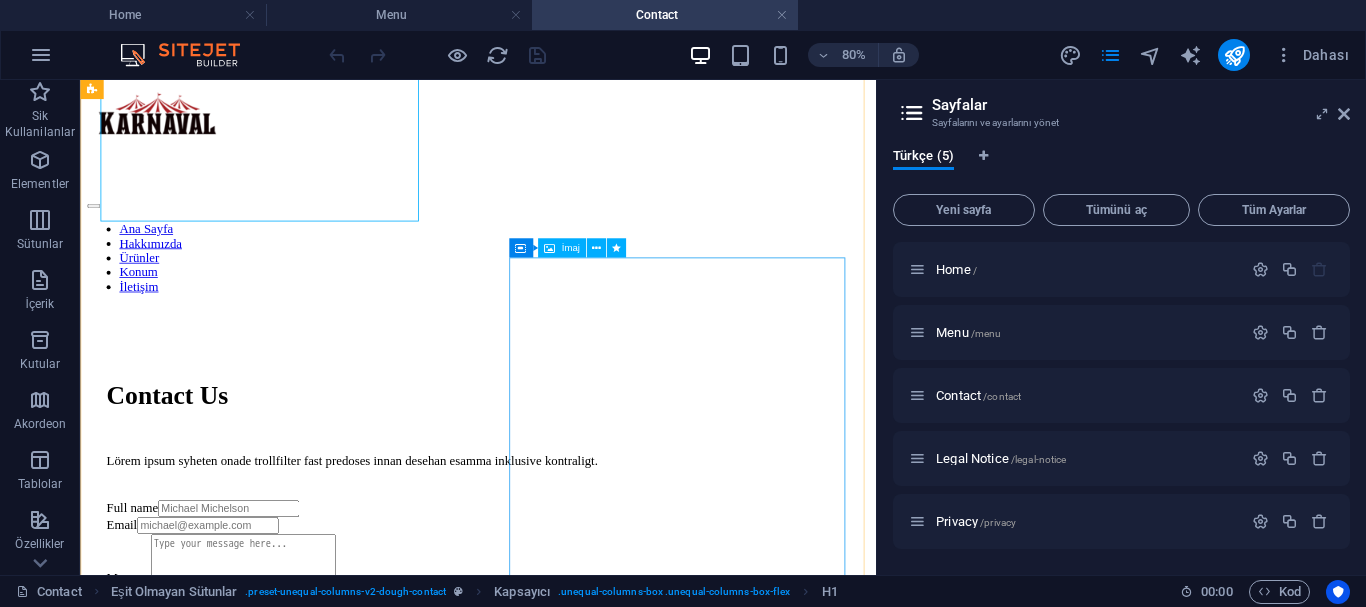 scroll, scrollTop: 200, scrollLeft: 0, axis: vertical 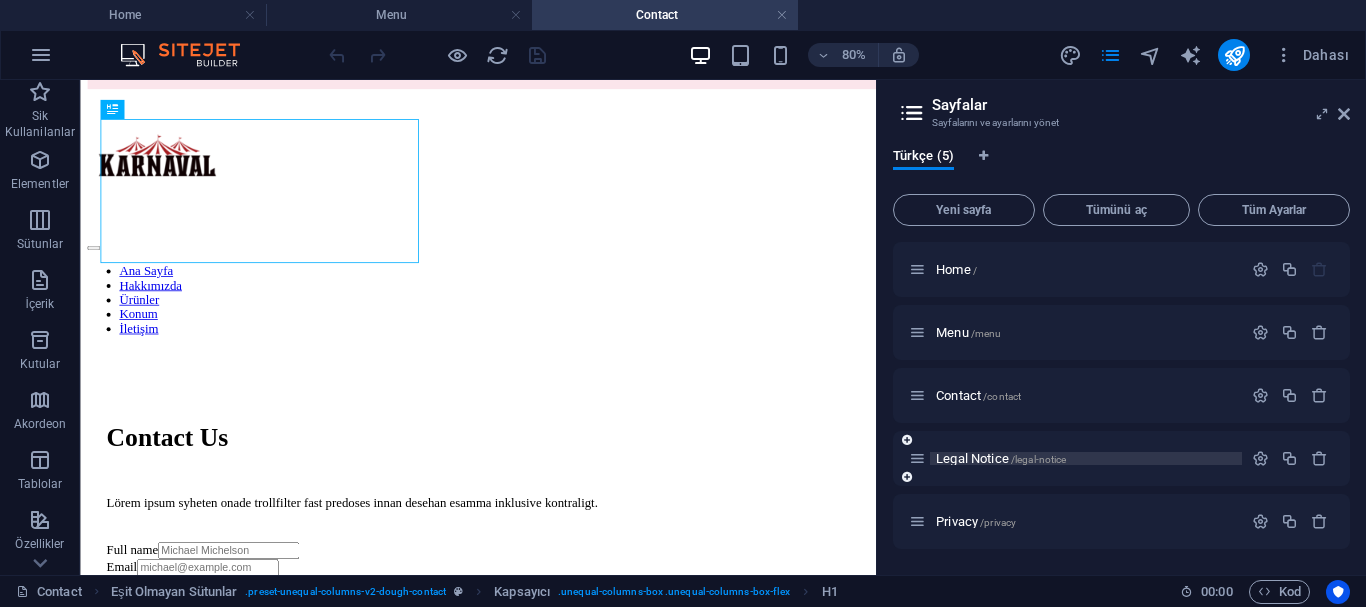 click on "Legal Notice /legal-notice" at bounding box center (1001, 458) 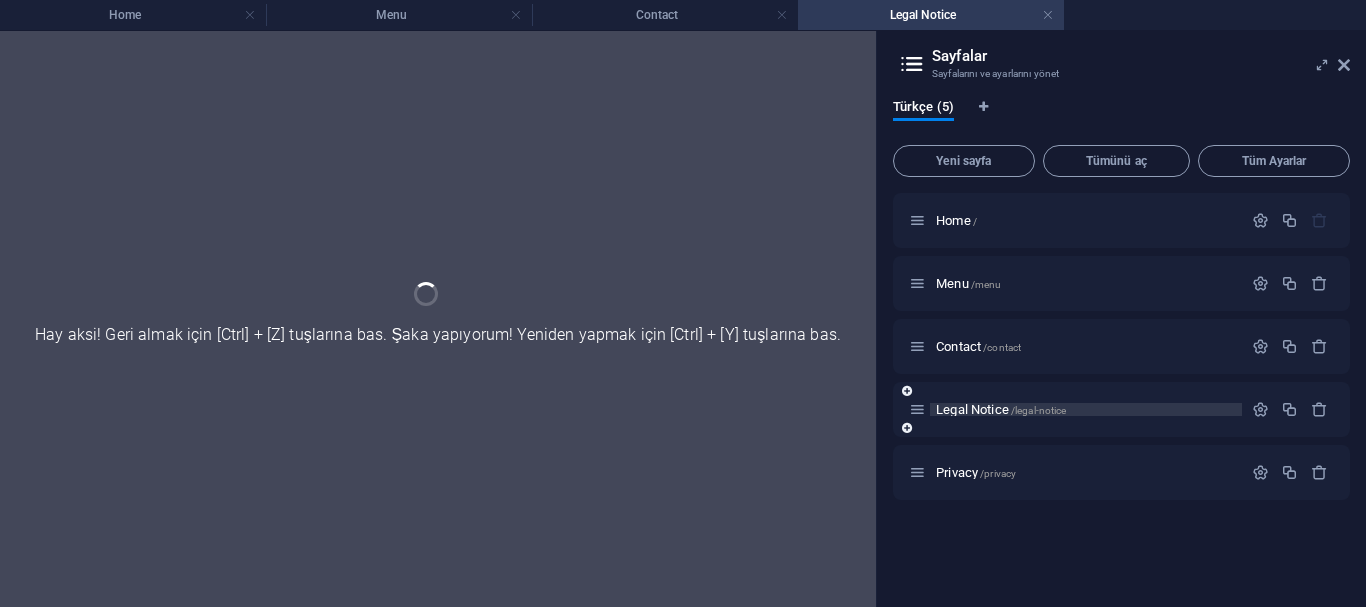 scroll, scrollTop: 0, scrollLeft: 0, axis: both 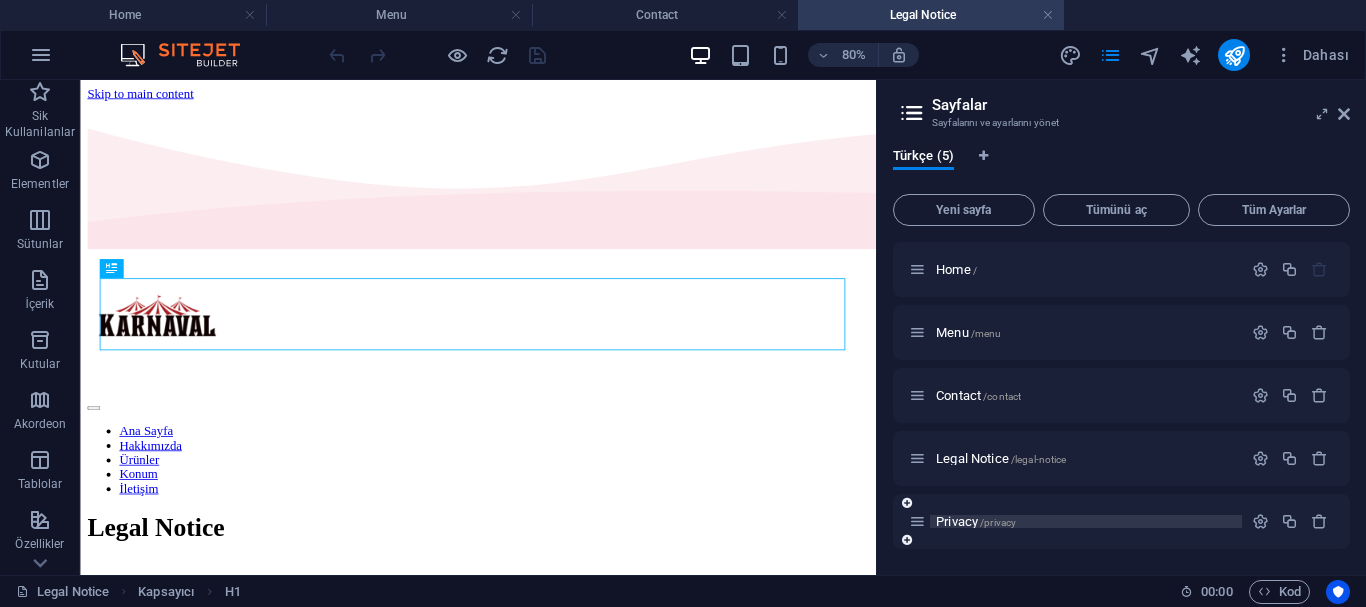 click on "Privacy /privacy" at bounding box center (976, 521) 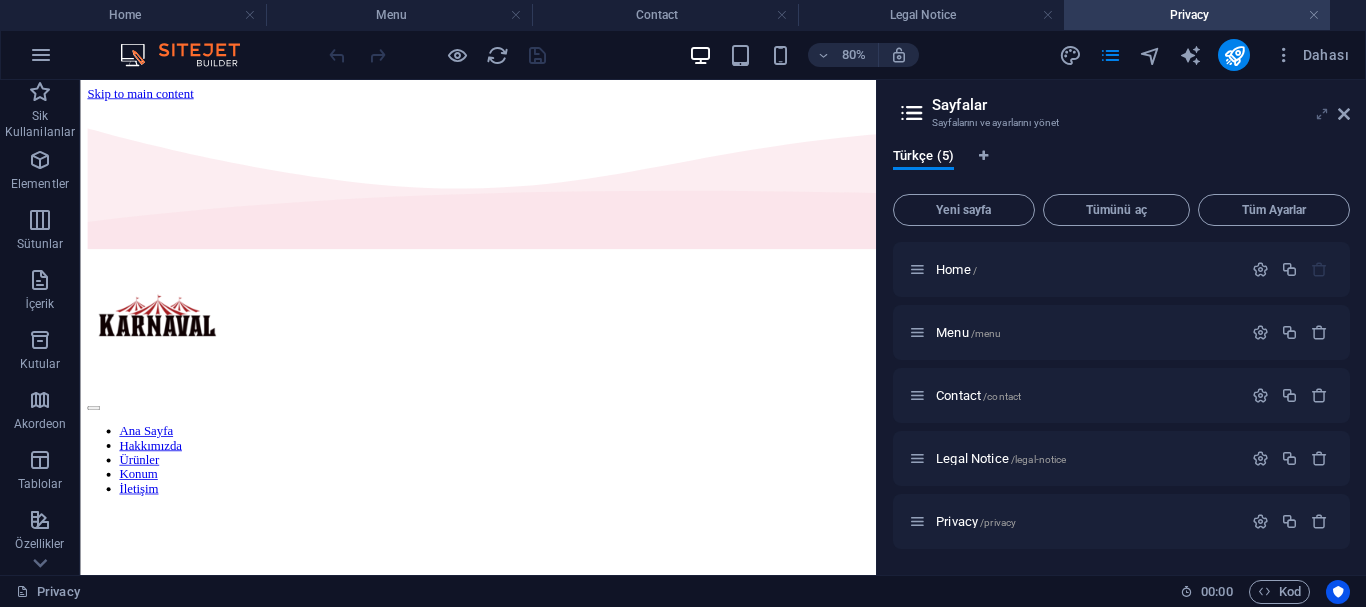 scroll, scrollTop: 0, scrollLeft: 0, axis: both 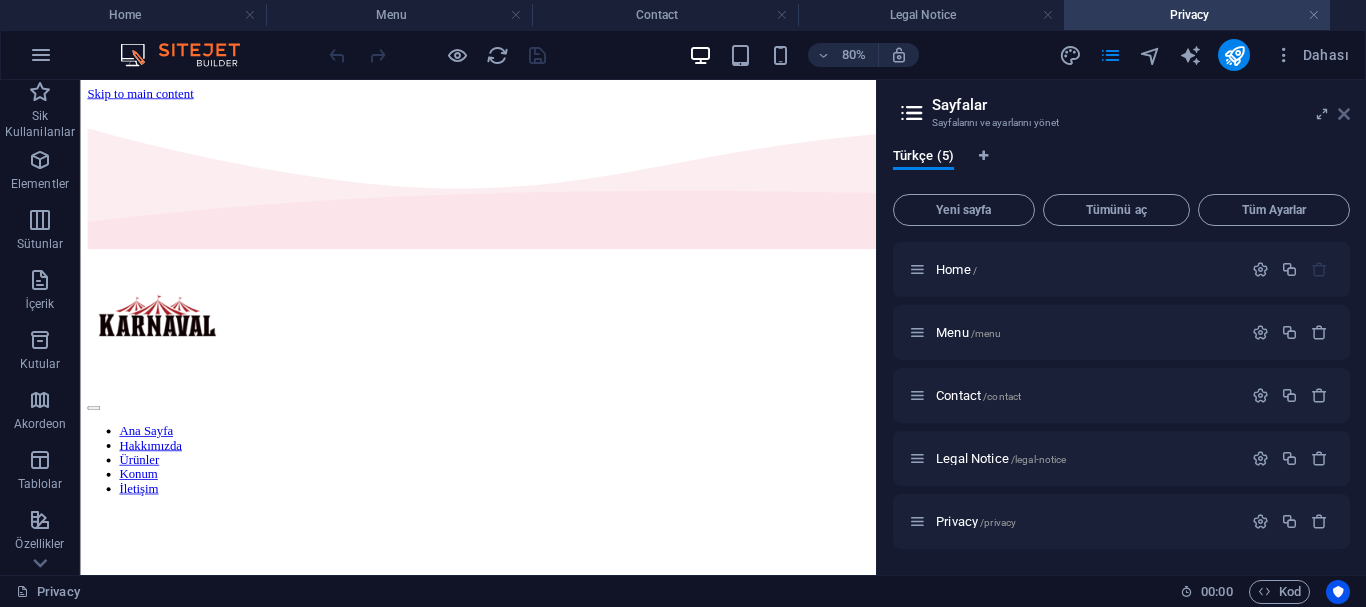 drag, startPoint x: 1348, startPoint y: 114, endPoint x: 933, endPoint y: 90, distance: 415.6934 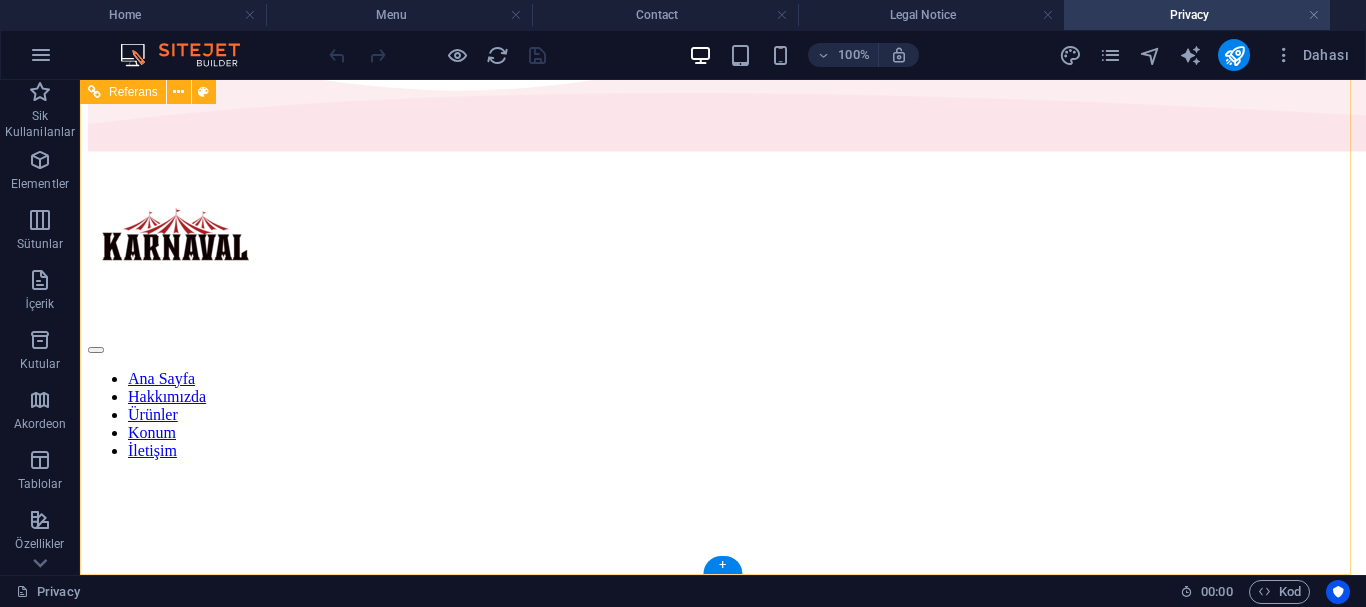 scroll, scrollTop: 0, scrollLeft: 0, axis: both 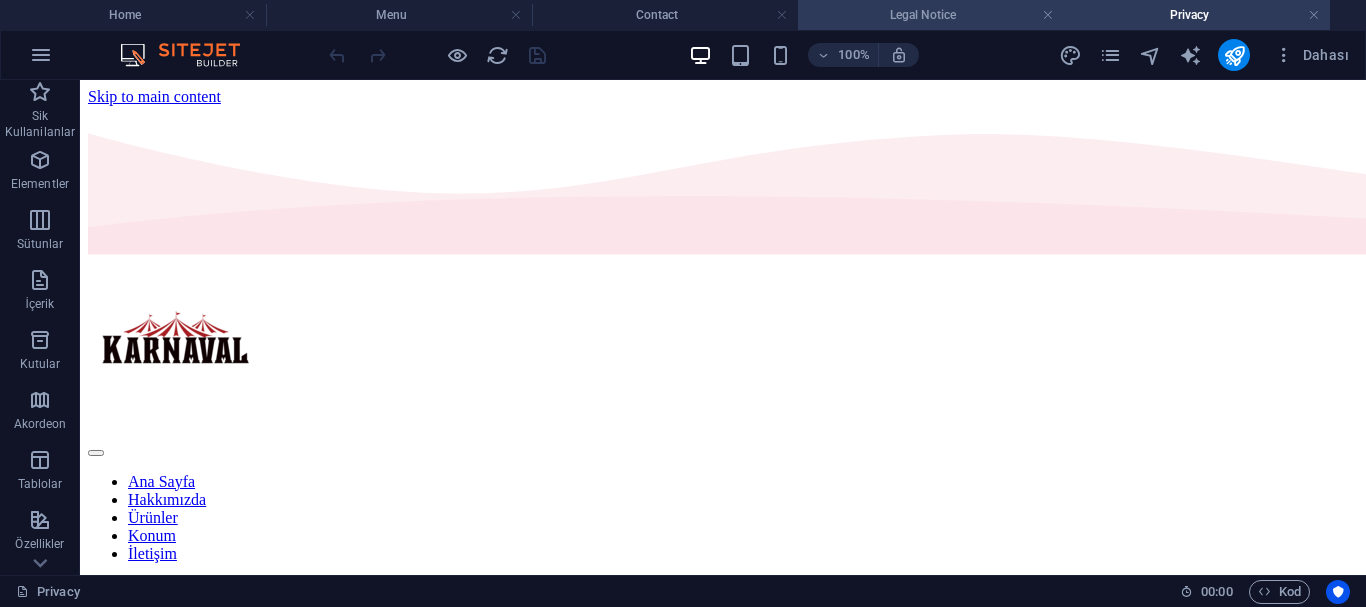 click on "Legal Notice" at bounding box center (931, 15) 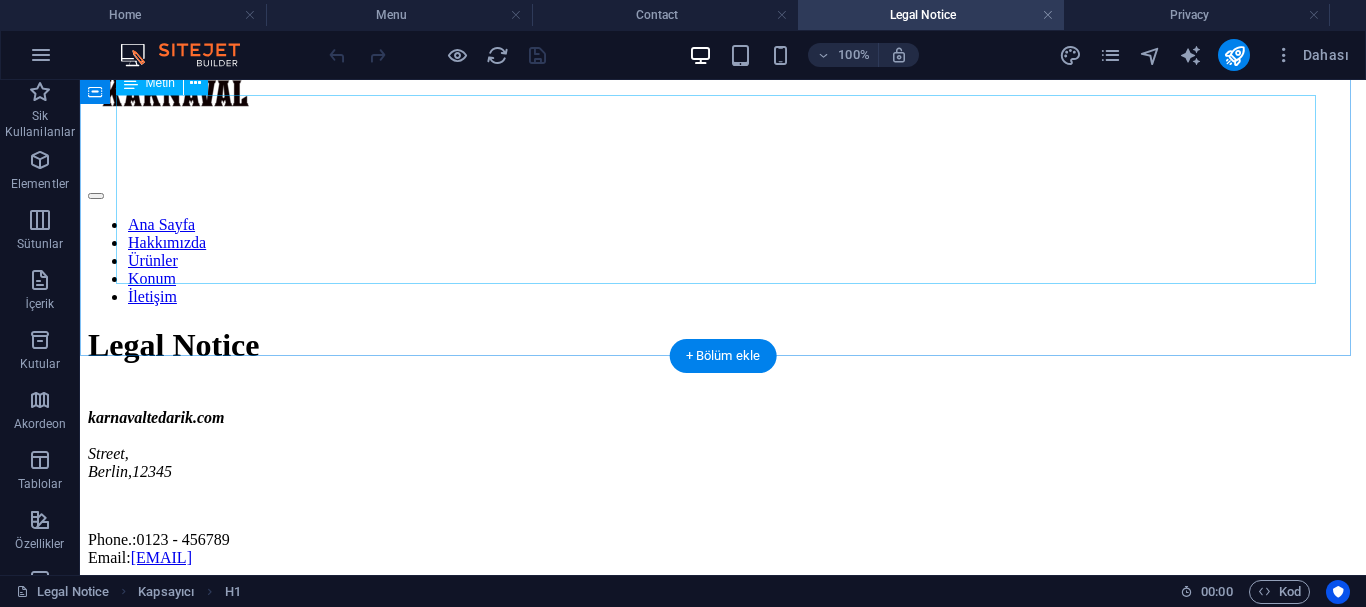 scroll, scrollTop: 232, scrollLeft: 0, axis: vertical 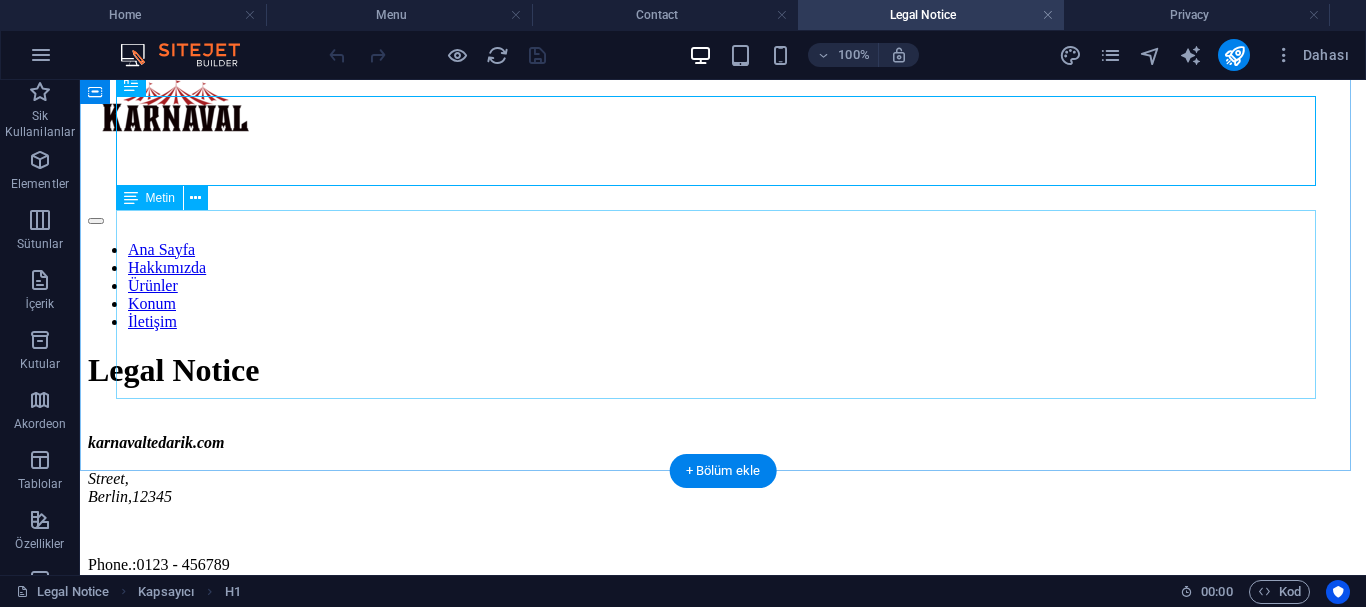 click on "karnavaltedarik.com   Street , Berlin ,  12345
Phone.:  0123 - 456789 Email:  9c1c795c8a8b7e30ae0f9518ad0ae0@cpanel.local" at bounding box center [723, 513] 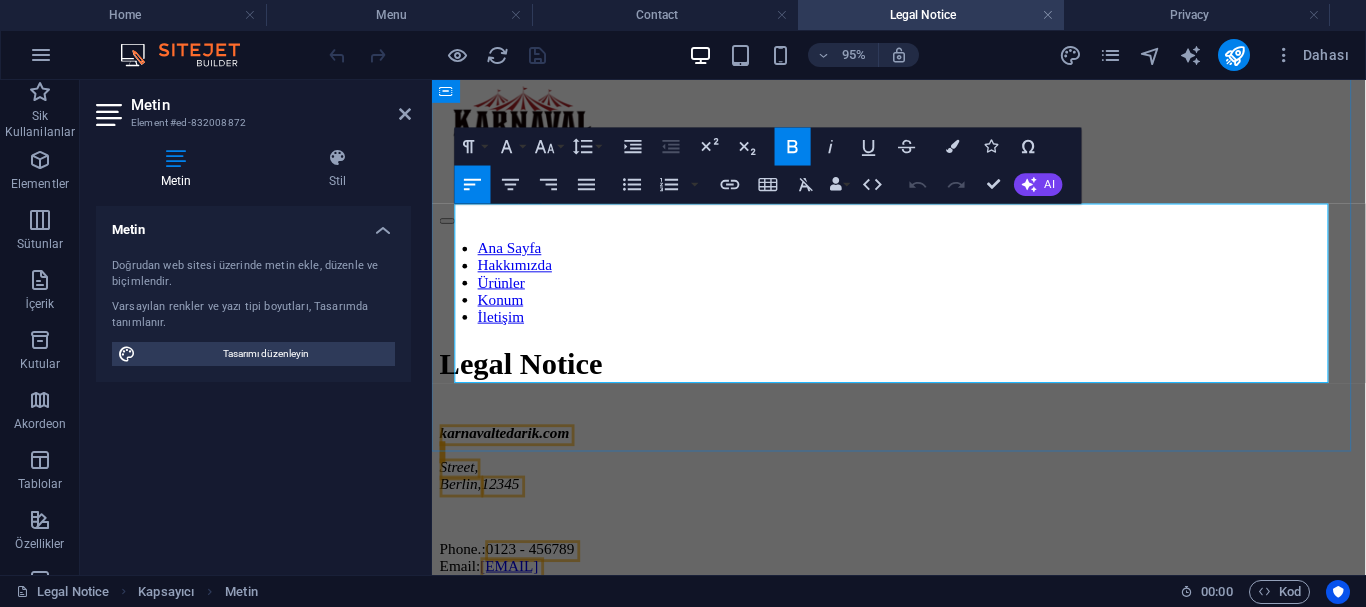 drag, startPoint x: 959, startPoint y: 390, endPoint x: 513, endPoint y: 397, distance: 446.05493 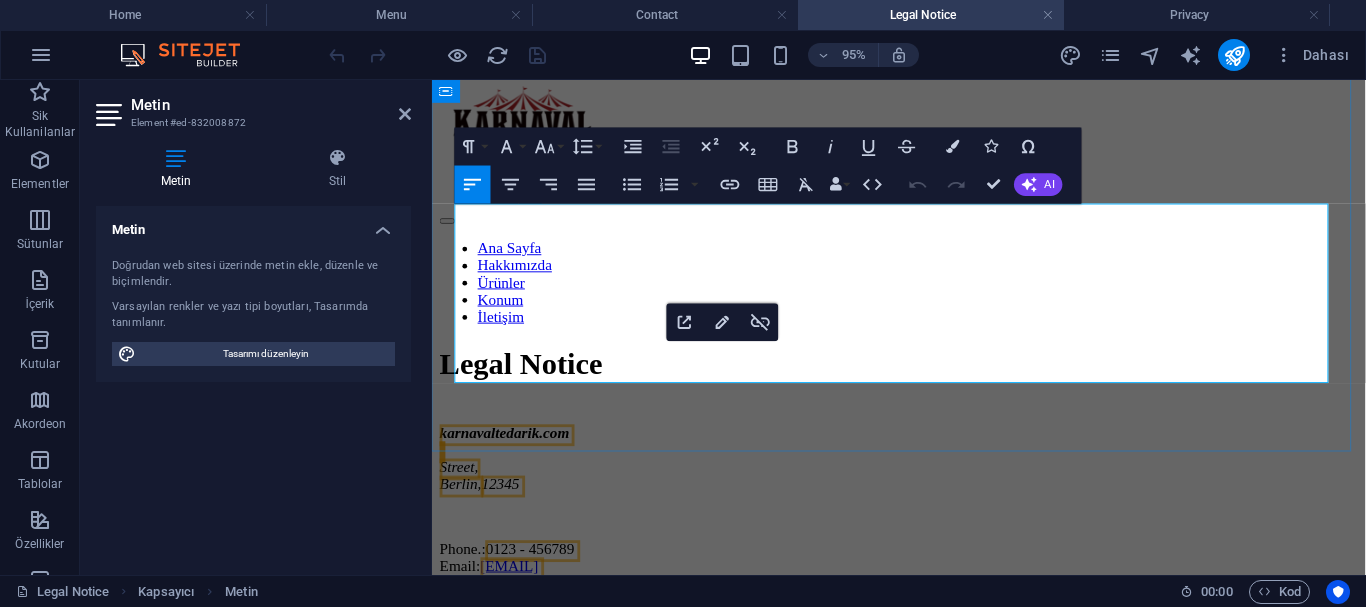 type 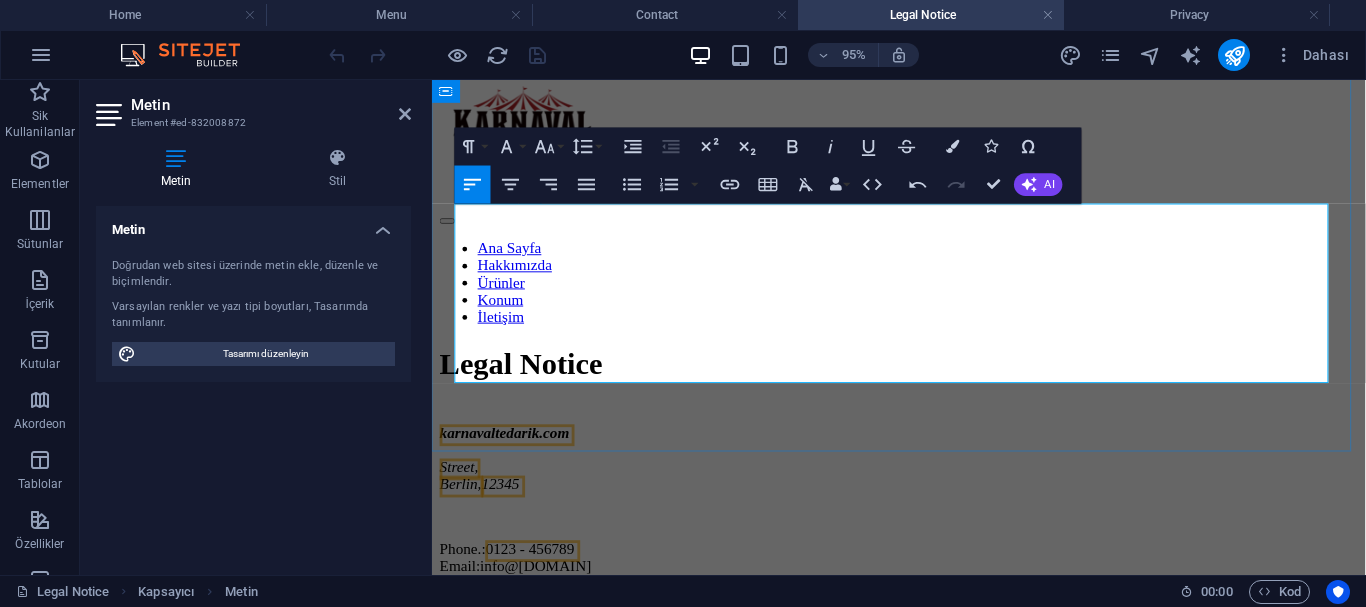 click on "Phone.:  0123 - 456789 Email:info@karnavaltedarik.com" at bounding box center (923, 582) 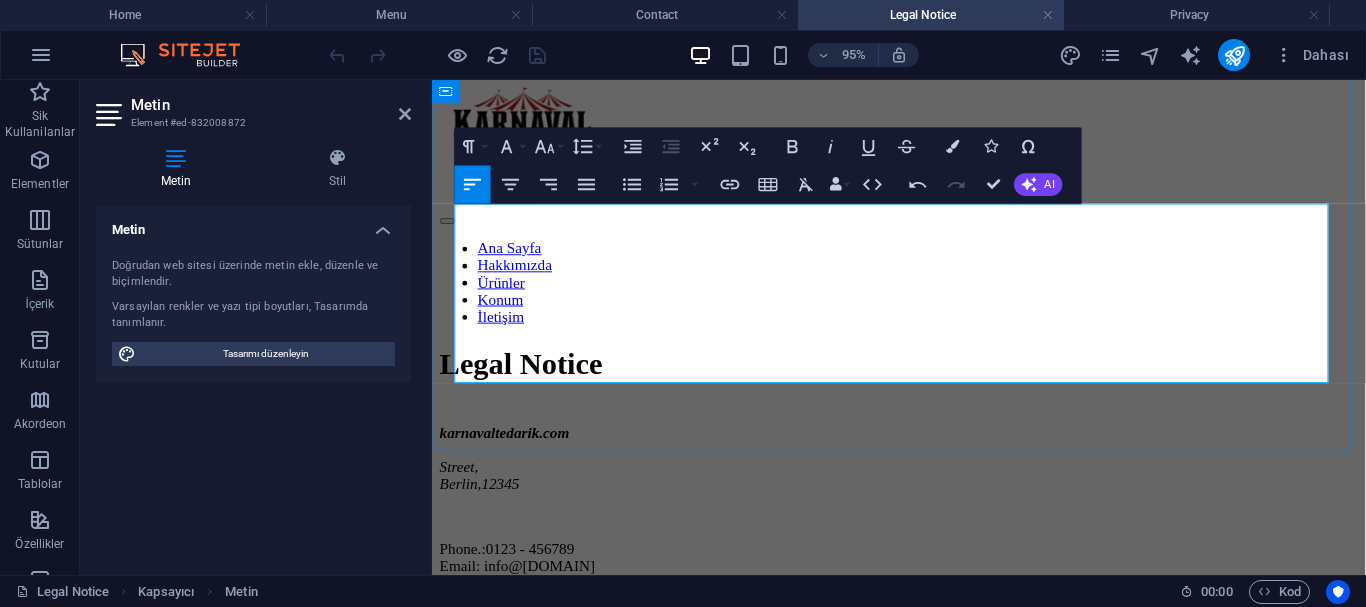 scroll, scrollTop: 127, scrollLeft: 0, axis: vertical 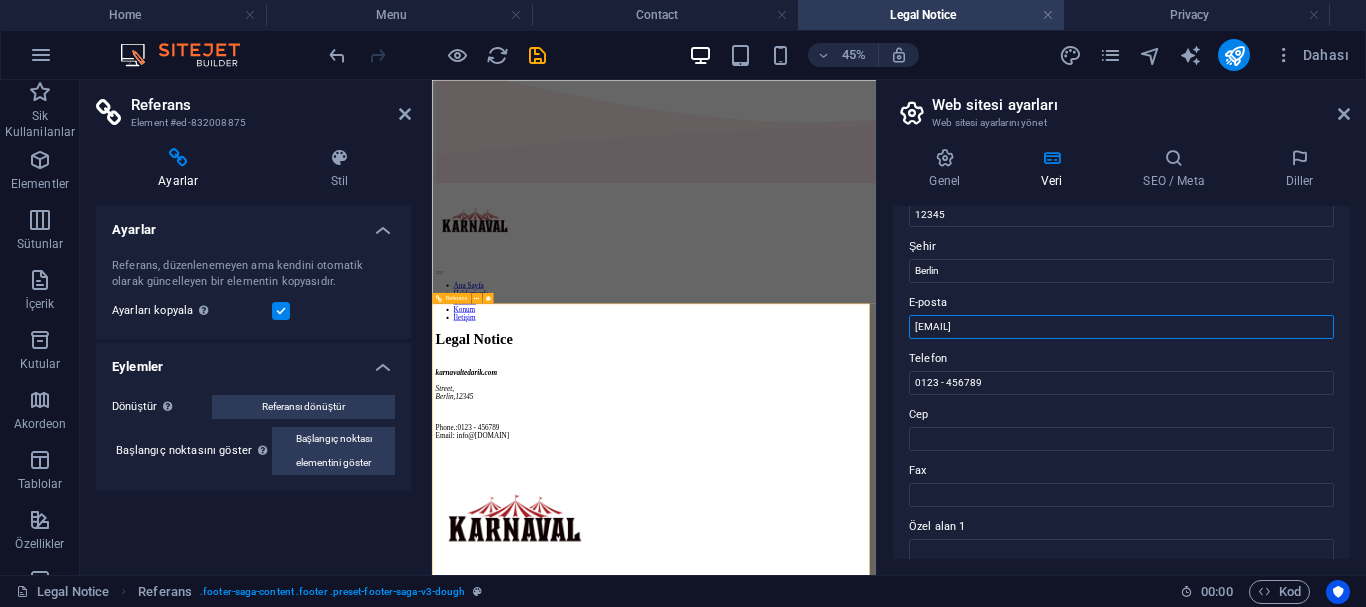 drag, startPoint x: 1435, startPoint y: 405, endPoint x: 1347, endPoint y: 651, distance: 261.26614 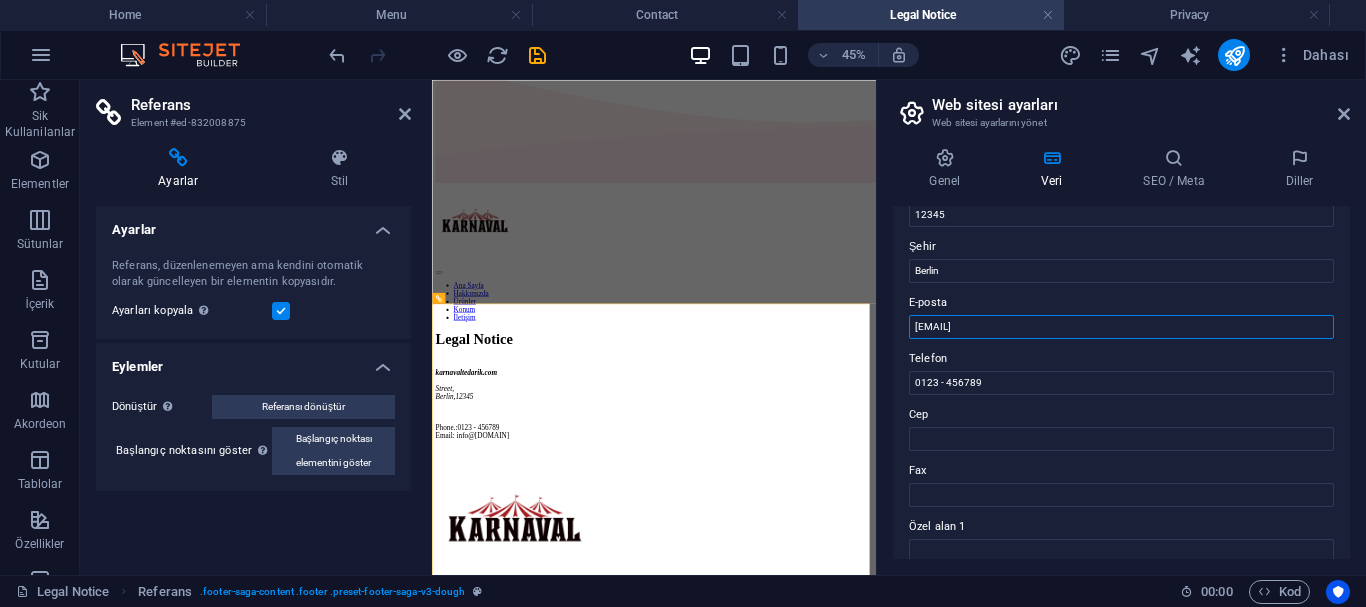 click on "9c1c795c8a8b7e30ae0f9518ad0ae0@cpanel.local" at bounding box center [1121, 327] 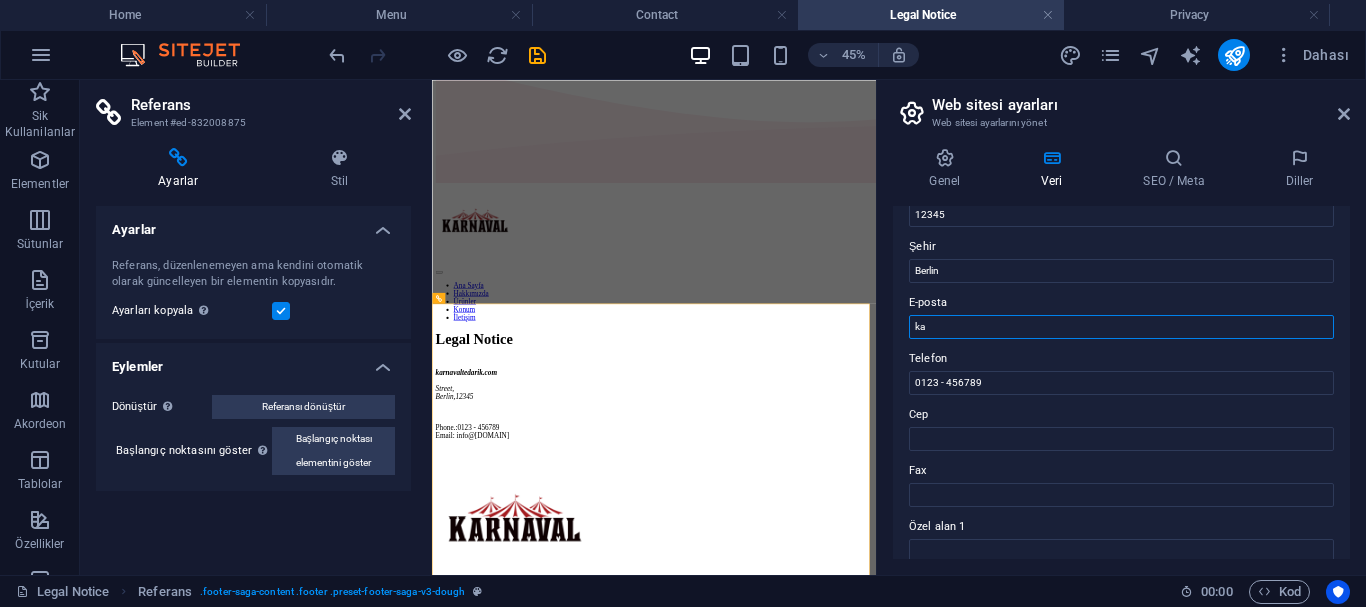 type on "k" 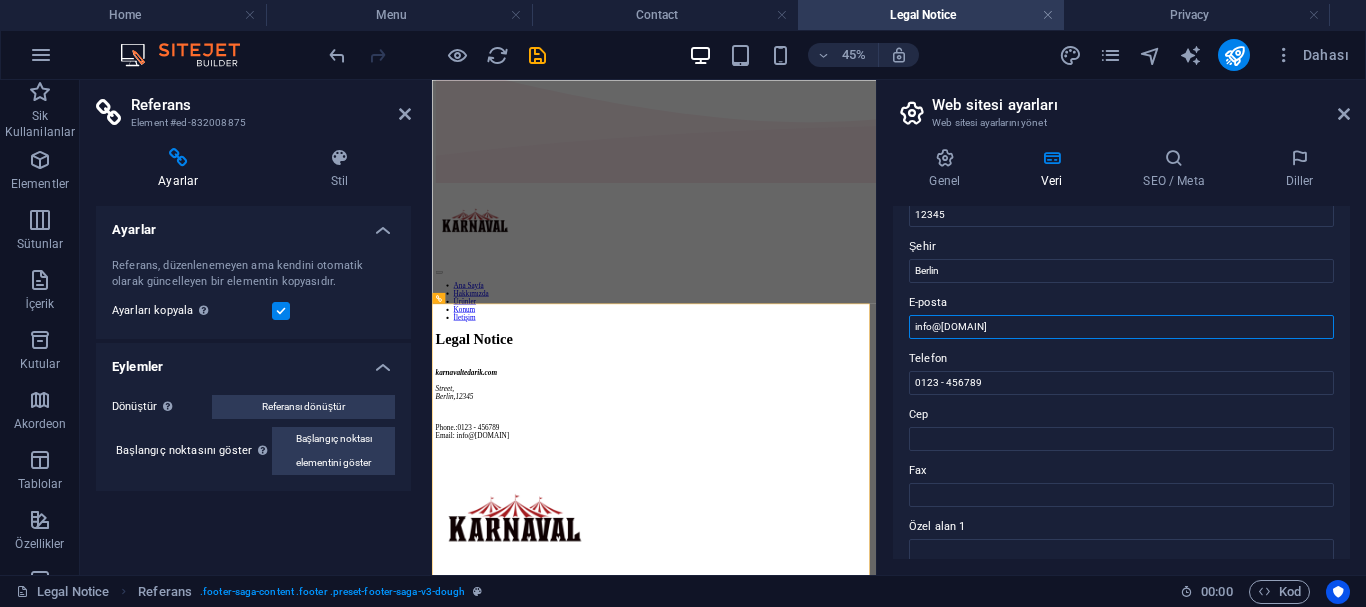 type on "info@karnavaltedarik.com" 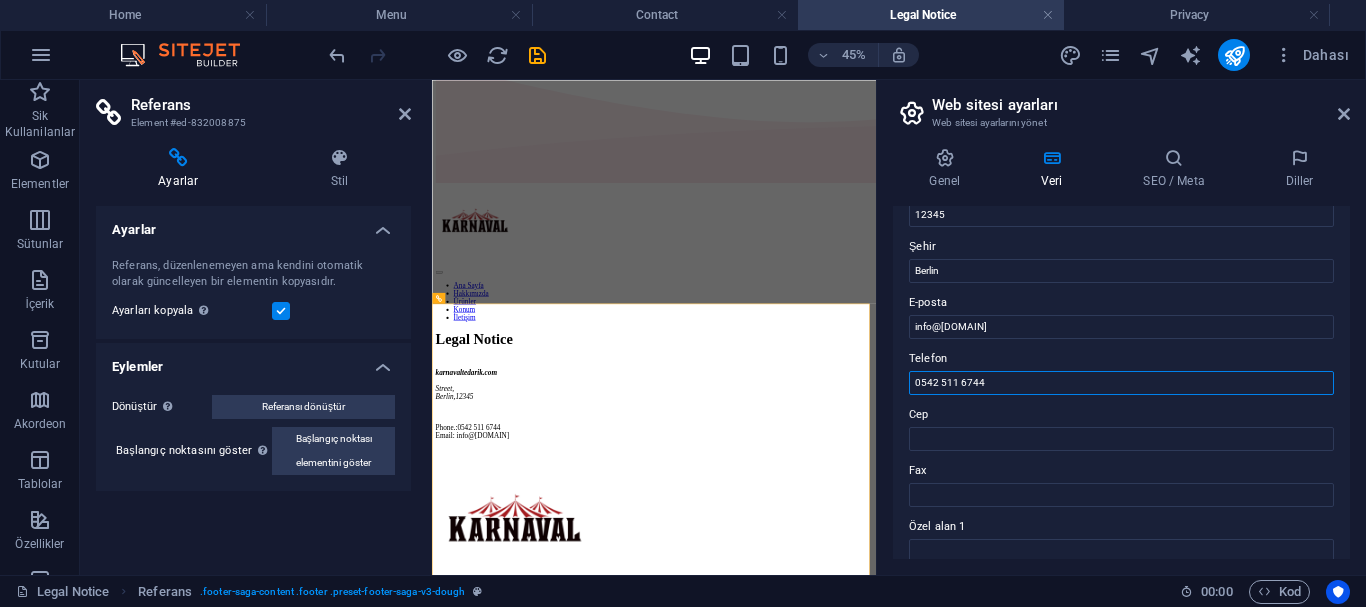 type on "0542 511 6744" 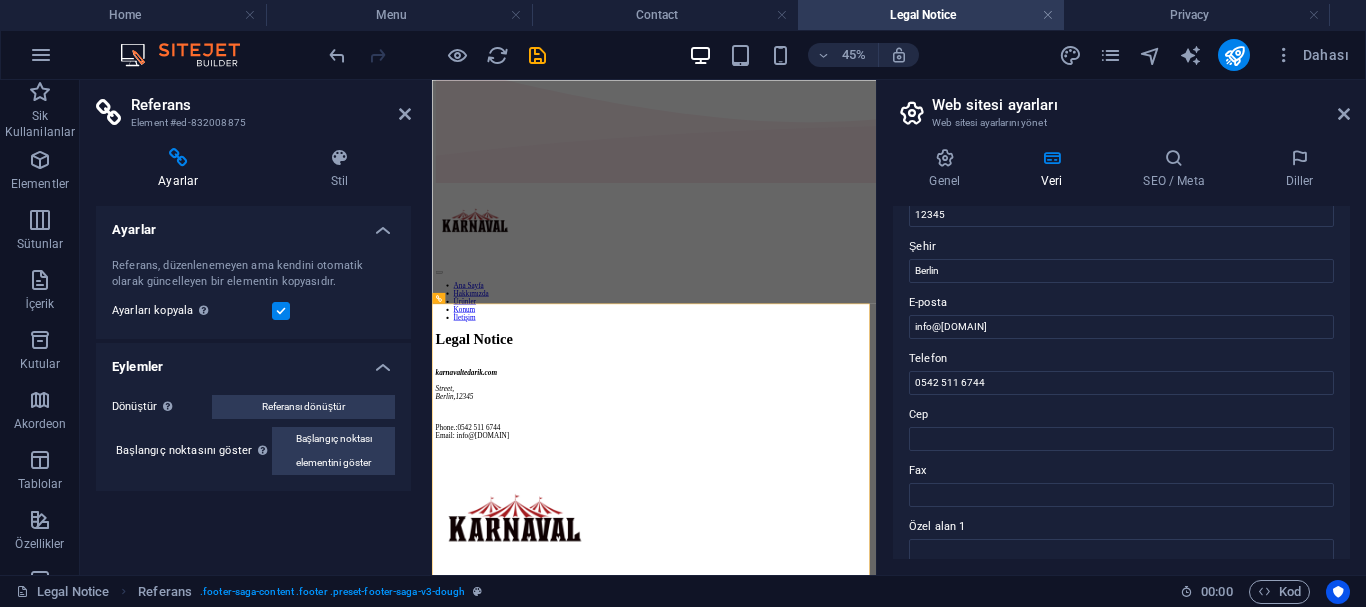 click on "E-posta" at bounding box center (1121, 303) 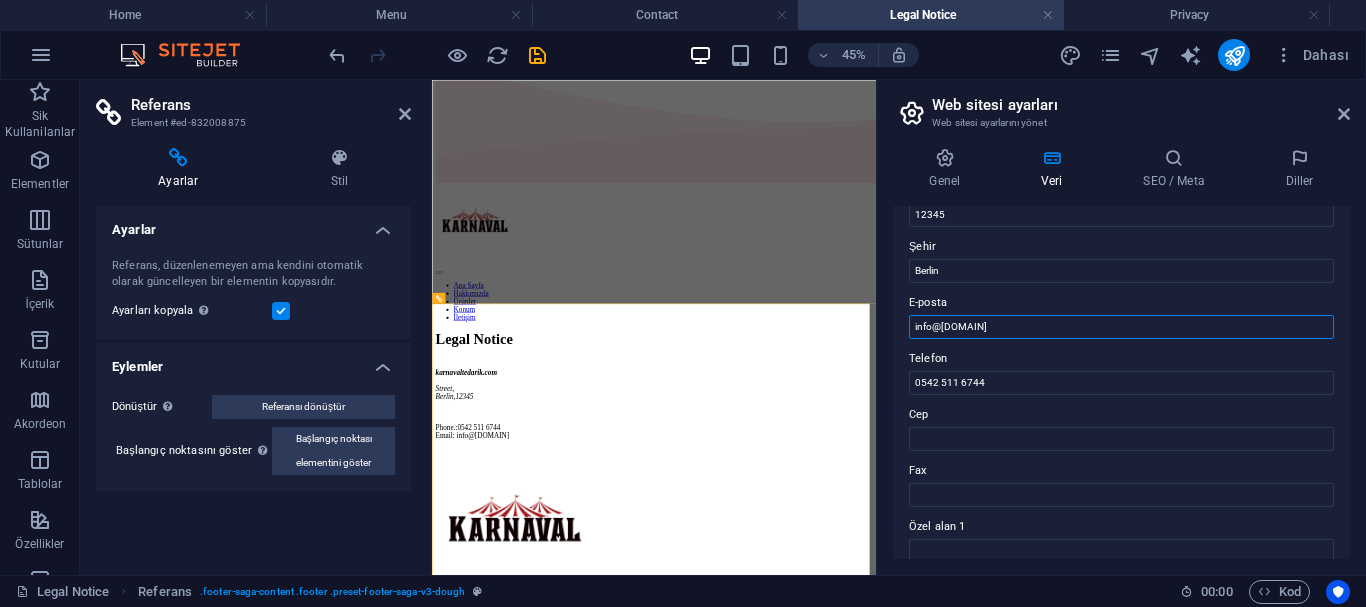 click on "info@karnavaltedarik.com" at bounding box center [1121, 327] 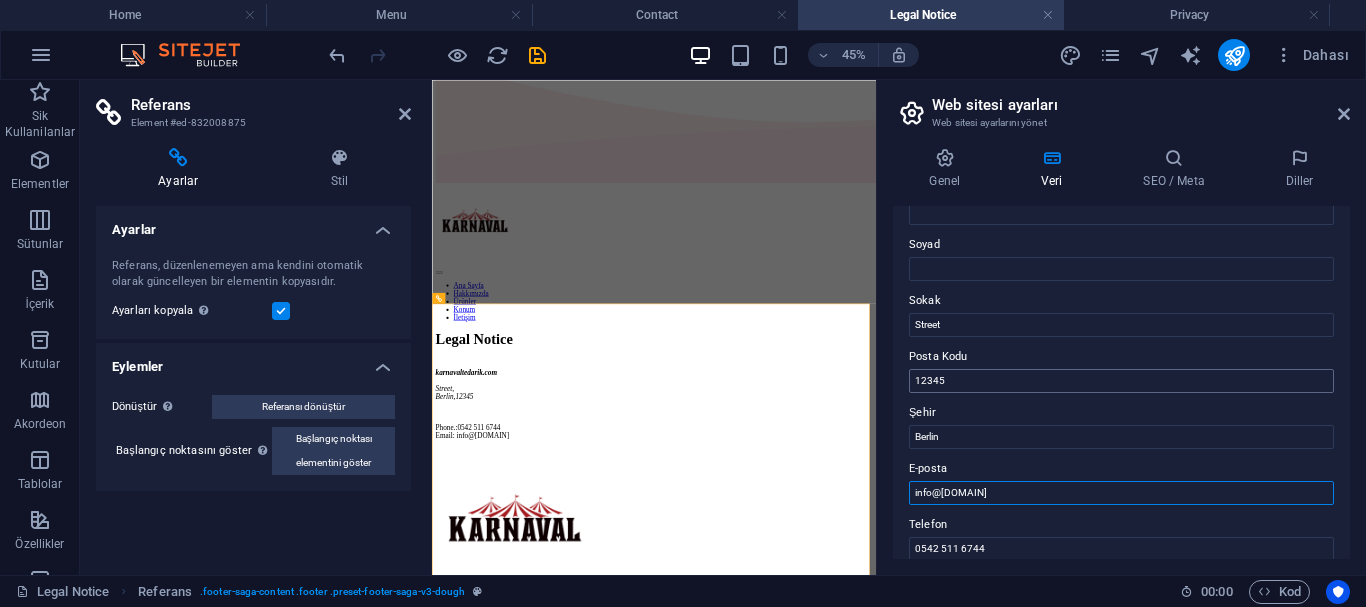 scroll, scrollTop: 108, scrollLeft: 0, axis: vertical 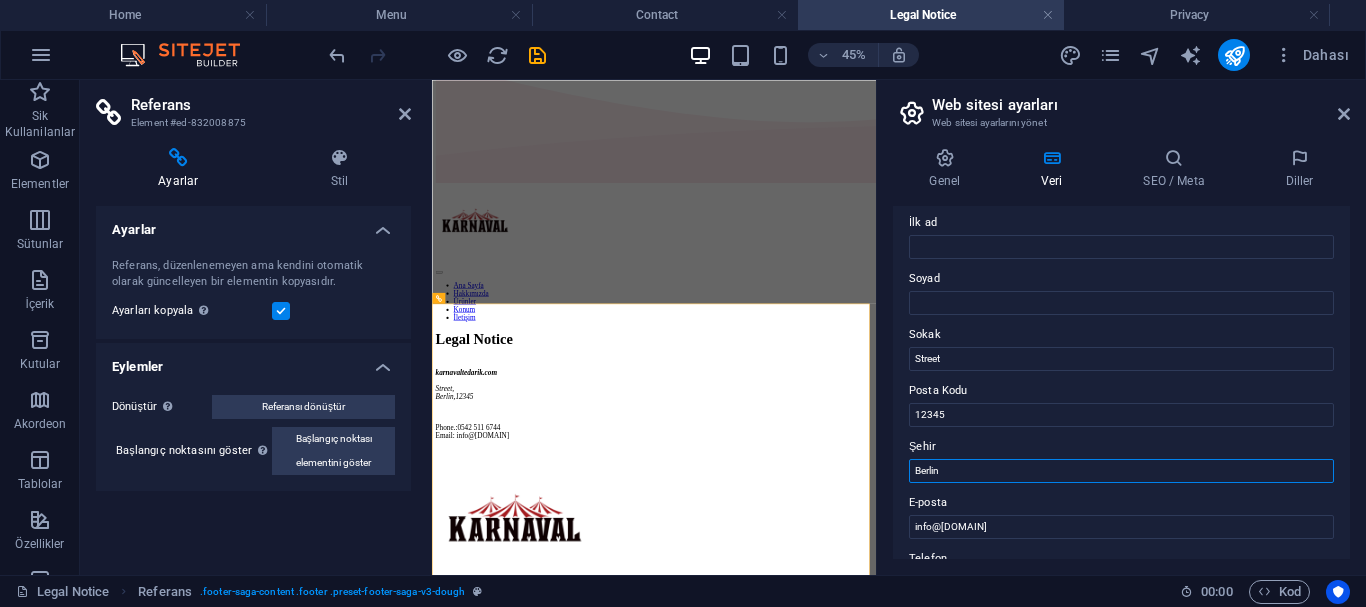 drag, startPoint x: 1408, startPoint y: 561, endPoint x: 823, endPoint y: 1048, distance: 761.1793 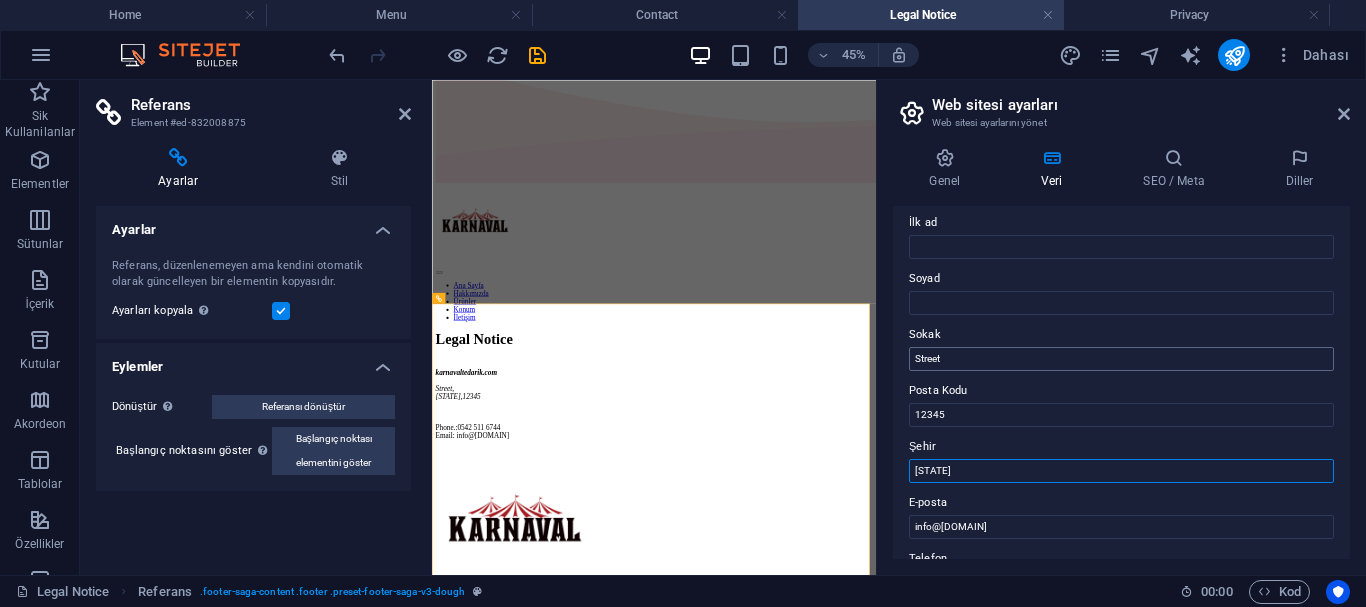 type on "Muğla" 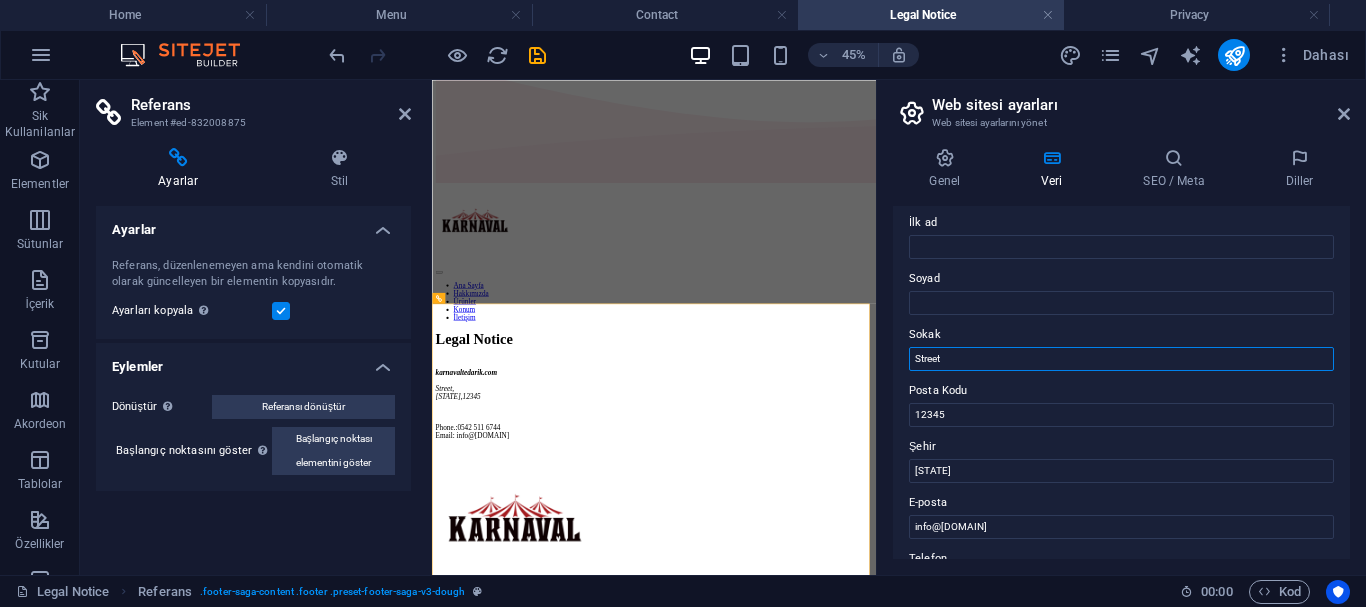 drag, startPoint x: 979, startPoint y: 370, endPoint x: 915, endPoint y: 369, distance: 64.00781 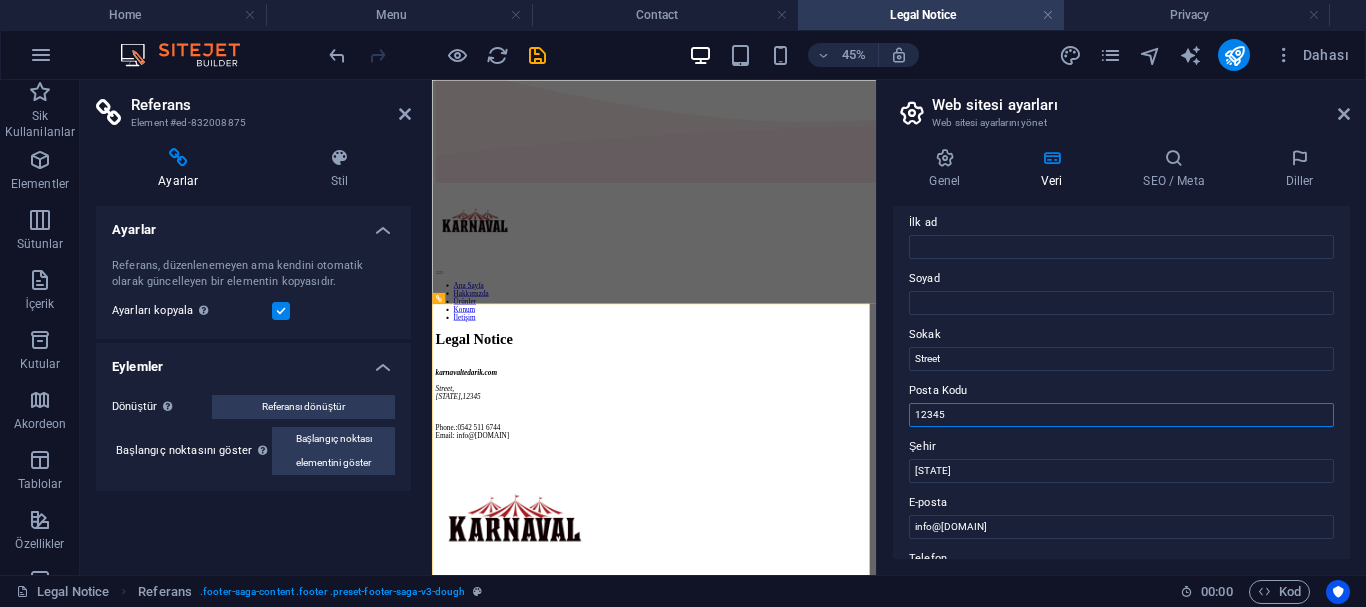 drag, startPoint x: 943, startPoint y: 424, endPoint x: 909, endPoint y: 430, distance: 34.525352 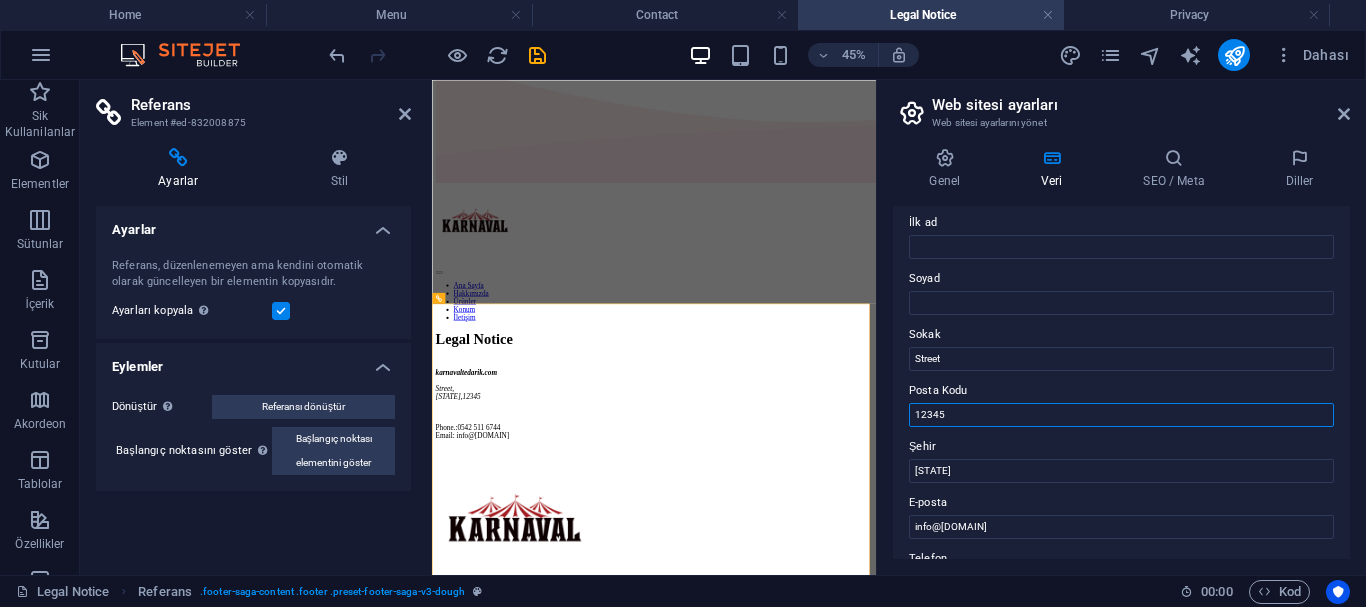 paste on "70400" 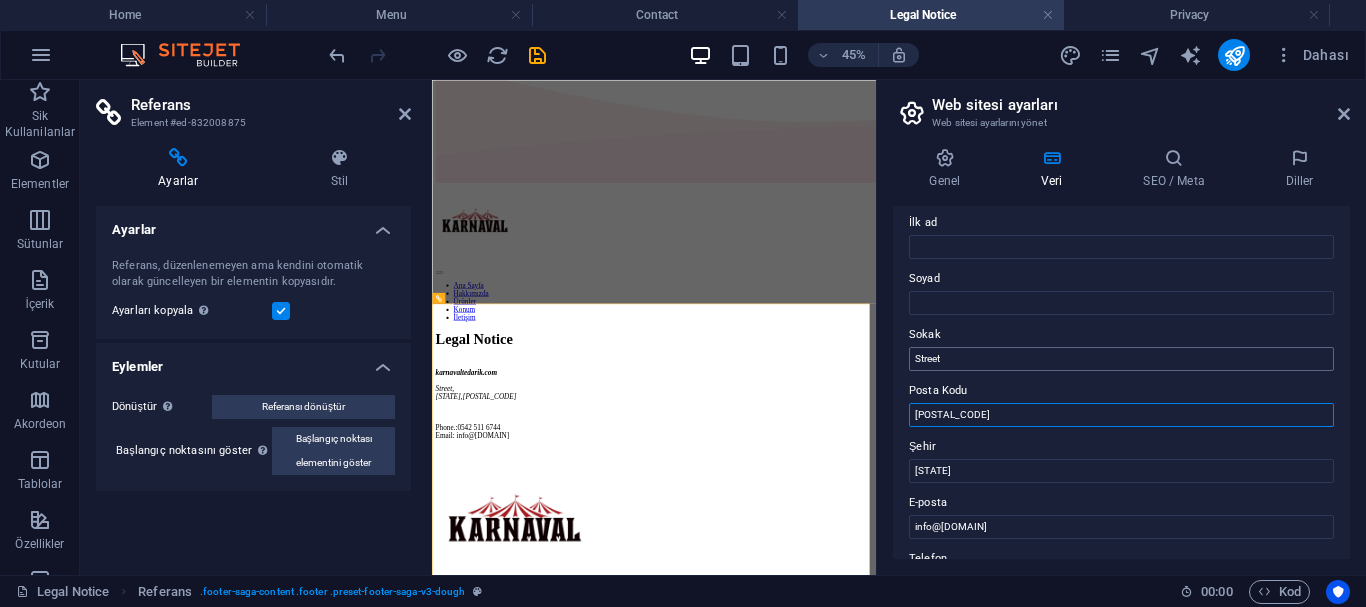 type on "70400" 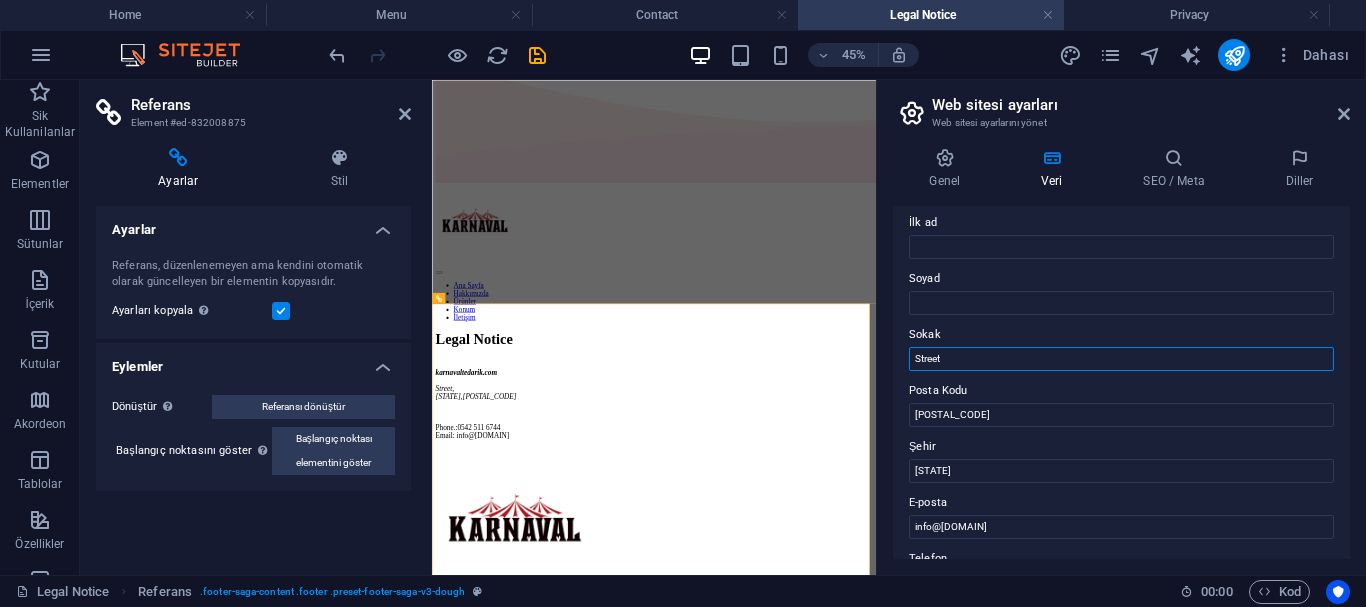 click on "Street" at bounding box center (1121, 359) 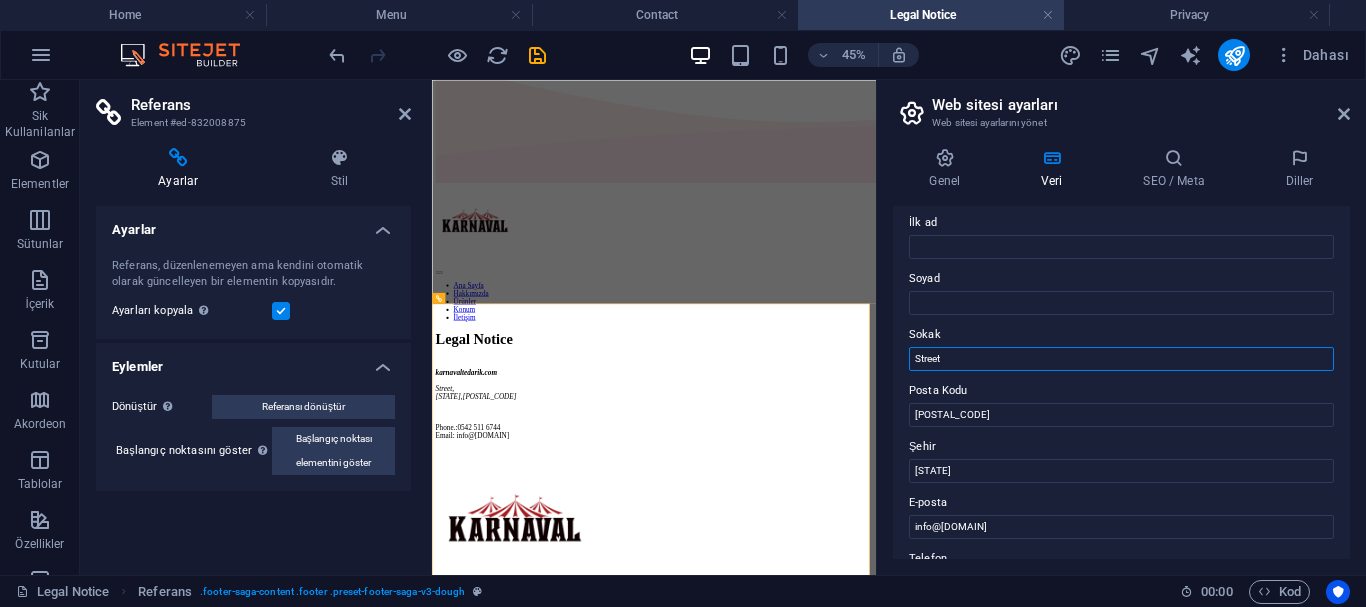 click on "Street" at bounding box center (1121, 359) 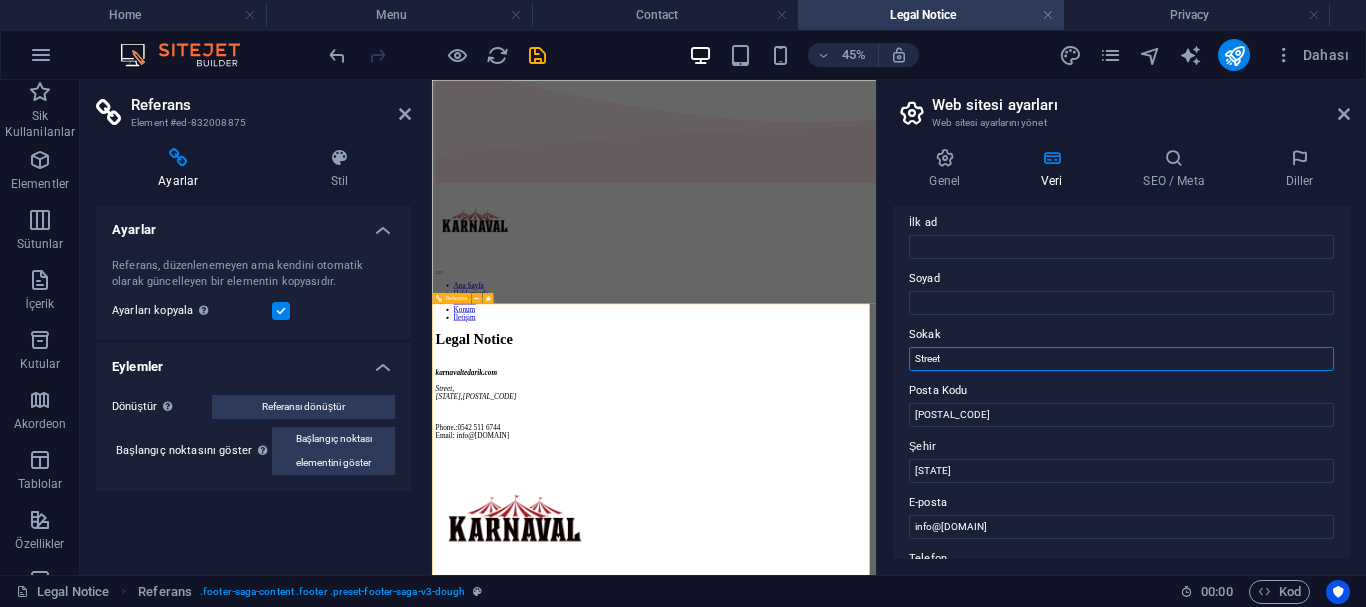 drag, startPoint x: 1410, startPoint y: 429, endPoint x: 1176, endPoint y: 617, distance: 300.16663 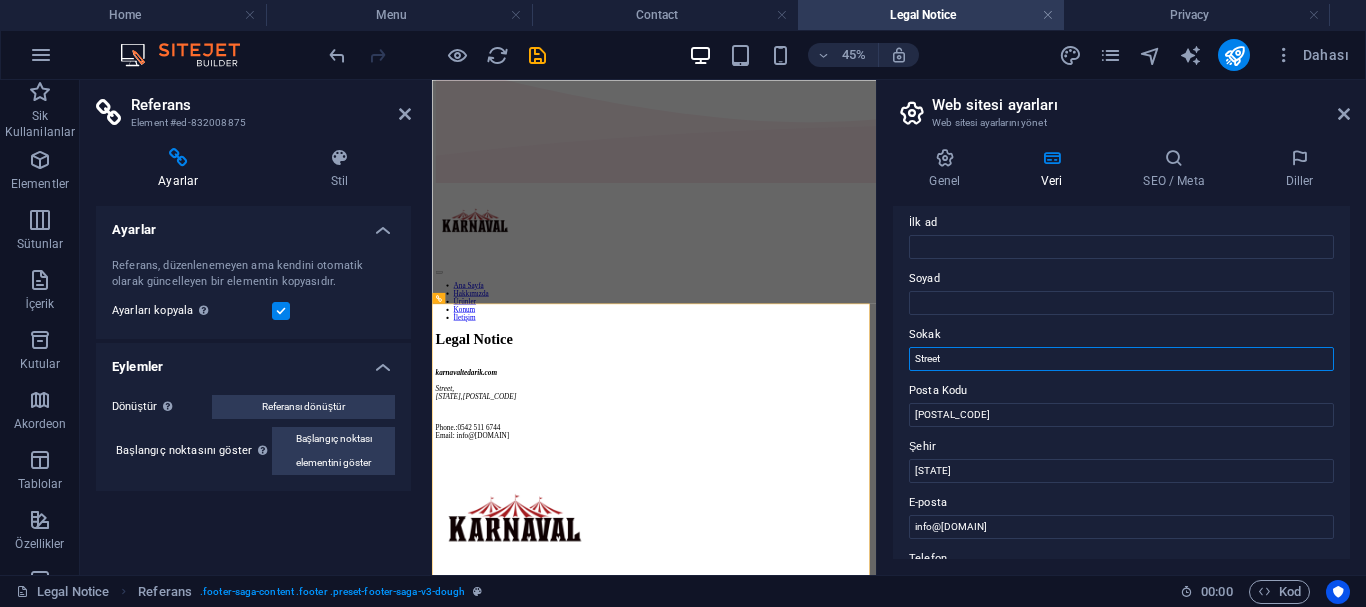 paste on "ŞUBE:Köyceğiz/MUĞLA, Bodrum, Mugla 34417" 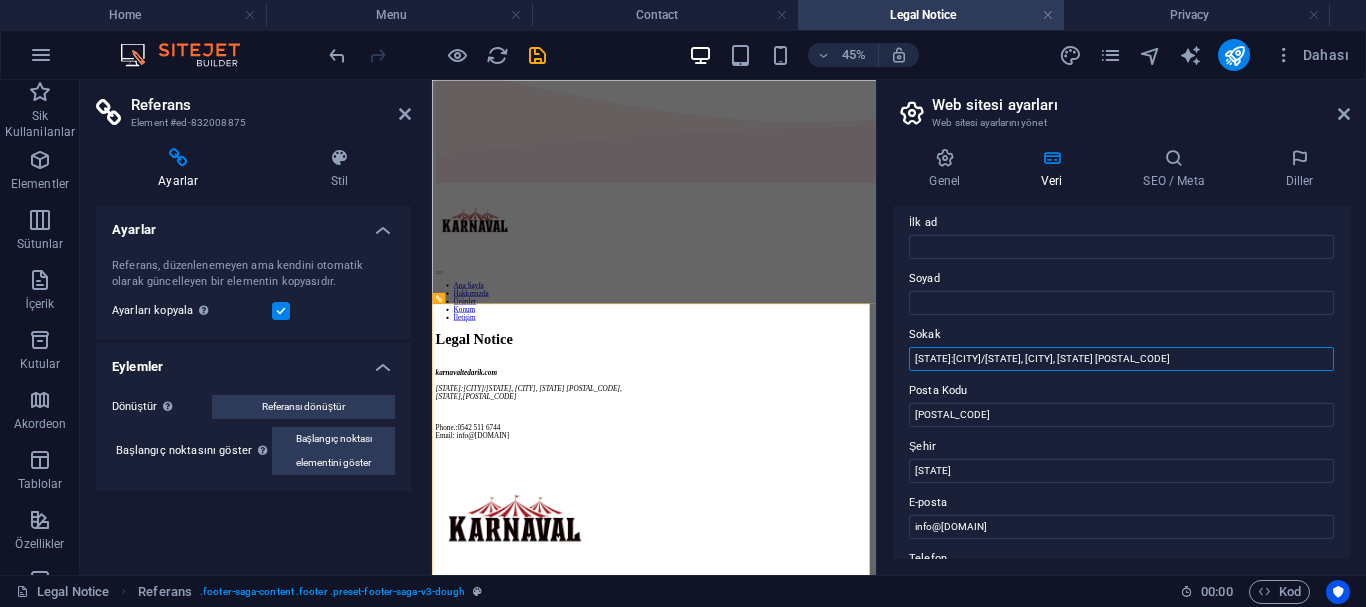 click on "ŞUBE:Köyceğiz/MUĞLA, Bodrum, Mugla 34417" at bounding box center [1121, 359] 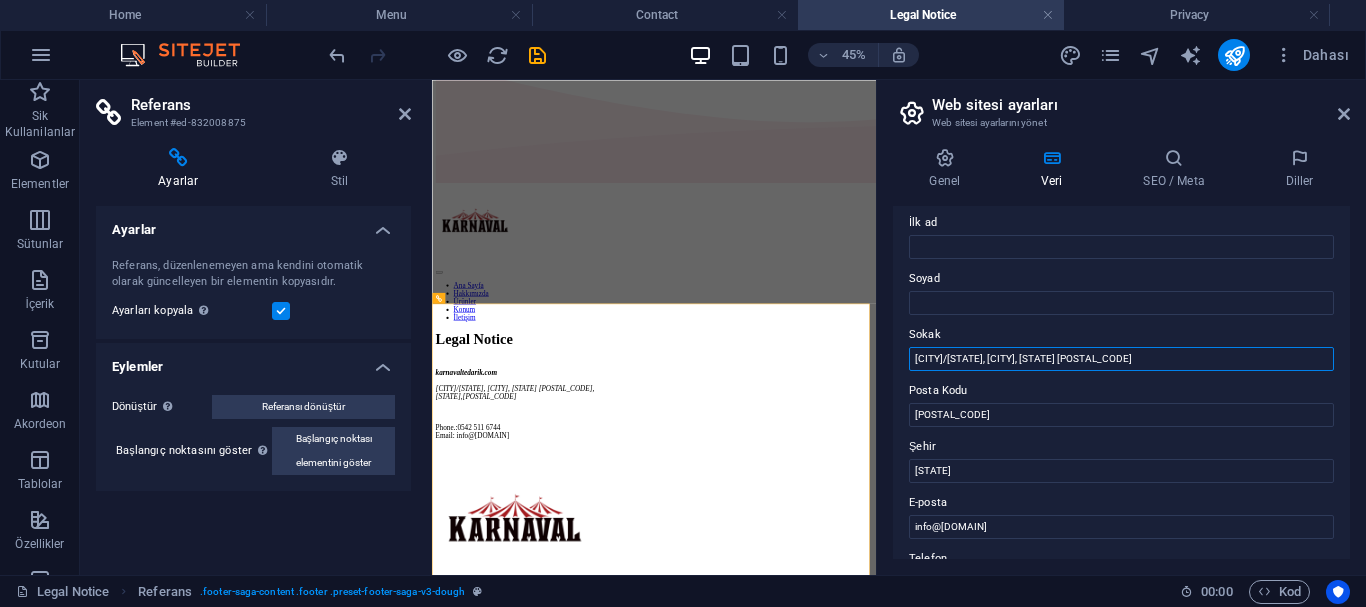 click on "Köyceğiz/MUĞLA, Bodrum, Mugla 34417" at bounding box center [1121, 359] 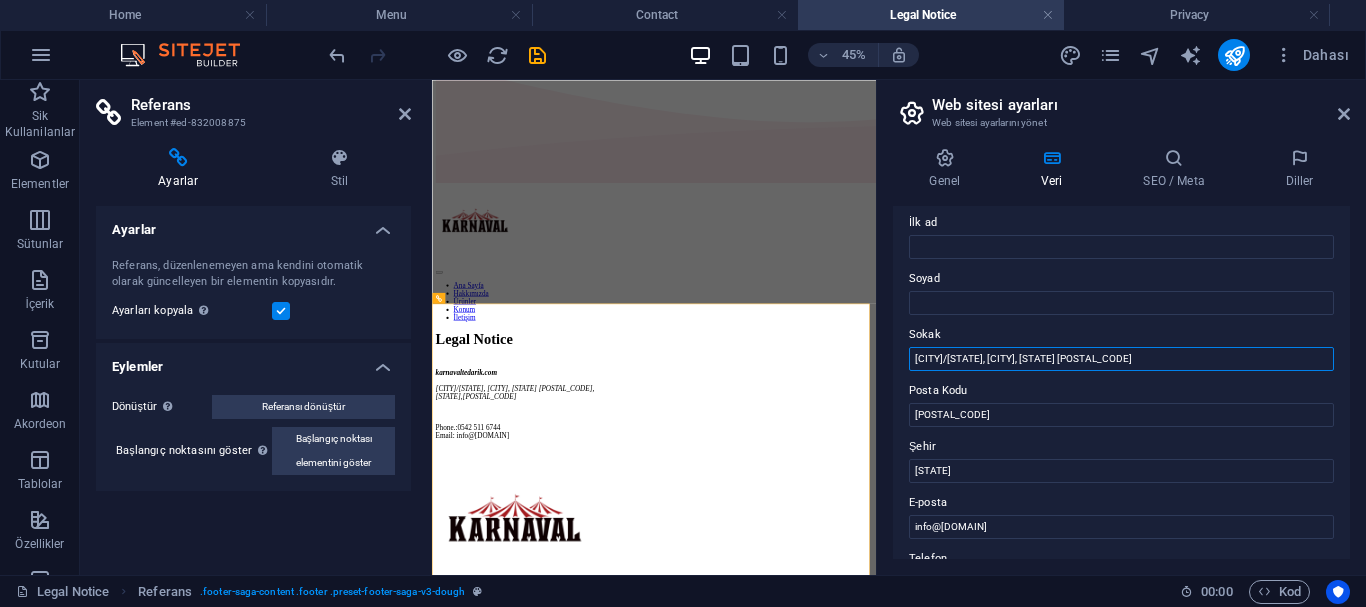 click on "Köyceğiz/MUĞLA, Bodrum, Muğla 34417" at bounding box center (1121, 359) 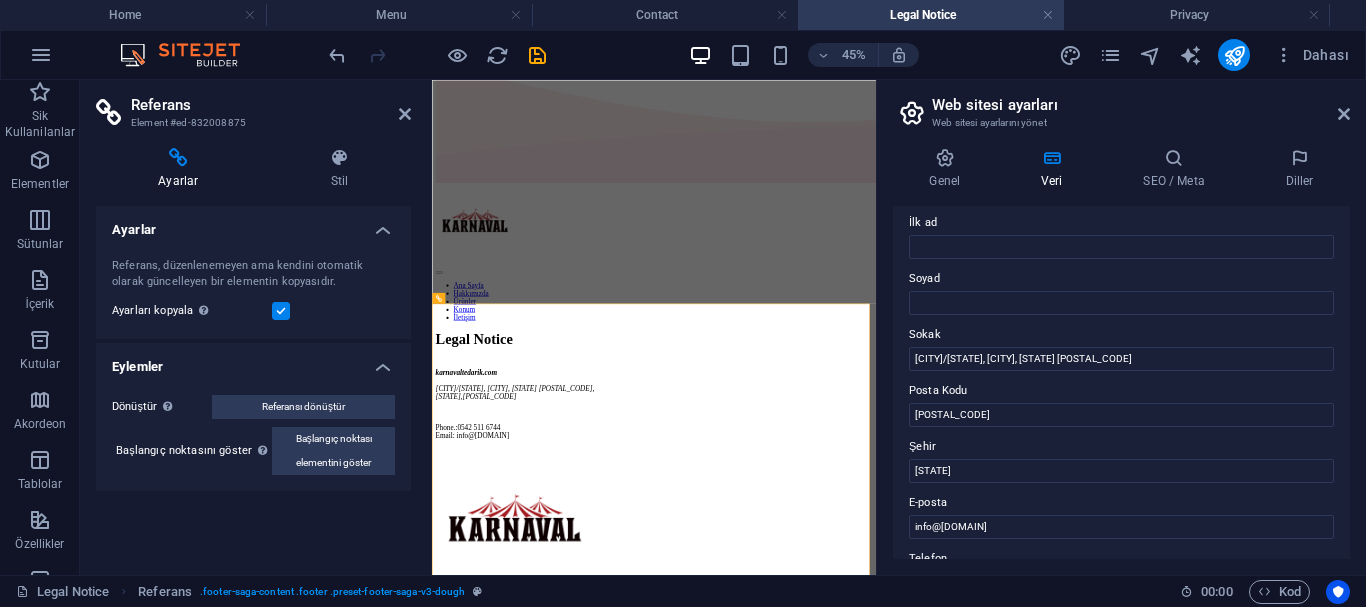 click on "Posta Kodu" at bounding box center (1121, 391) 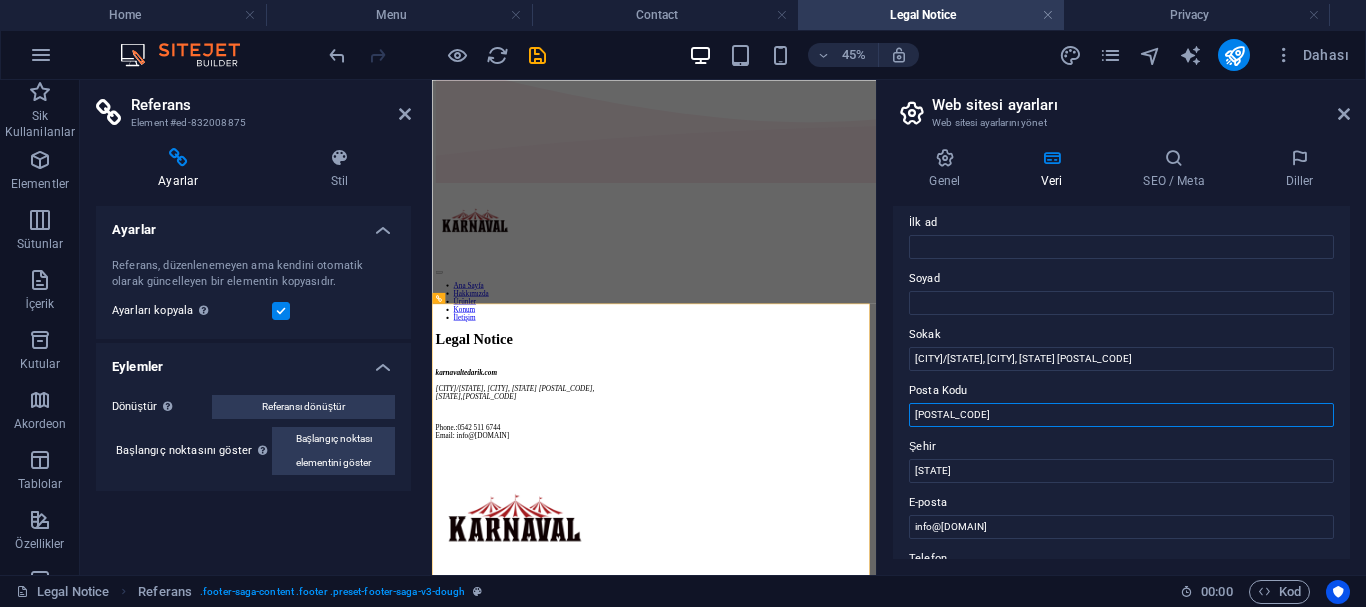click on "70400" at bounding box center (1121, 415) 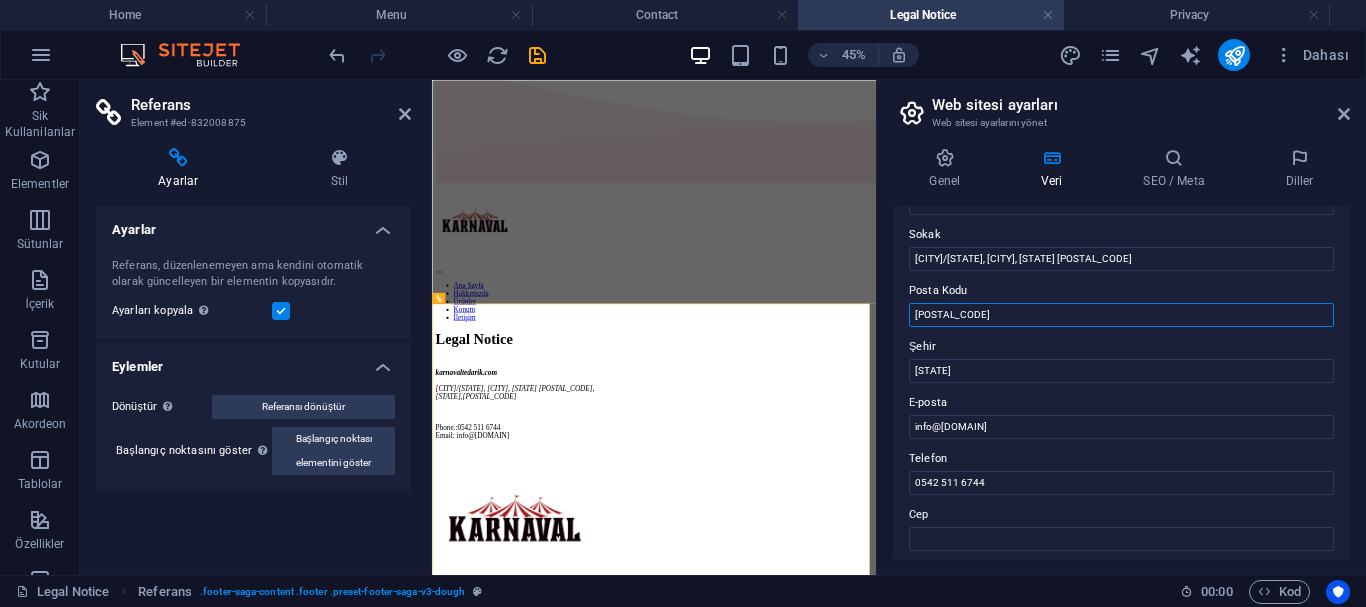 scroll, scrollTop: 108, scrollLeft: 0, axis: vertical 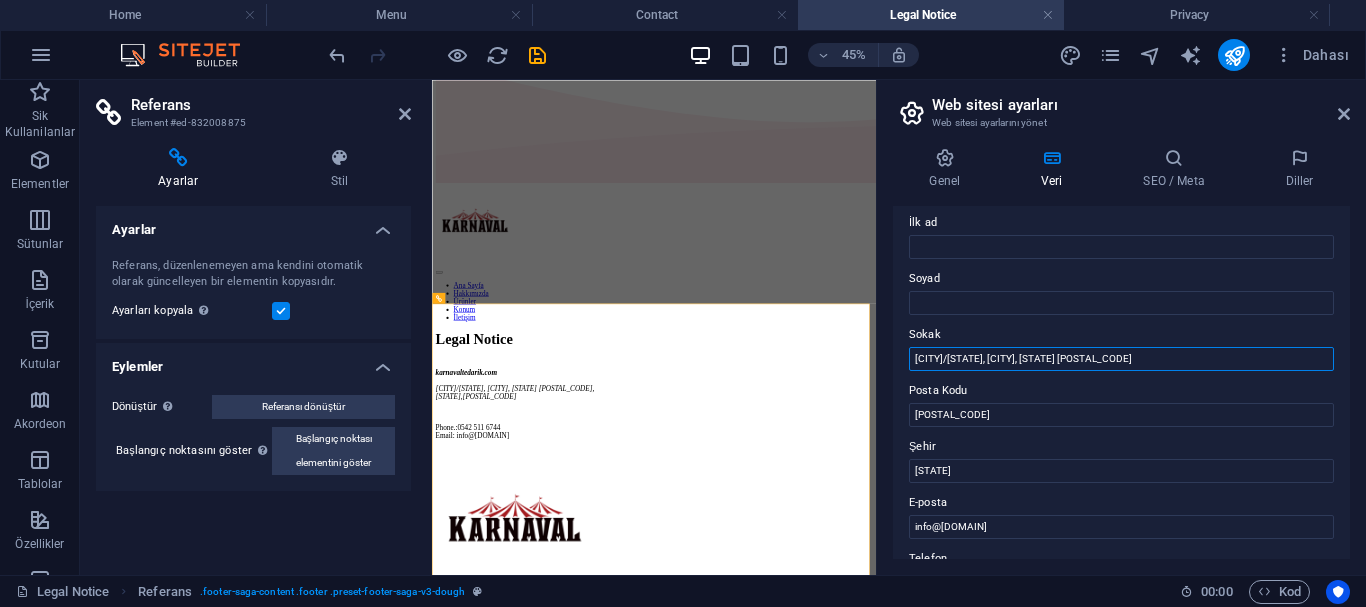 click on "Köyceğiz/MUĞLA, Bodrum, Muğla 34417" at bounding box center (1121, 359) 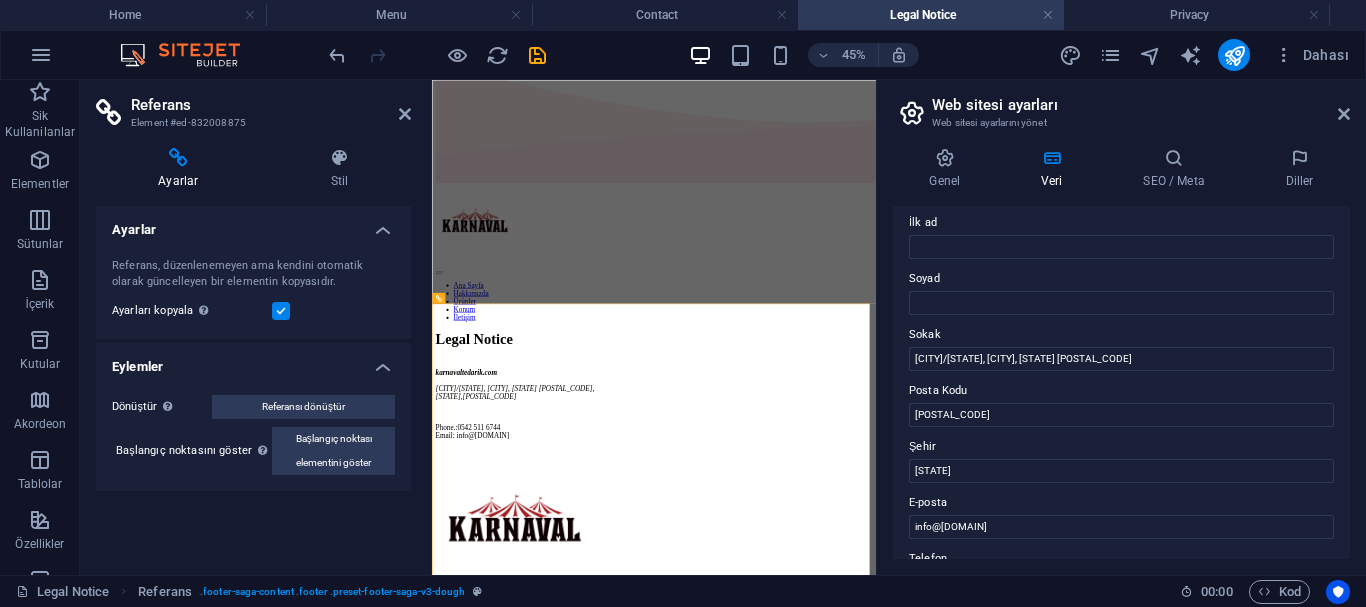 click on "Web sitesi ayarları" at bounding box center [1141, 105] 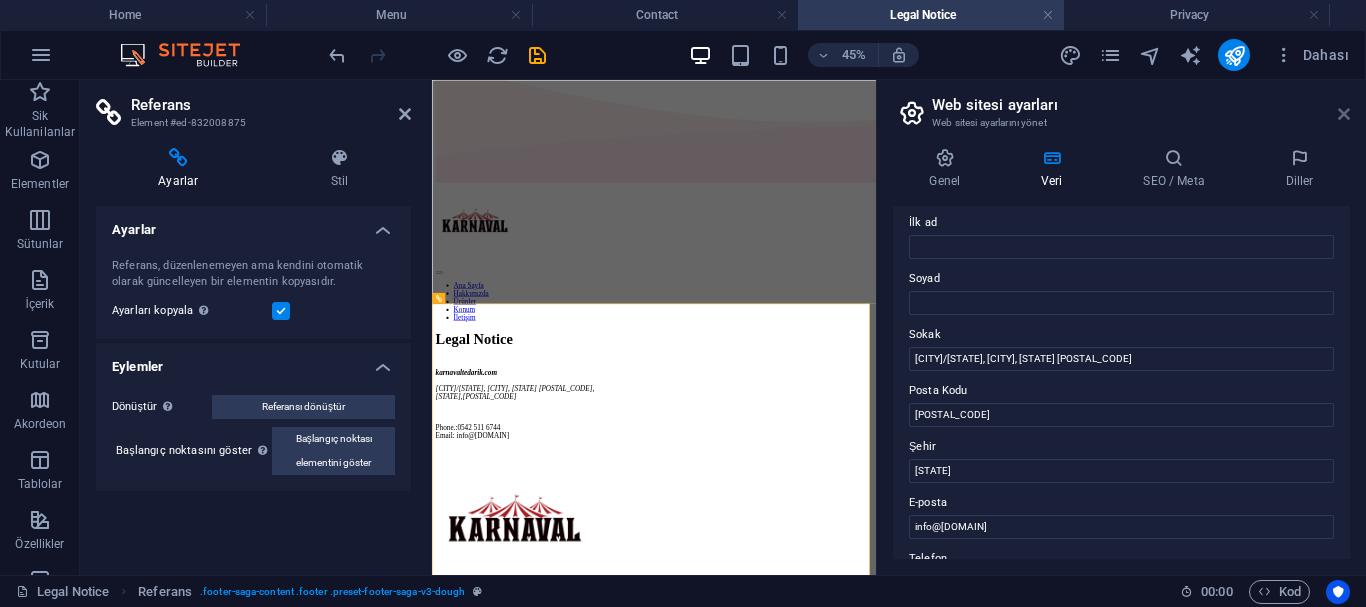 drag, startPoint x: 1339, startPoint y: 114, endPoint x: 953, endPoint y: 36, distance: 393.80197 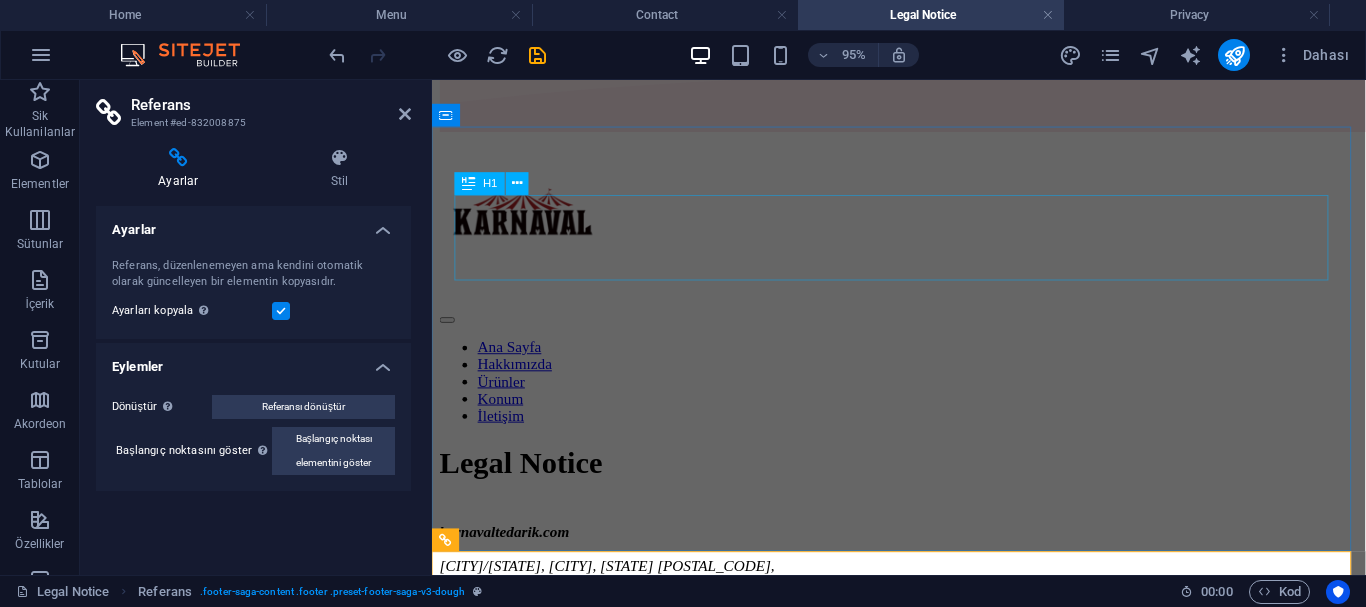 click on "Legal Notice" at bounding box center (923, 483) 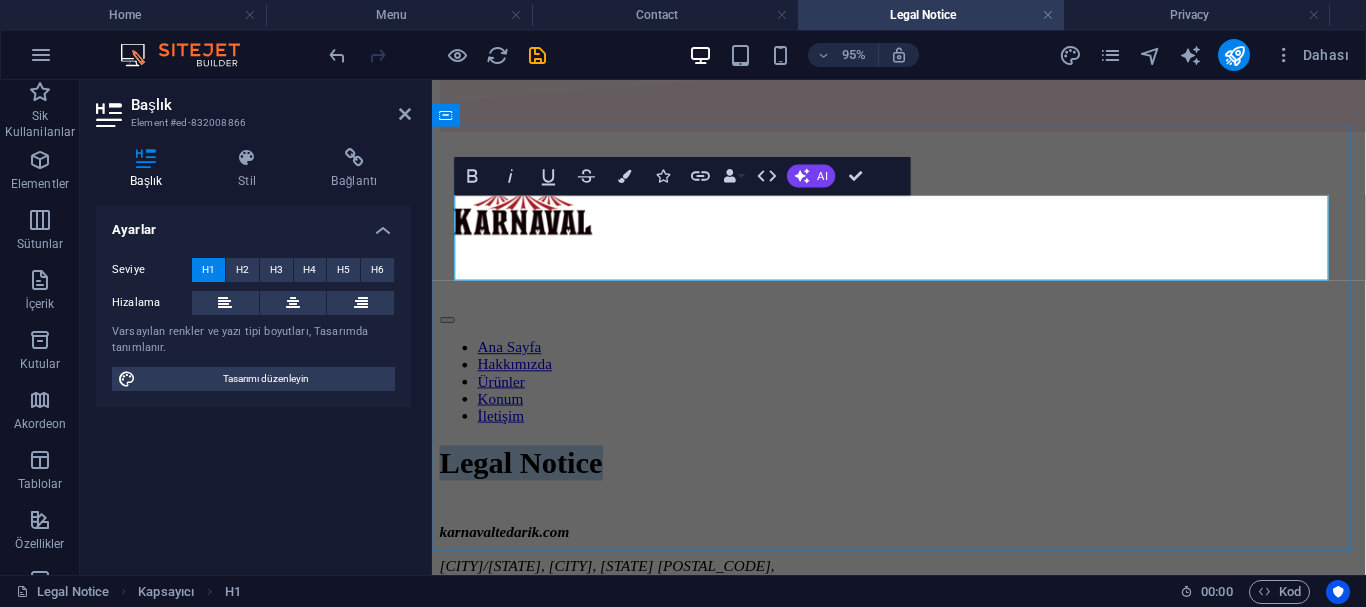 click on "Legal Notice" at bounding box center (923, 483) 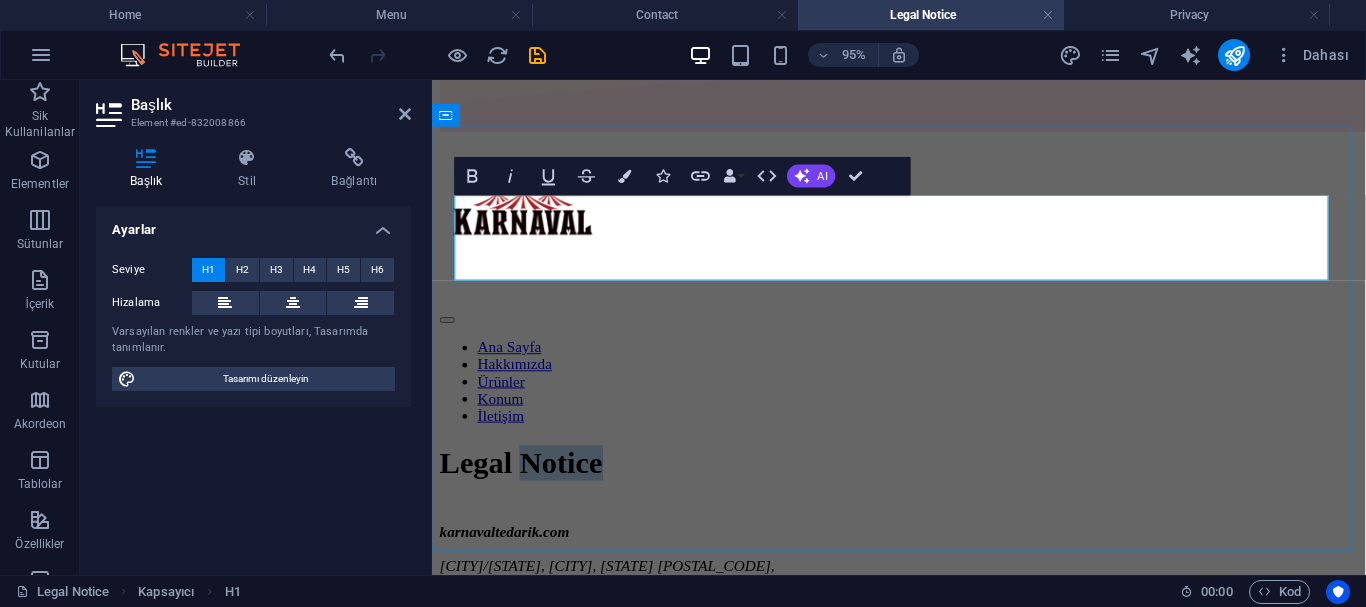 click on "Legal Notice" at bounding box center [923, 483] 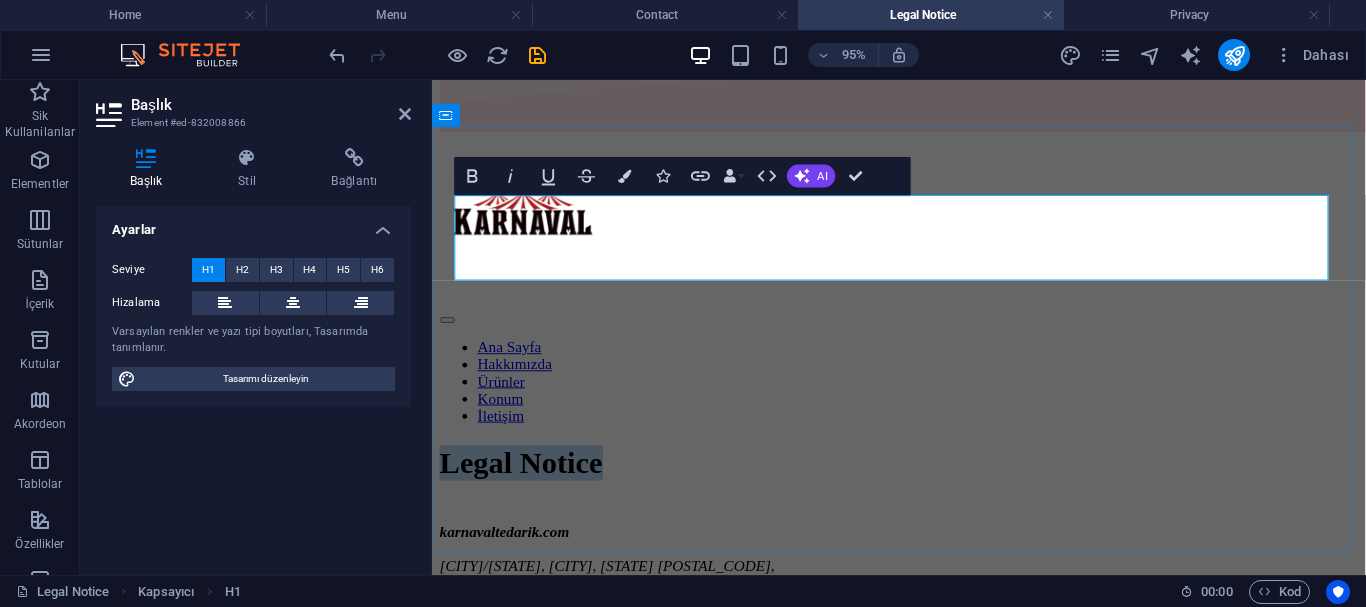 click on "Legal Notice" at bounding box center [923, 483] 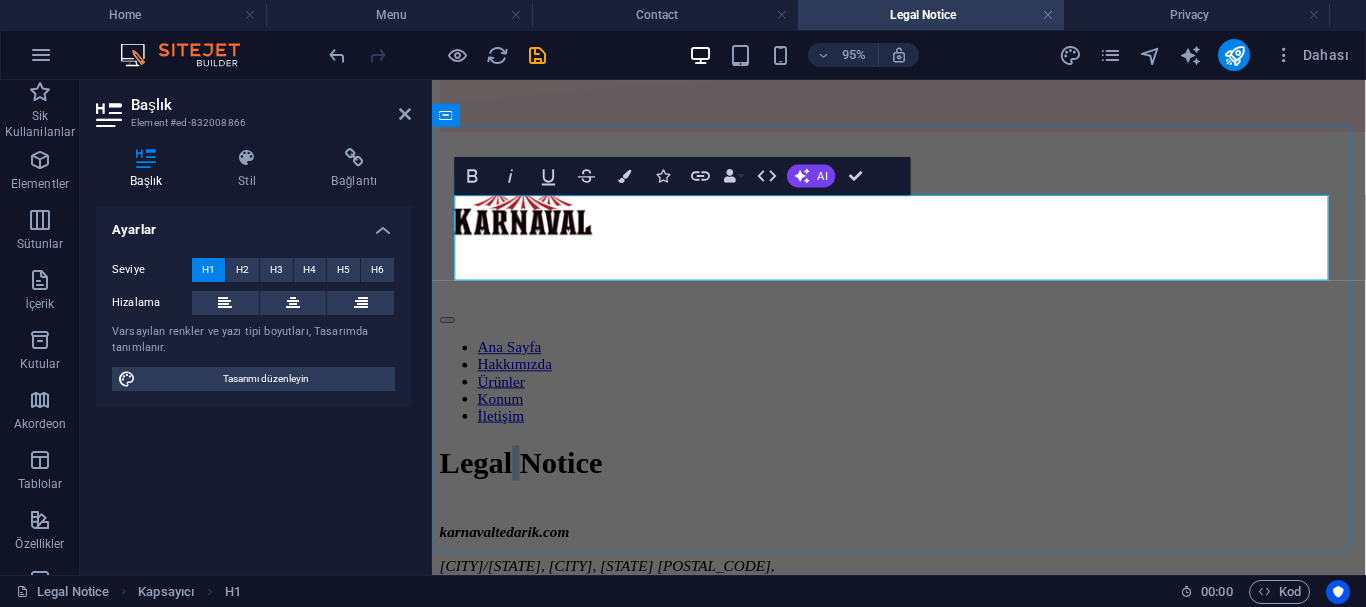 click on "Legal Notice" at bounding box center (923, 483) 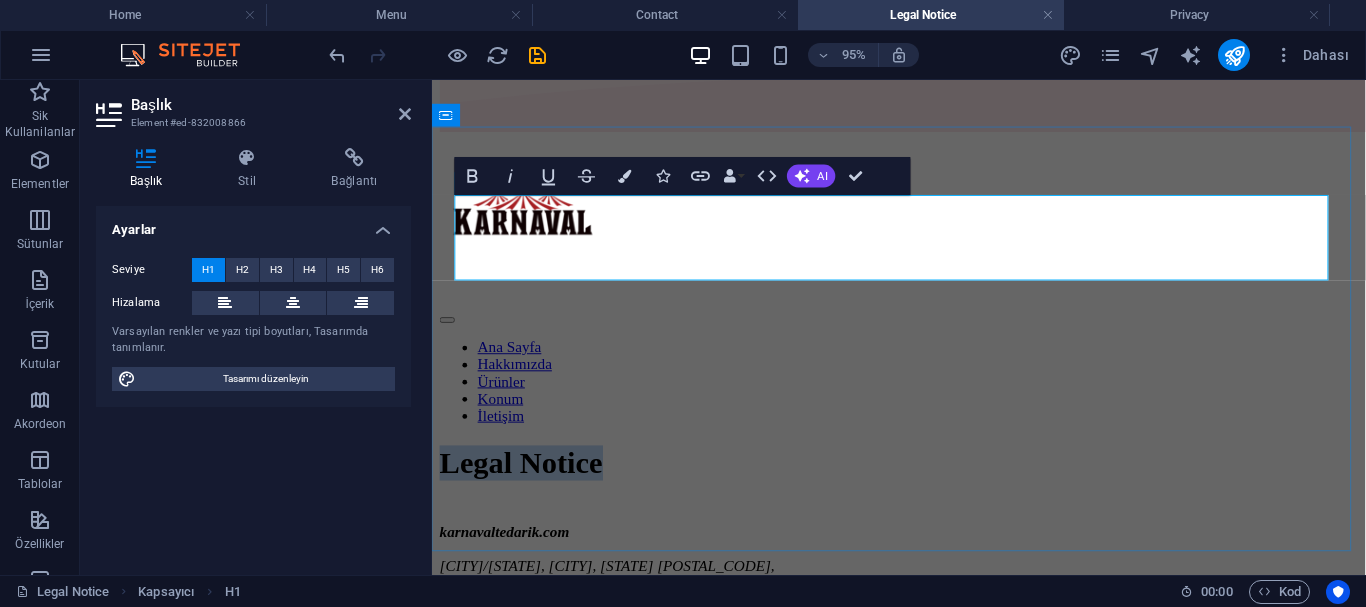 click on "Legal Notice" at bounding box center (923, 483) 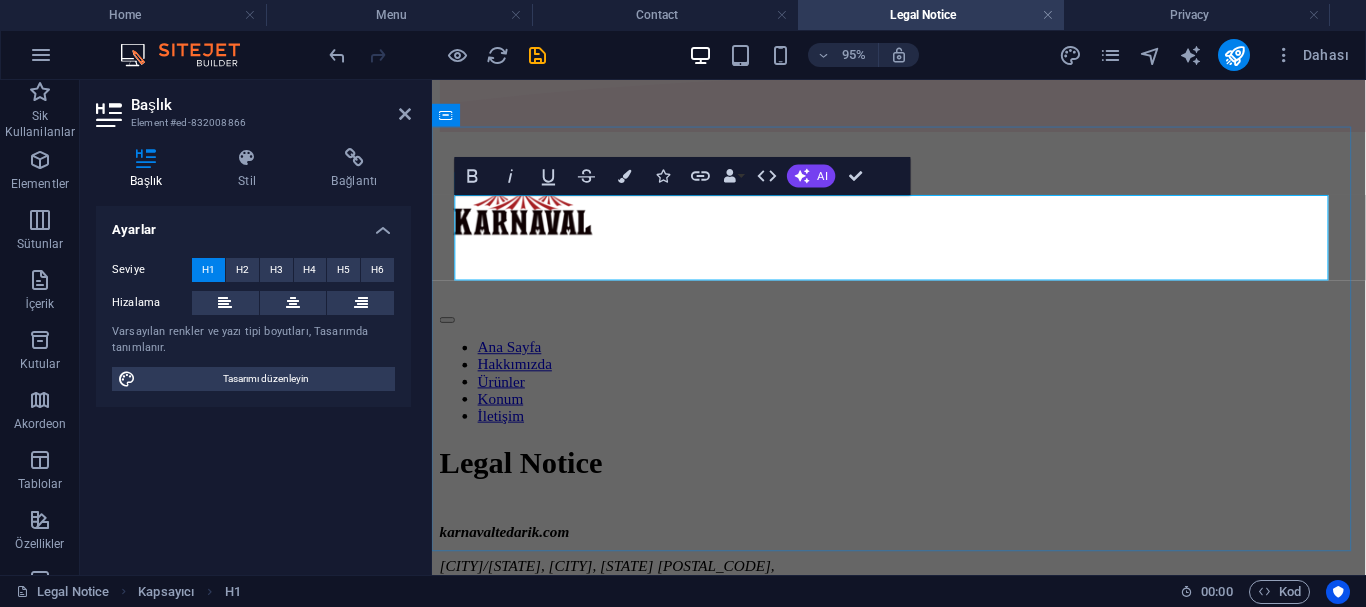 type 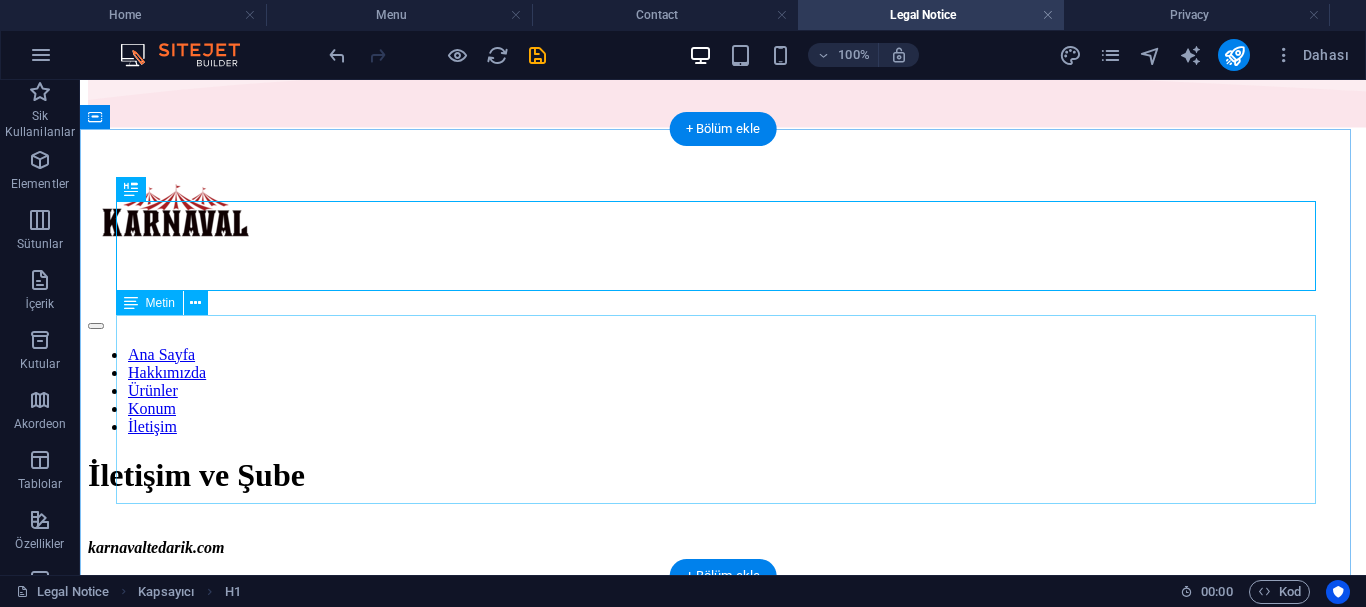 click on "karnavaltedarik.com   Köyceğiz/MUĞLA, Bodrum, Muğla 34417 , Muğla ,  70400
Phone.:  0542 511 6744 Email: info@karnavaltedarik.com" at bounding box center [723, 618] 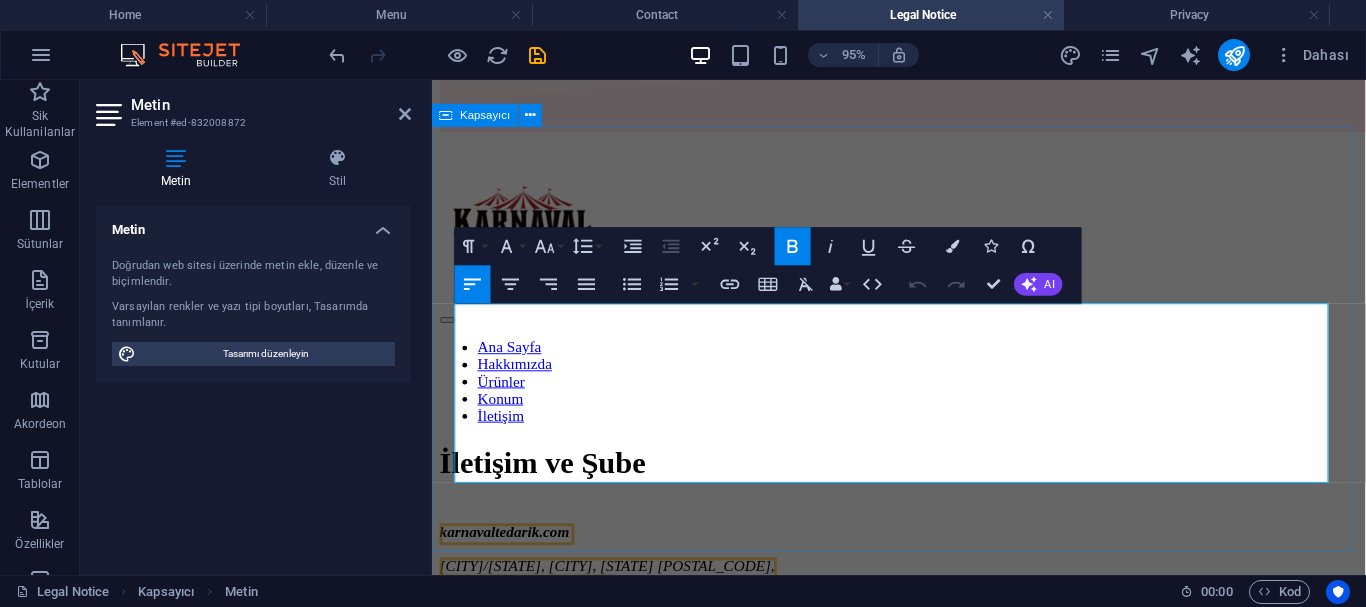 drag, startPoint x: 509, startPoint y: 455, endPoint x: 453, endPoint y: 454, distance: 56.008926 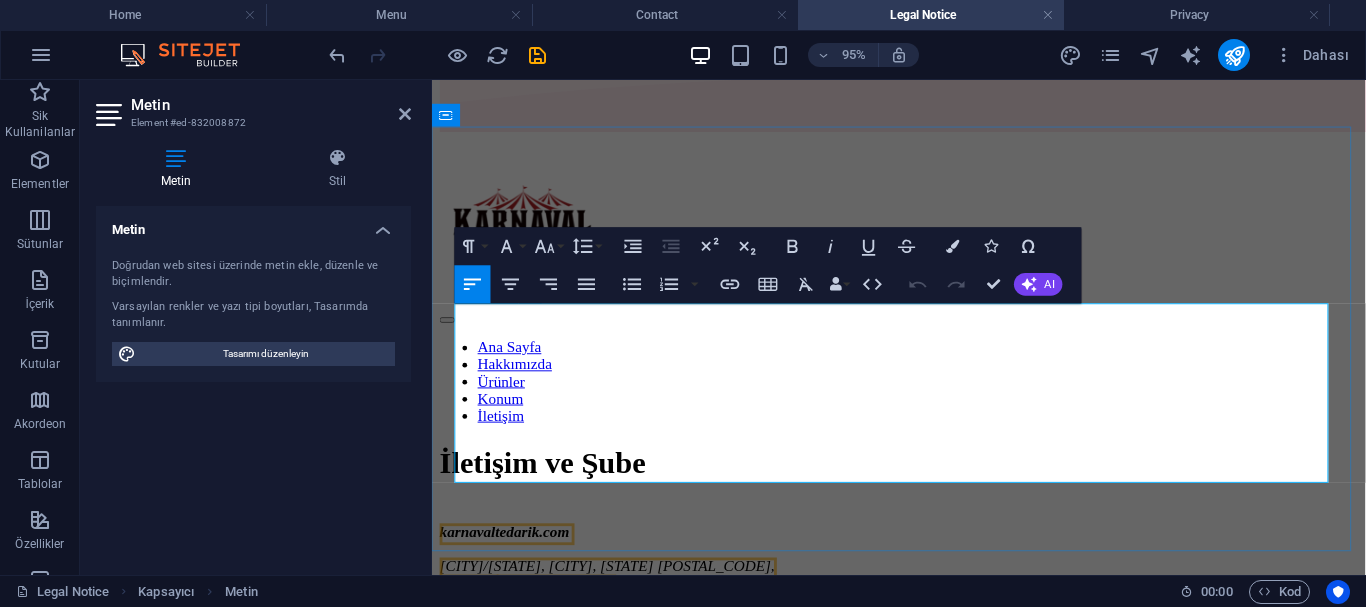 type 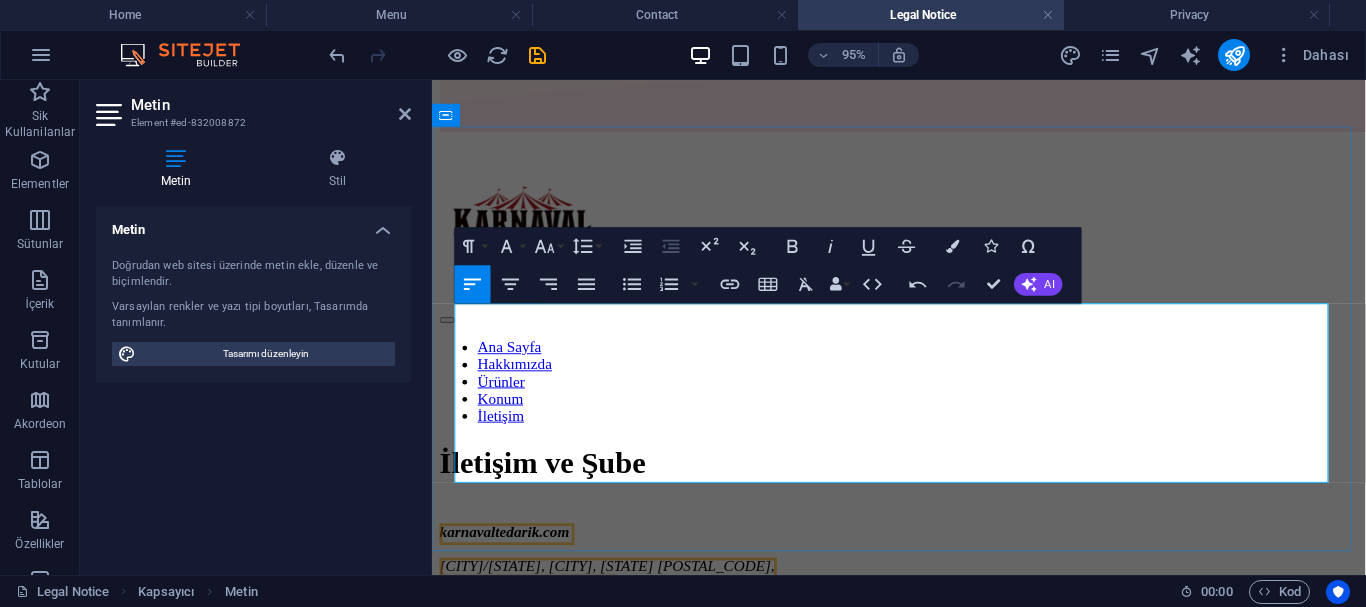 click on "Telefon:  0542 511 6744 Email: info@karnavaltedarik.com" at bounding box center (923, 687) 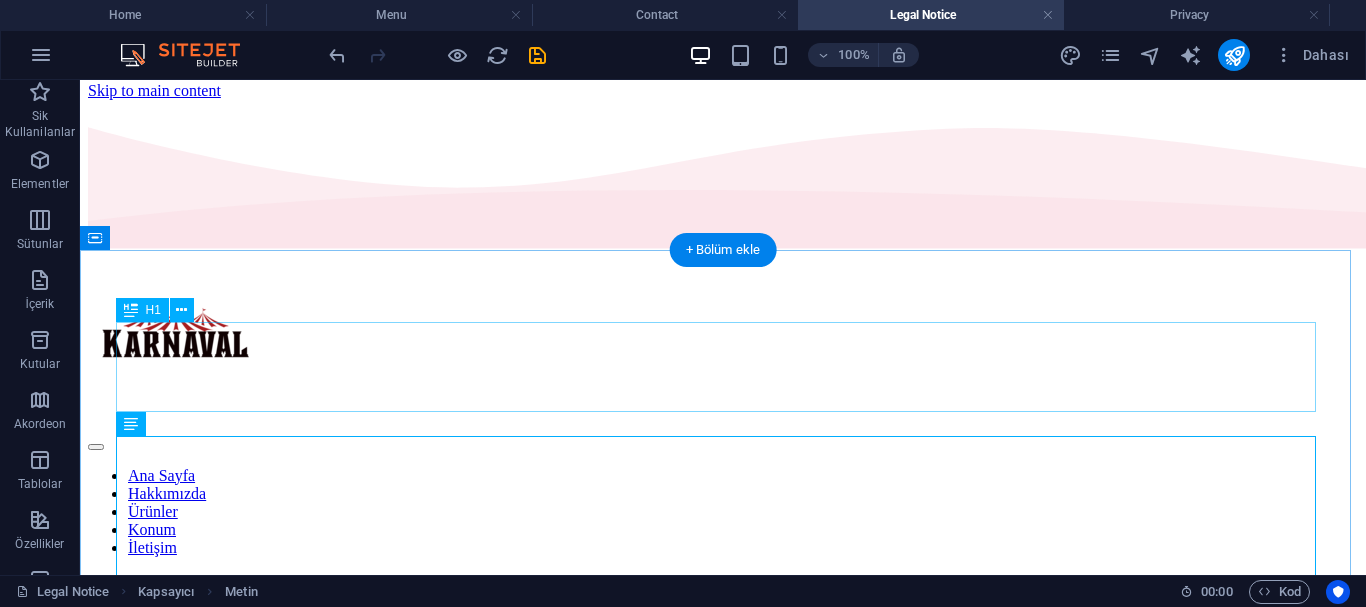 scroll, scrollTop: 0, scrollLeft: 0, axis: both 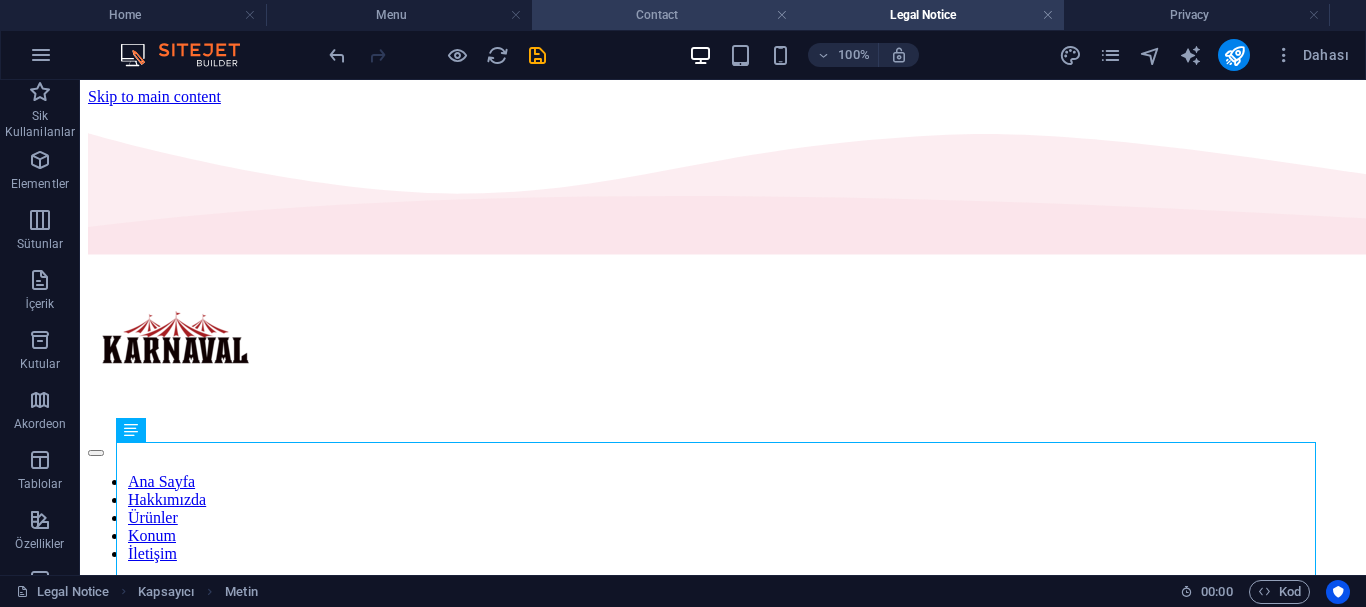 click on "Contact" at bounding box center [665, 15] 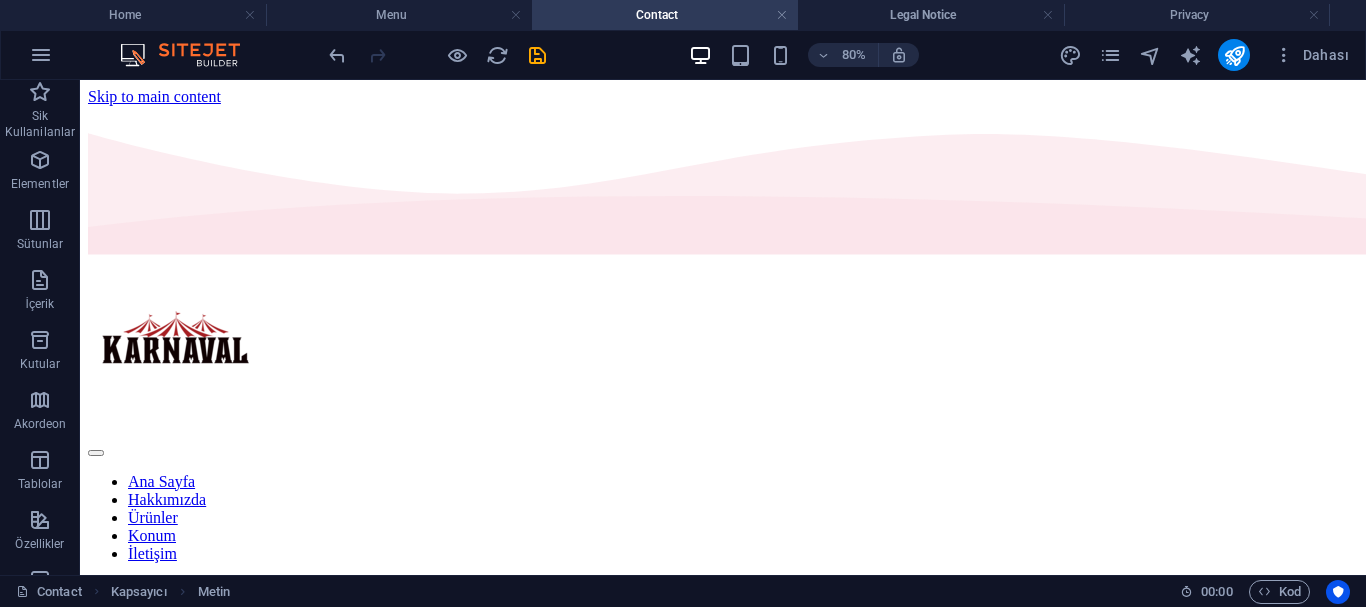 scroll, scrollTop: 200, scrollLeft: 0, axis: vertical 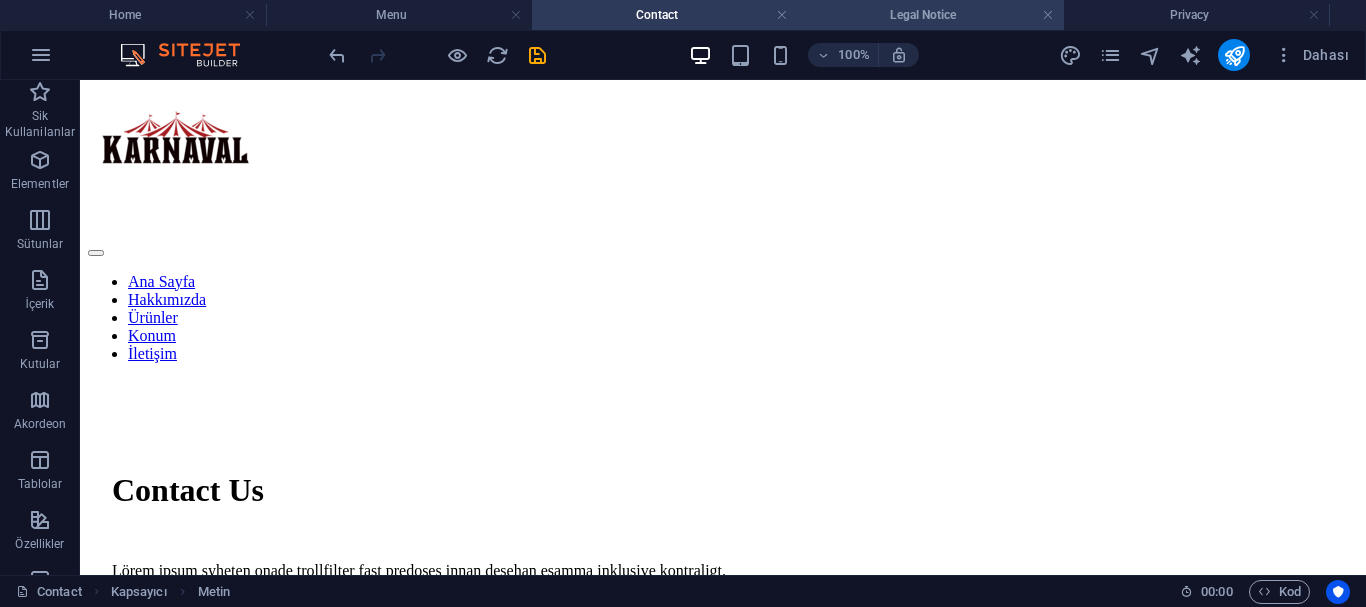 click on "Legal Notice" at bounding box center [931, 15] 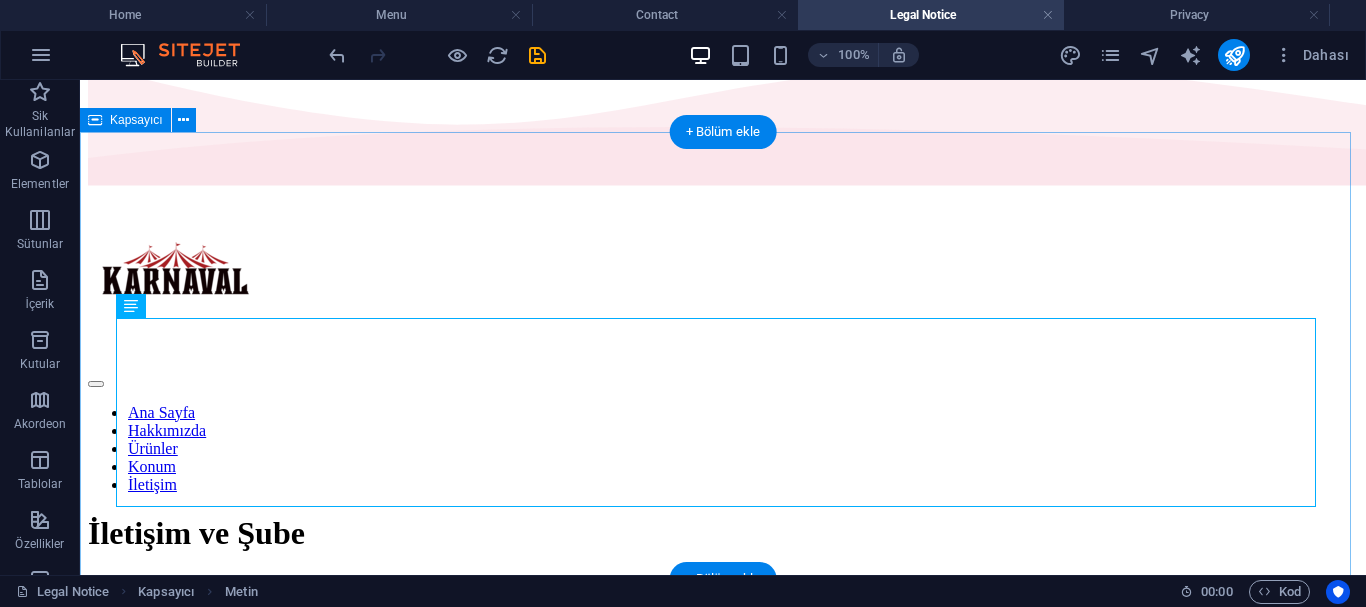 scroll, scrollTop: 0, scrollLeft: 0, axis: both 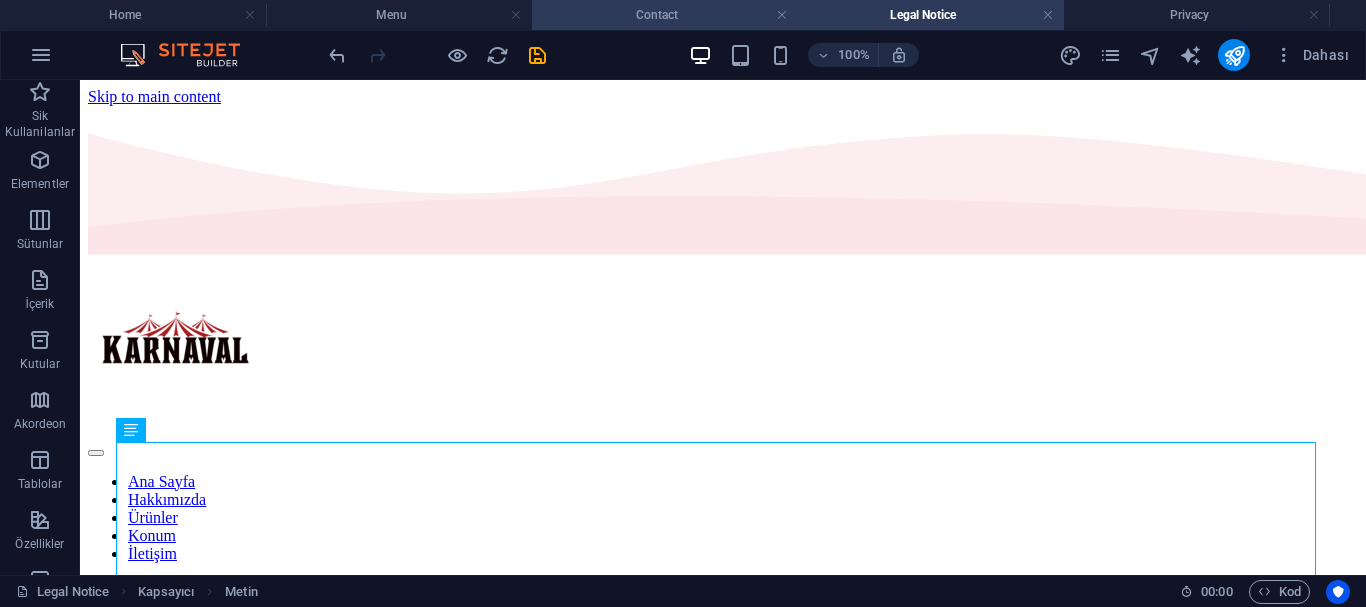 click on "Contact" at bounding box center [665, 15] 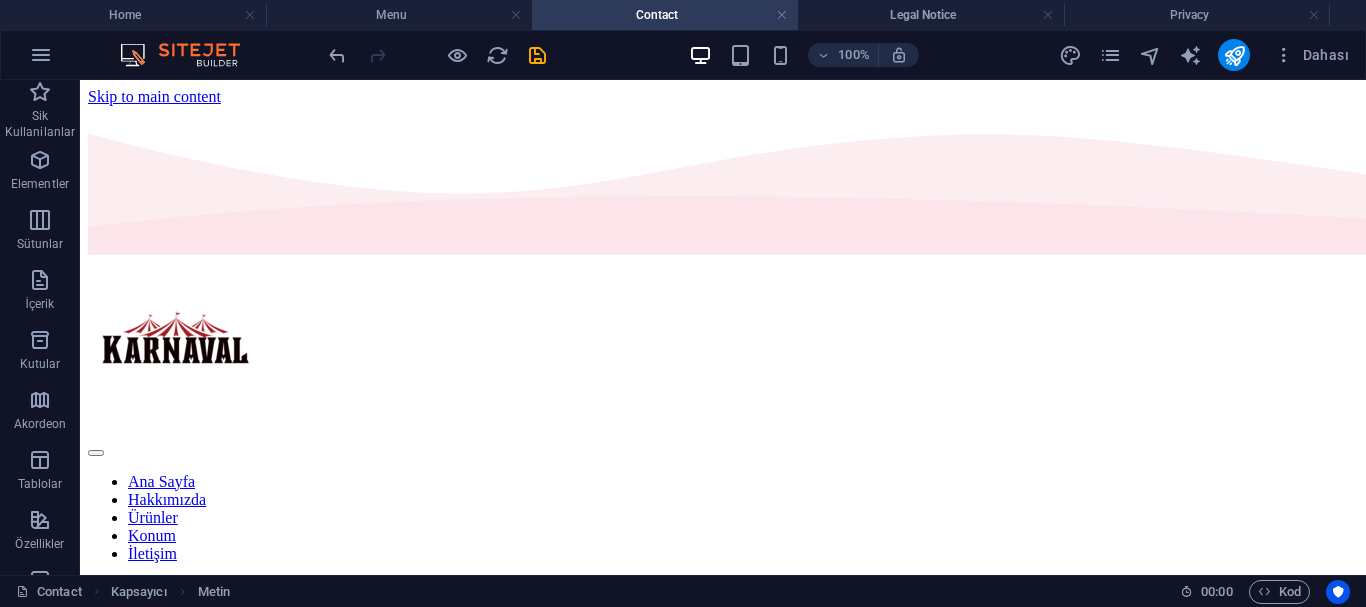 scroll, scrollTop: 200, scrollLeft: 0, axis: vertical 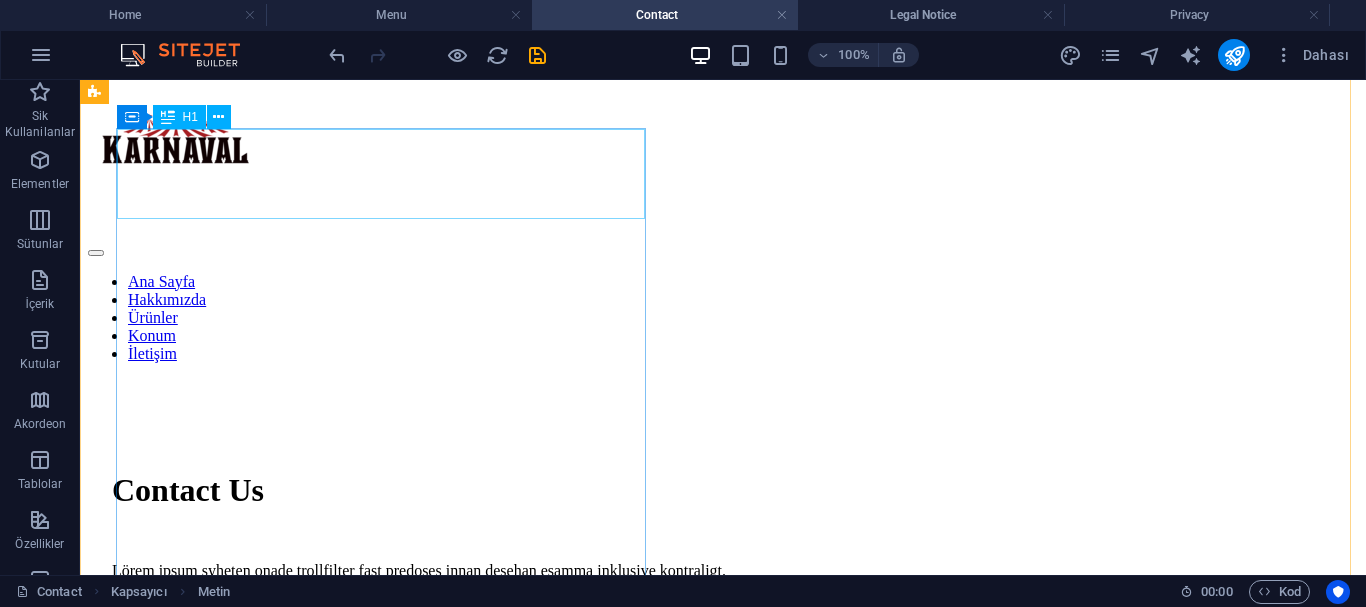 click on "Contact Us" at bounding box center (723, 490) 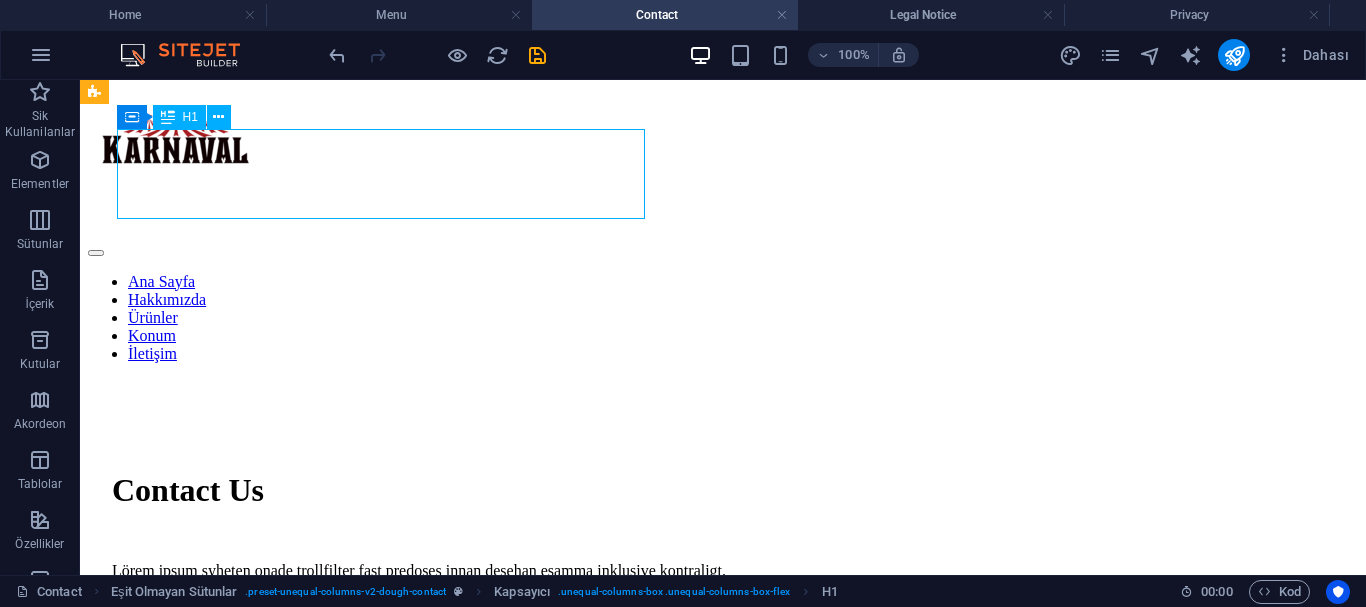 click on "Contact Us" at bounding box center (723, 490) 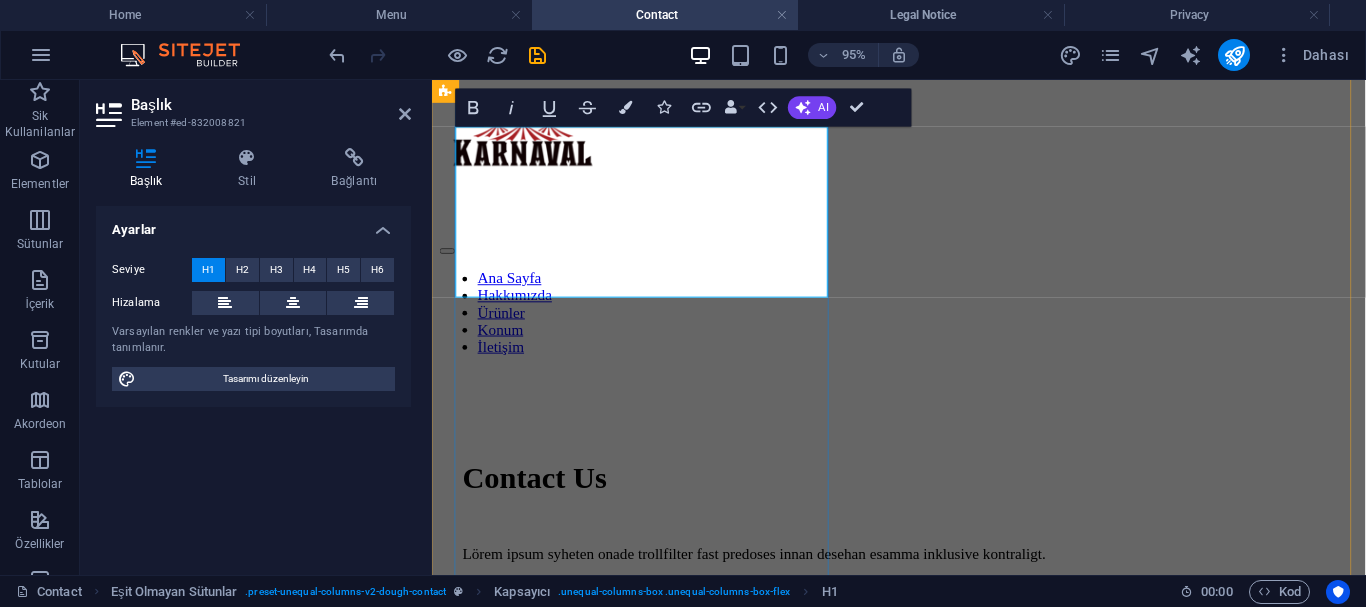 click on "Contact Us" at bounding box center [923, 498] 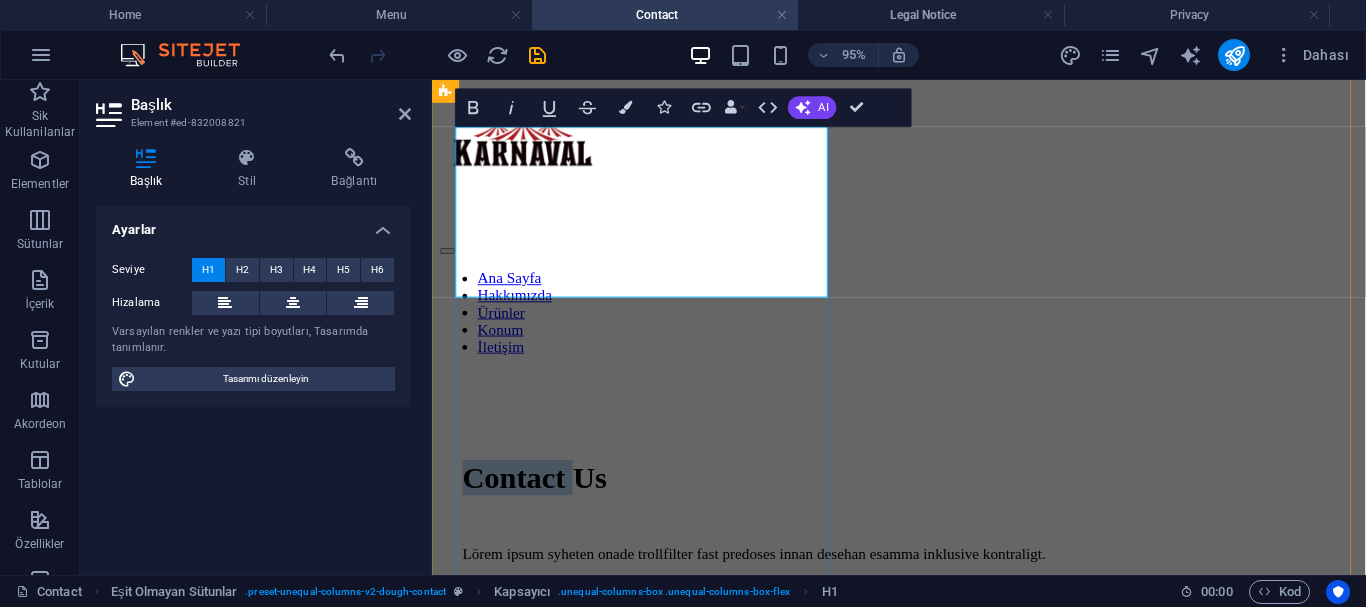 click on "Contact Us" at bounding box center (923, 498) 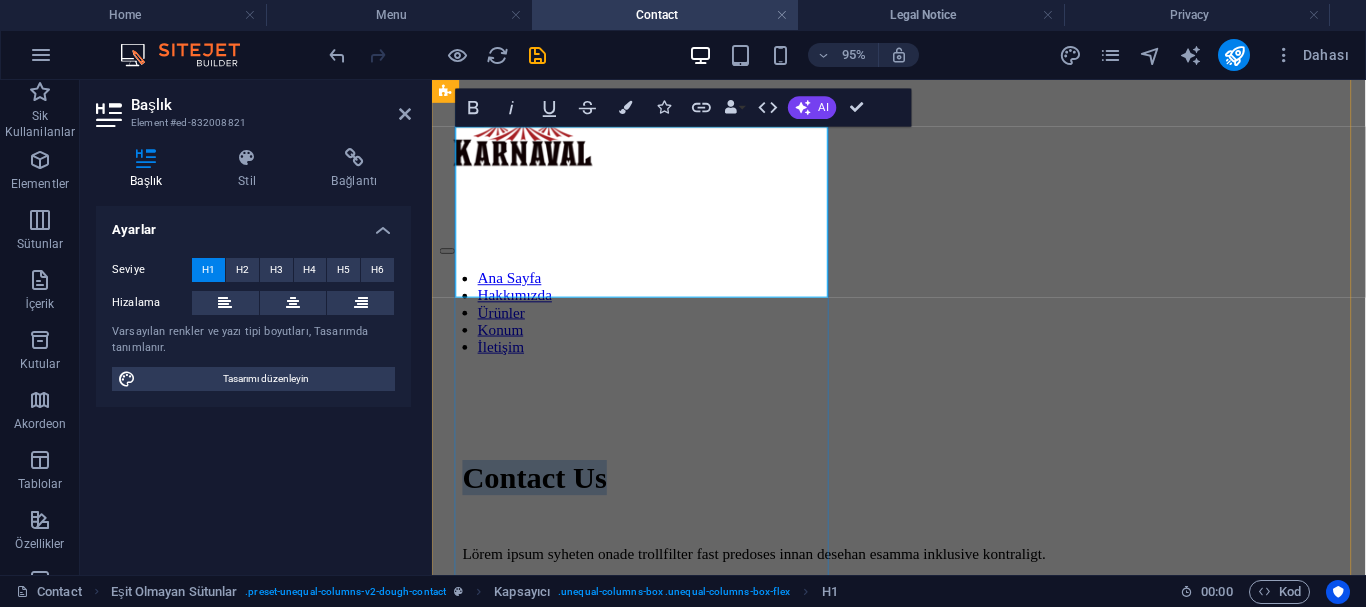 click on "Contact Us" at bounding box center (923, 498) 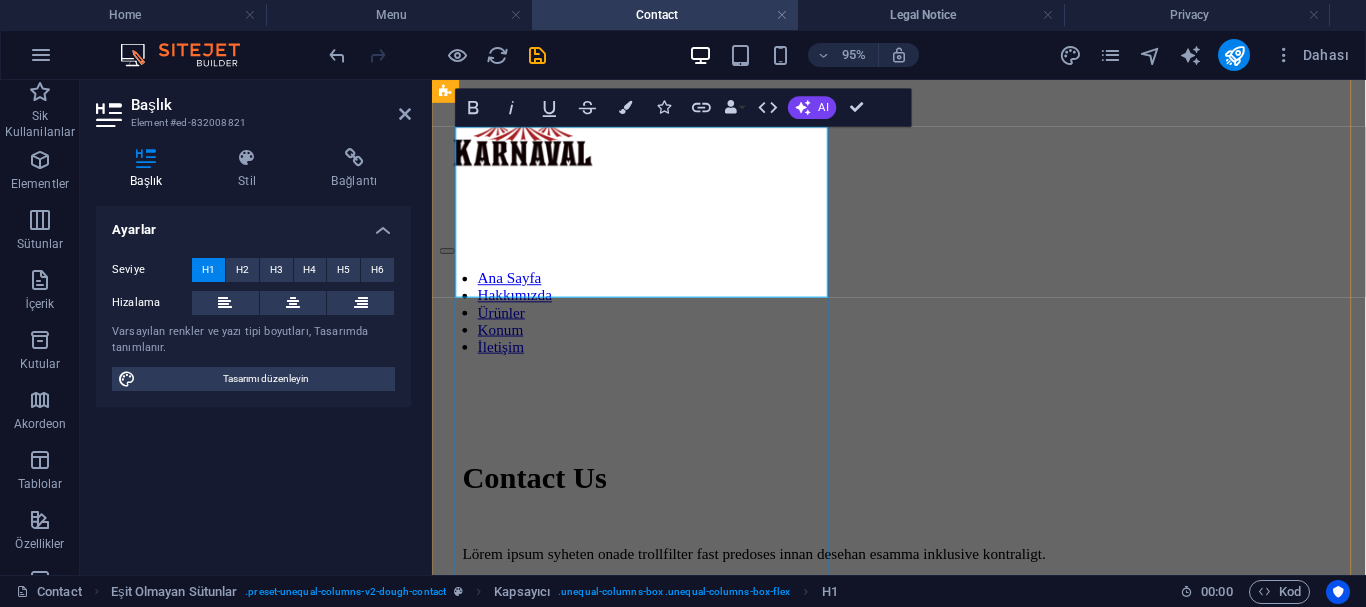 type 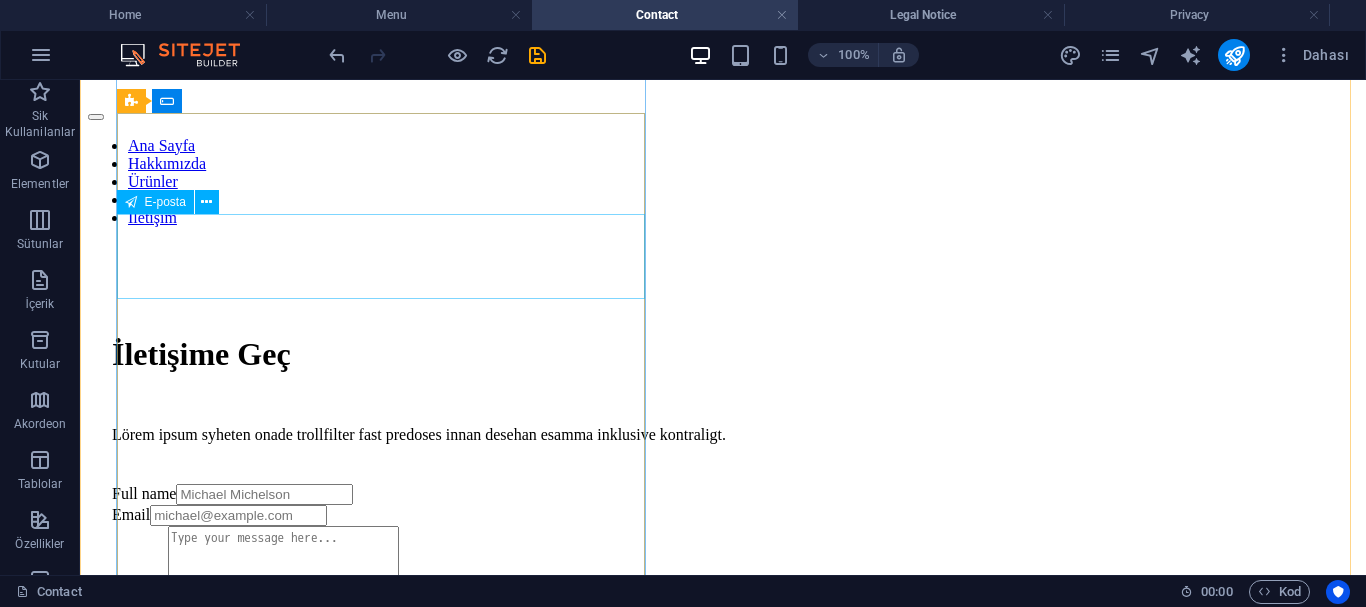 scroll, scrollTop: 300, scrollLeft: 0, axis: vertical 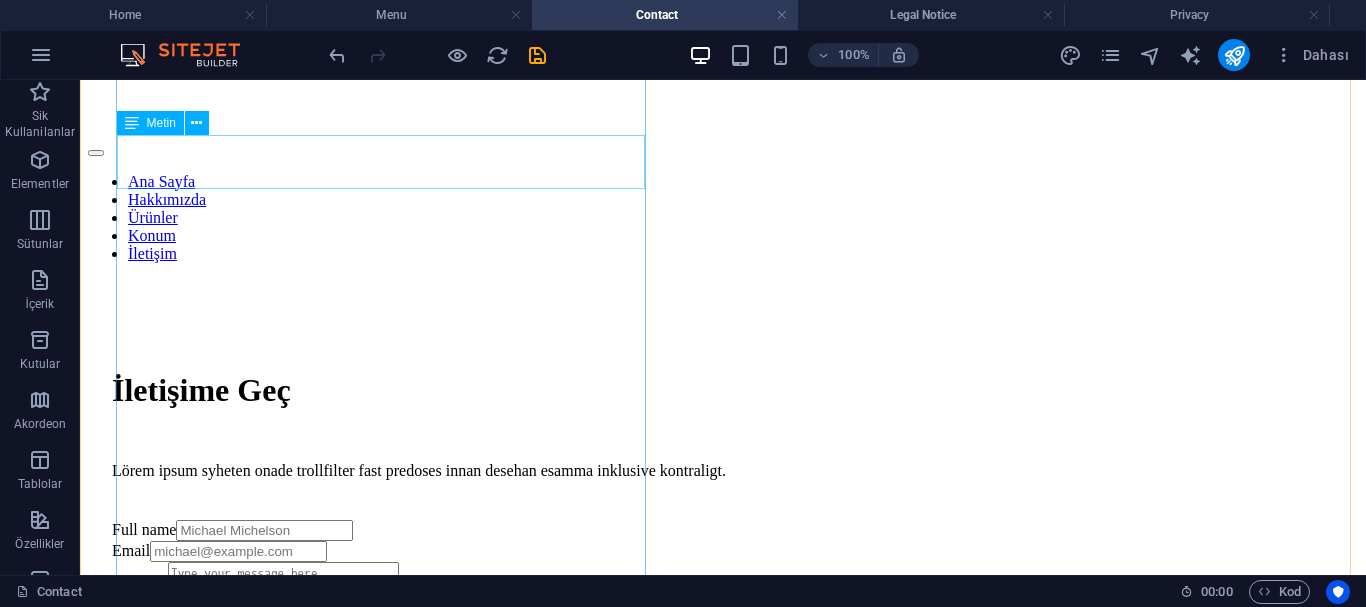 click on "Lörem ipsum syheten onade trollfilter fast predoses innan desehan esamma inklusive kontraligt." at bounding box center (723, 471) 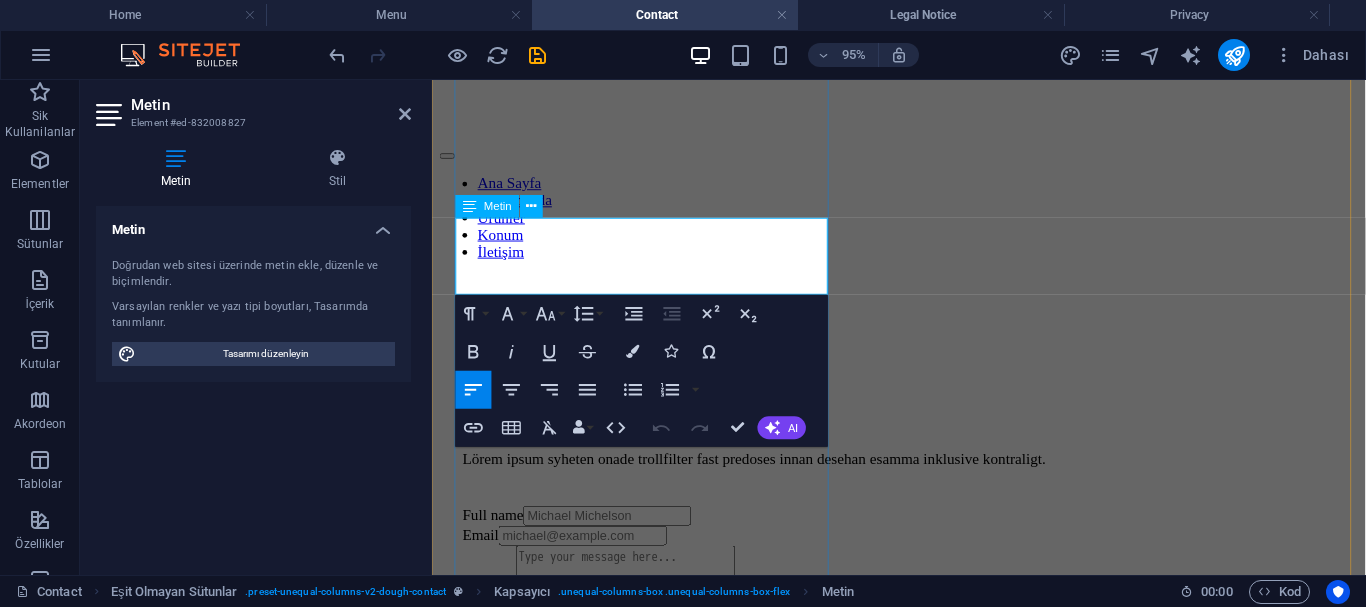 click on "Lörem ipsum syheten onade trollfilter fast predoses innan desehan esamma inklusive kontraligt." at bounding box center [923, 479] 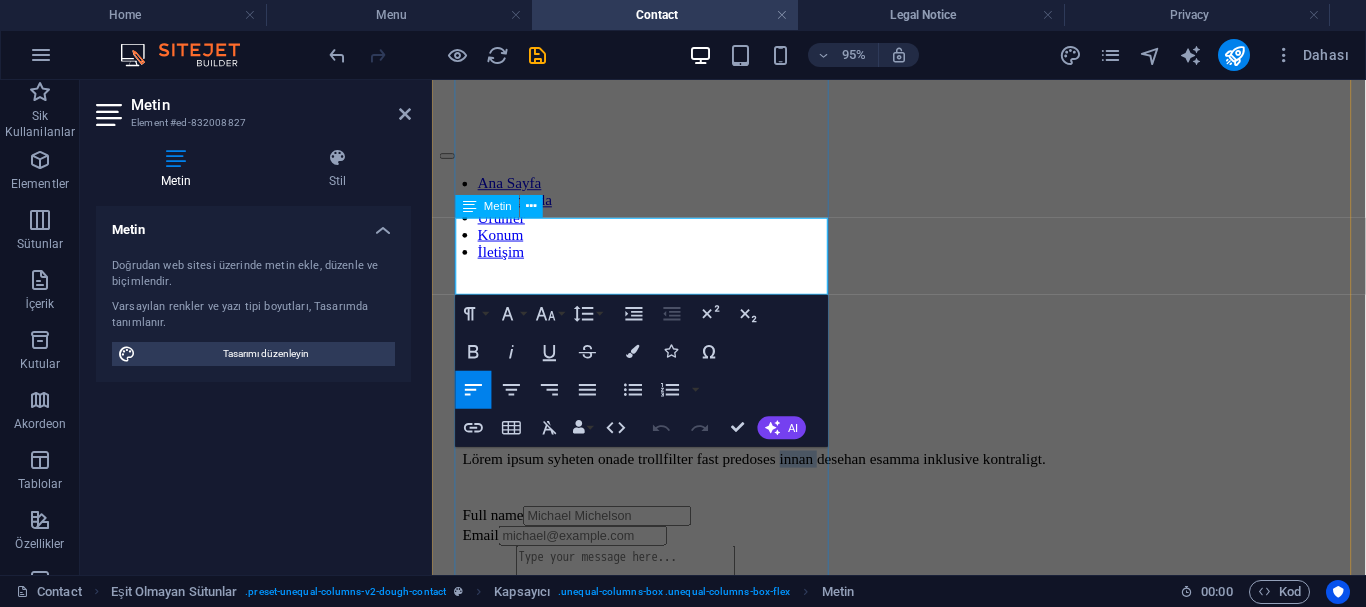 click on "Lörem ipsum syheten onade trollfilter fast predoses innan desehan esamma inklusive kontraligt." at bounding box center [923, 479] 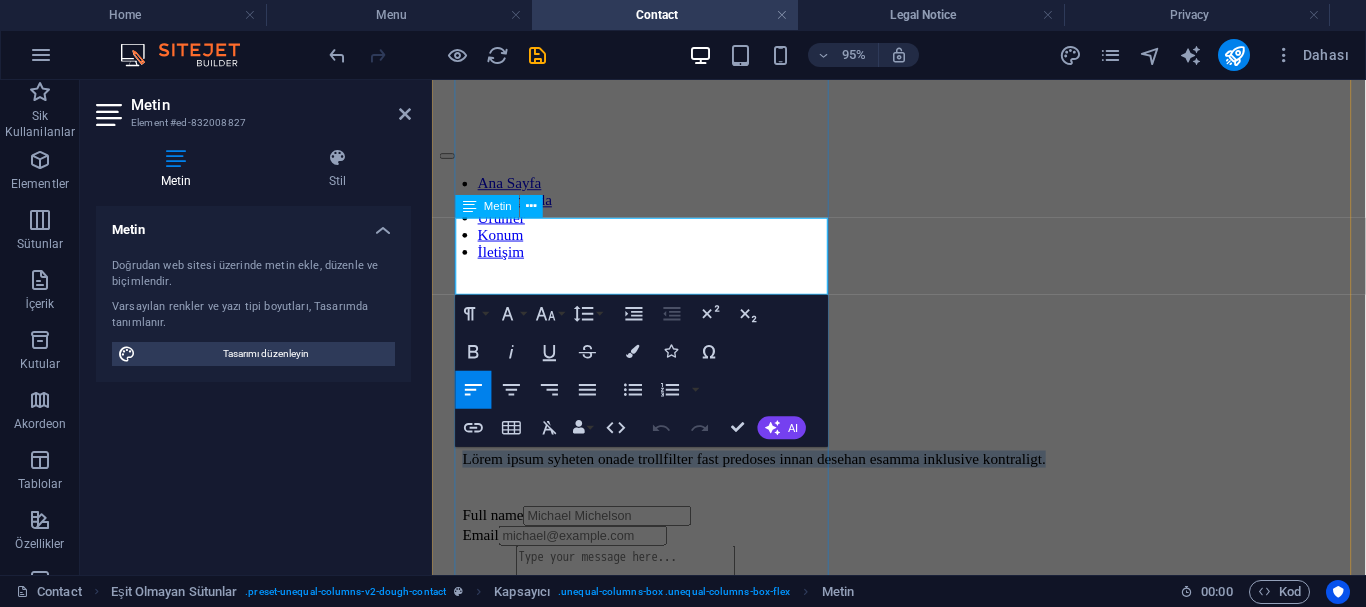 click on "Lörem ipsum syheten onade trollfilter fast predoses innan desehan esamma inklusive kontraligt." at bounding box center (923, 479) 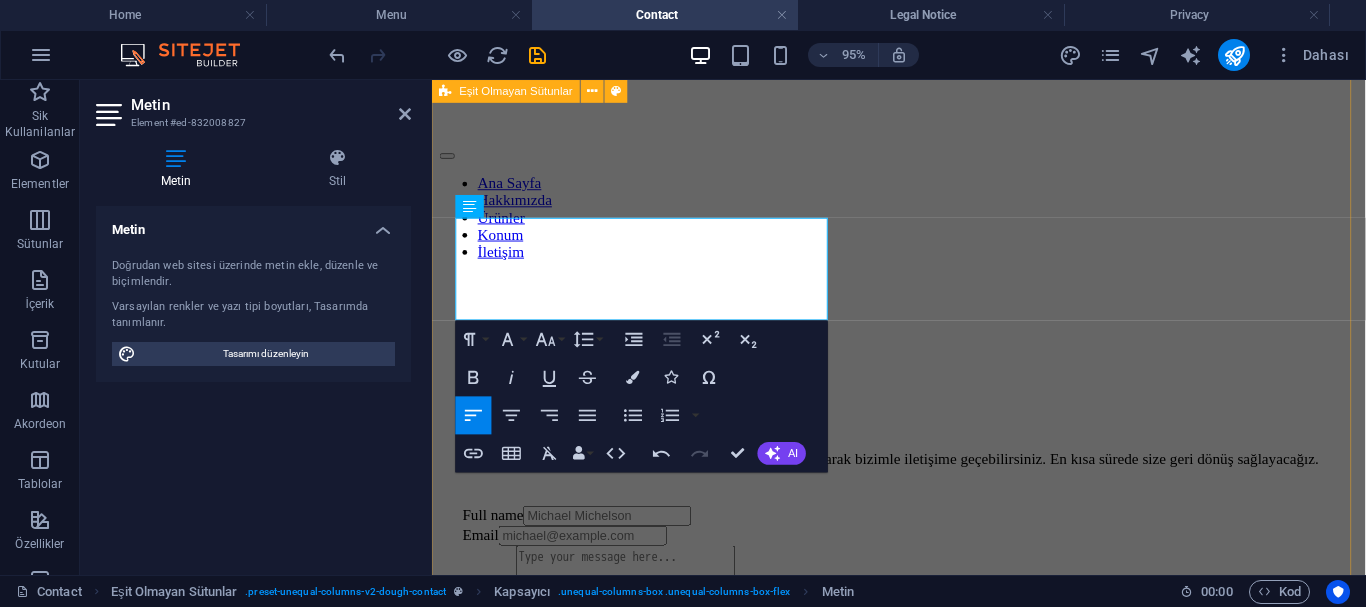 click on "İletişime Geç Tüm soru, görüş ve talepleriniz için aşağıdaki formu doldurarak bizimle iletişime geçebilirsiniz. En kısa sürede size geri dönüş sağlayacağız. Full name Email Message   I have read and understand the privacy policy. Okunaksız mı? Yeni yükle Submit" at bounding box center (923, 1097) 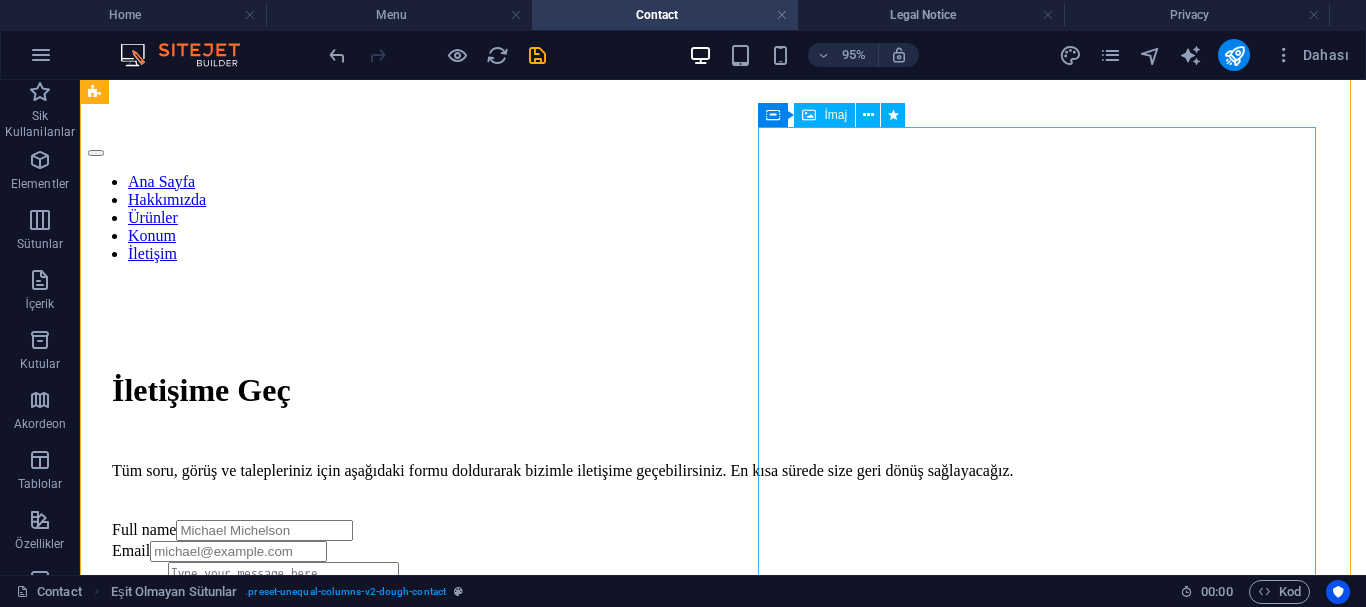 click at bounding box center [723, 1447] 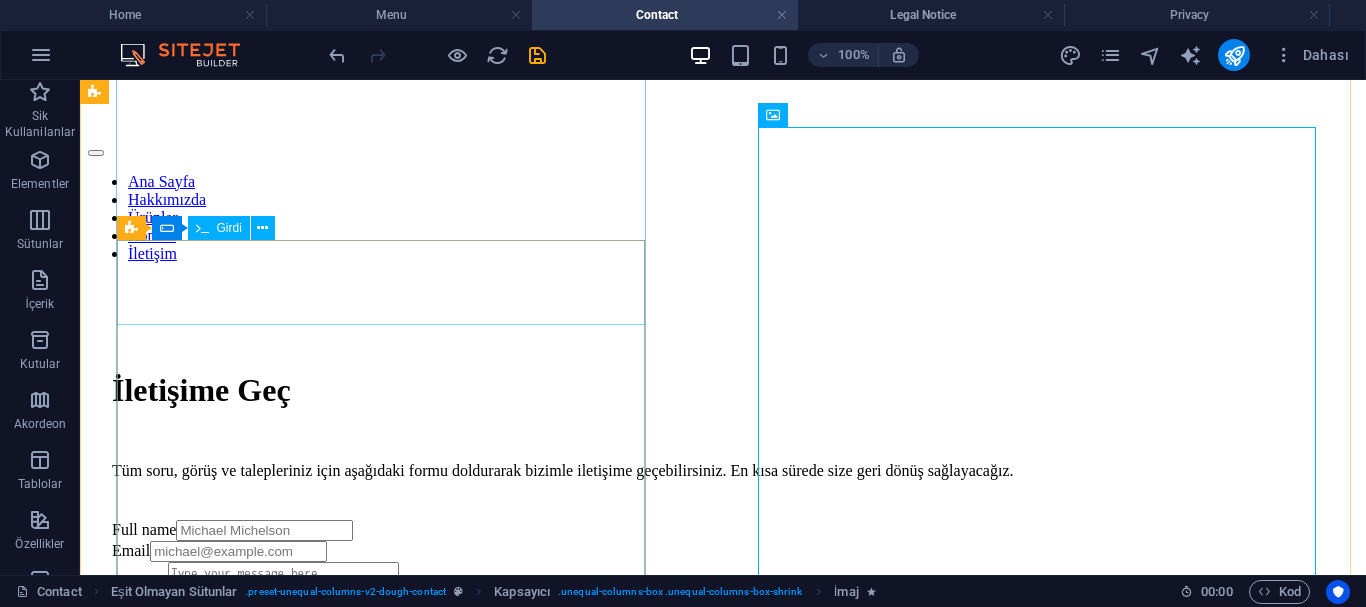 scroll, scrollTop: 400, scrollLeft: 0, axis: vertical 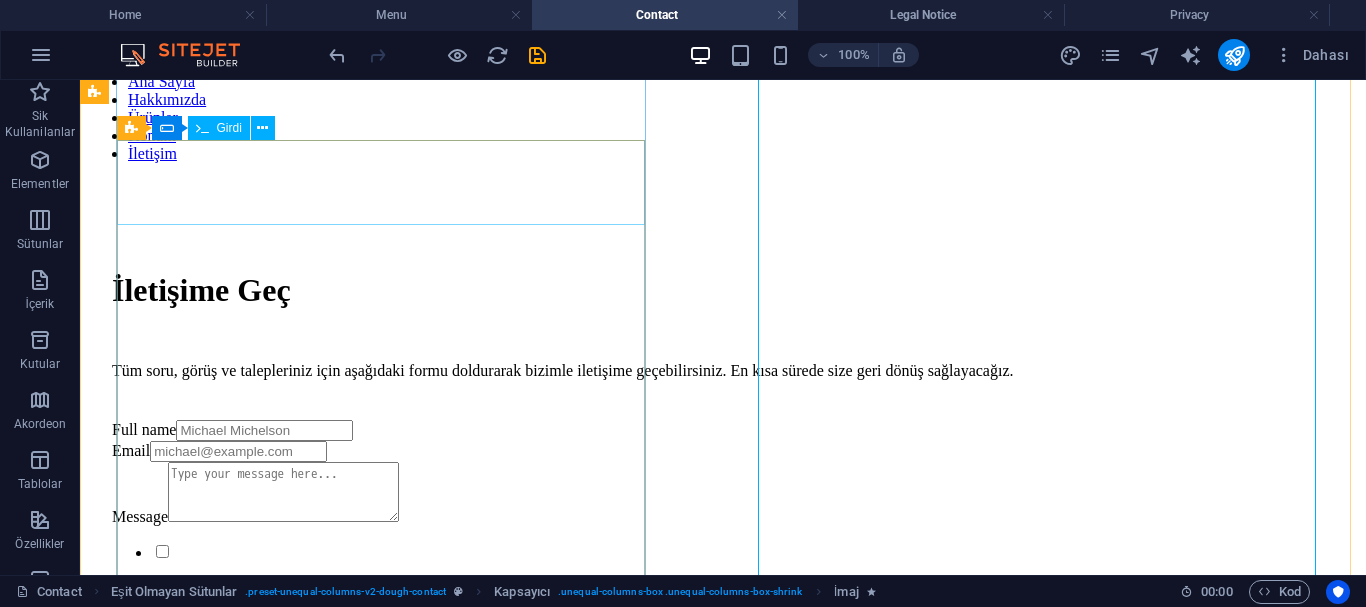 click on "Full name" at bounding box center (723, 430) 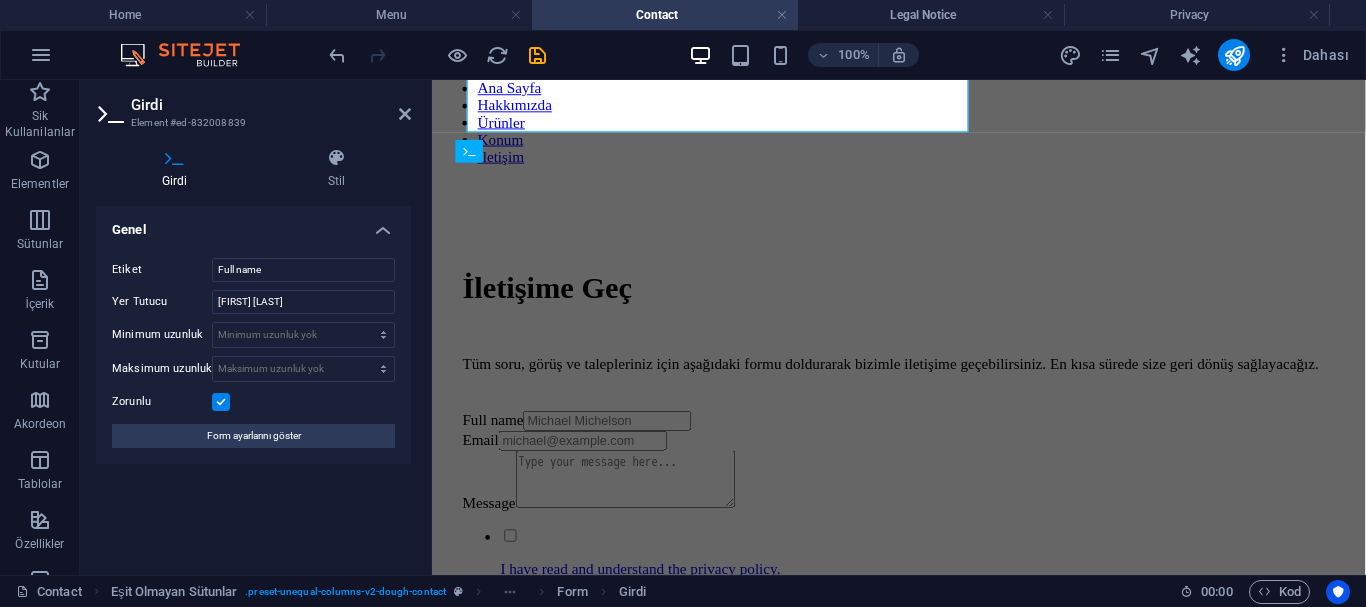 scroll, scrollTop: 490, scrollLeft: 0, axis: vertical 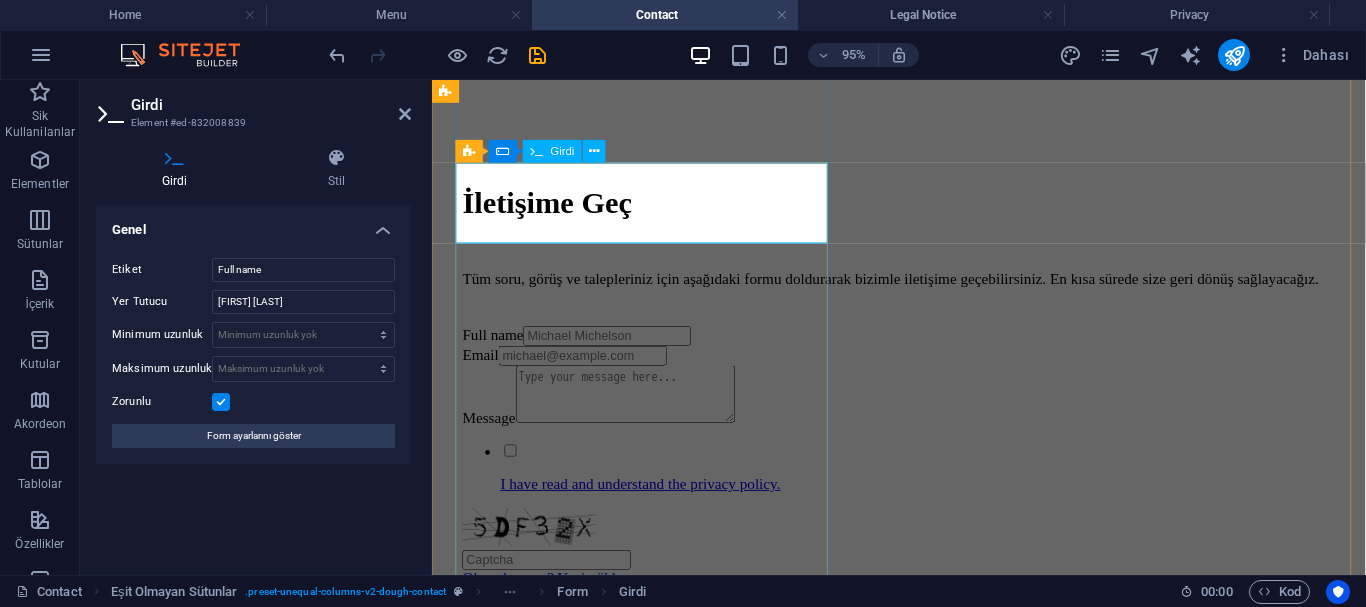 click on "Full name" at bounding box center (923, 348) 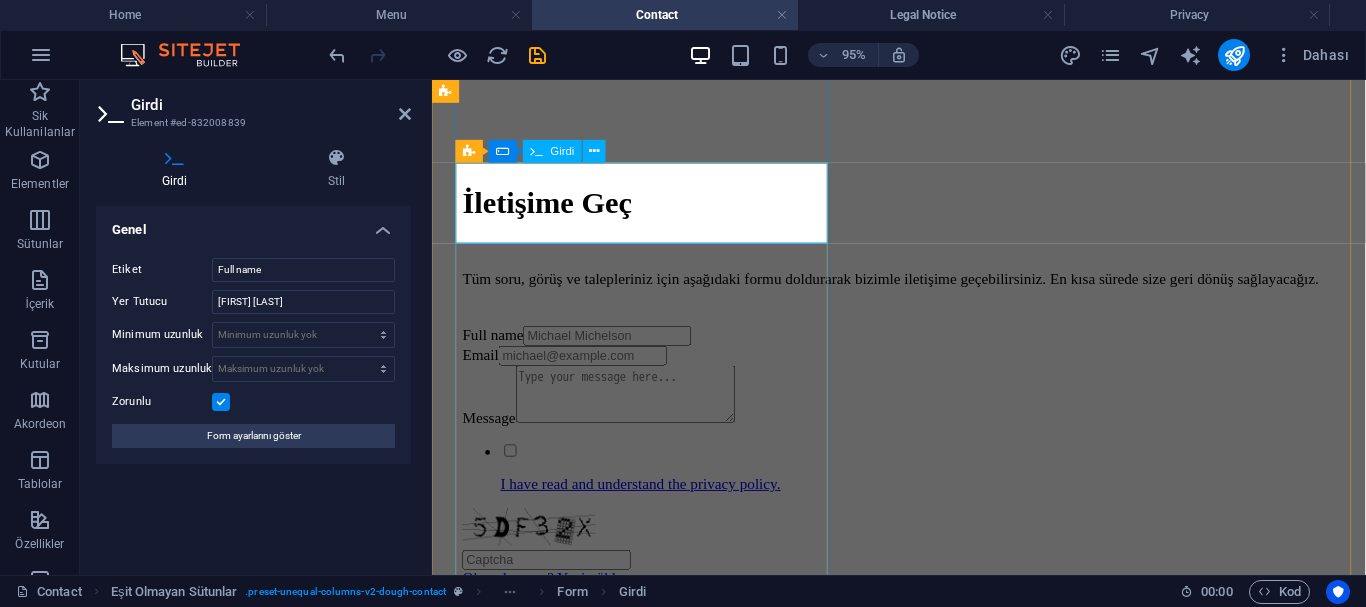 click on "Full name" at bounding box center [923, 348] 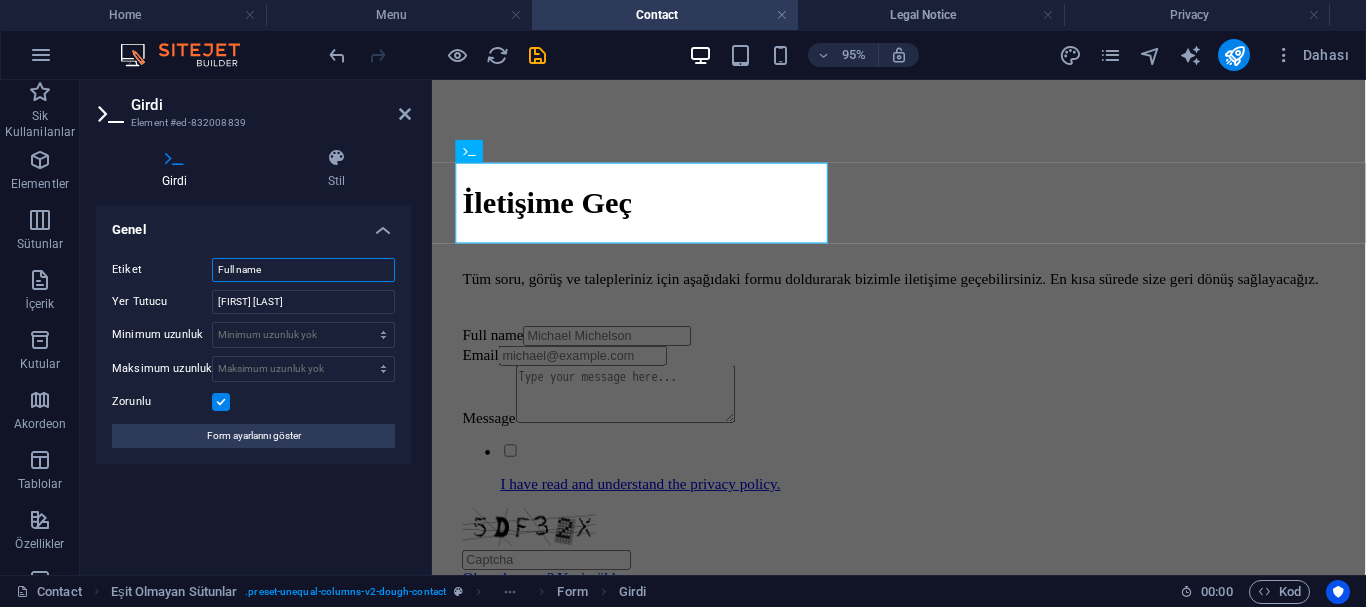 drag, startPoint x: 280, startPoint y: 257, endPoint x: 126, endPoint y: 247, distance: 154.32434 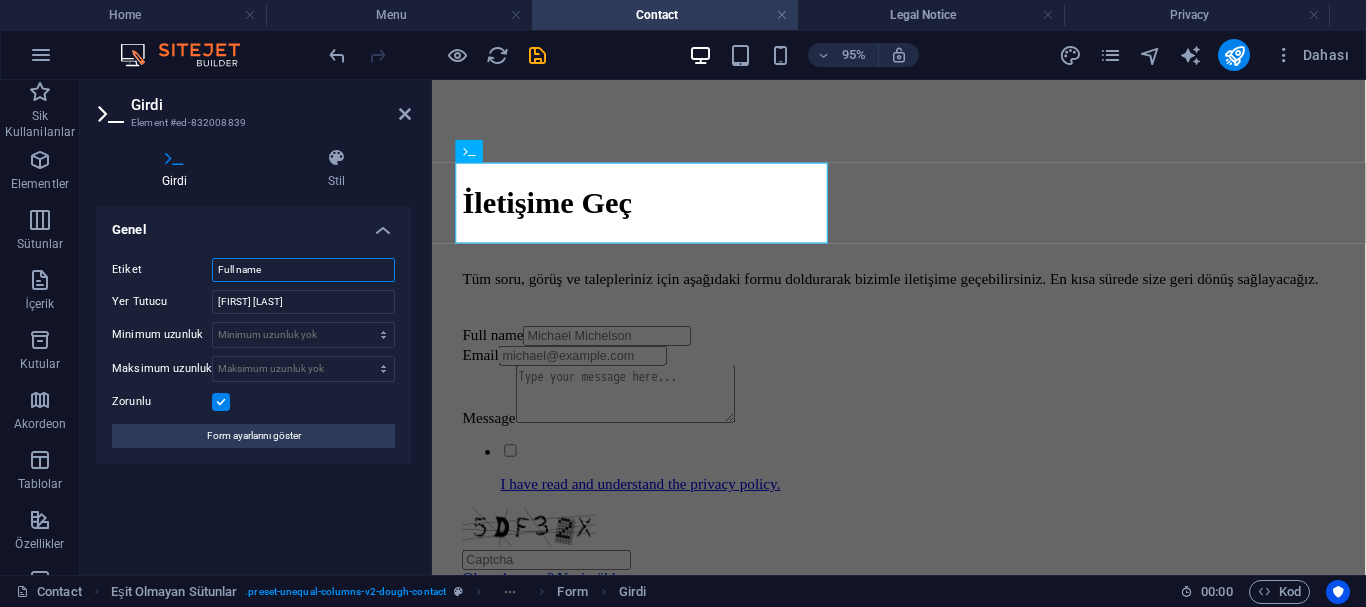 click on "Etiket Full name Yer Tutucu Michael Michelson Minimum uzunluk Minimum uzunluk yok karakter Maksimum uzunluk Maksimum uzunluk yok karakter Zorunlu Form ayarlarını göster" at bounding box center [253, 353] 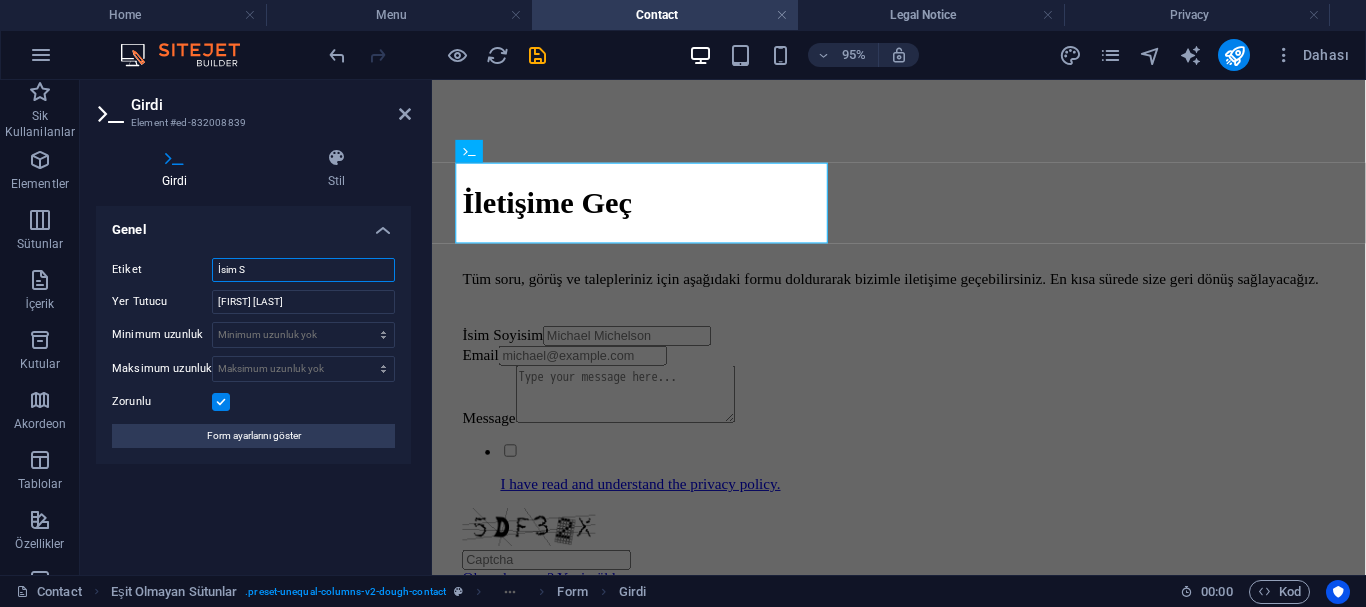 type on "İsim" 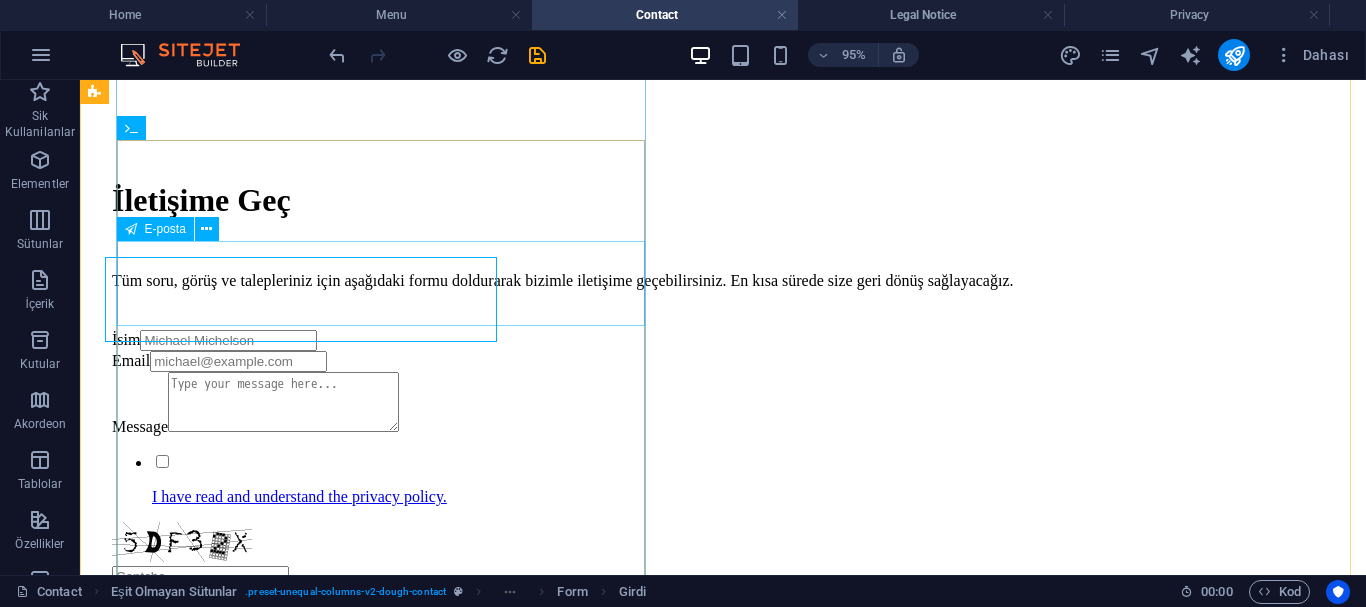 scroll, scrollTop: 400, scrollLeft: 0, axis: vertical 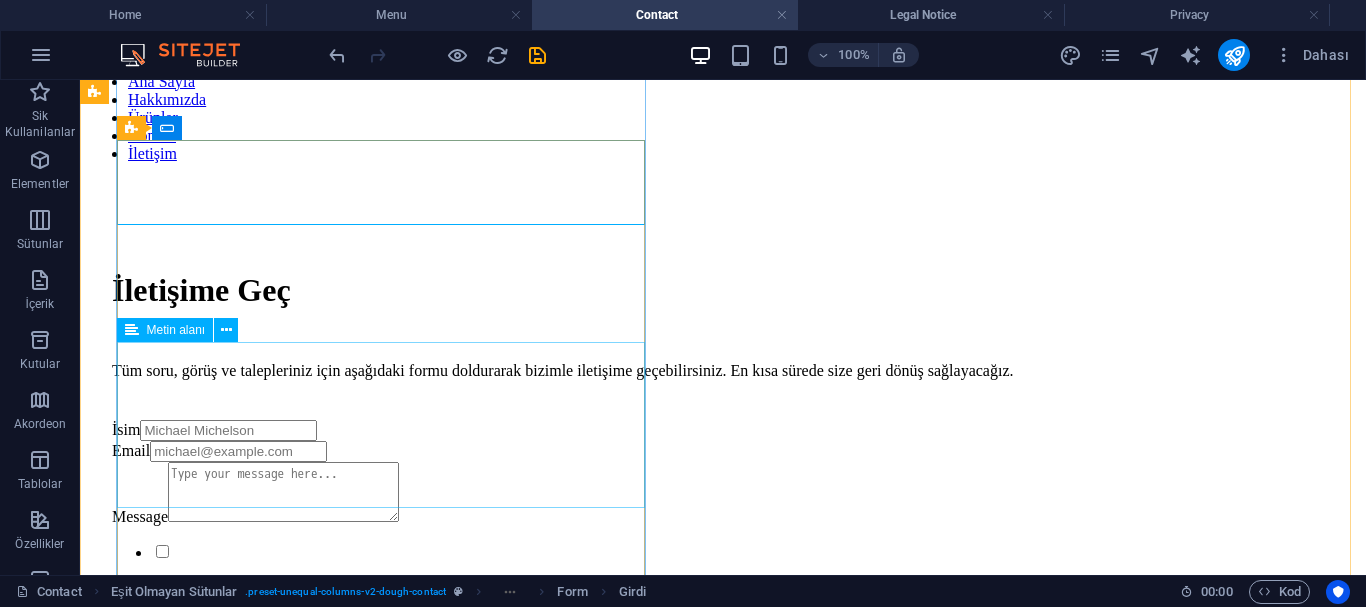 click on "Message" at bounding box center [723, 494] 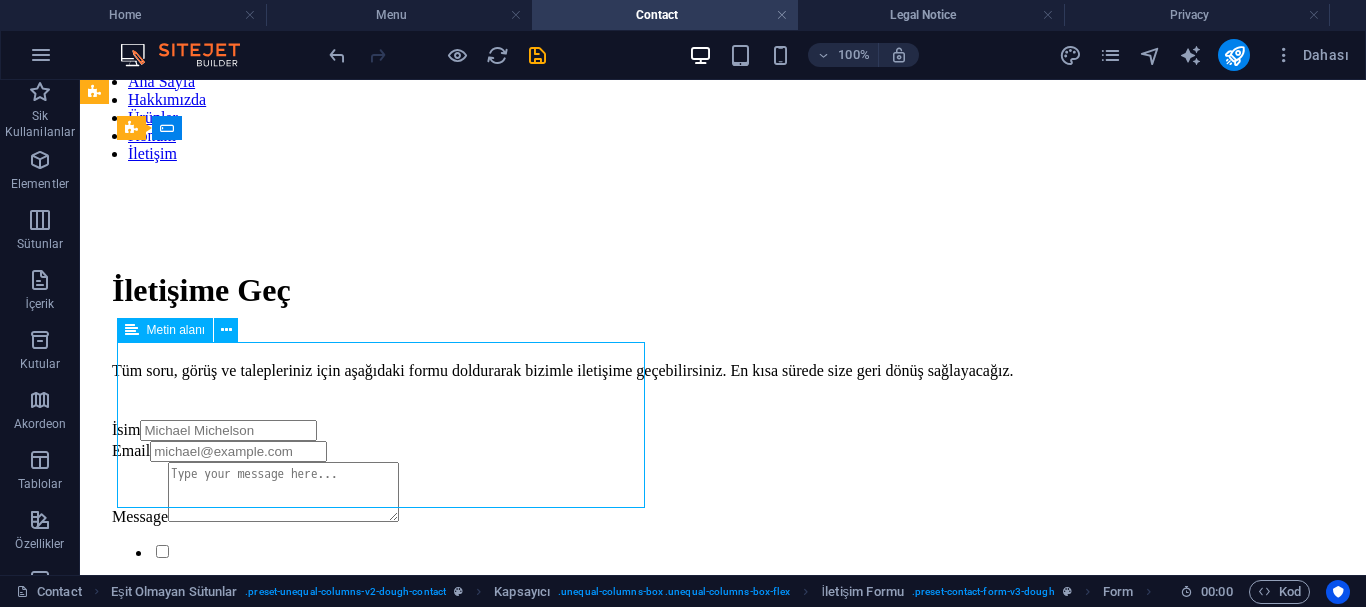 click on "Message" at bounding box center [723, 494] 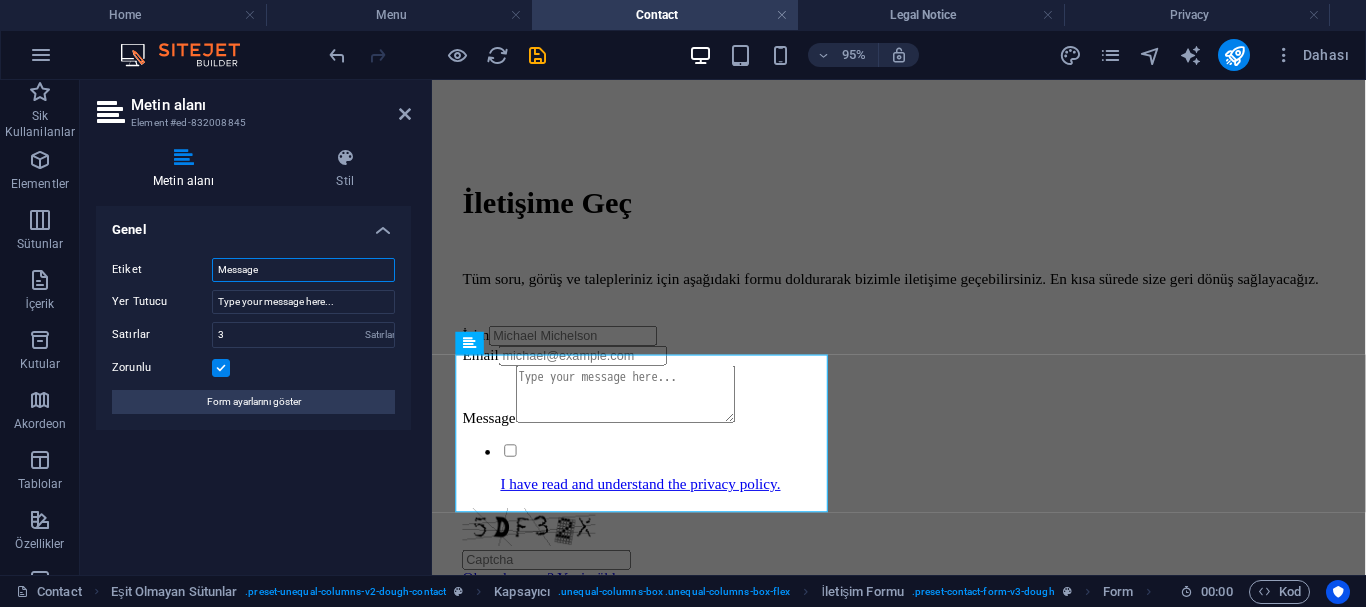 click on "Message" at bounding box center (303, 270) 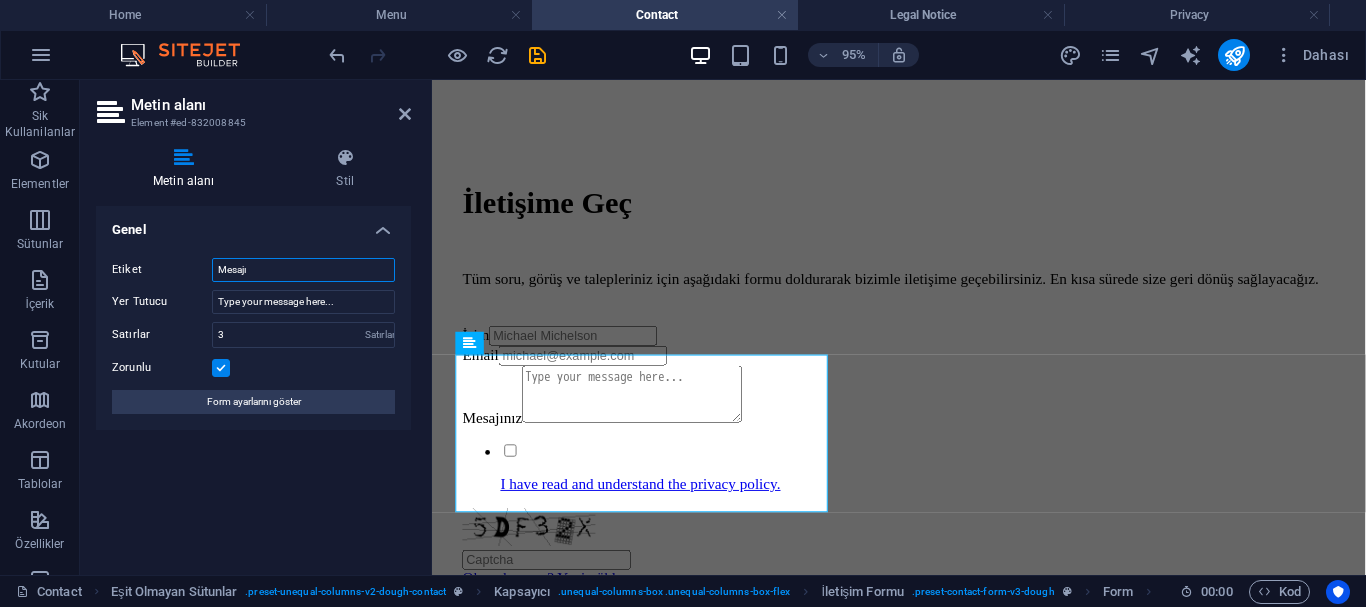 type on "Mesaj" 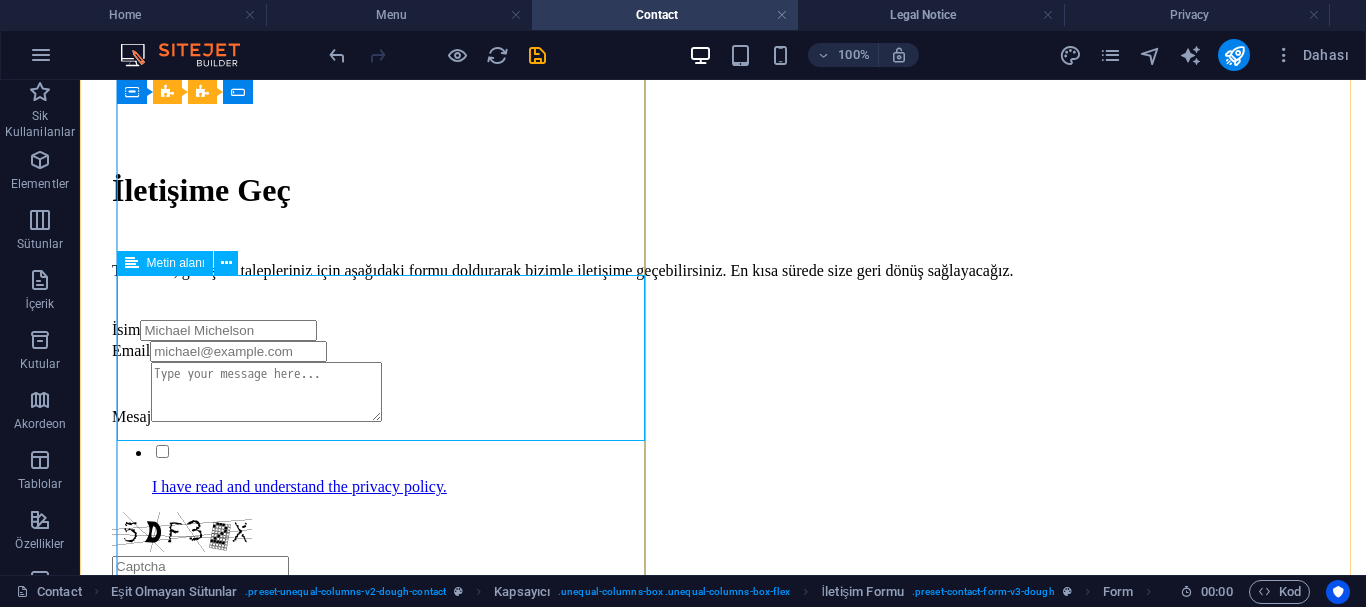 scroll, scrollTop: 400, scrollLeft: 0, axis: vertical 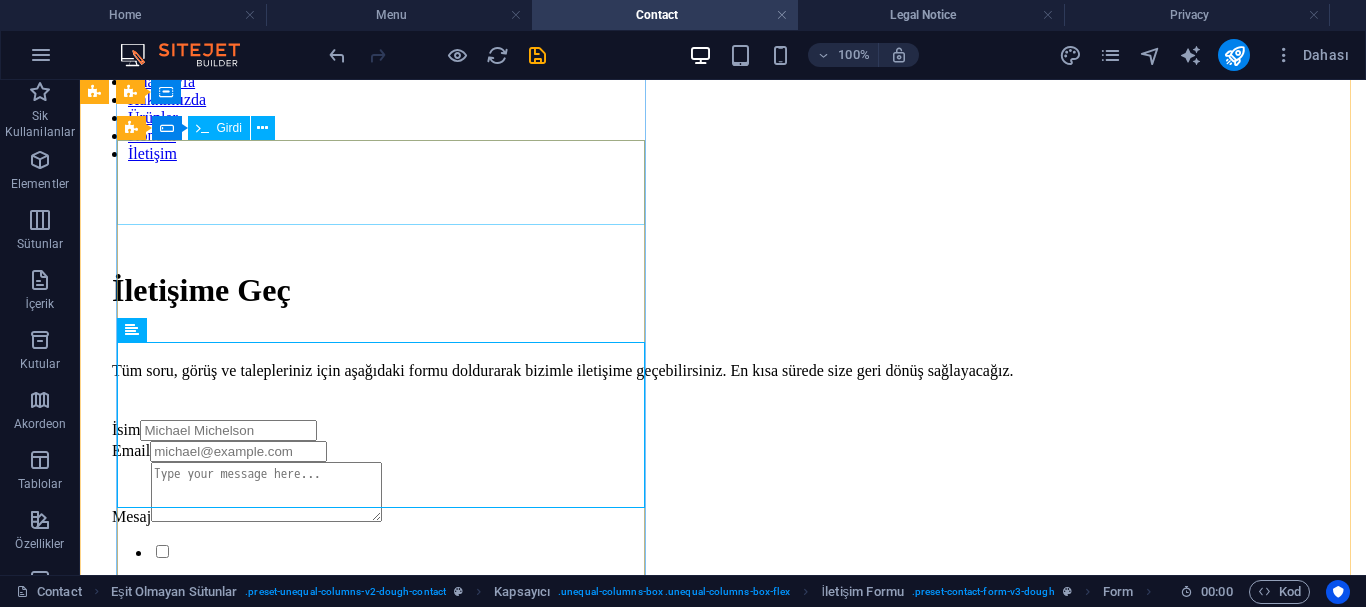 click on "İsim" at bounding box center [723, 430] 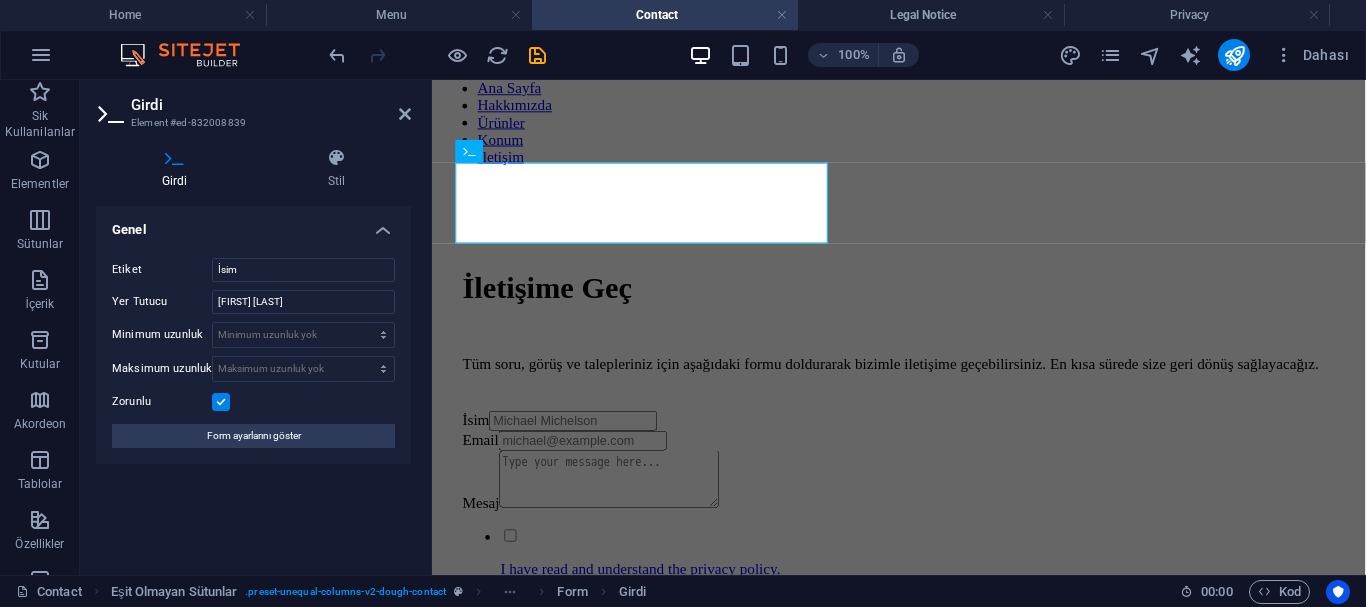 scroll, scrollTop: 490, scrollLeft: 0, axis: vertical 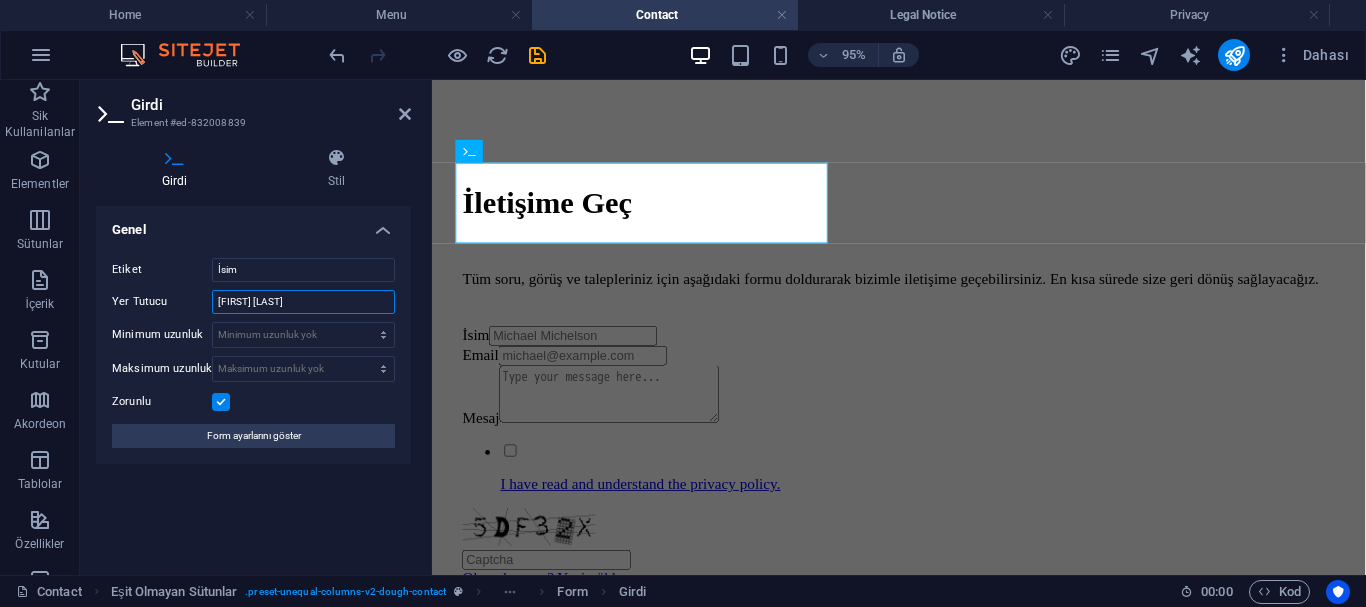 drag, startPoint x: 338, startPoint y: 311, endPoint x: 179, endPoint y: 293, distance: 160.01562 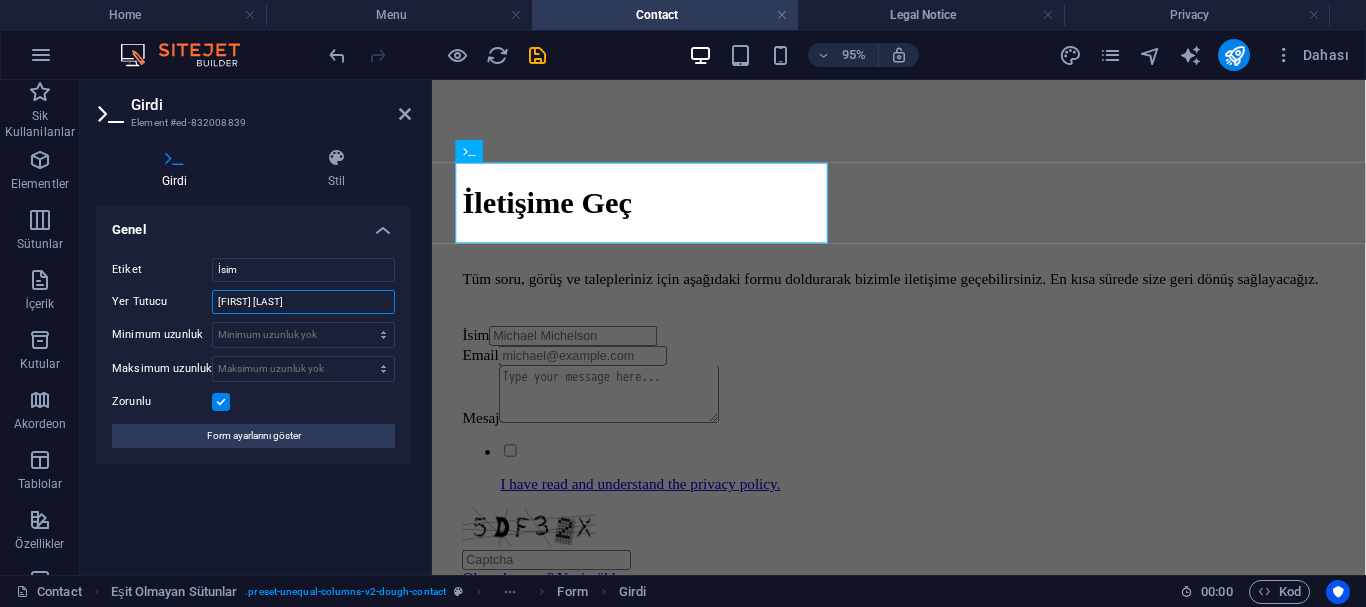 click on "Yer Tutucu Michael Michelson" at bounding box center [253, 302] 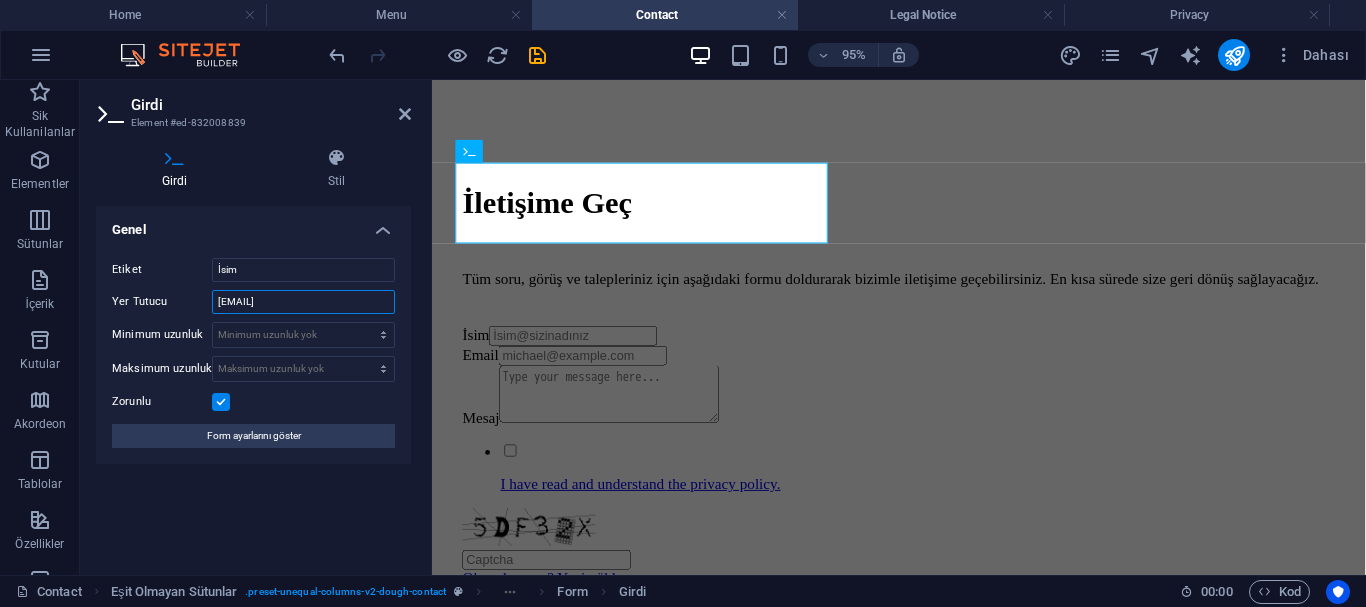 type on "İsim@sizinadınız.com" 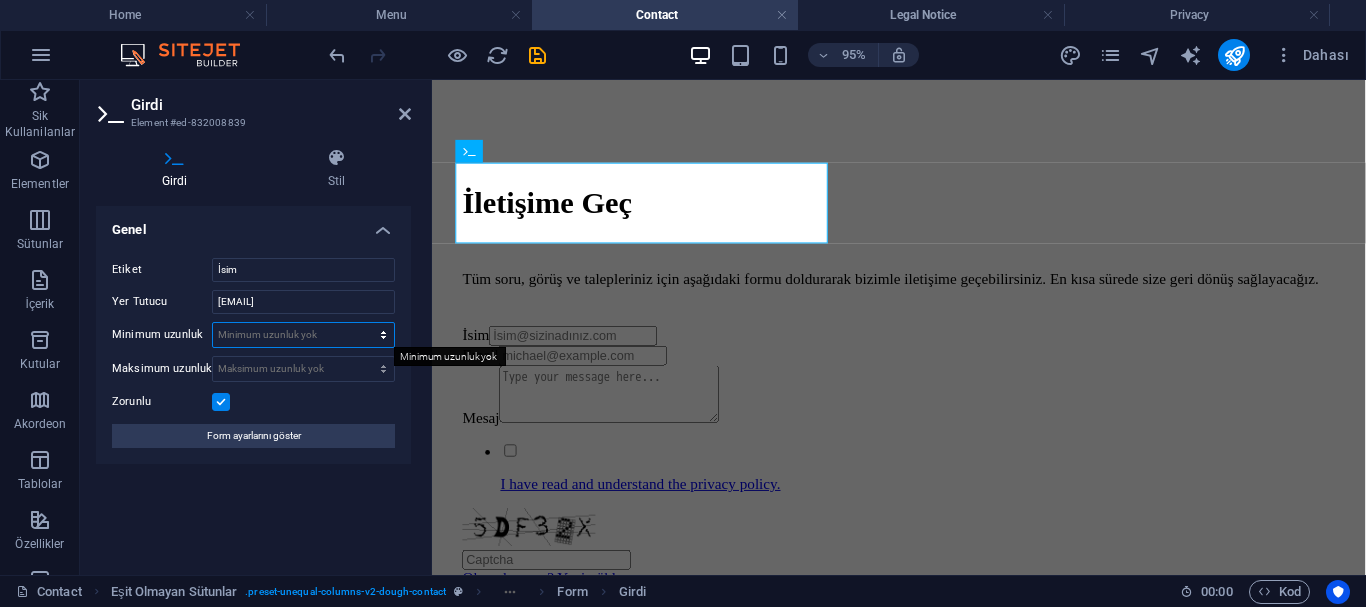 click on "Minimum uzunluk yok karakter" at bounding box center [303, 335] 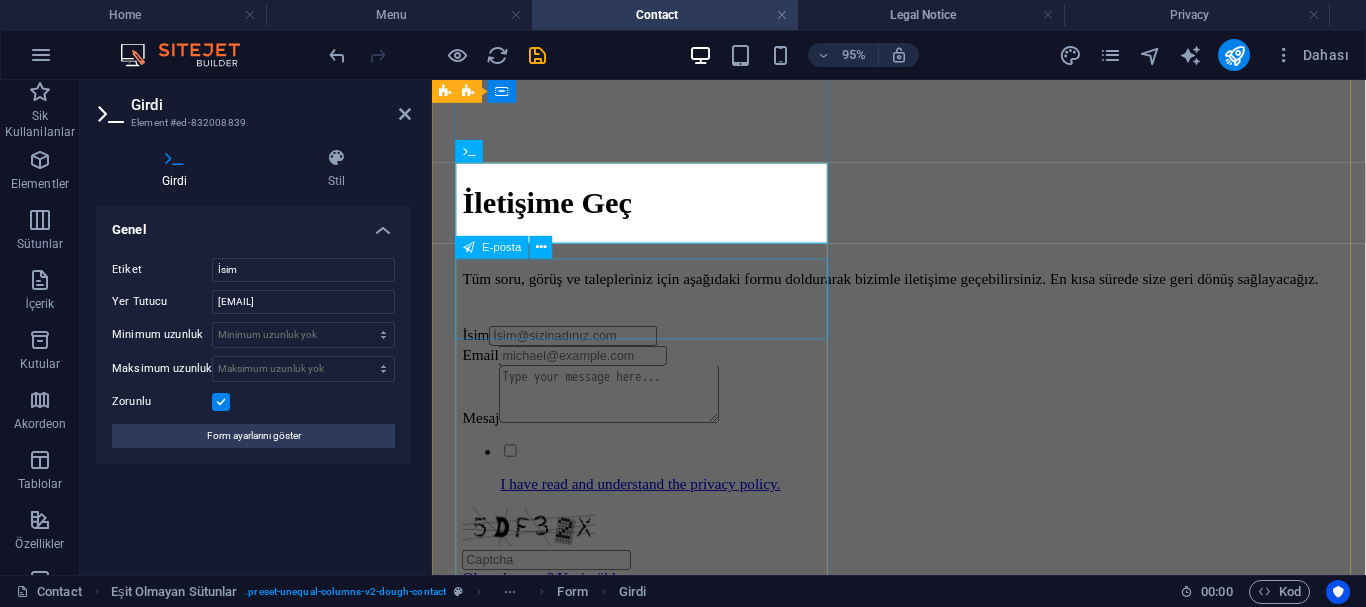 click on "Email" at bounding box center (923, 369) 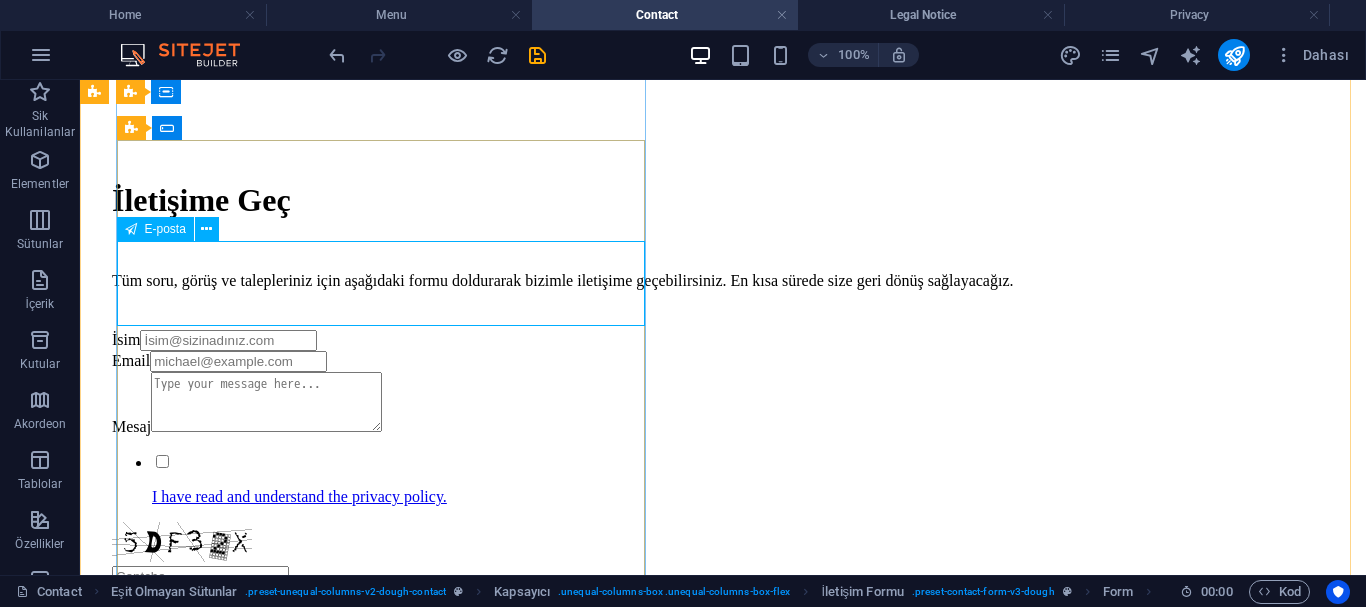 scroll, scrollTop: 400, scrollLeft: 0, axis: vertical 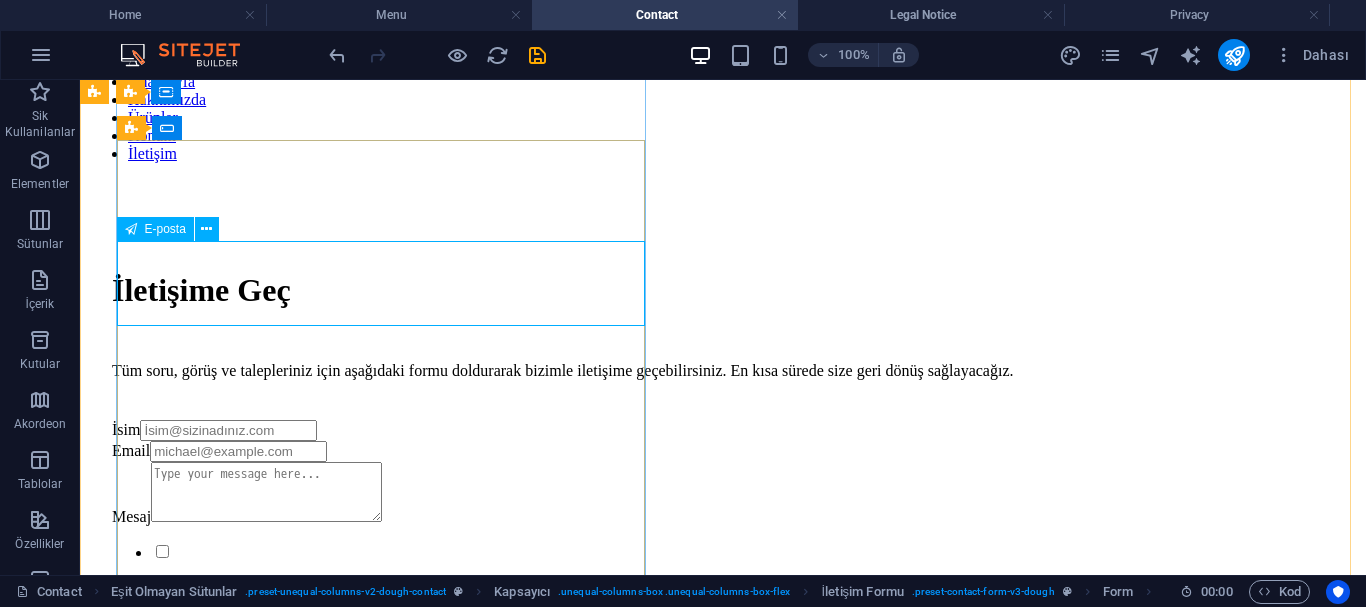 click on "Email" at bounding box center (723, 451) 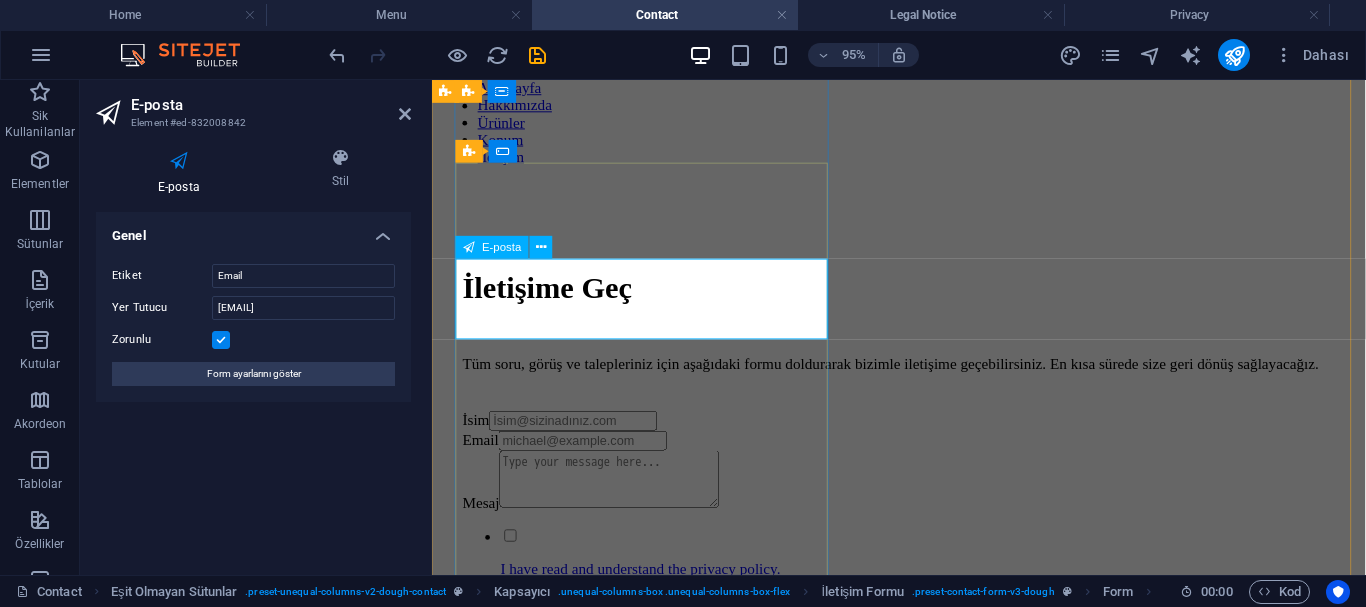 scroll, scrollTop: 490, scrollLeft: 0, axis: vertical 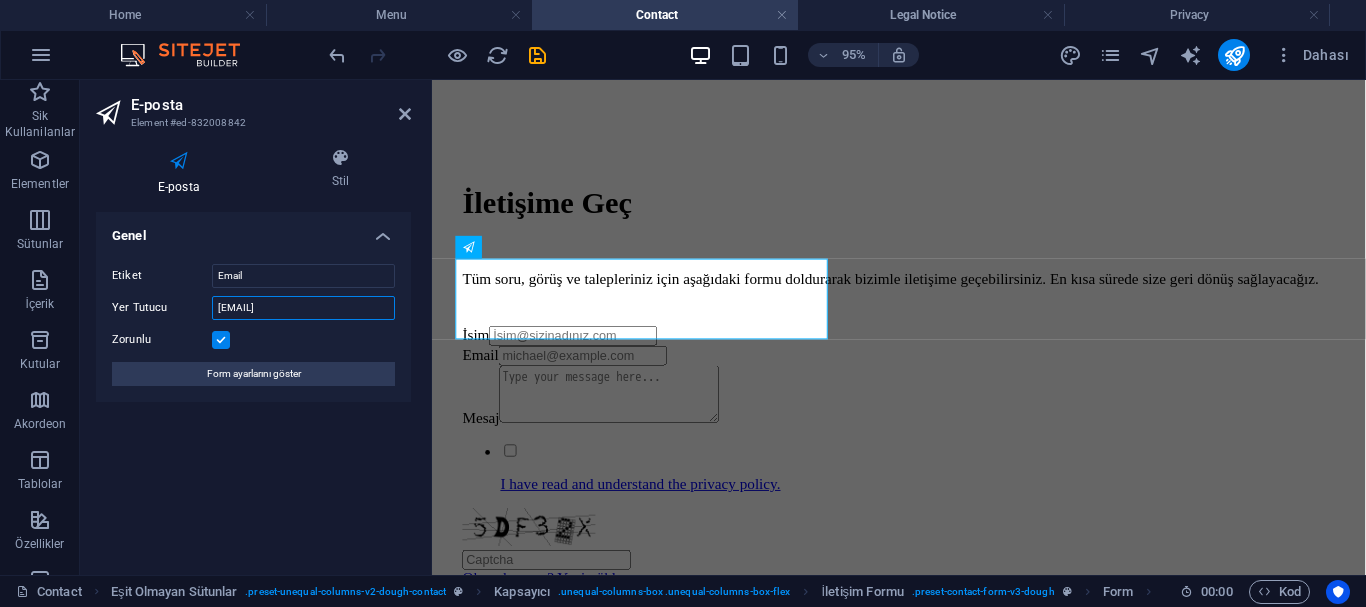 drag, startPoint x: 256, startPoint y: 304, endPoint x: 105, endPoint y: 291, distance: 151.55856 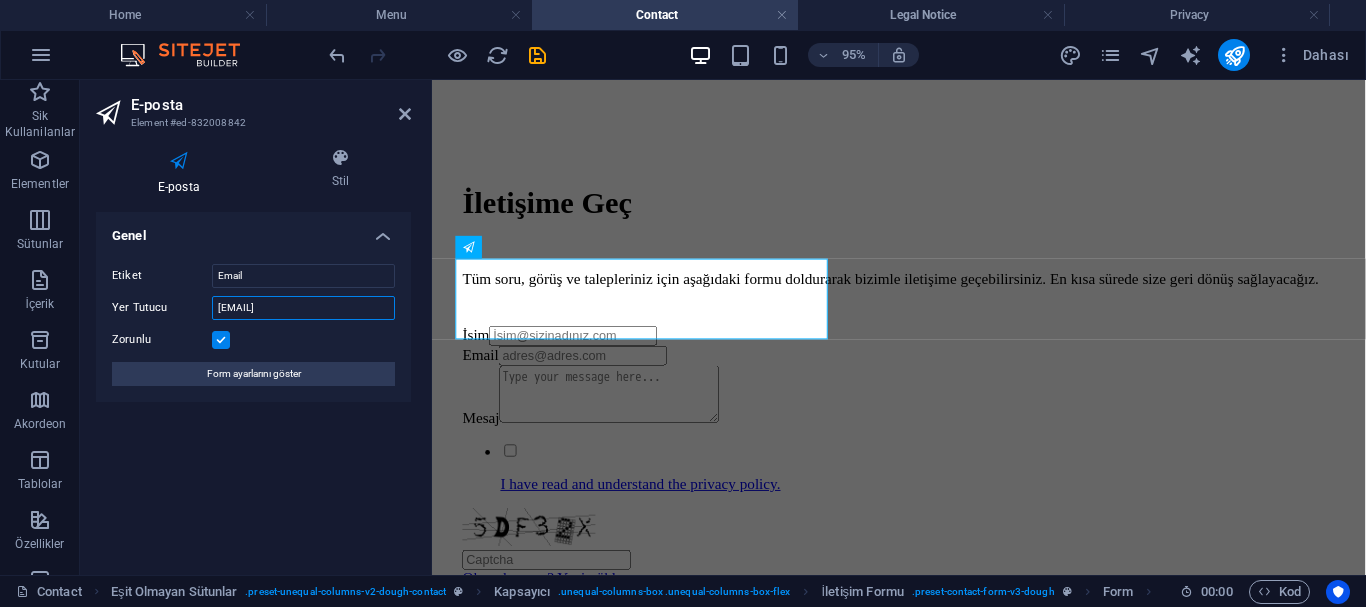 type on "adres@adresiniz.com" 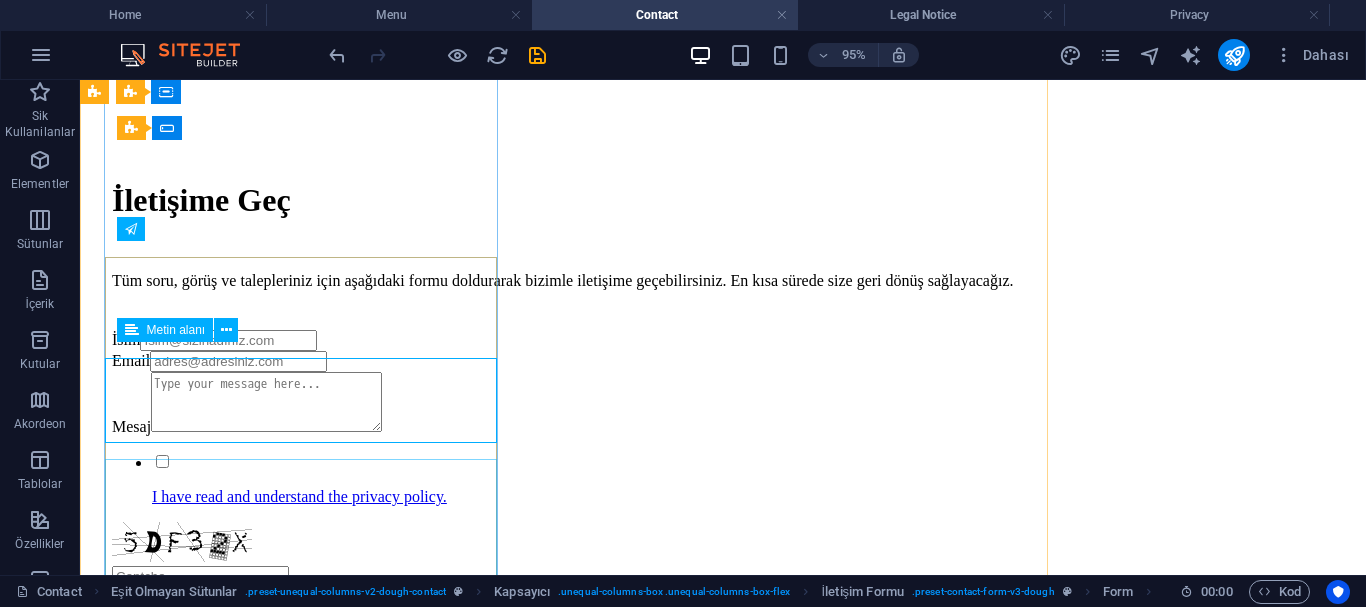 scroll, scrollTop: 400, scrollLeft: 0, axis: vertical 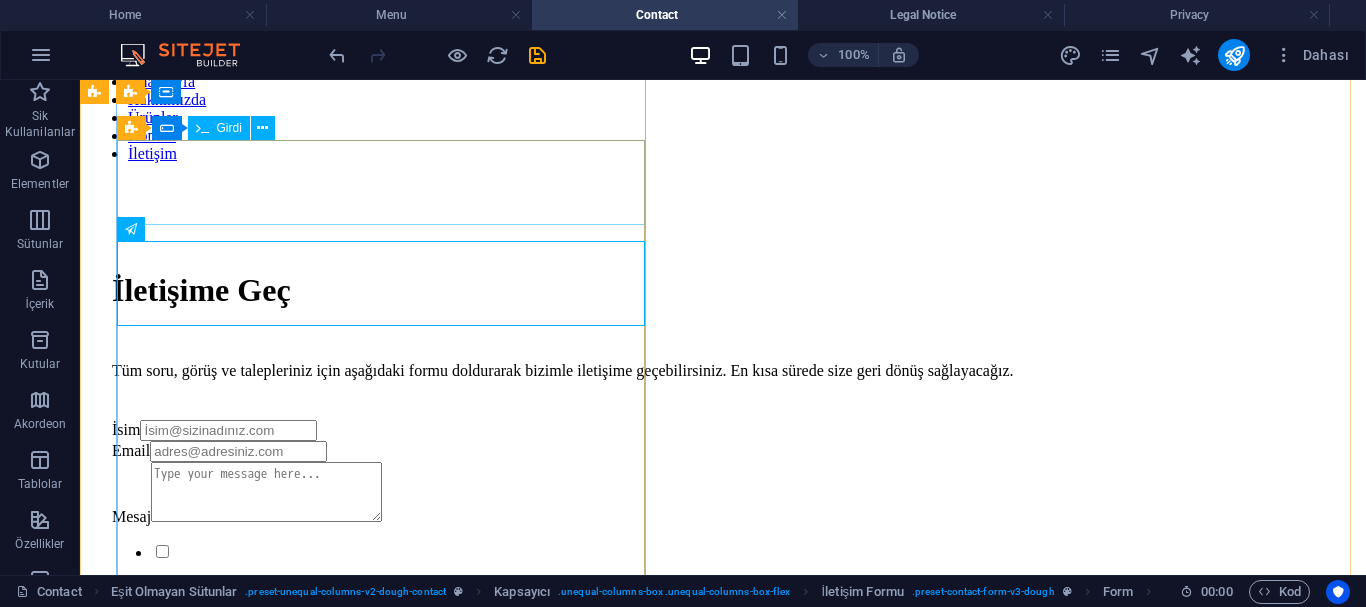 click on "İsim" at bounding box center [723, 430] 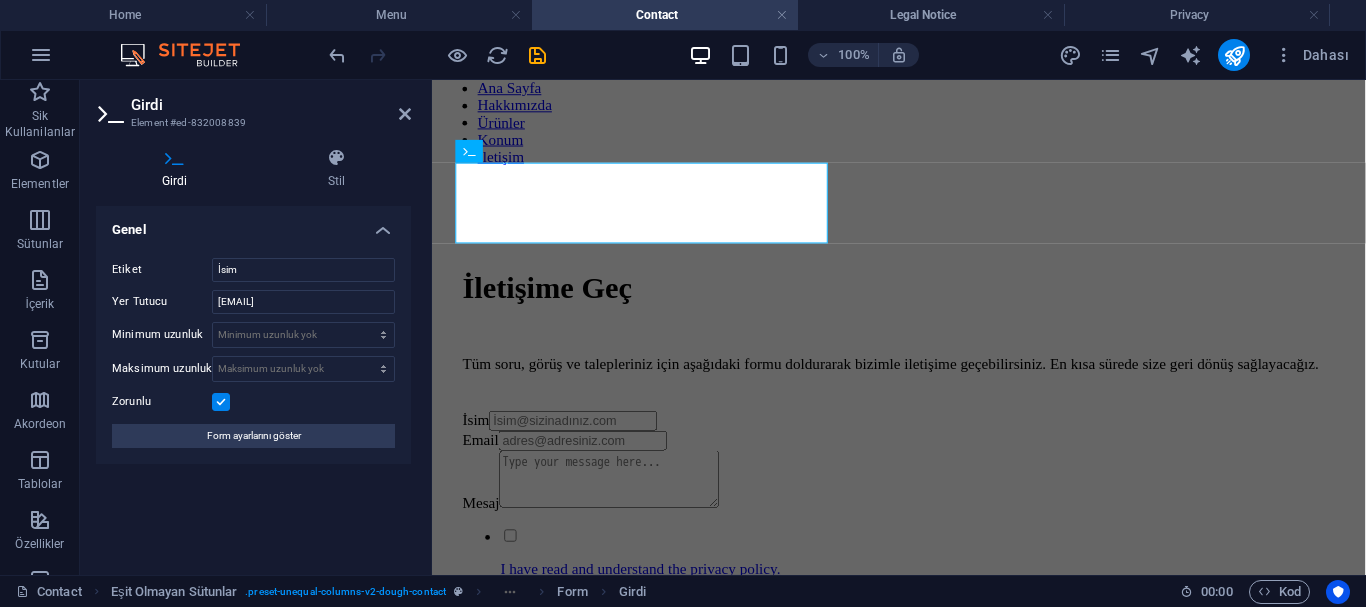 scroll, scrollTop: 490, scrollLeft: 0, axis: vertical 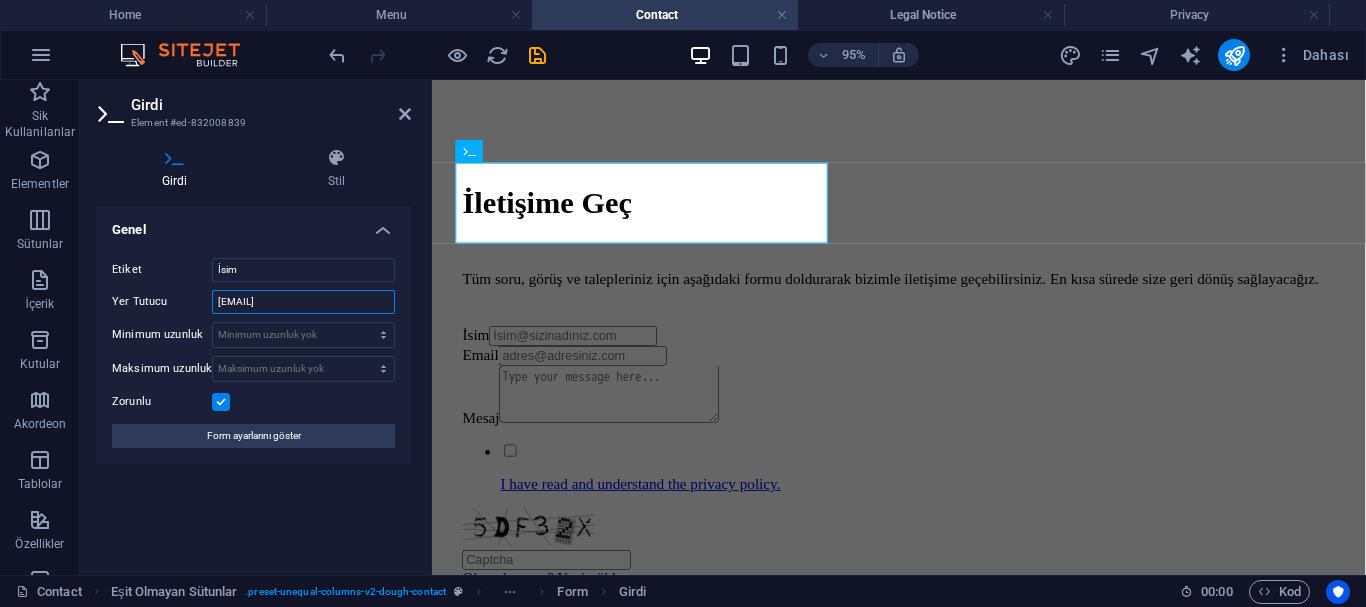 drag, startPoint x: 311, startPoint y: 305, endPoint x: 239, endPoint y: 315, distance: 72.691124 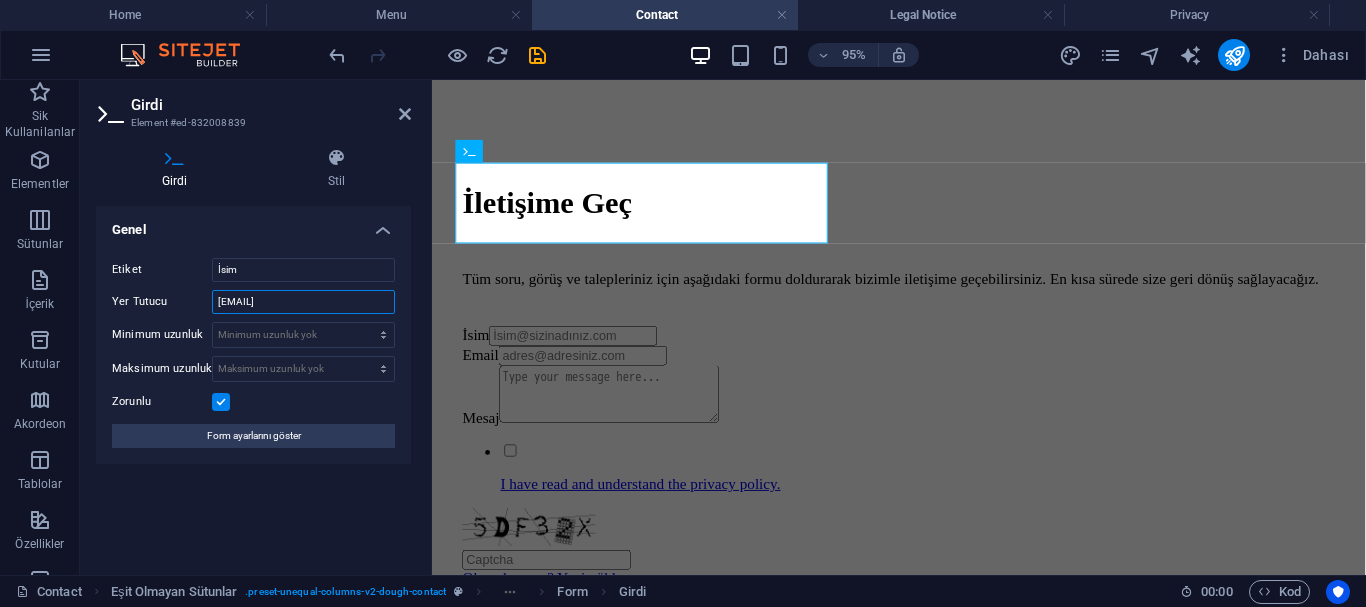 click on "Etiket İsim Yer Tutucu İsim@sizinadınız.com Minimum uzunluk Minimum uzunluk yok karakter Maksimum uzunluk Maksimum uzunluk yok karakter Zorunlu Form ayarlarını göster" at bounding box center (253, 353) 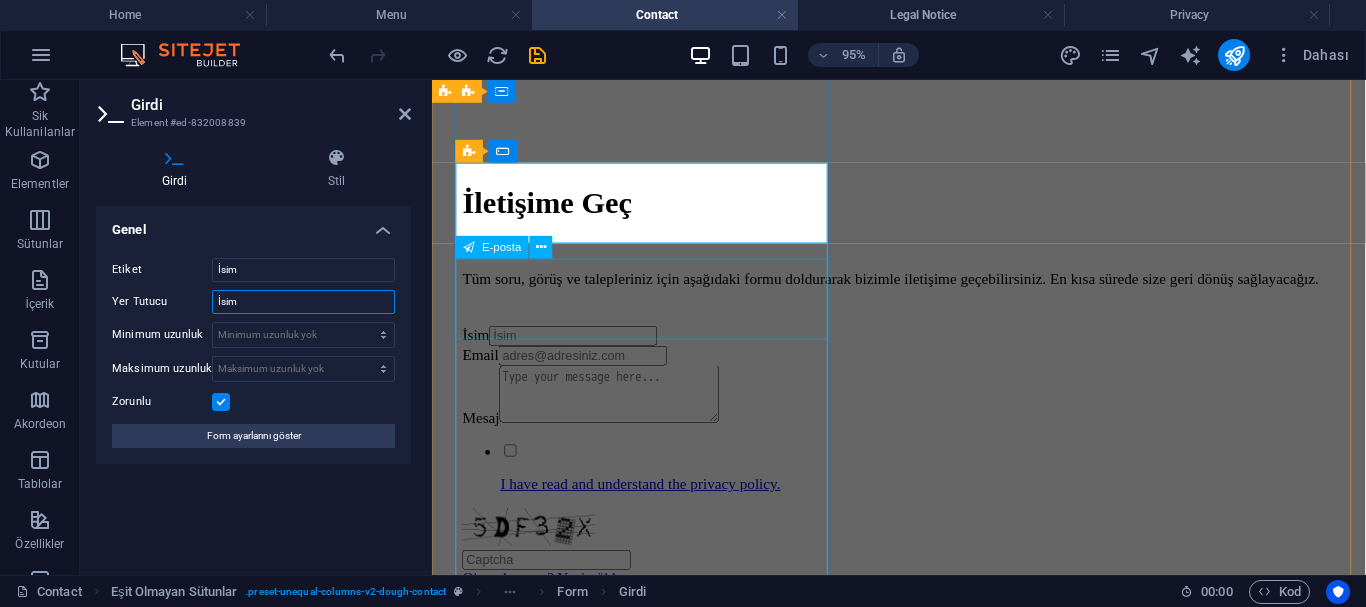 type on "İsim" 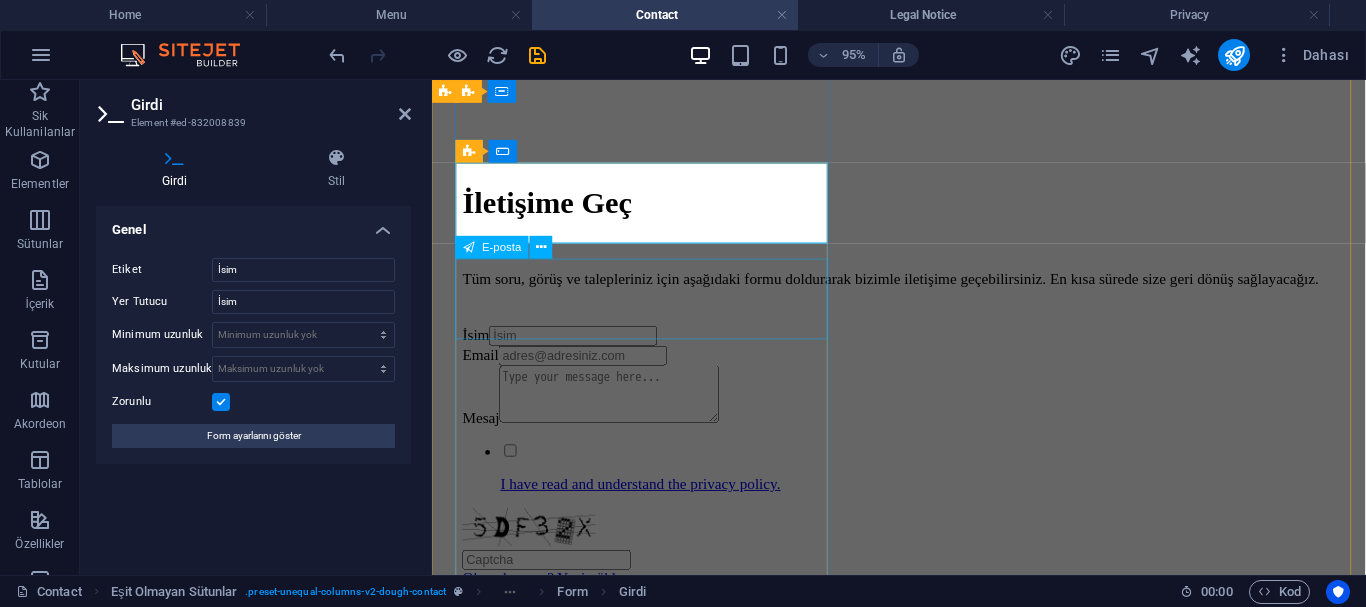 click on "Email" at bounding box center [923, 369] 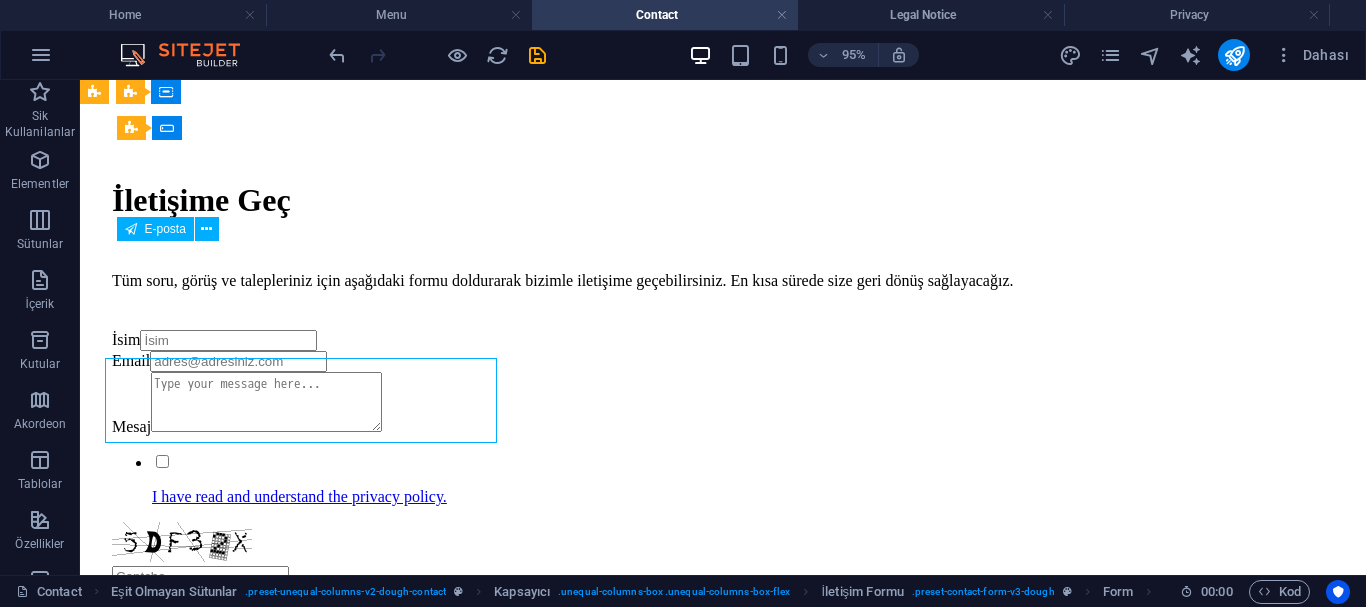 scroll, scrollTop: 400, scrollLeft: 0, axis: vertical 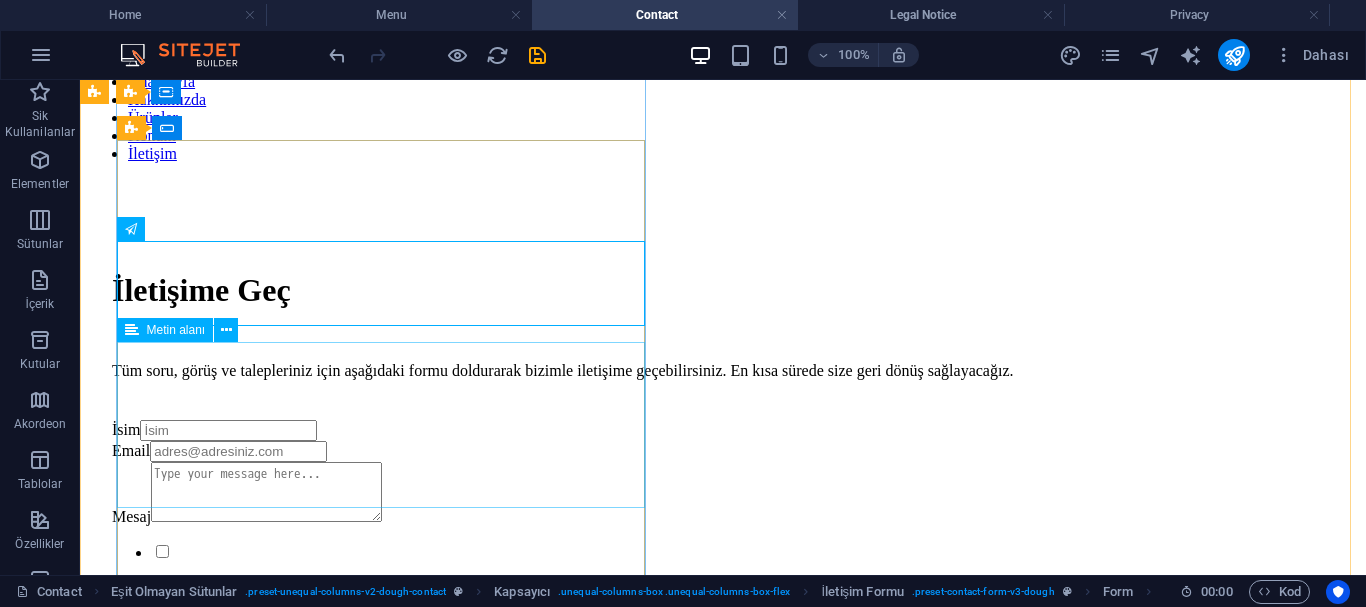 click on "Mesaj" at bounding box center [723, 494] 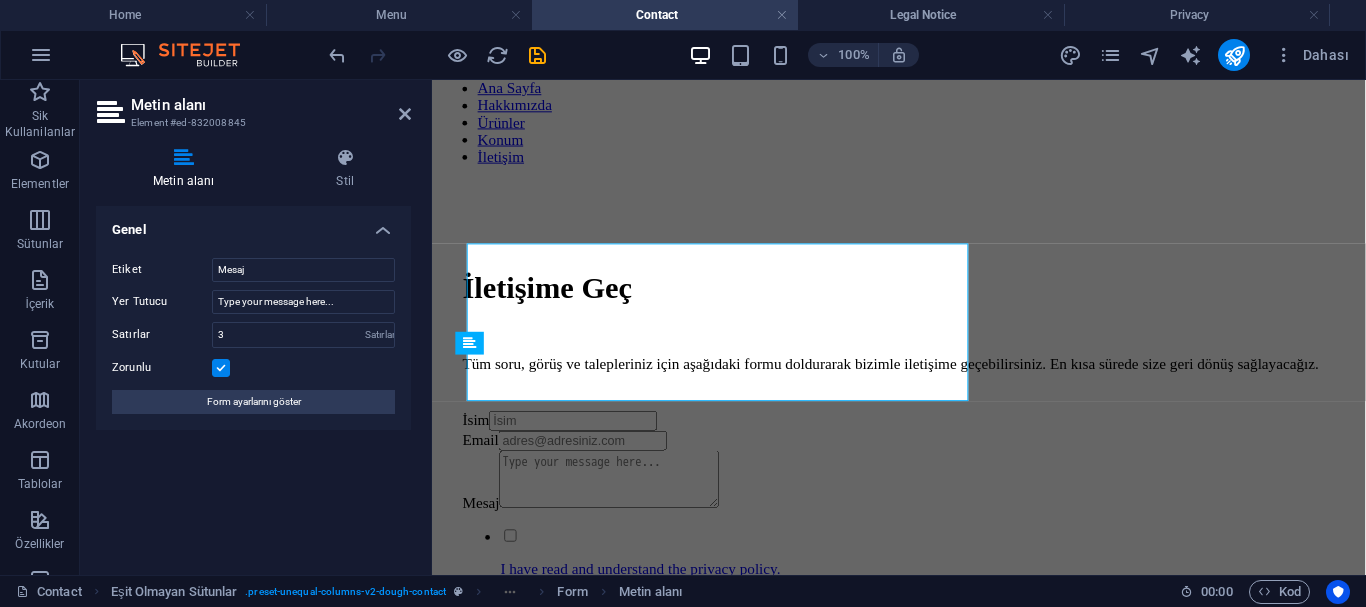 scroll, scrollTop: 490, scrollLeft: 0, axis: vertical 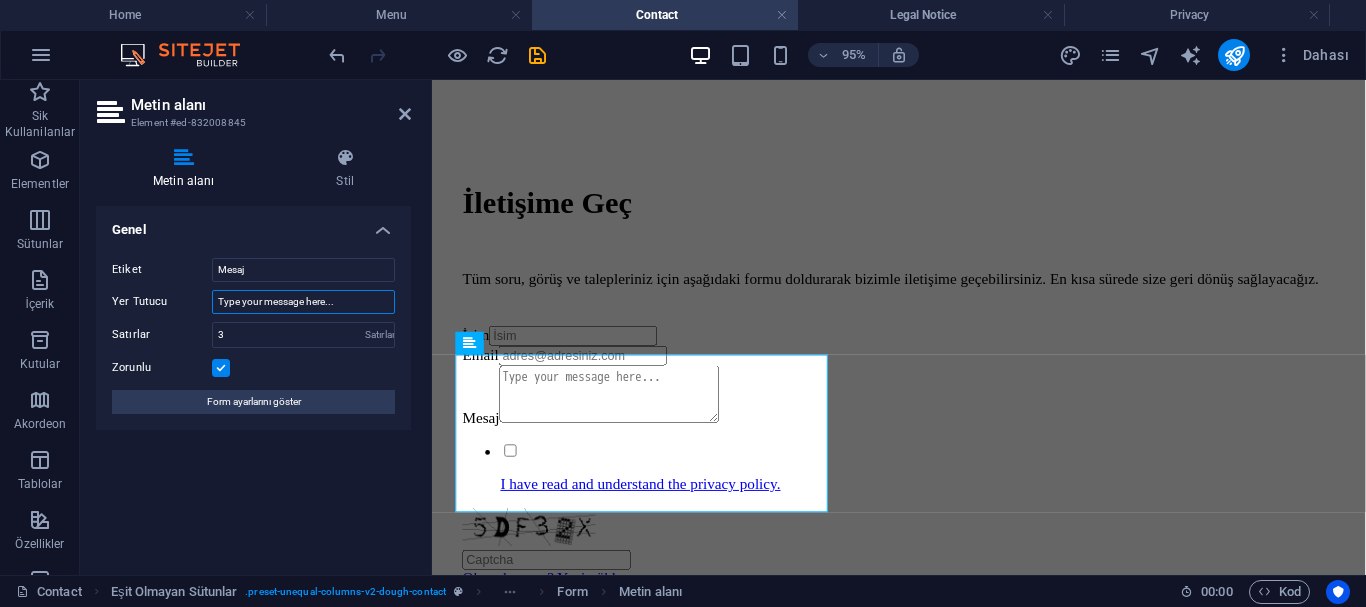 drag, startPoint x: 338, startPoint y: 304, endPoint x: 120, endPoint y: 283, distance: 219.00912 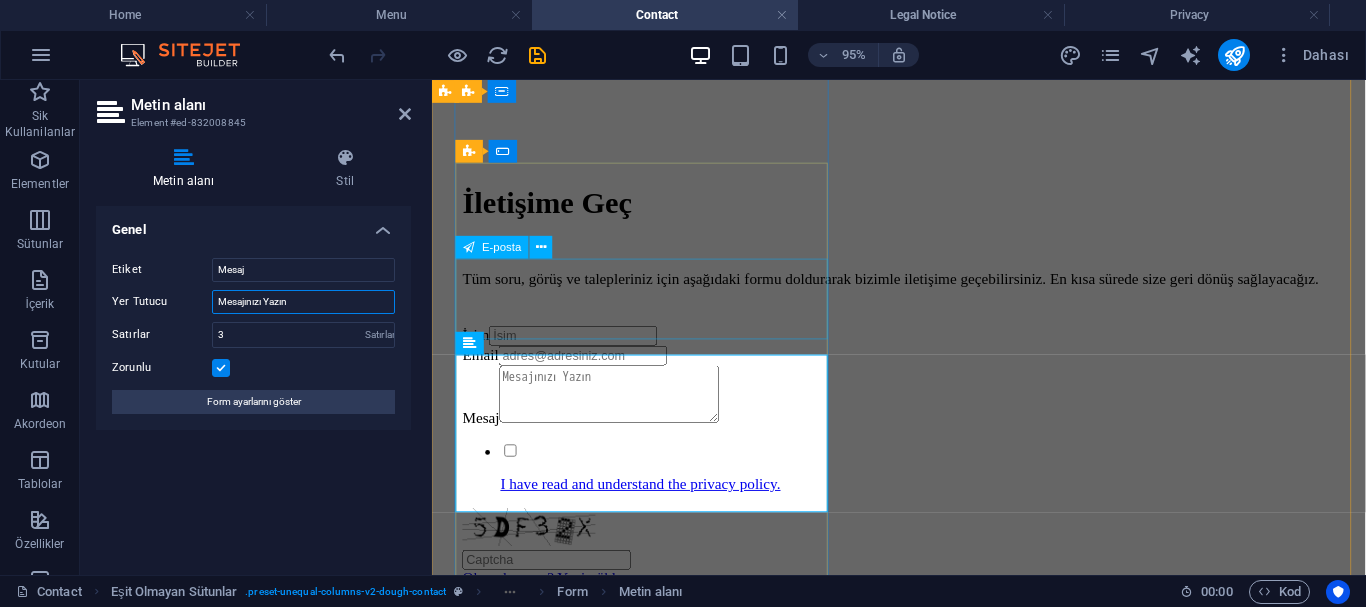type on "Mesajınızı Yazın" 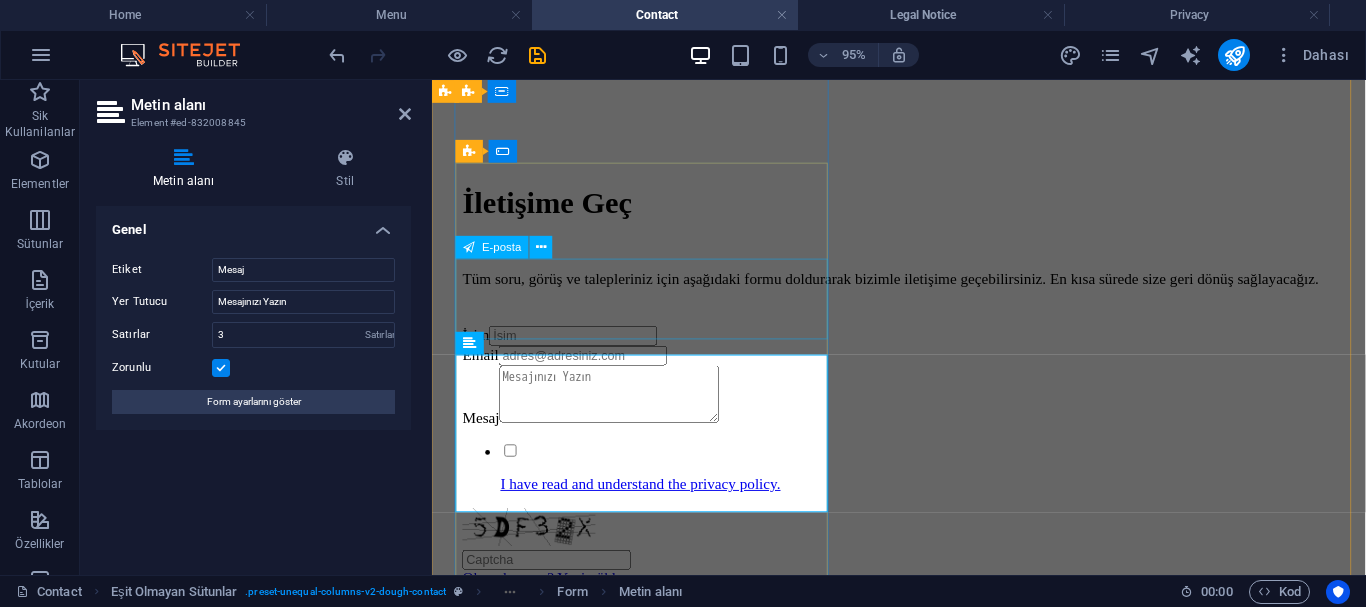 click on "Email" at bounding box center [923, 369] 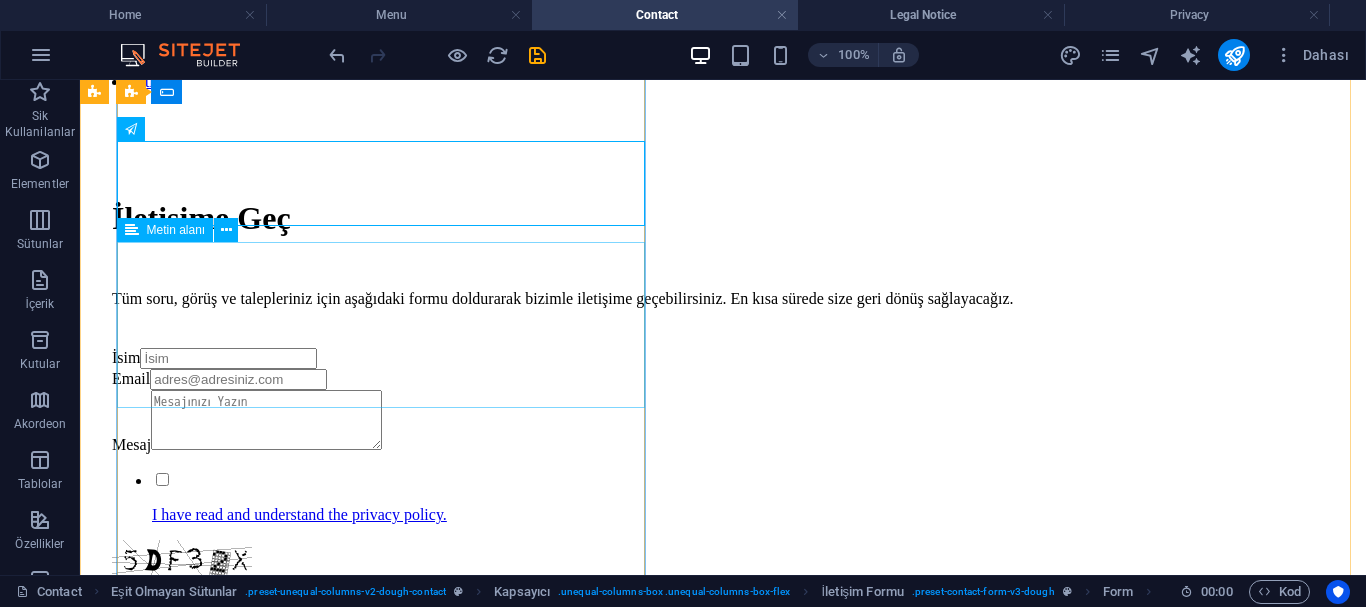 scroll, scrollTop: 500, scrollLeft: 0, axis: vertical 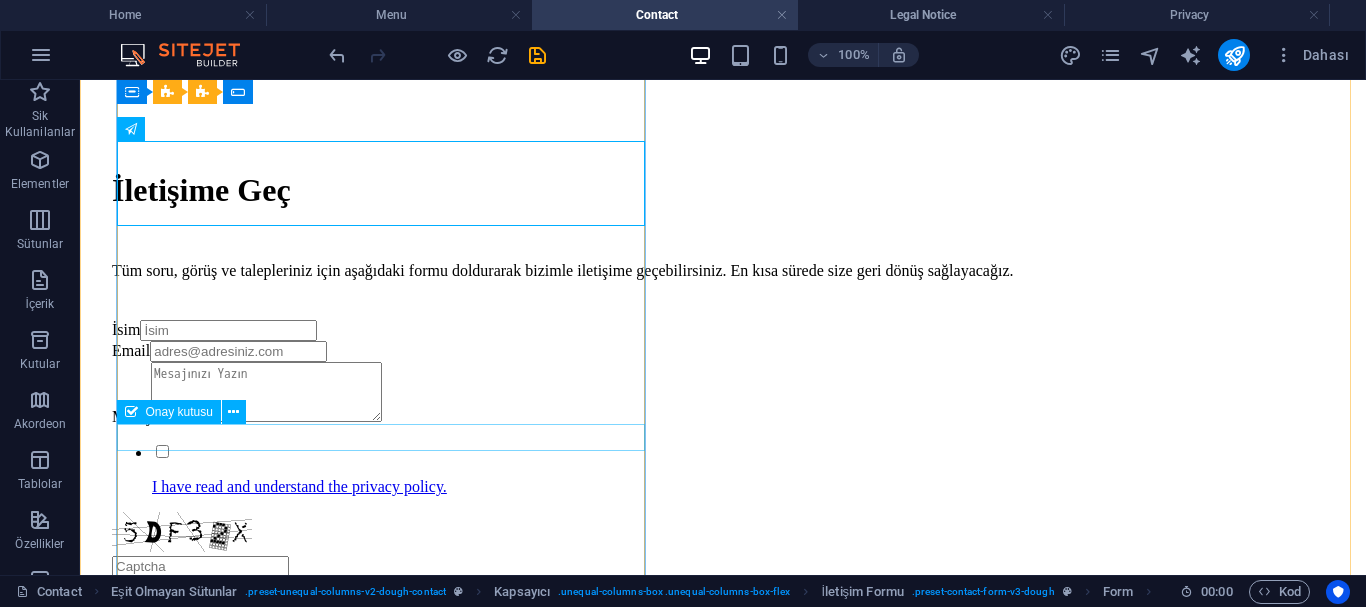 click on "I have read and understand the privacy policy." at bounding box center (723, 469) 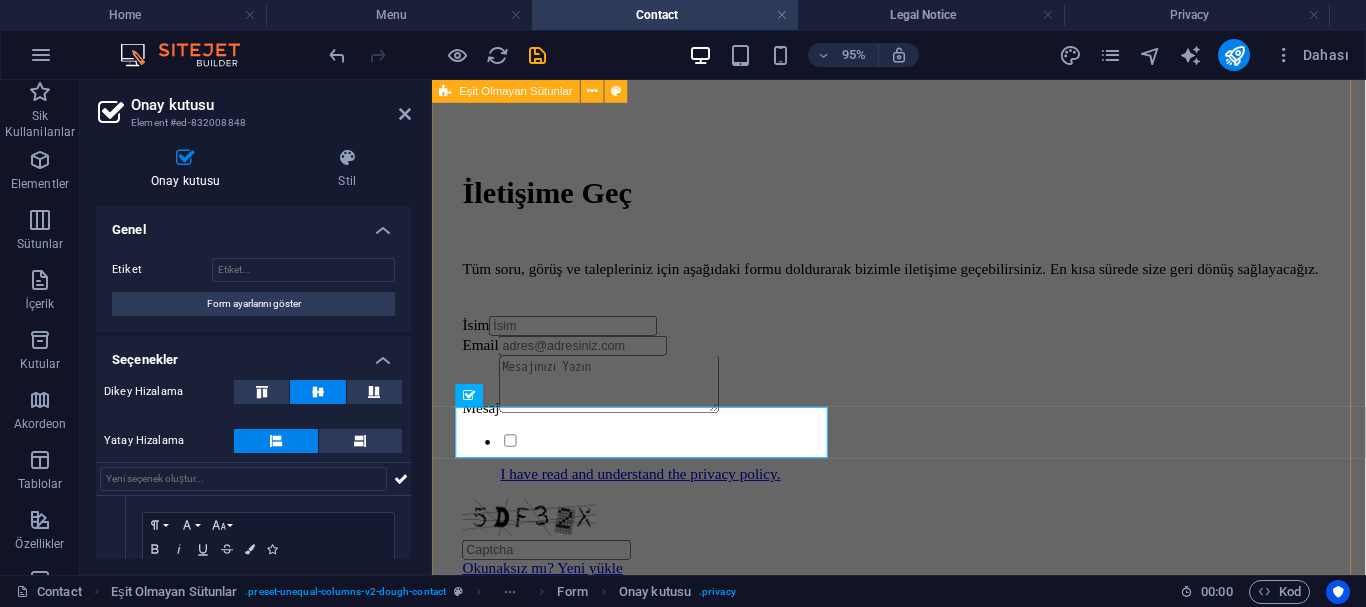 scroll, scrollTop: 617, scrollLeft: 0, axis: vertical 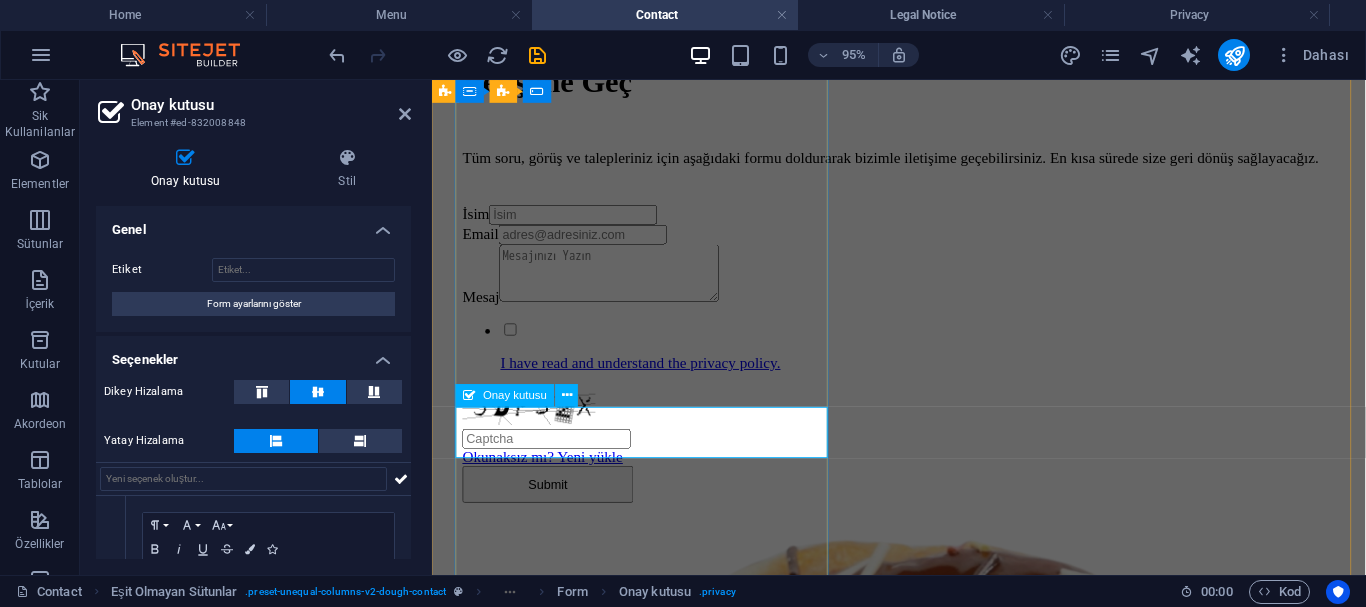 click on "I have read and understand the privacy policy." at bounding box center [923, 360] 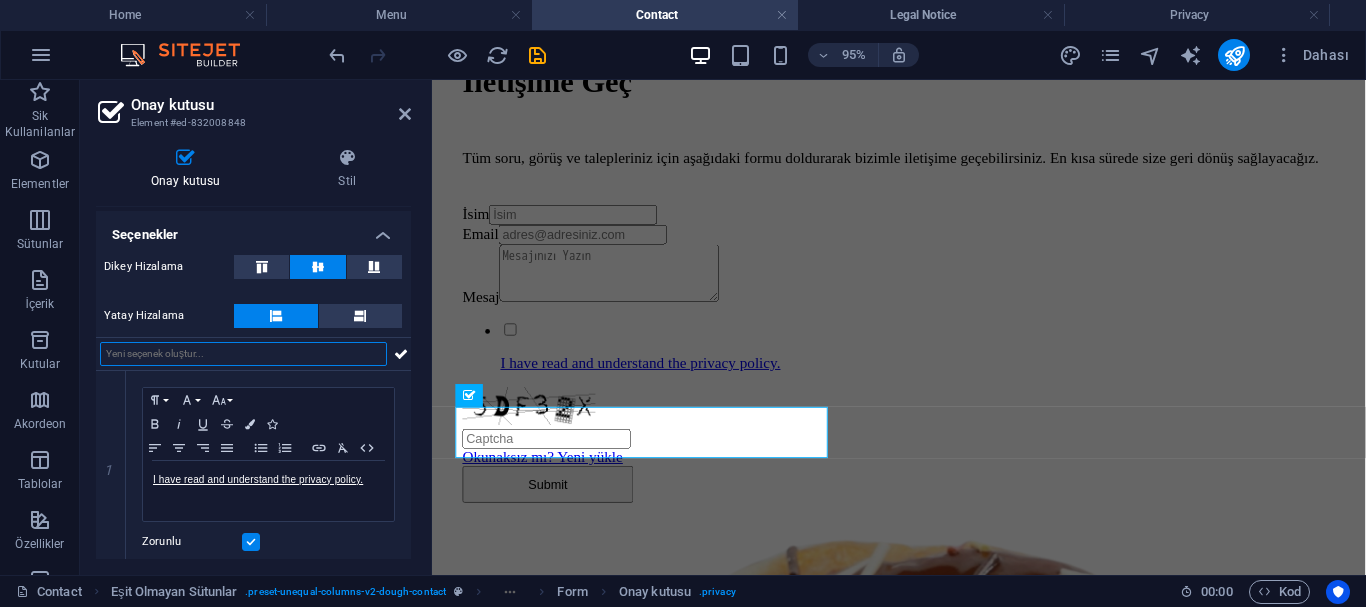 scroll, scrollTop: 136, scrollLeft: 0, axis: vertical 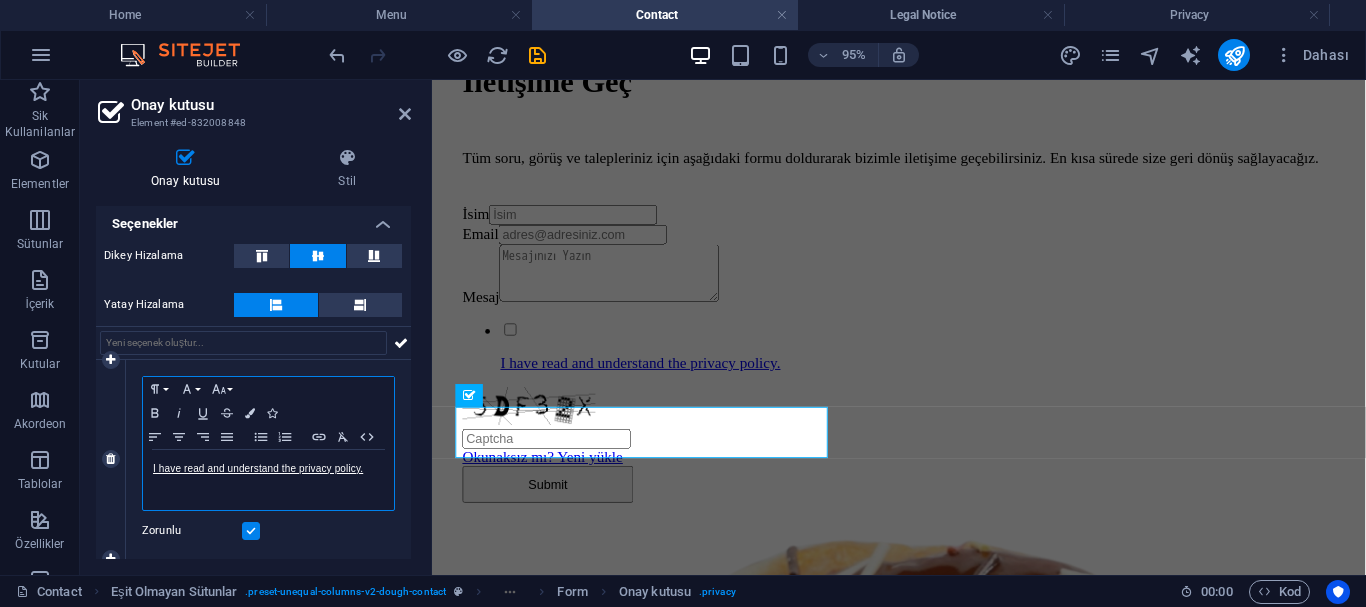 click on "I have read and understand the privacy policy." at bounding box center (268, 480) 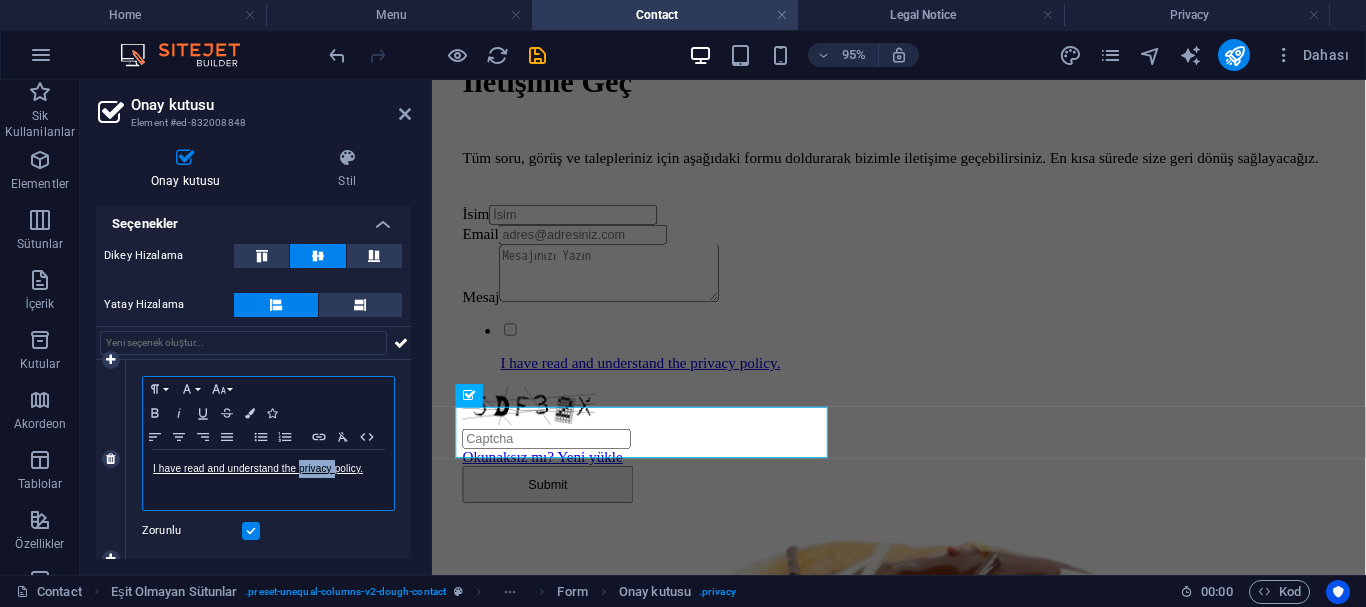 click on "I have read and understand the privacy policy." at bounding box center [268, 480] 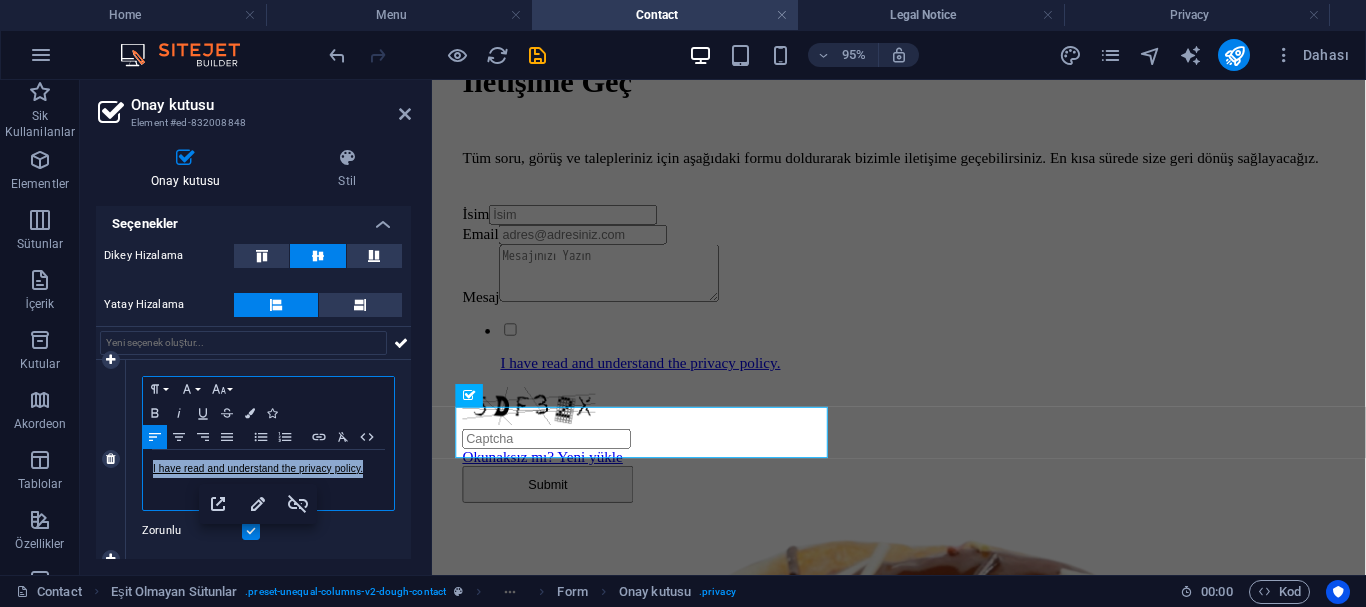 click on "I have read and understand the privacy policy." at bounding box center [268, 480] 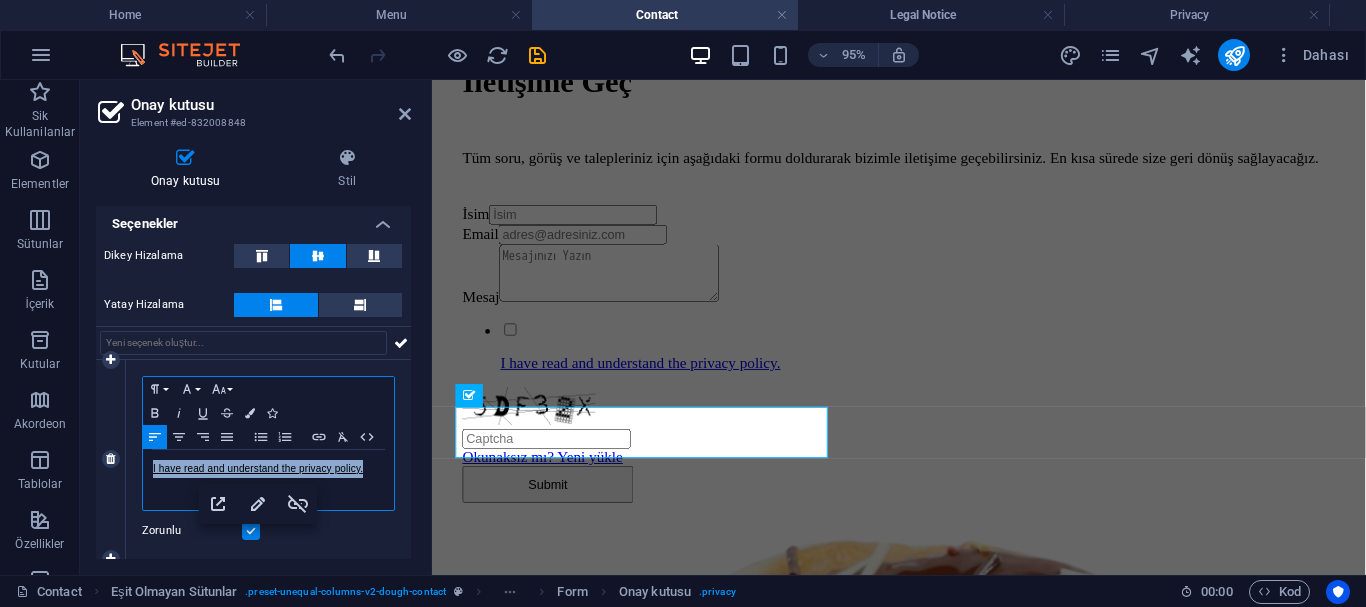 copy on "I have read and understand the privacy policy." 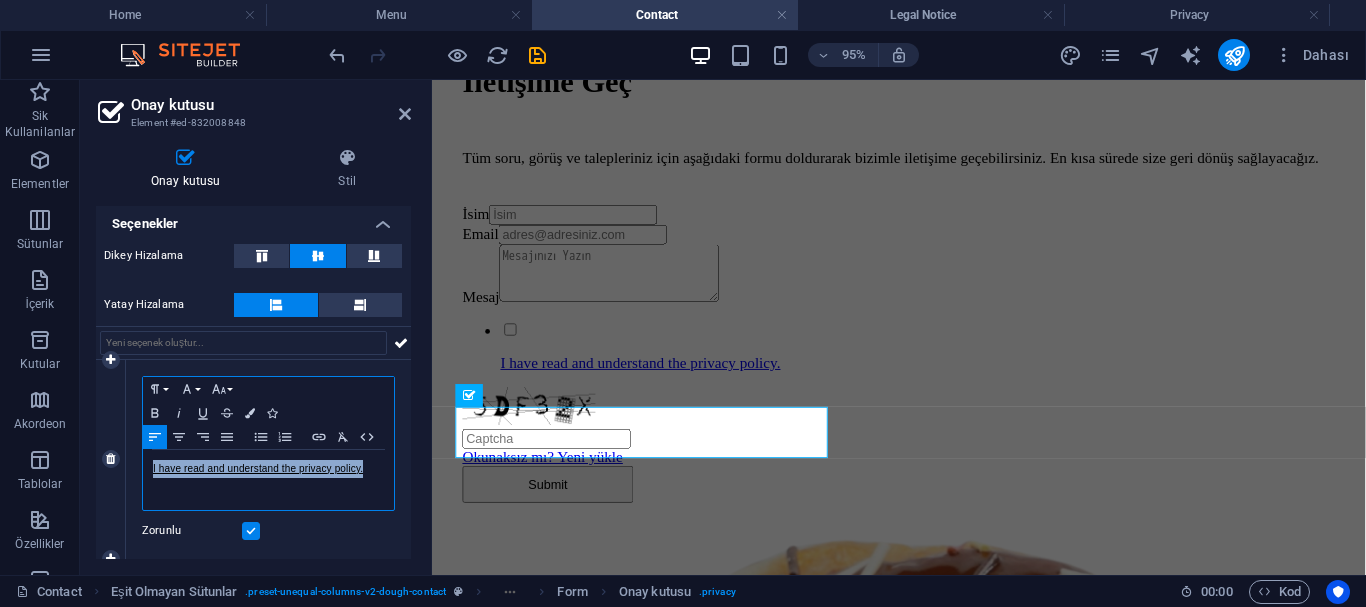 click on "I have read and understand the privacy policy." at bounding box center [268, 480] 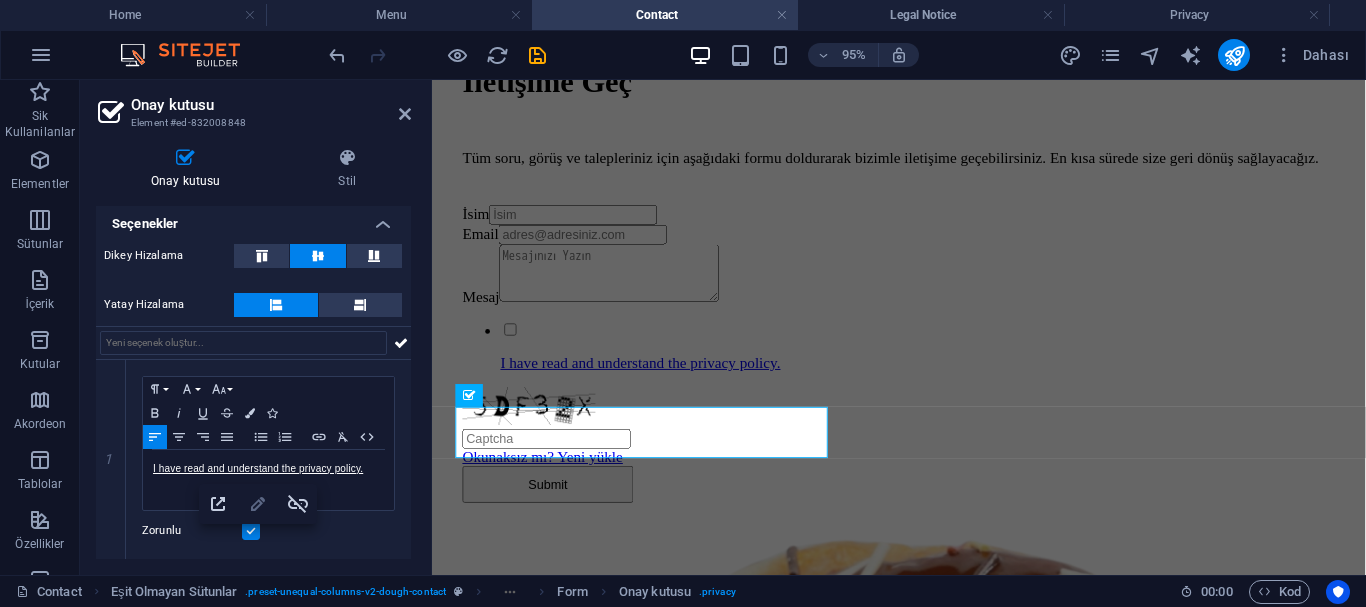 click 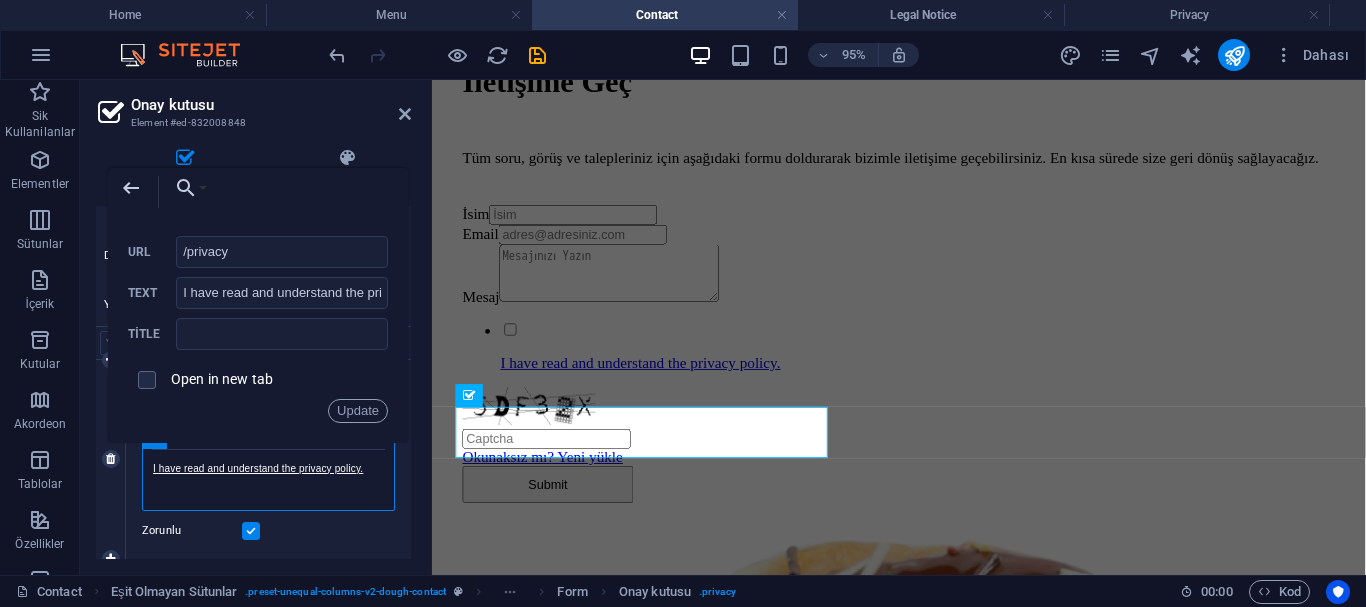 click on "I have read and understand the priv ​ ​ acy policy." at bounding box center (268, 480) 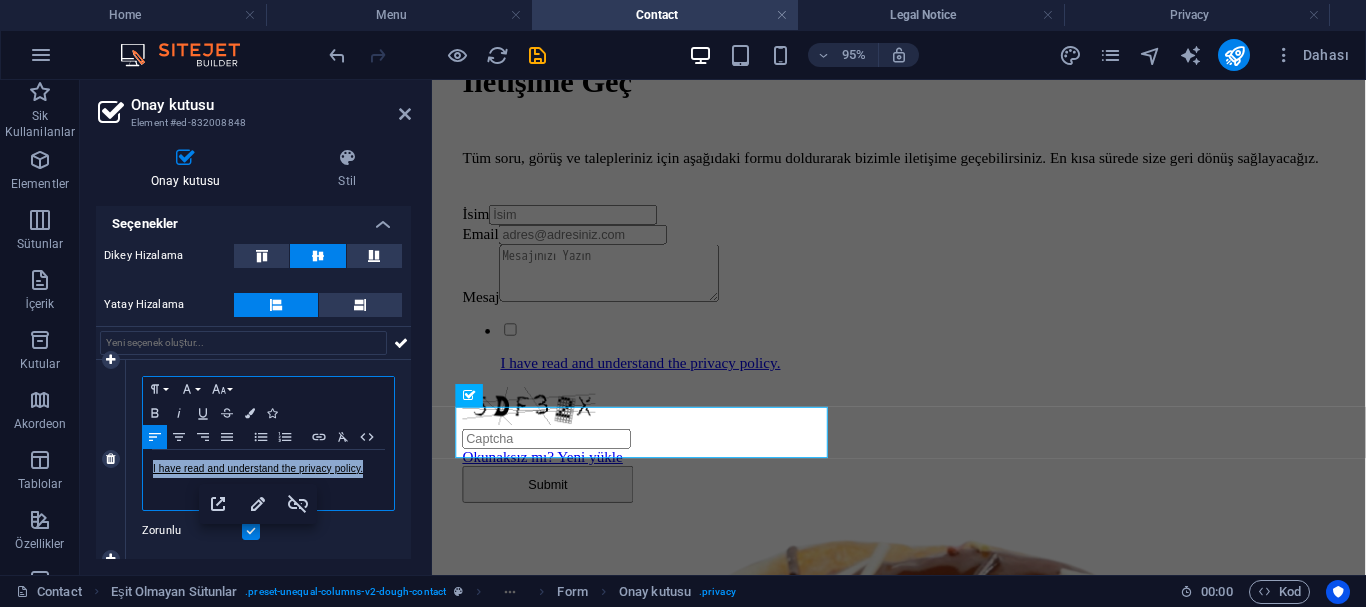 drag, startPoint x: 366, startPoint y: 469, endPoint x: 122, endPoint y: 466, distance: 244.01845 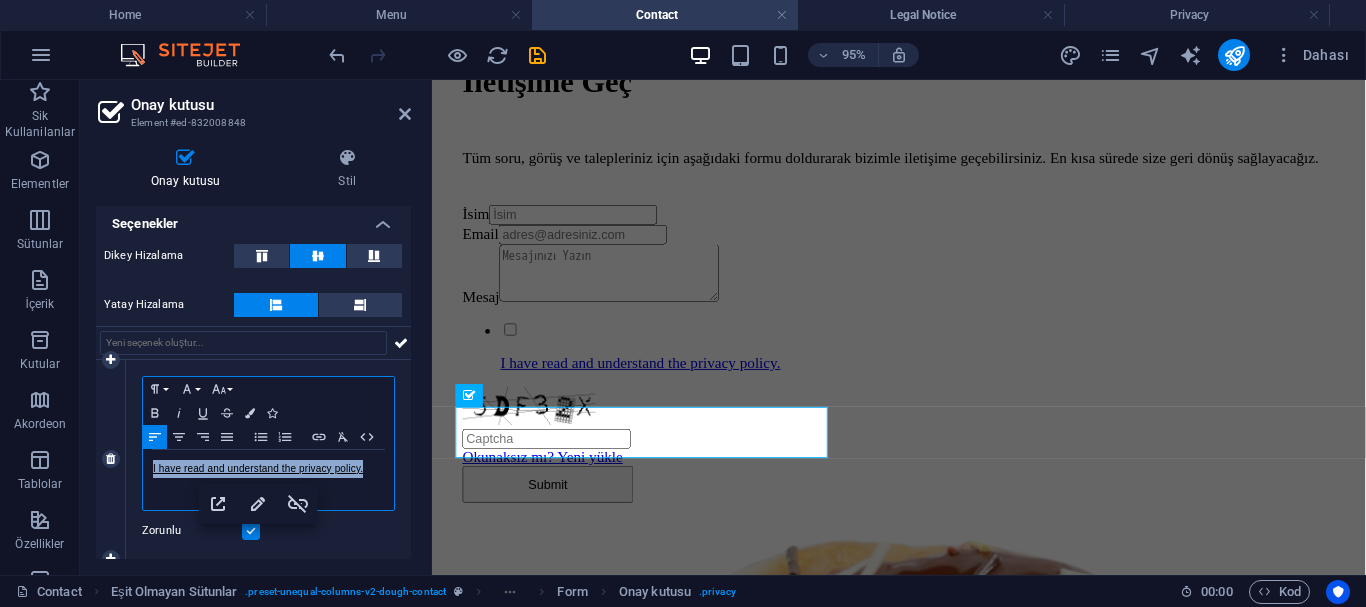 click on "1 Paragraph Format Normal Heading 1 Heading 2 Heading 3 Heading 4 Heading 5 Heading 6 Code Font Family Arial Georgia Impact Tahoma Times New Roman Verdana Poppins Font Size 8 9 10 11 12 14 18 24 30 36 48 60 72 96 Bold Italic Underline Strikethrough Colors Icons Align Left Align Center Align Right Align Justify Unordered List Ordered List Insert Link Clear Formatting HTML I have read and understand the priv acy policy. Zorunlu" at bounding box center (253, 459) 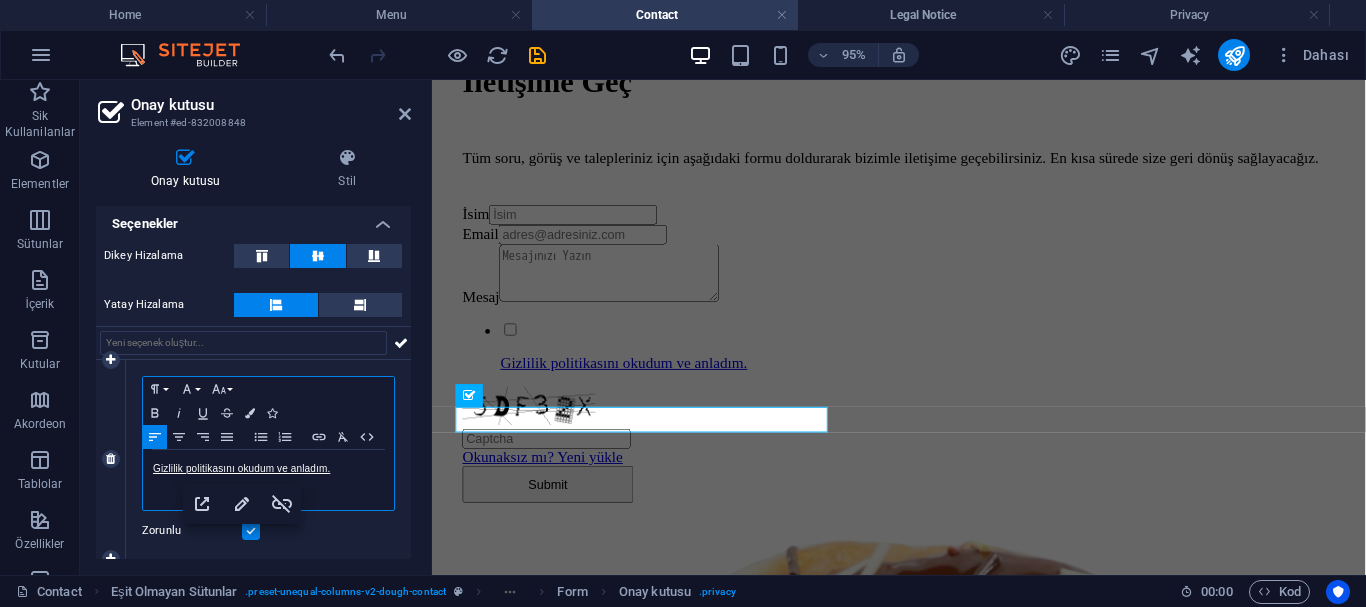 scroll, scrollTop: 0, scrollLeft: 1, axis: horizontal 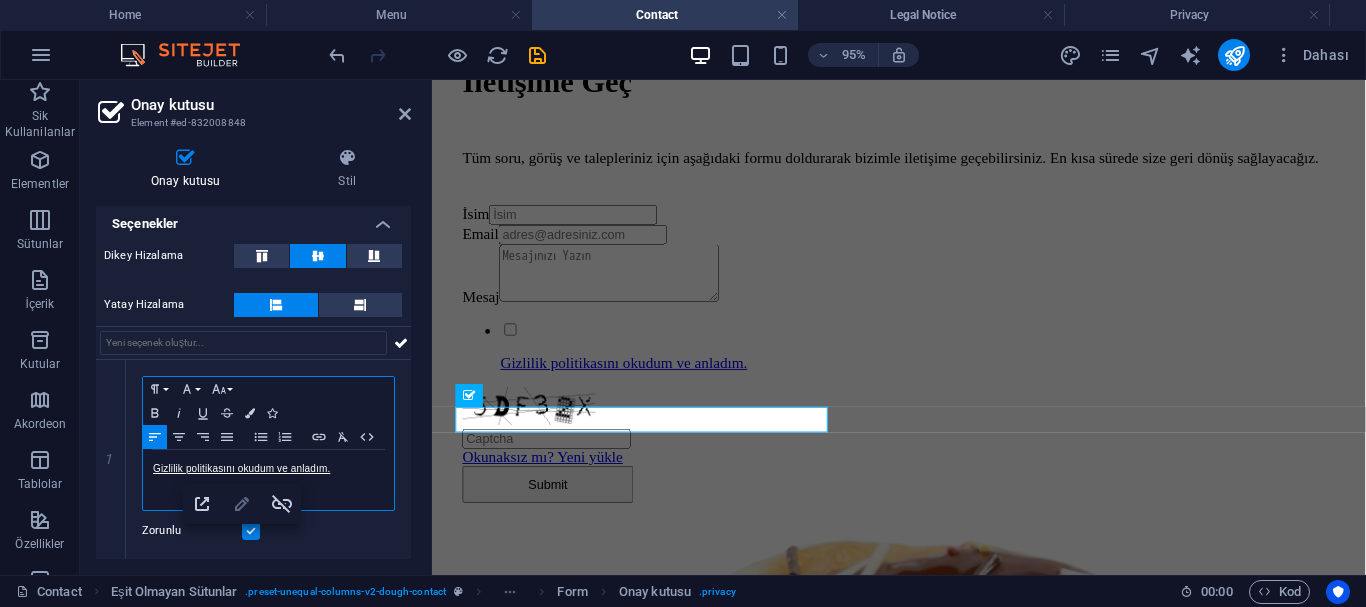type on "Gizlilik politikasını okudum ve anladım." 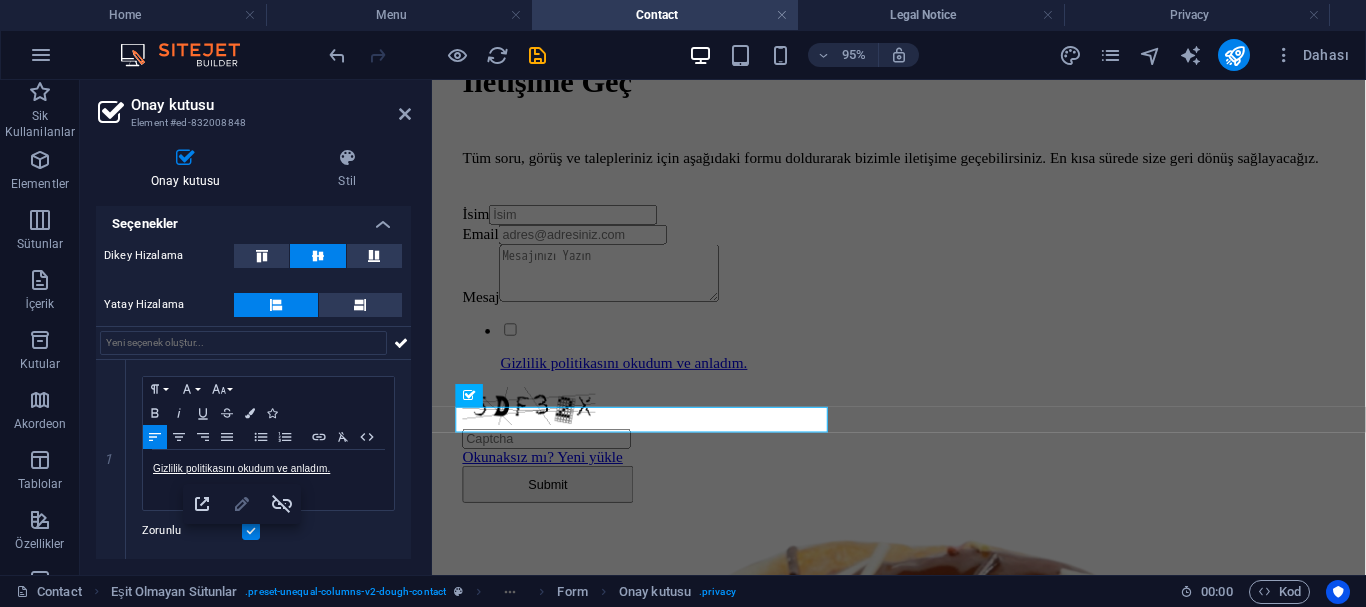 click 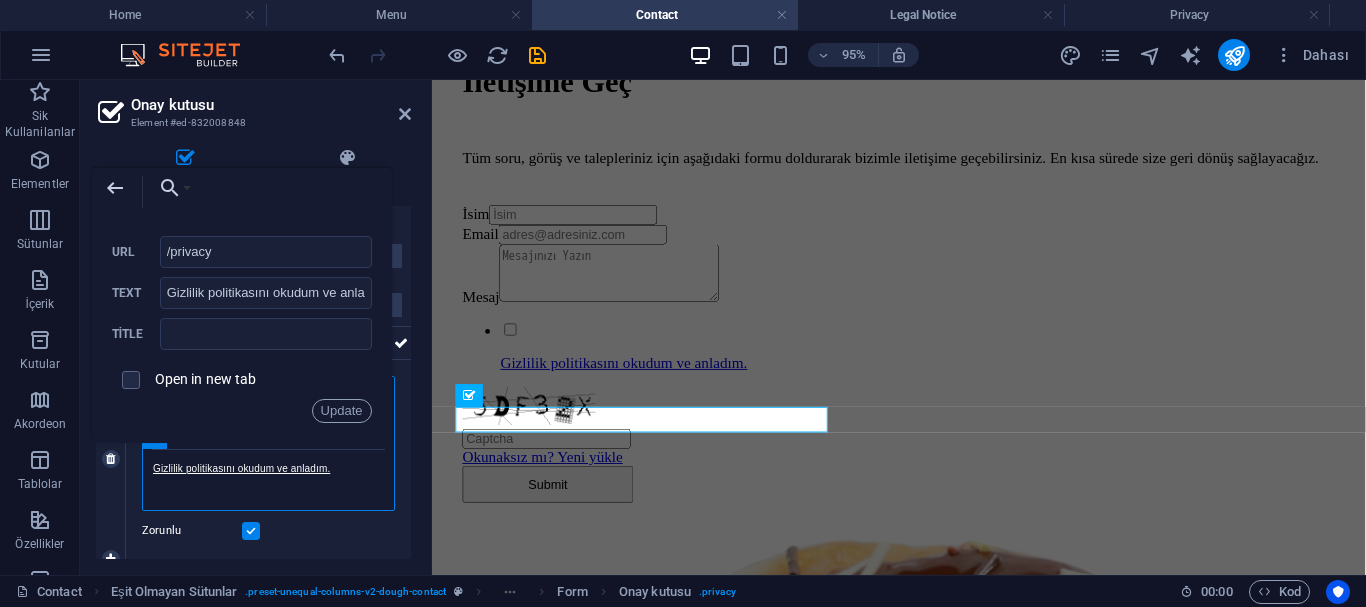 click on "Gizlilik politikasını okudum ve anladım. ​ ​" at bounding box center (268, 480) 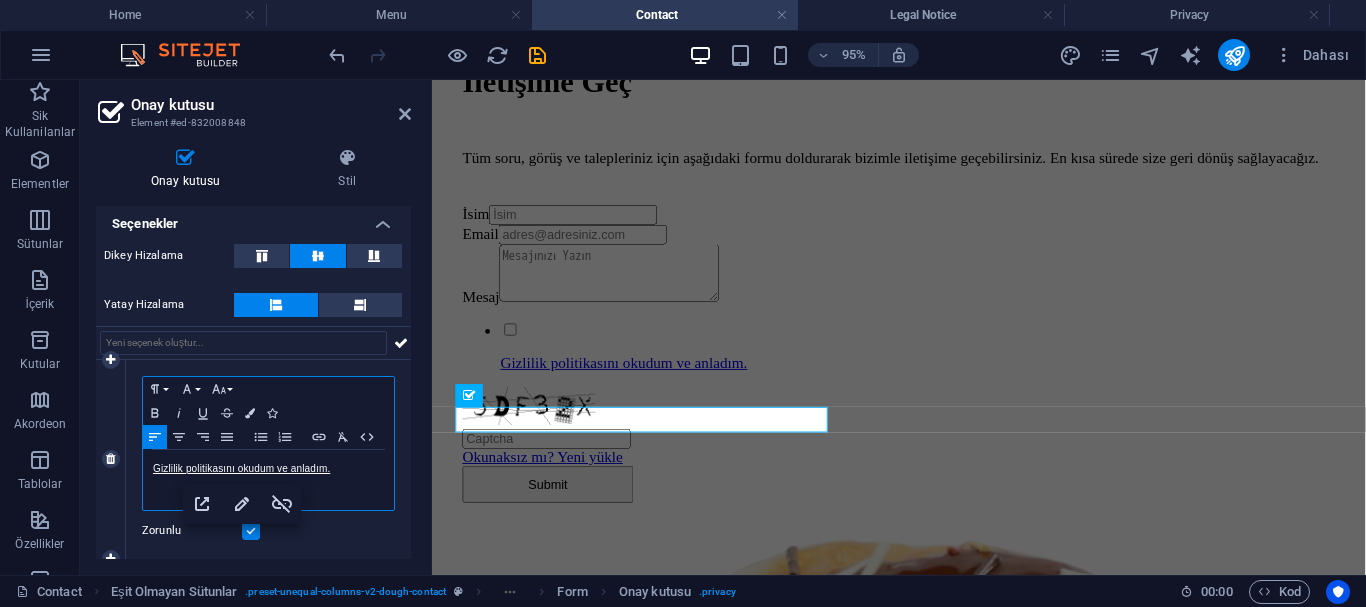 click on "Gizlilik politikasını okudum ve anladım." at bounding box center [268, 469] 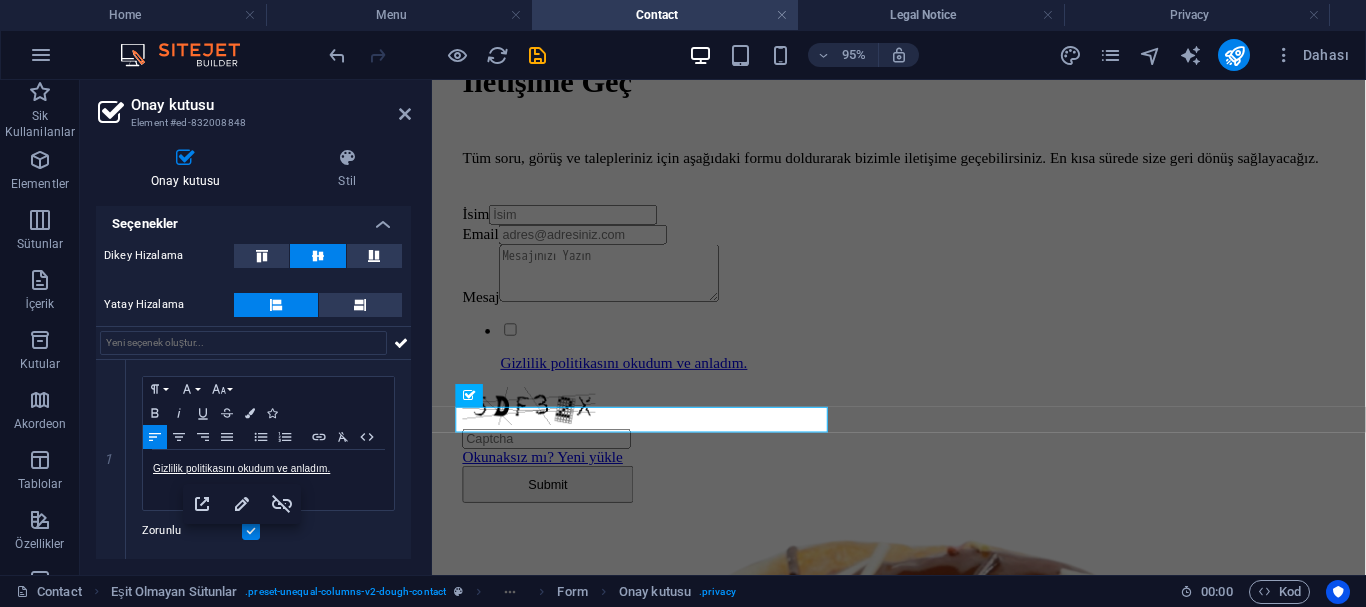 click on "Onay kutusu Element #ed-832008848 Onay kutusu Stil Genel Etiket Form ayarlarını göster Seçenekler Dikey Hizalama Yatay Hizalama 1 Paragraph Format Normal Heading 1 Heading 2 Heading 3 Heading 4 Heading 5 Heading 6 Code Font Family Arial Georgia Impact Tahoma Times New Roman Verdana Poppins Font Size 8 9 10 11 12 14 18 24 30 36 48 60 72 96 Bold Italic Underline Strikethrough Colors Icons Align Left Align Center Align Right Align Justify Unordered List Ordered List Insert Link Clear Formatting HTML Gizlilik politikasını okudum ve anladım. Gizlilik politikasını okudum ve anladım. Zorunlu İletişim Formu Element Yerleşim Bu elementin yerleşim içinde nasıl genişlediği (Flexbox). Boyut Varsayılan otomatik px % 1/1 1/2 1/3 1/4 1/5 1/6 1/7 1/8 1/9 1/10 Büyüt Küçült Sipariş Kapsayıcı yerleşimi Görünür Görünür Opaklık 100 % Taşma Boşluk Kenar boşluğu Varsayılan otomatik px % rem vw vh Özel Özel otomatik px % rem vw vh otomatik px % rem vw vh otomatik px % rem vw vh otomatik px %" at bounding box center (256, 327) 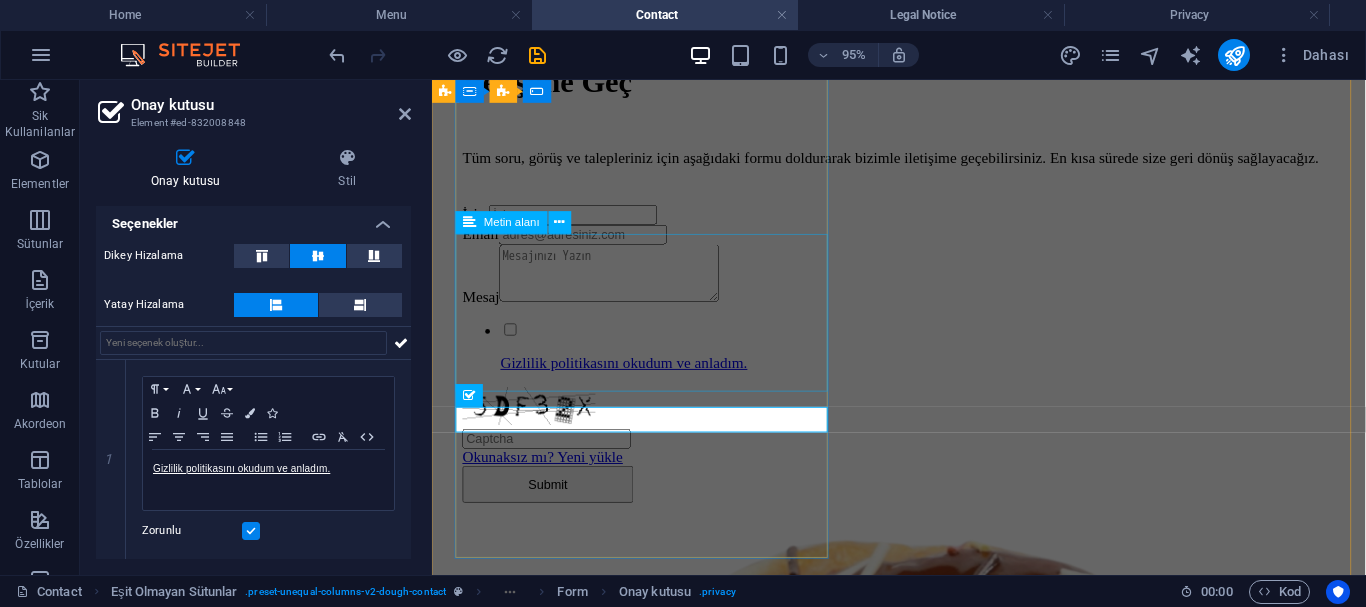 click on "Mesaj" at bounding box center [923, 285] 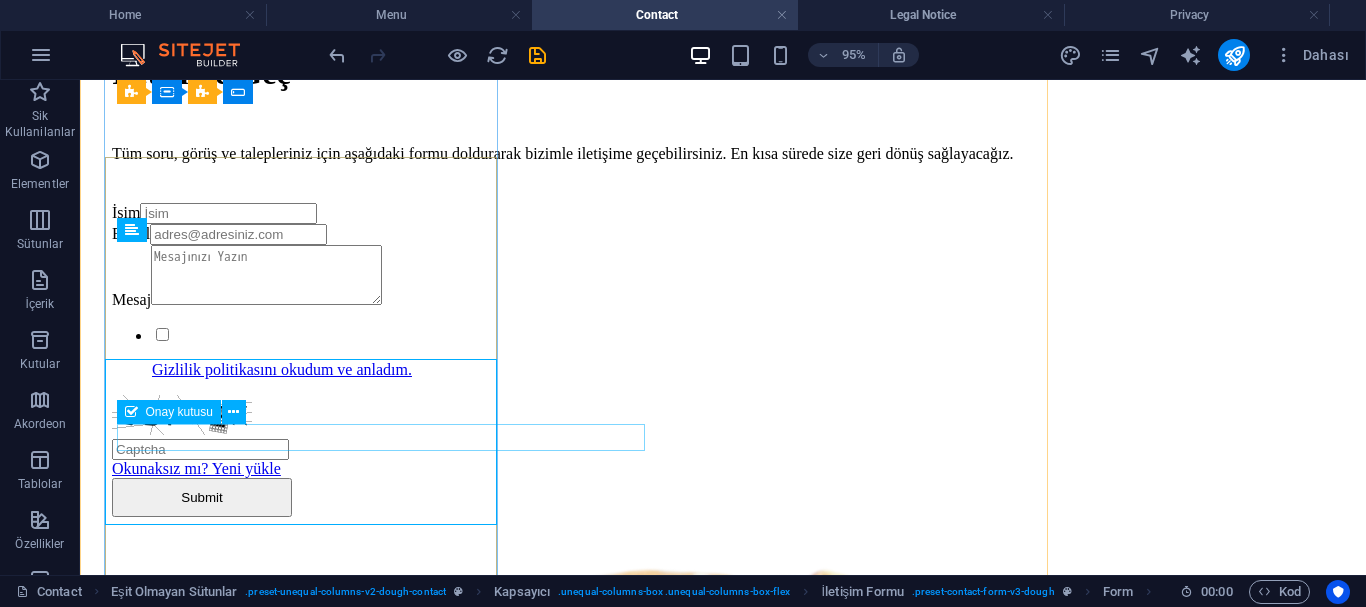 scroll, scrollTop: 500, scrollLeft: 0, axis: vertical 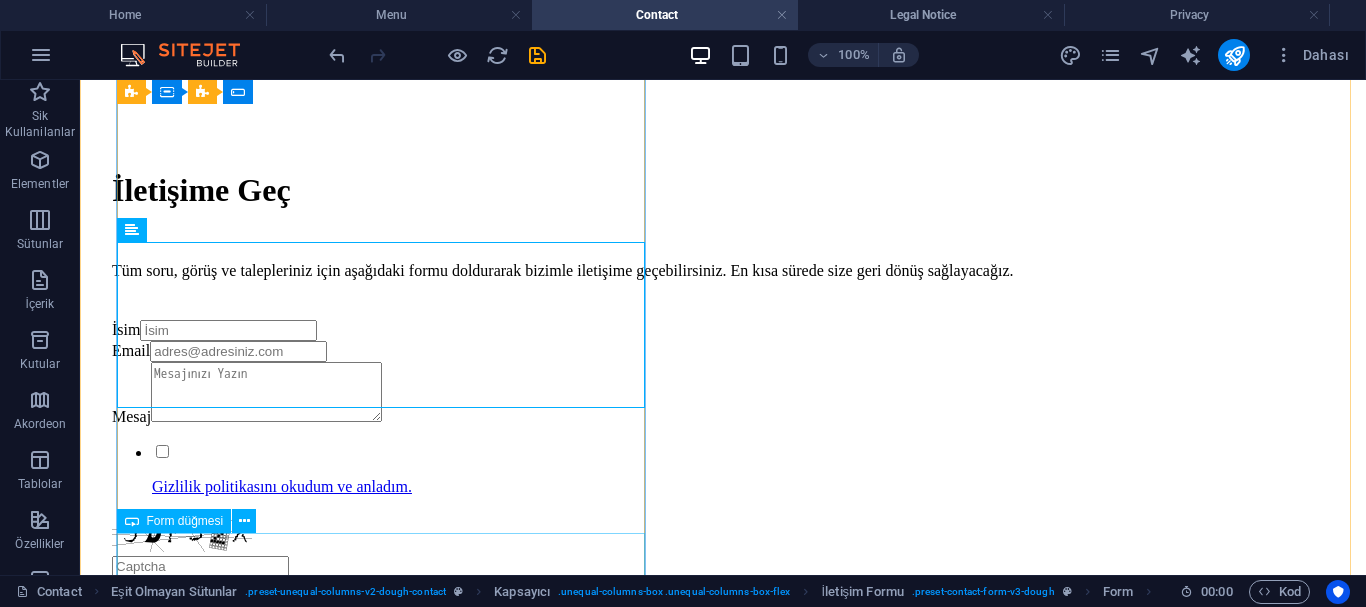 click on "Submit" at bounding box center (723, 614) 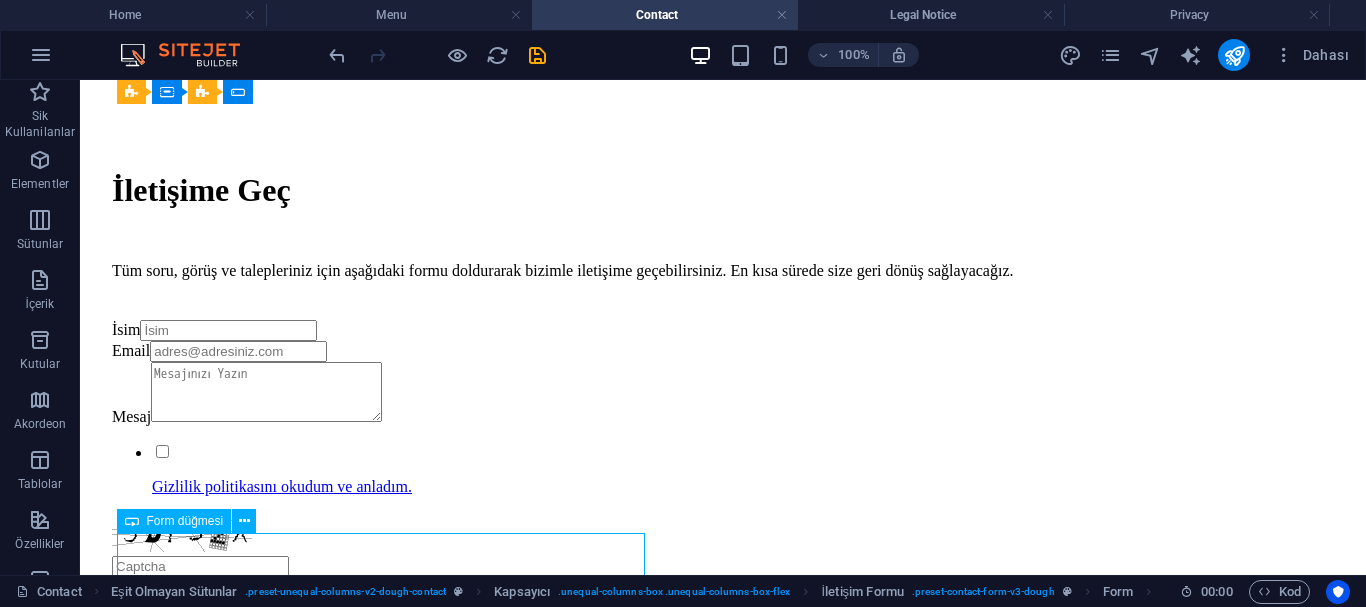 click on "Submit" at bounding box center [723, 614] 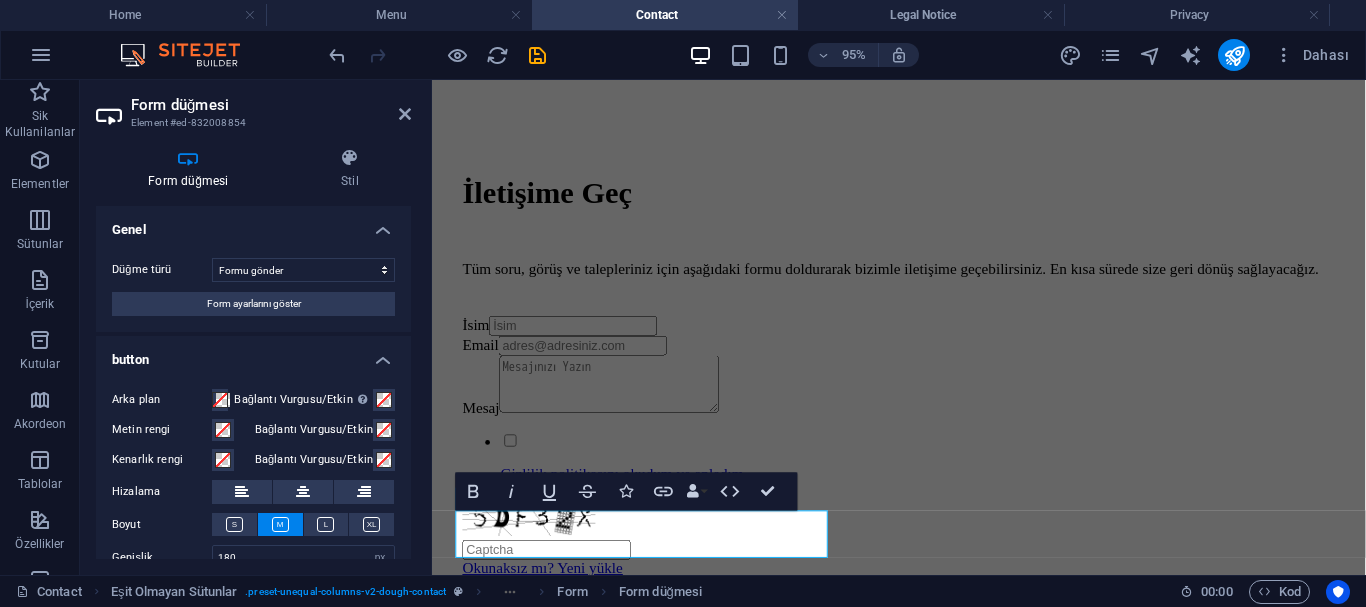 scroll, scrollTop: 617, scrollLeft: 0, axis: vertical 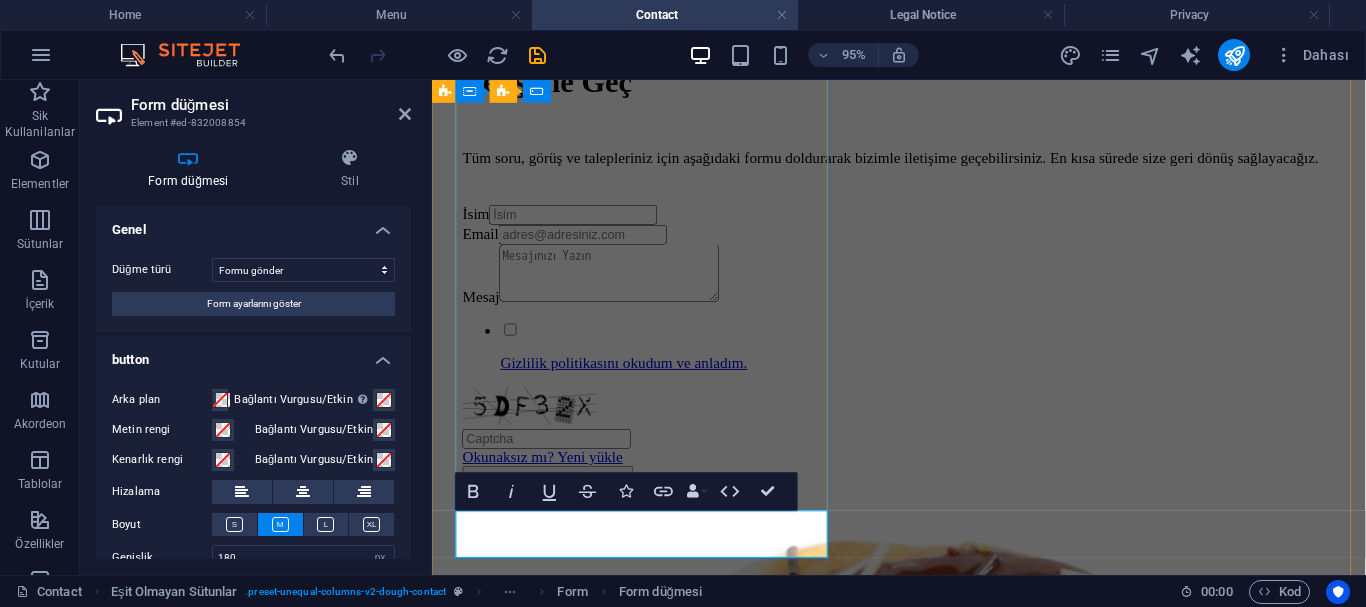 click on "Submit" at bounding box center (554, 505) 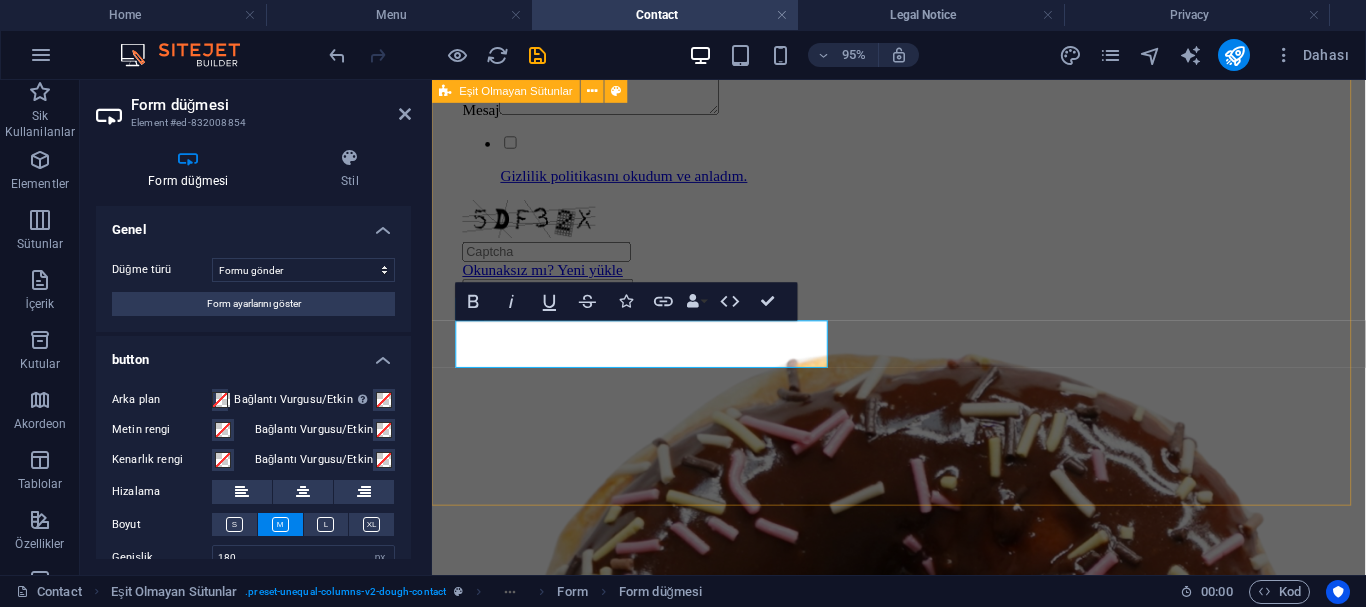 scroll, scrollTop: 817, scrollLeft: 0, axis: vertical 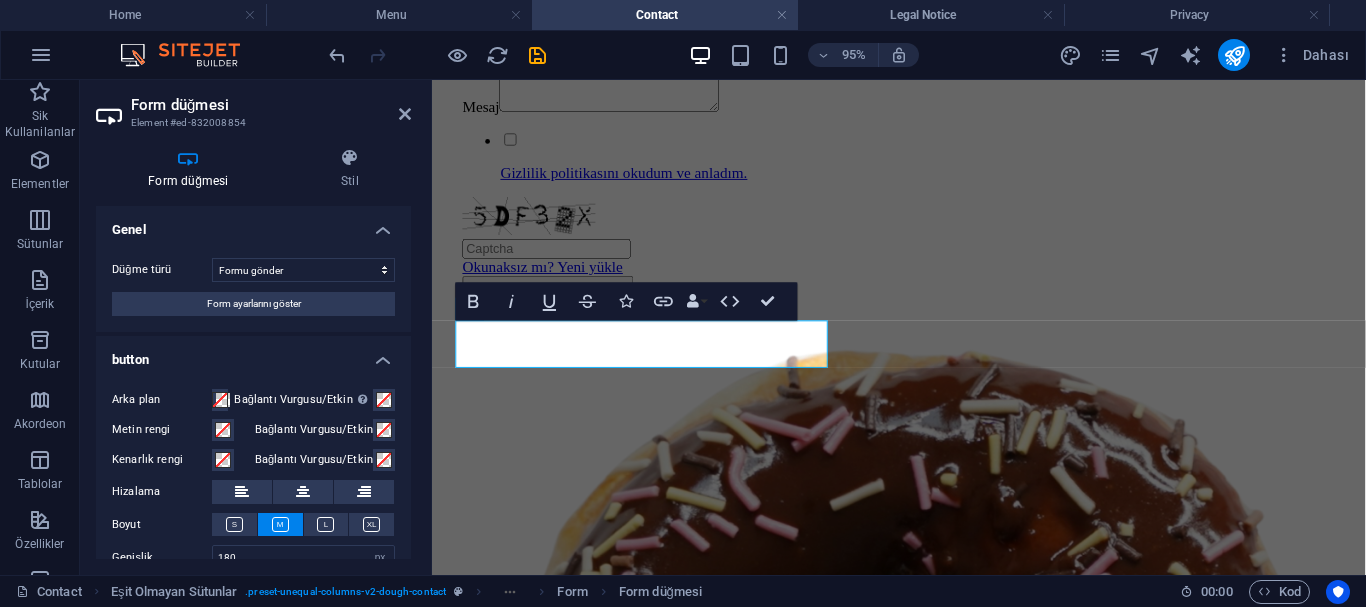 type on "Submit" 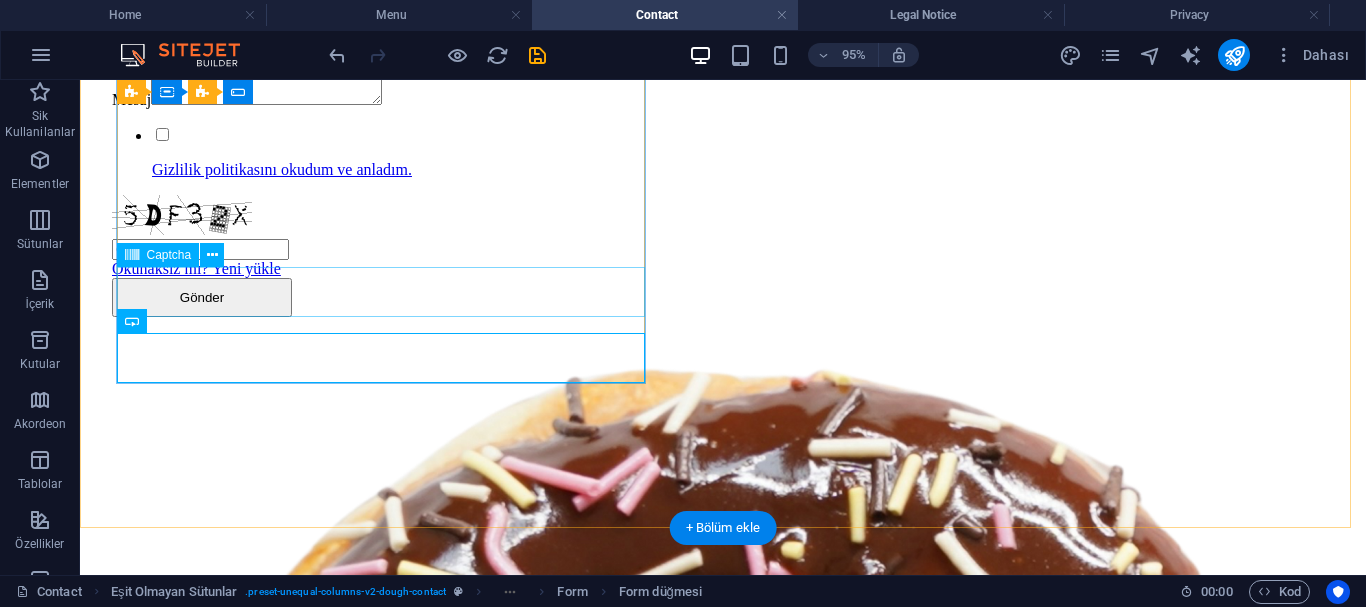 scroll, scrollTop: 700, scrollLeft: 0, axis: vertical 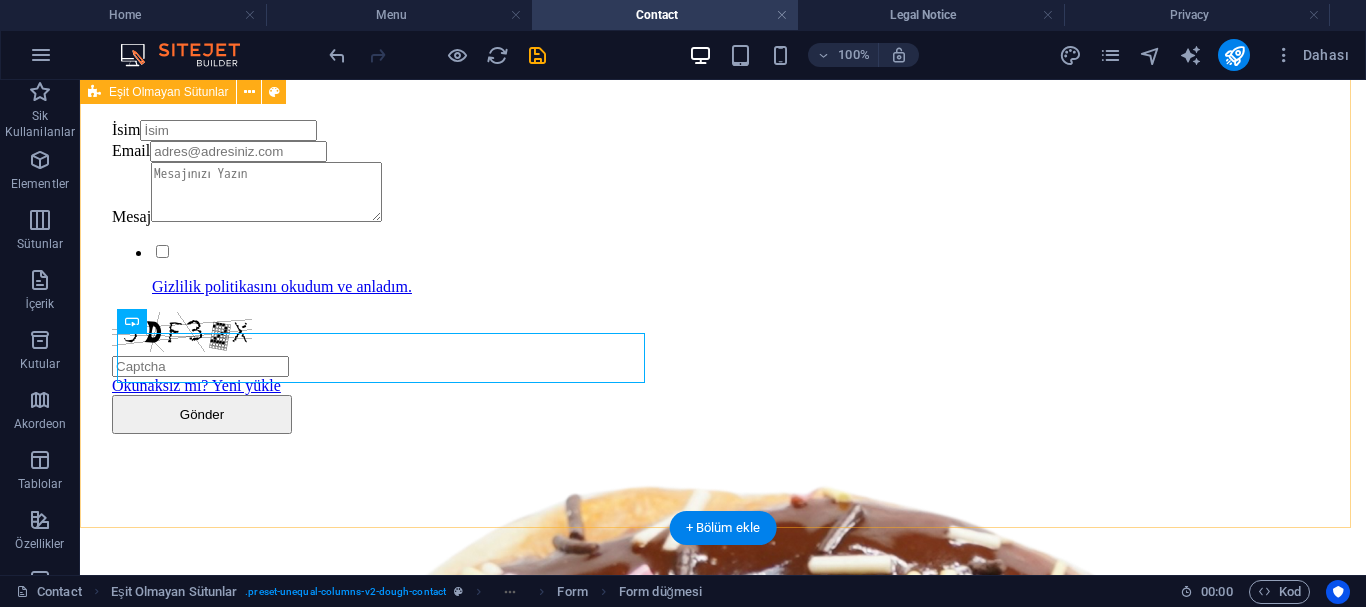 click on "İletişime Geç Tüm soru, görüş ve talepleriniz için aşağıdaki formu doldurarak bizimle iletişime geçebilirsiniz. En kısa sürede size geri dönüş sağlayacağız. İsim  Email Mesaj   Gizlilik politikasını okudum ve anladım. Okunaksız mı? Yeni yükle Gönder" at bounding box center (723, 842) 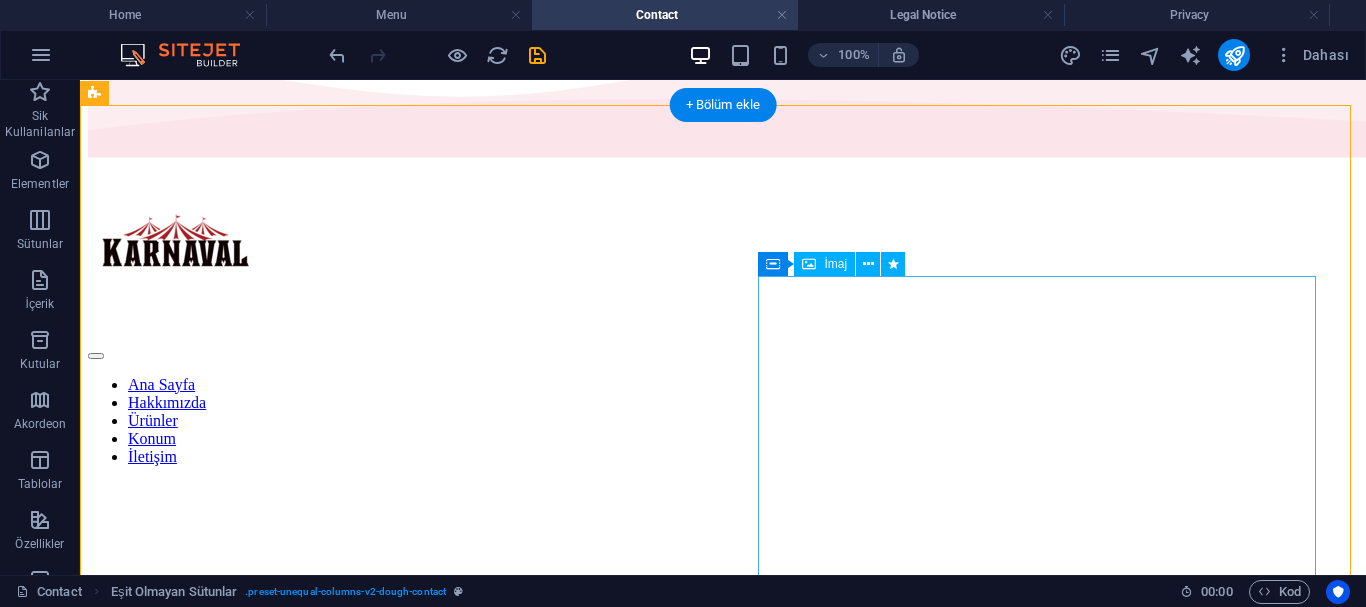scroll, scrollTop: 200, scrollLeft: 0, axis: vertical 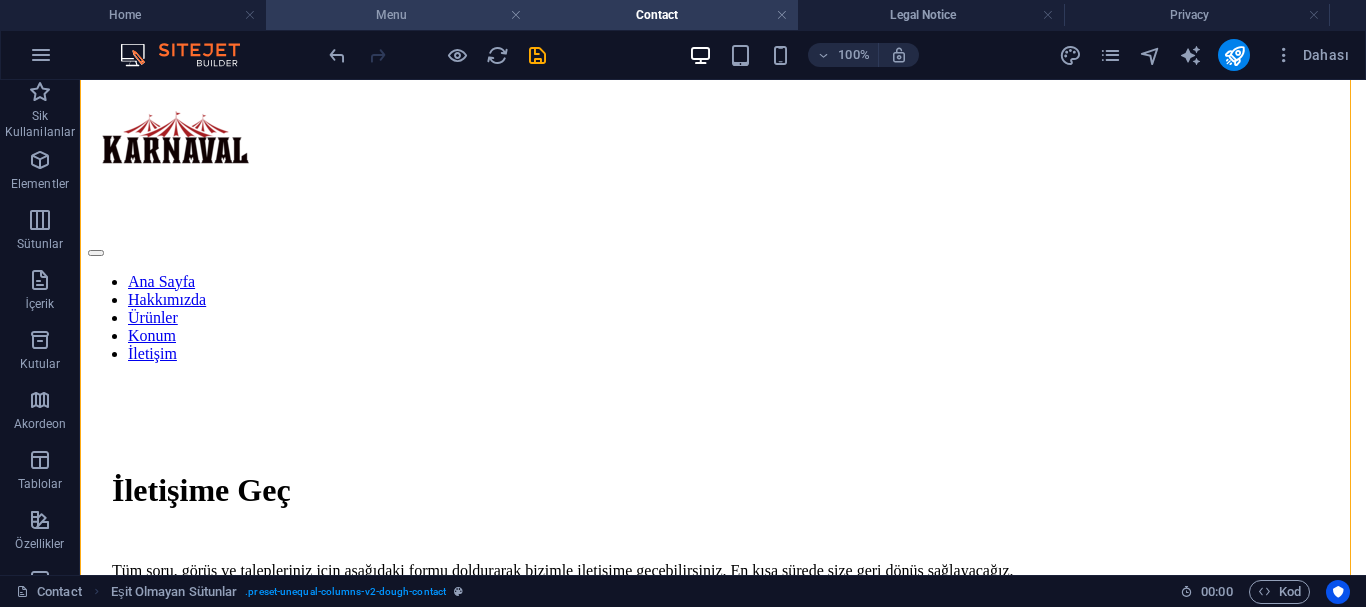 click on "Menu" at bounding box center (399, 15) 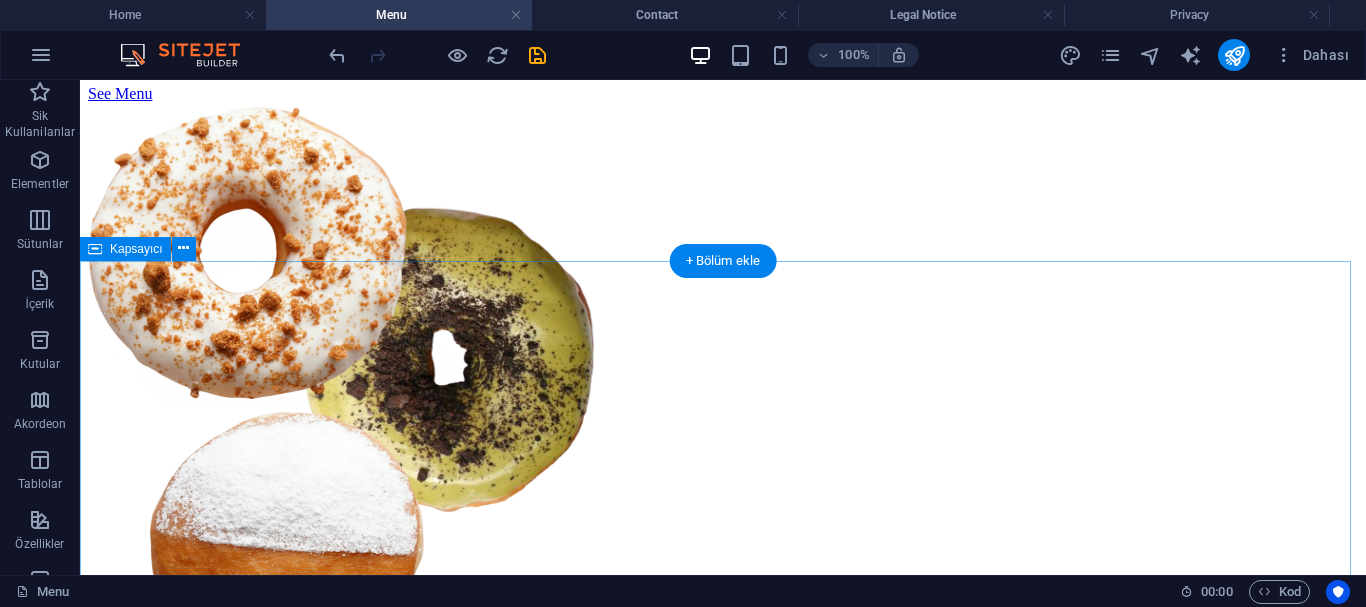 scroll, scrollTop: 0, scrollLeft: 0, axis: both 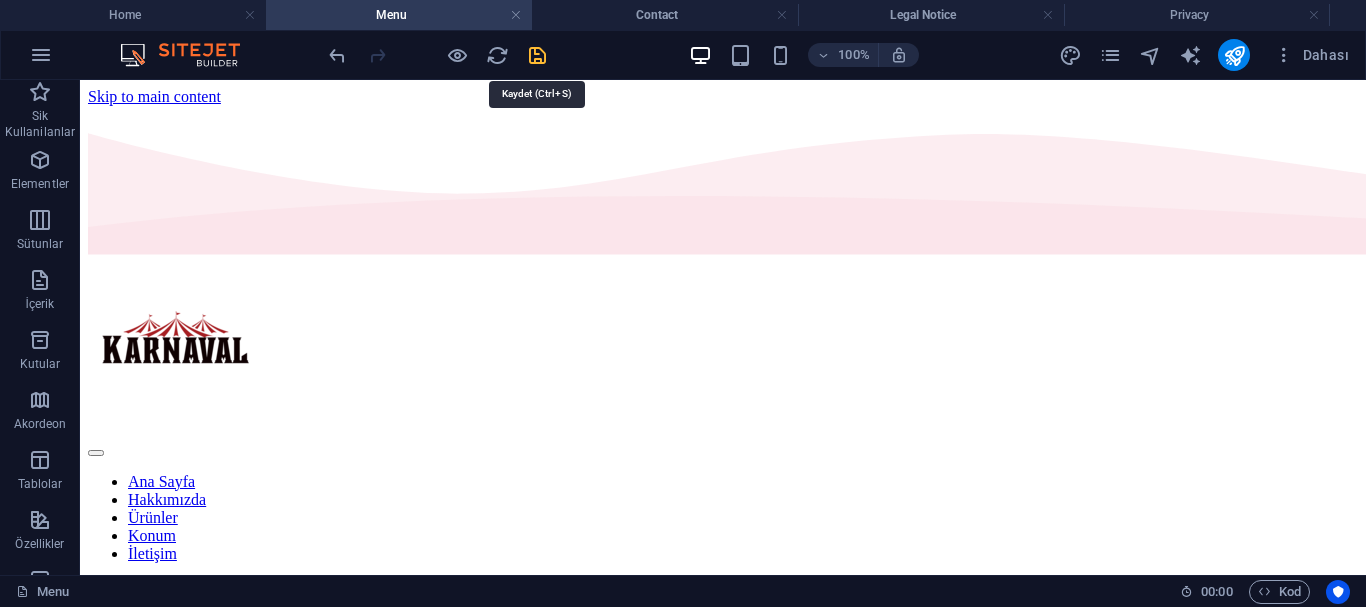 click at bounding box center (537, 55) 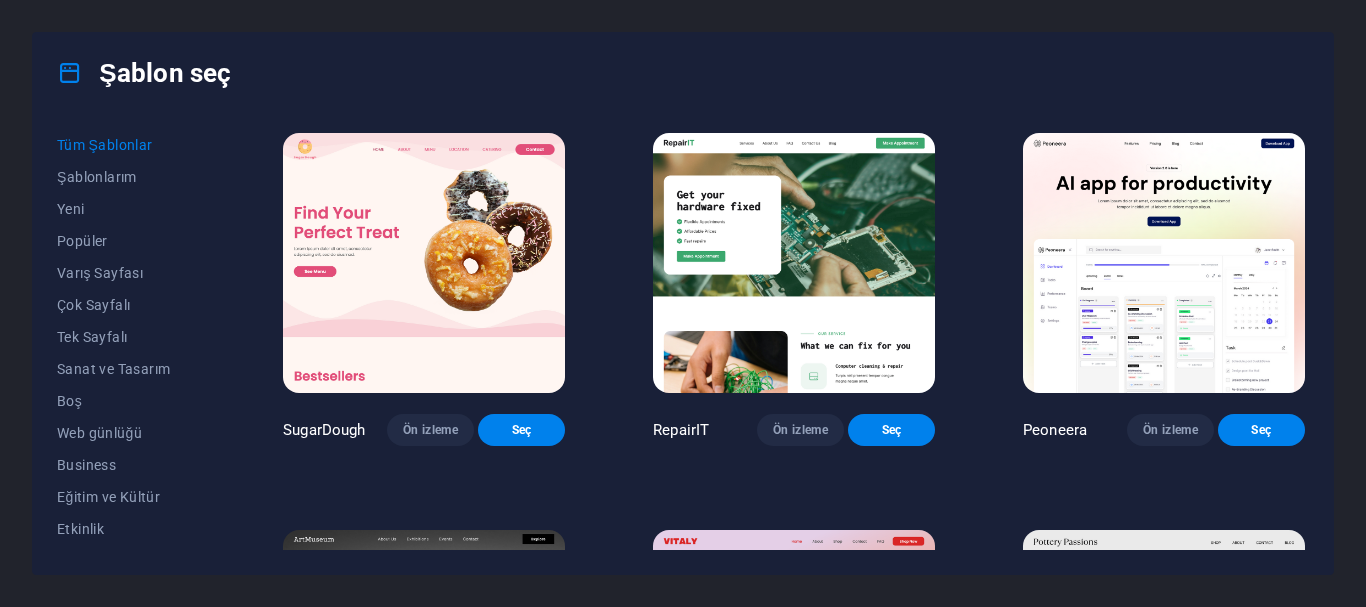 scroll, scrollTop: 0, scrollLeft: 0, axis: both 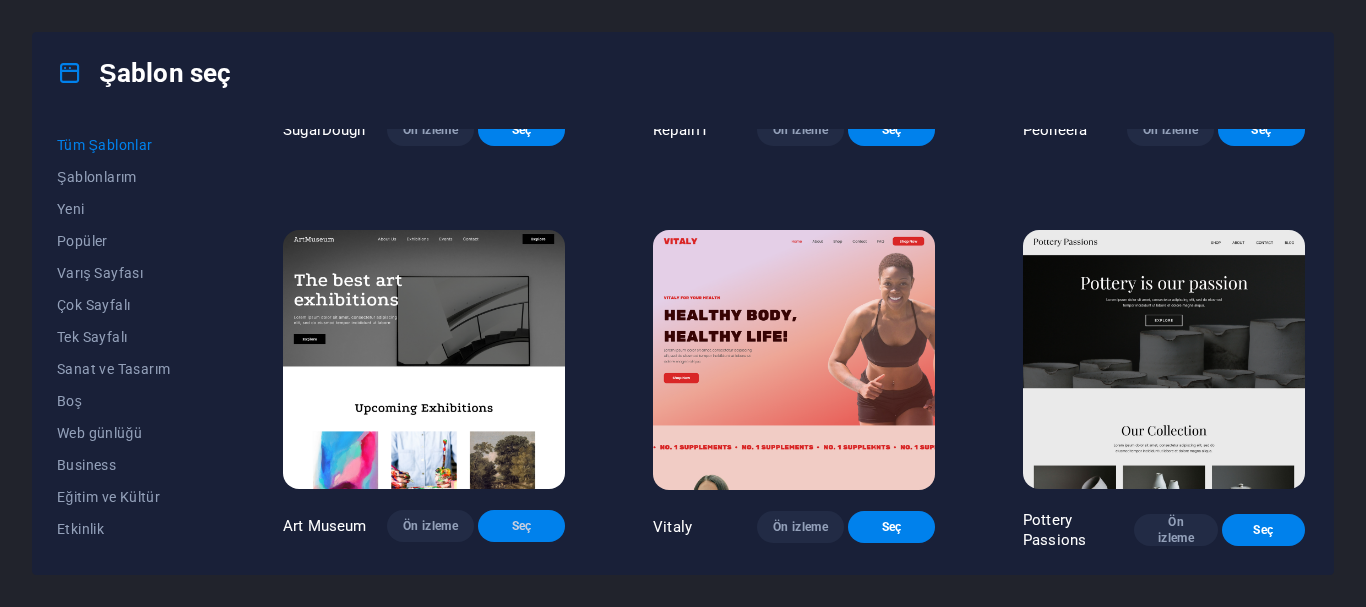 click on "Seç" at bounding box center [521, 526] 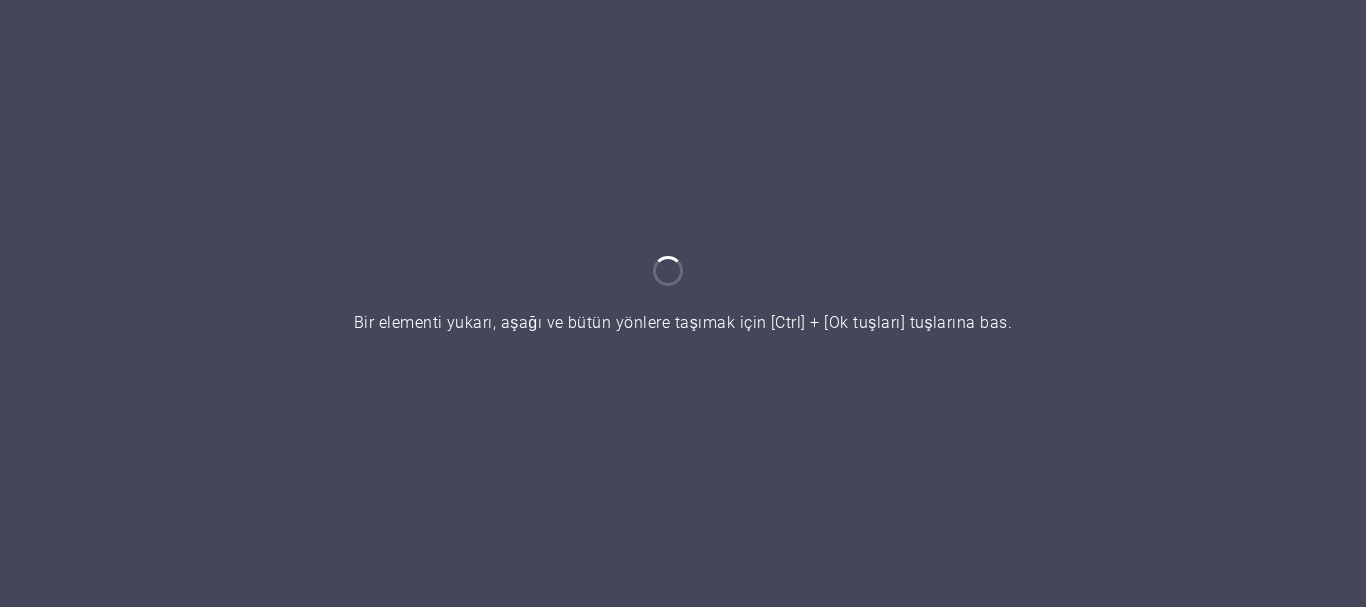 scroll, scrollTop: 0, scrollLeft: 0, axis: both 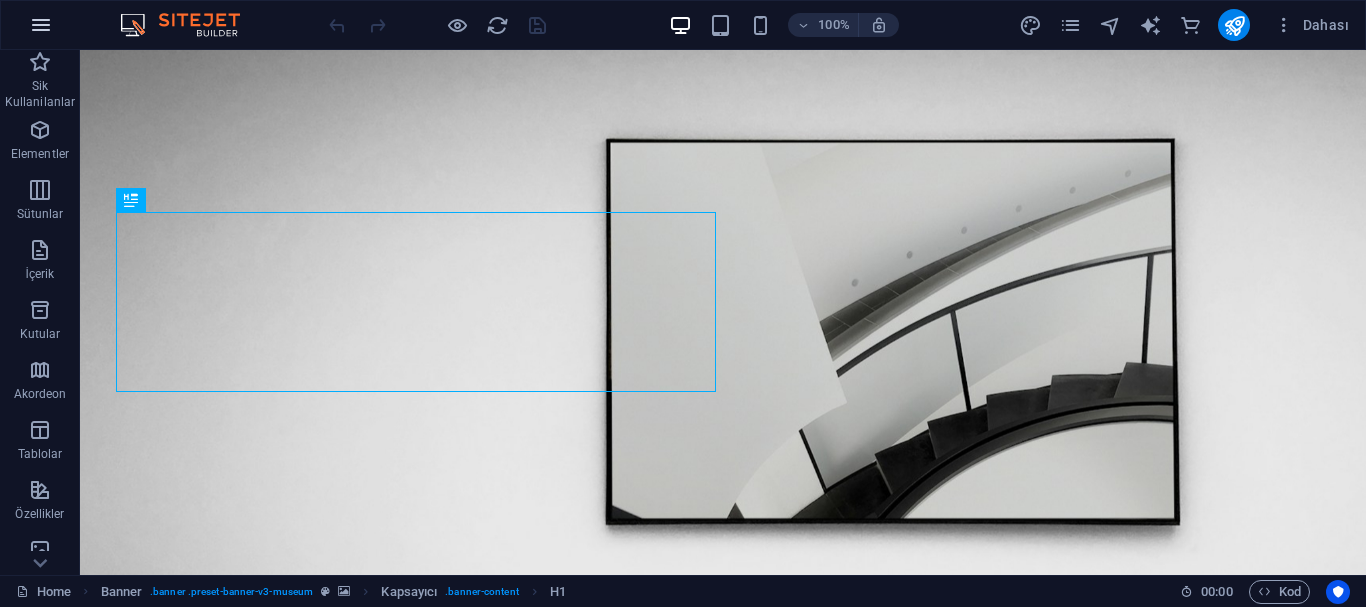 click at bounding box center [41, 25] 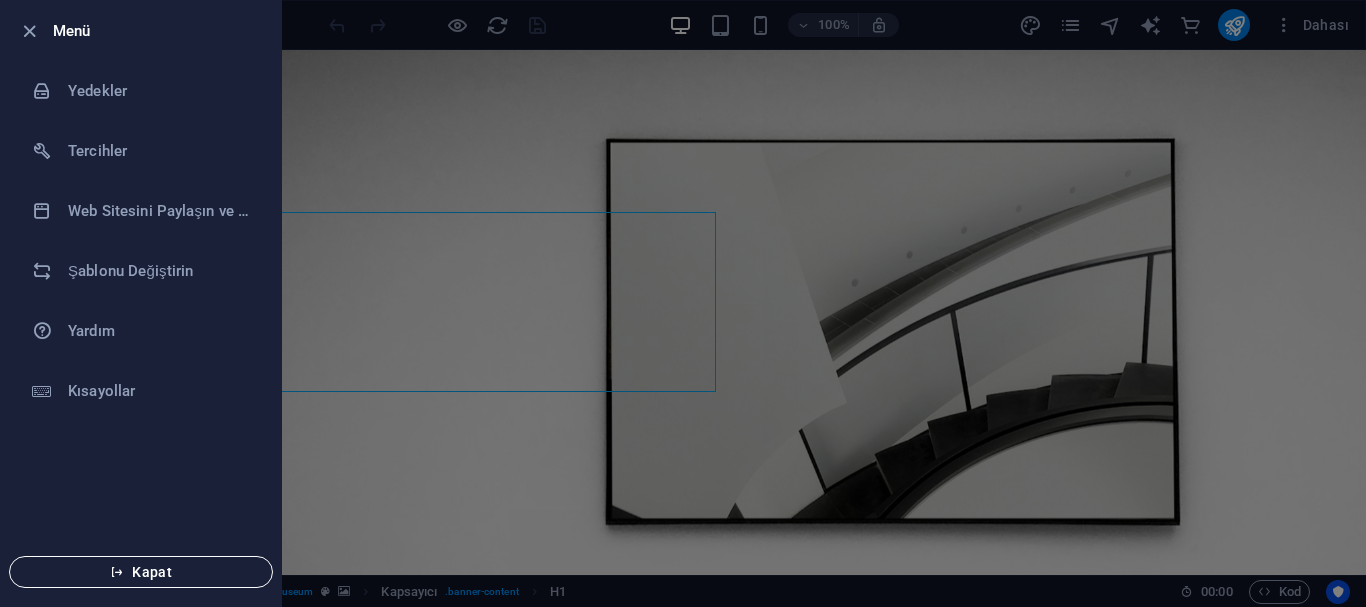 click on "Kapat" at bounding box center [141, 572] 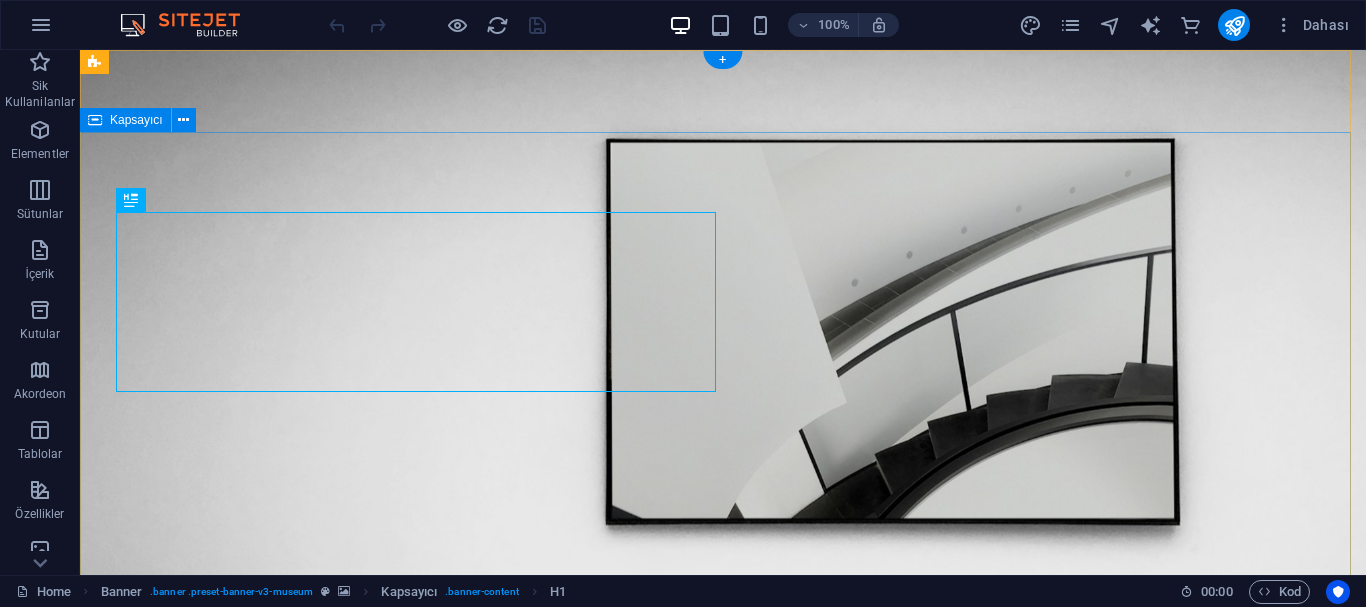 scroll, scrollTop: 0, scrollLeft: 0, axis: both 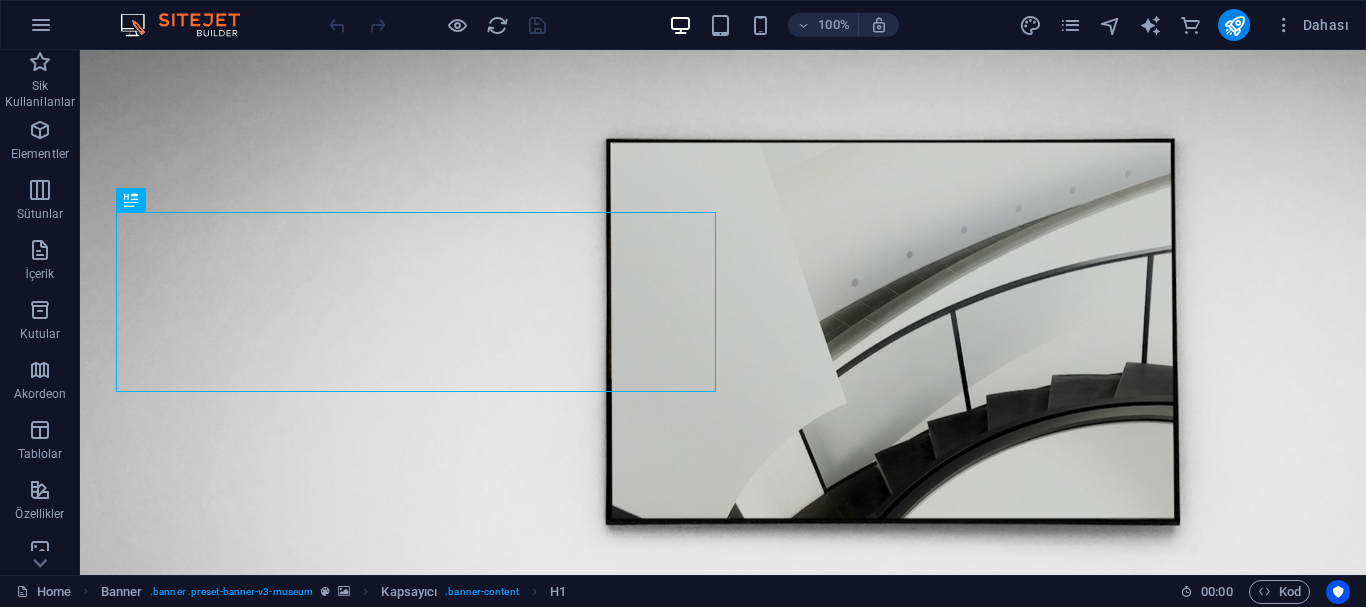 click at bounding box center (190, 25) 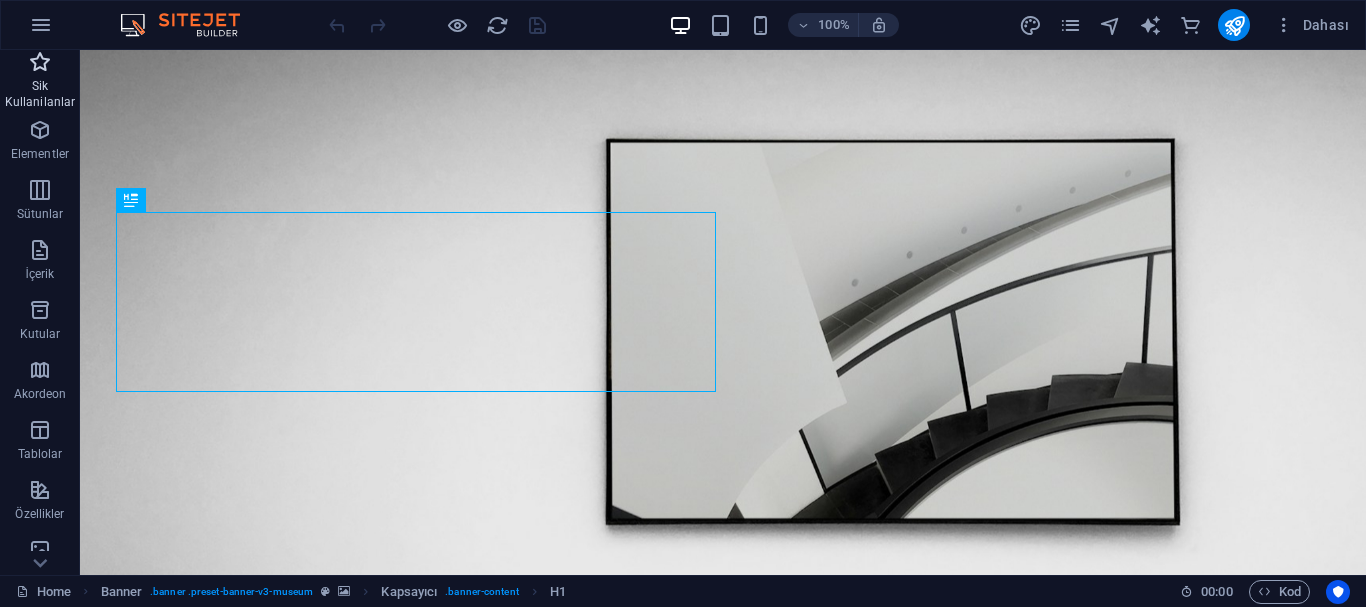 click at bounding box center (40, 62) 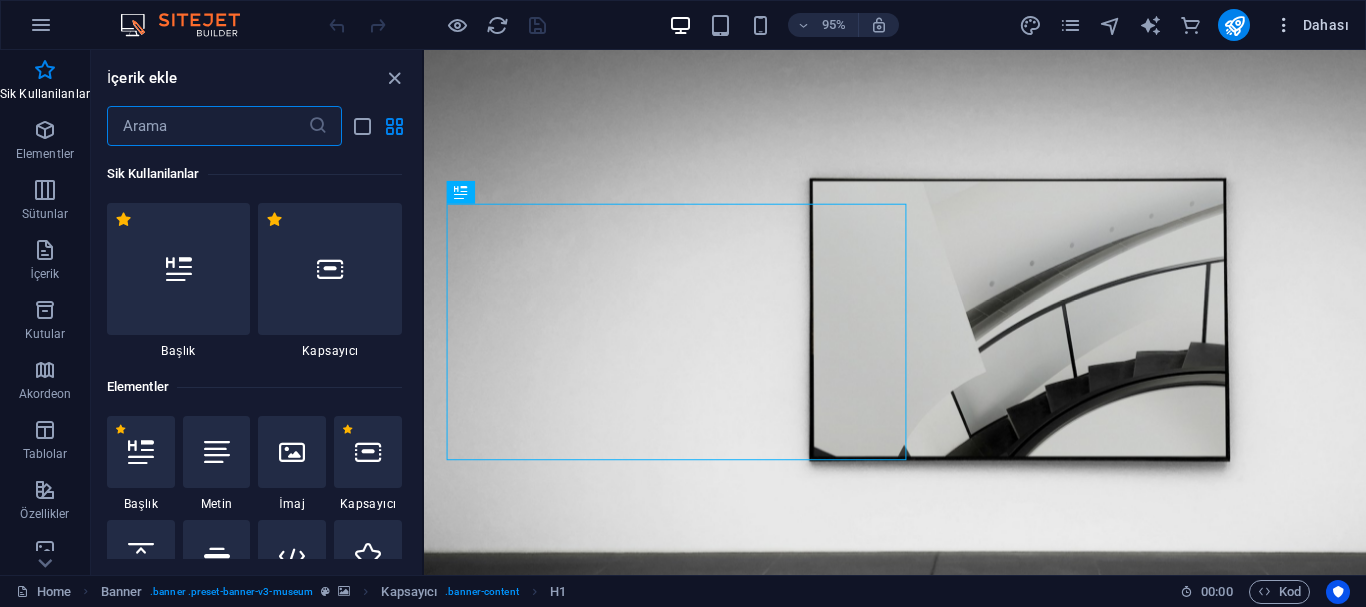 click at bounding box center [1284, 25] 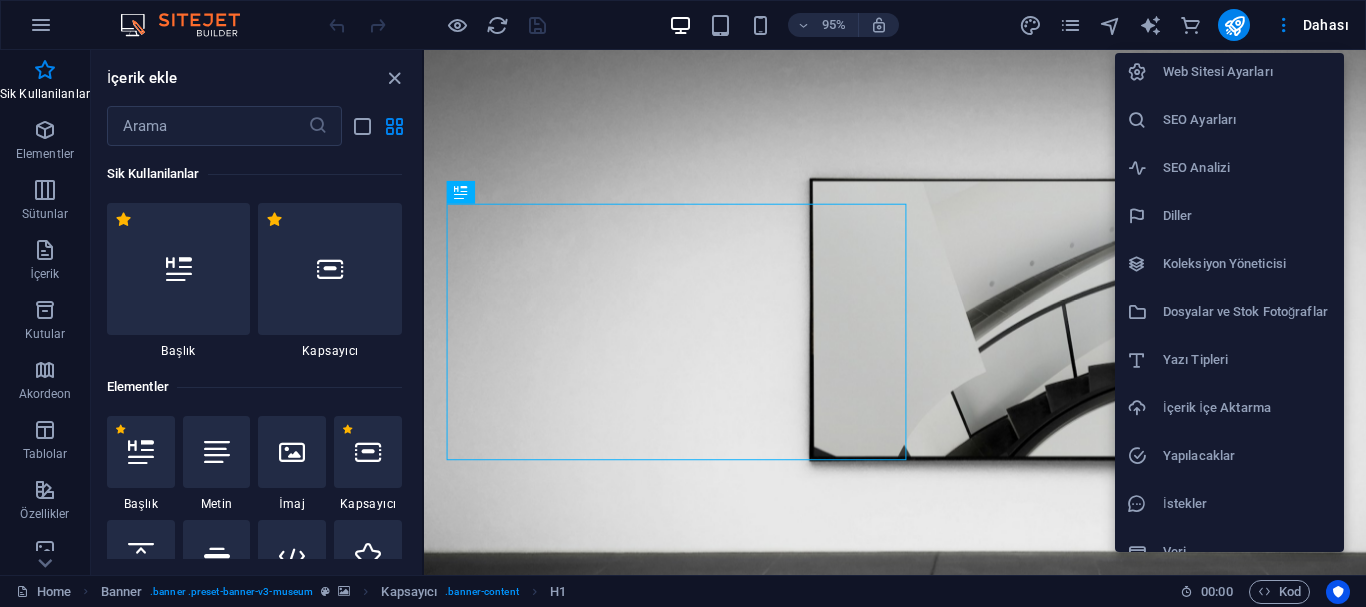 scroll, scrollTop: 0, scrollLeft: 0, axis: both 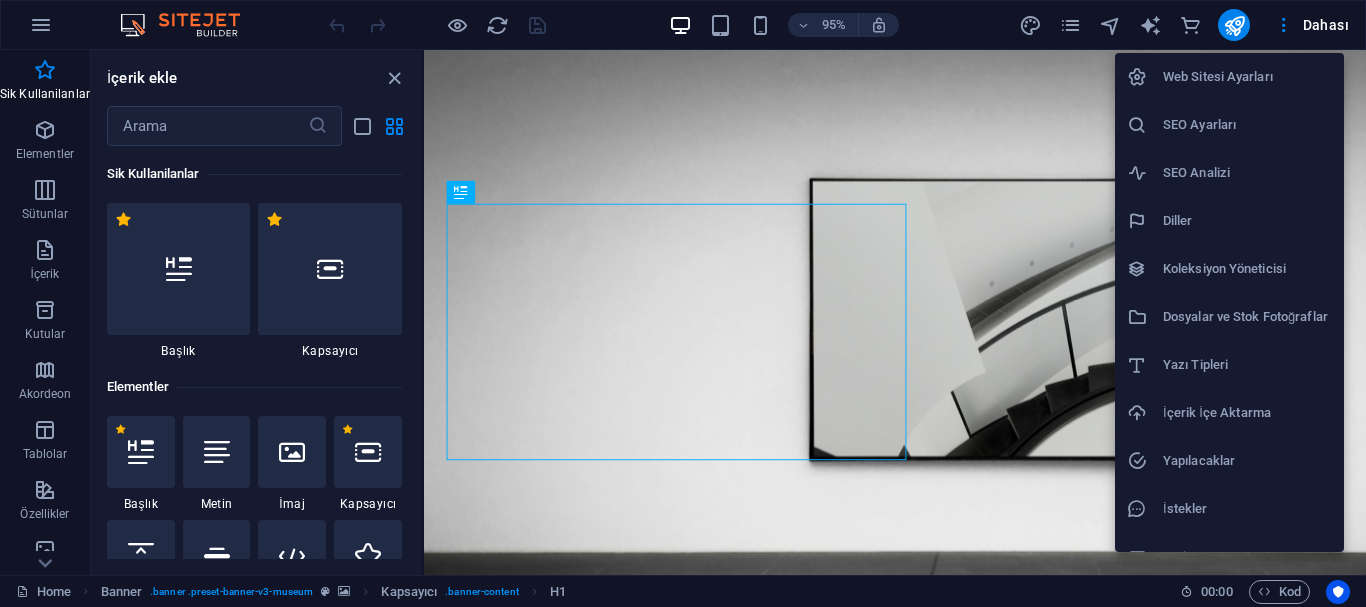 click at bounding box center (683, 303) 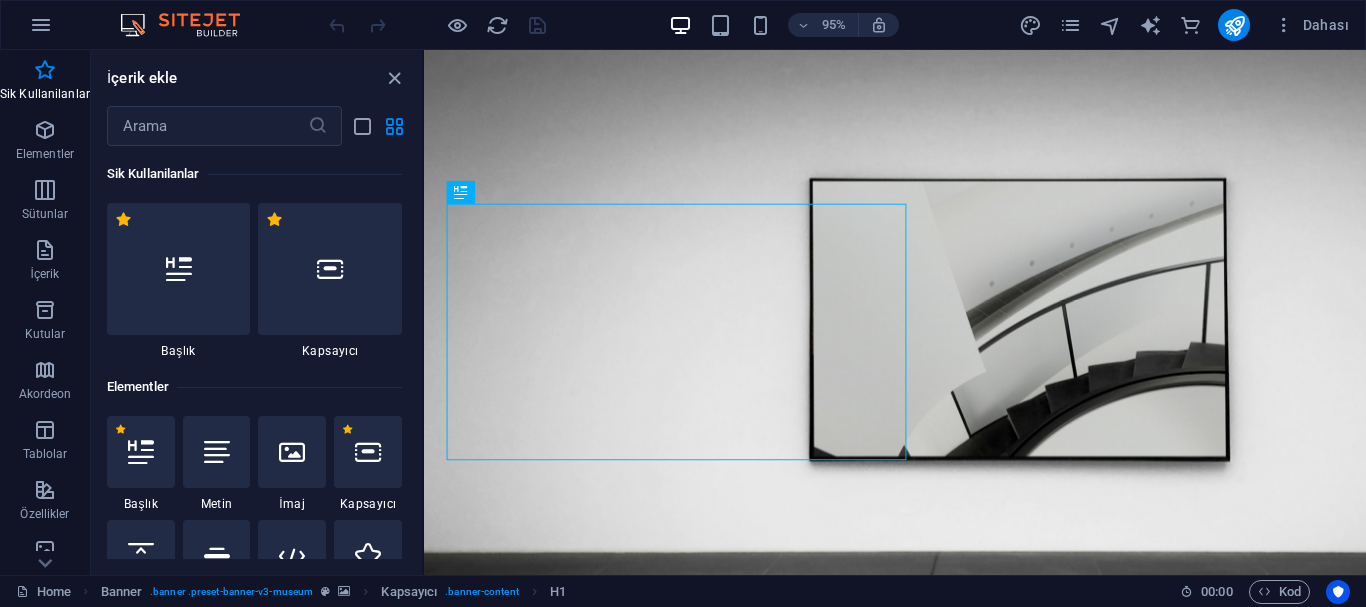 click at bounding box center (437, 25) 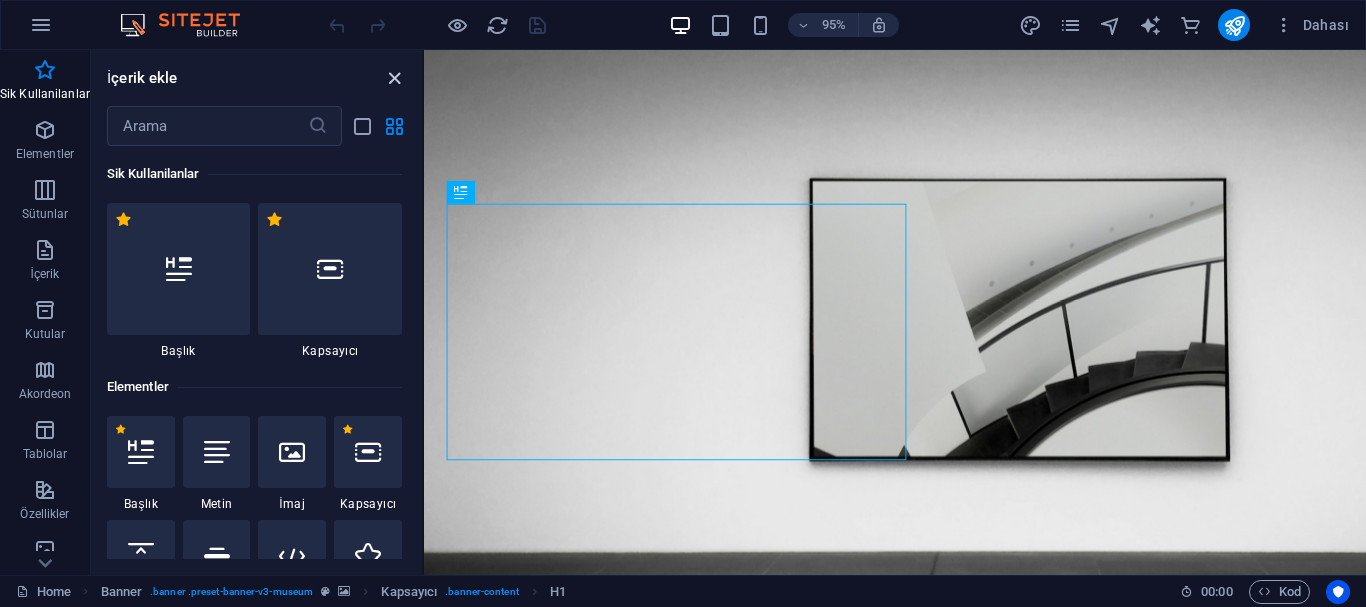 click at bounding box center (394, 78) 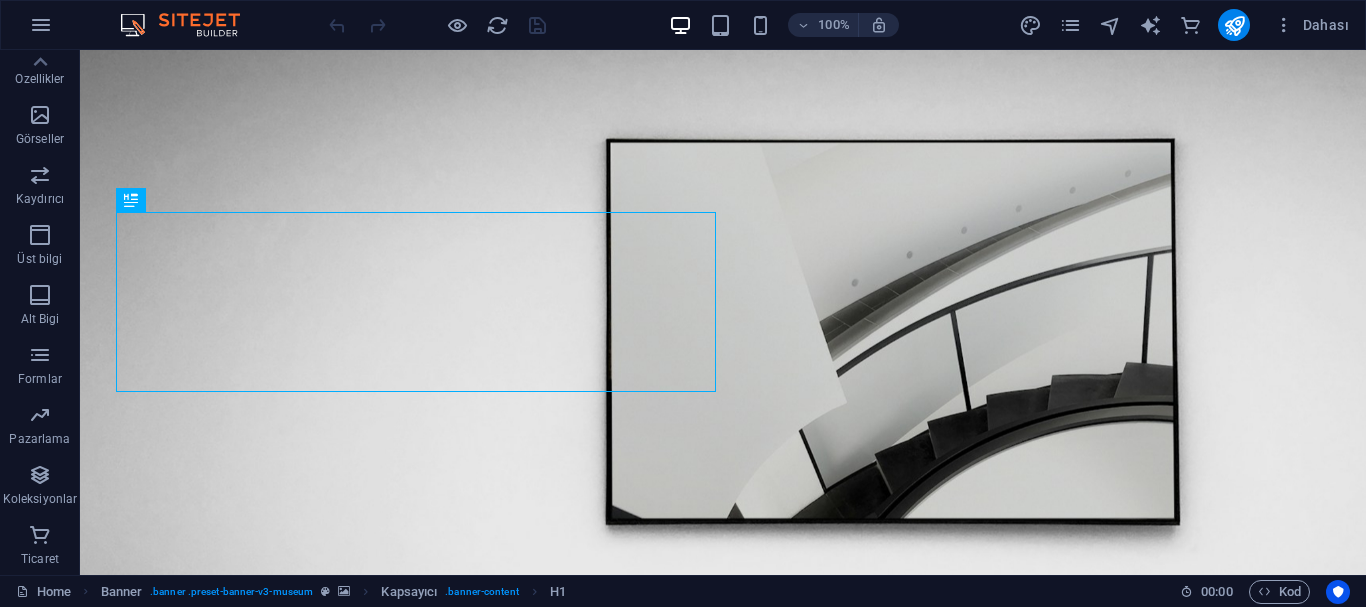 scroll, scrollTop: 35, scrollLeft: 0, axis: vertical 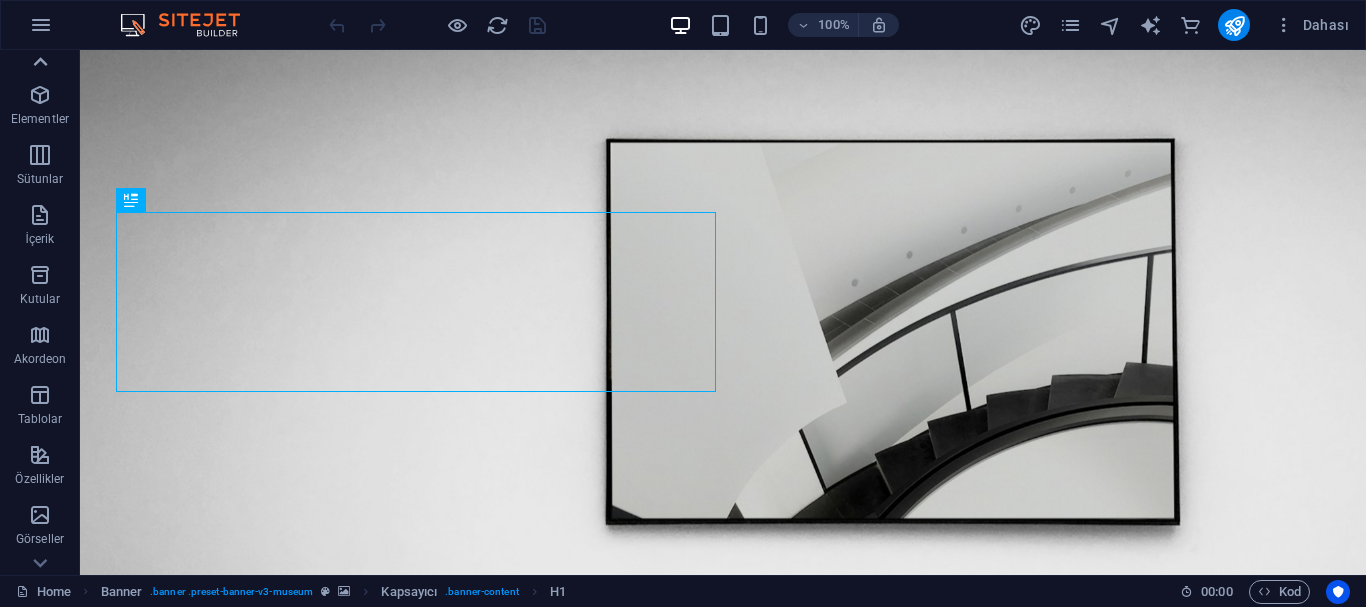 click 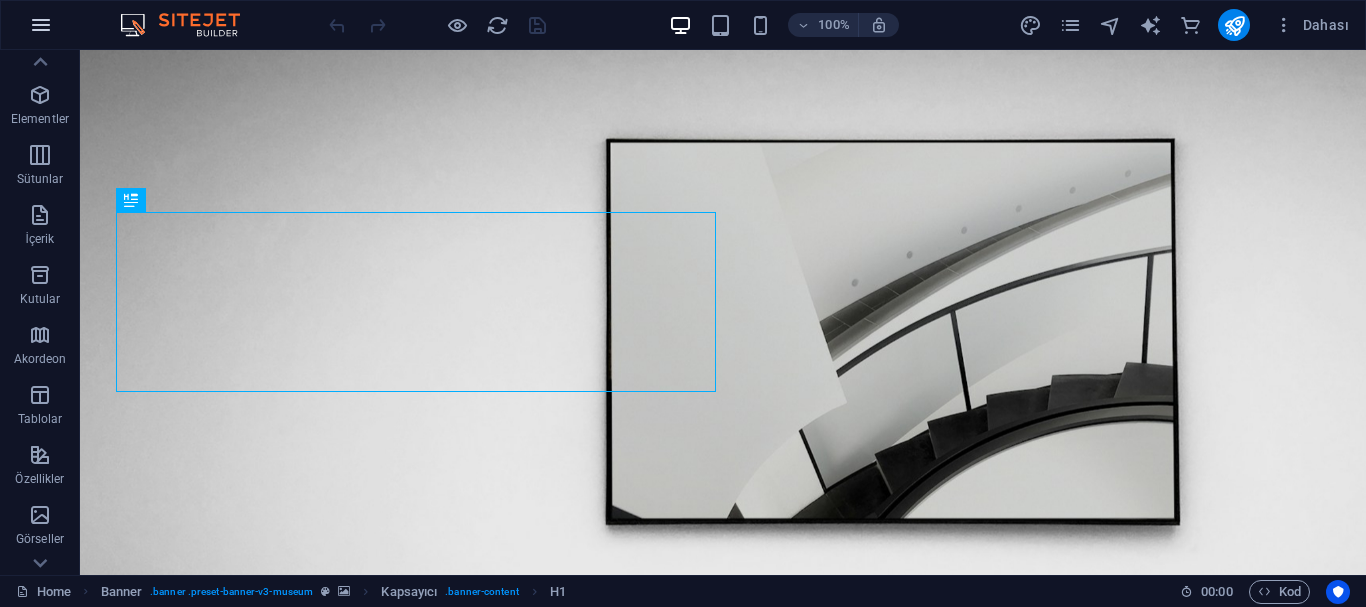 scroll, scrollTop: 0, scrollLeft: 0, axis: both 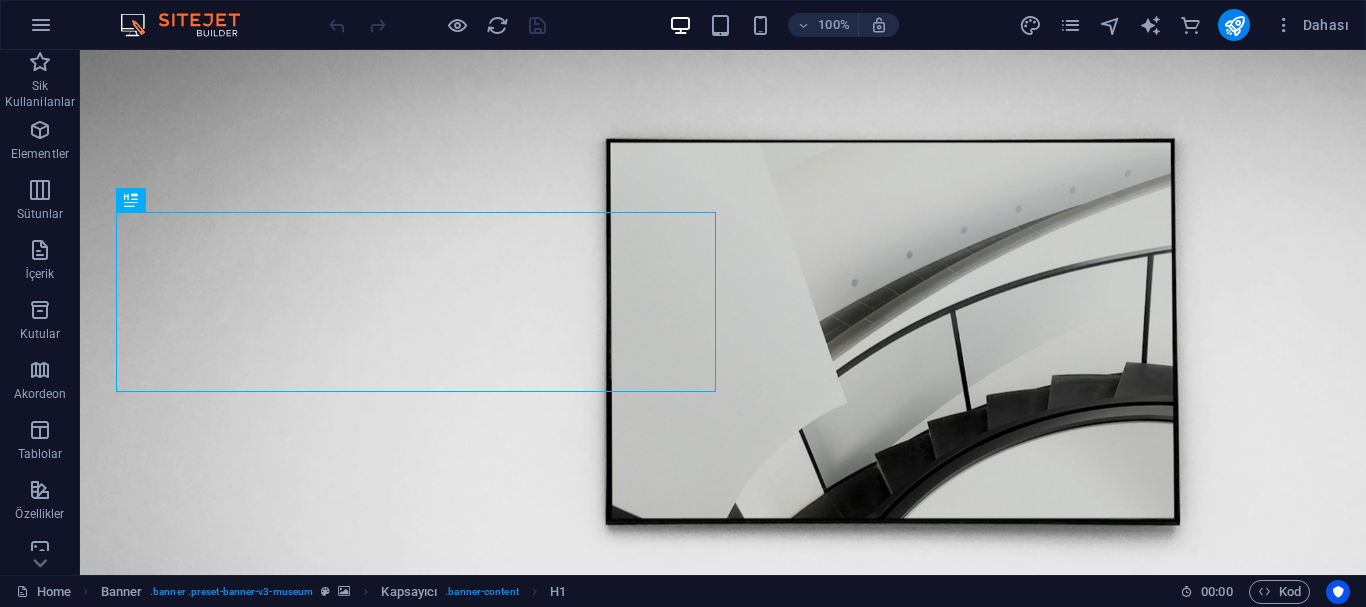 click at bounding box center (190, 25) 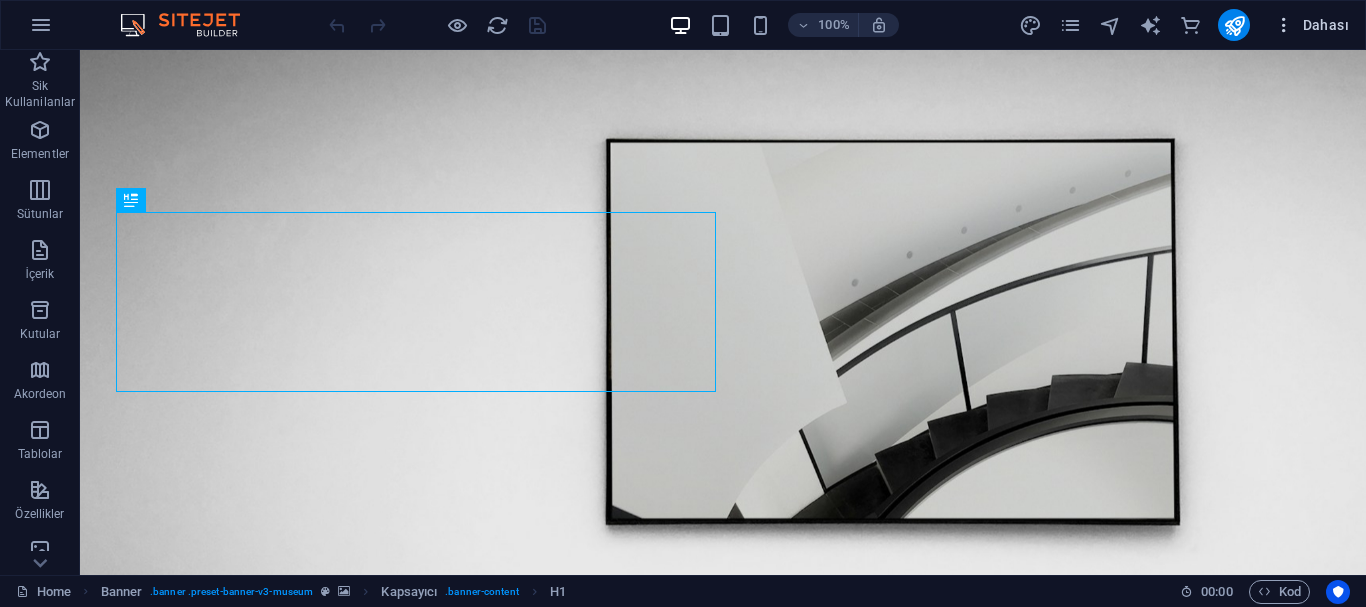 click at bounding box center (1284, 25) 